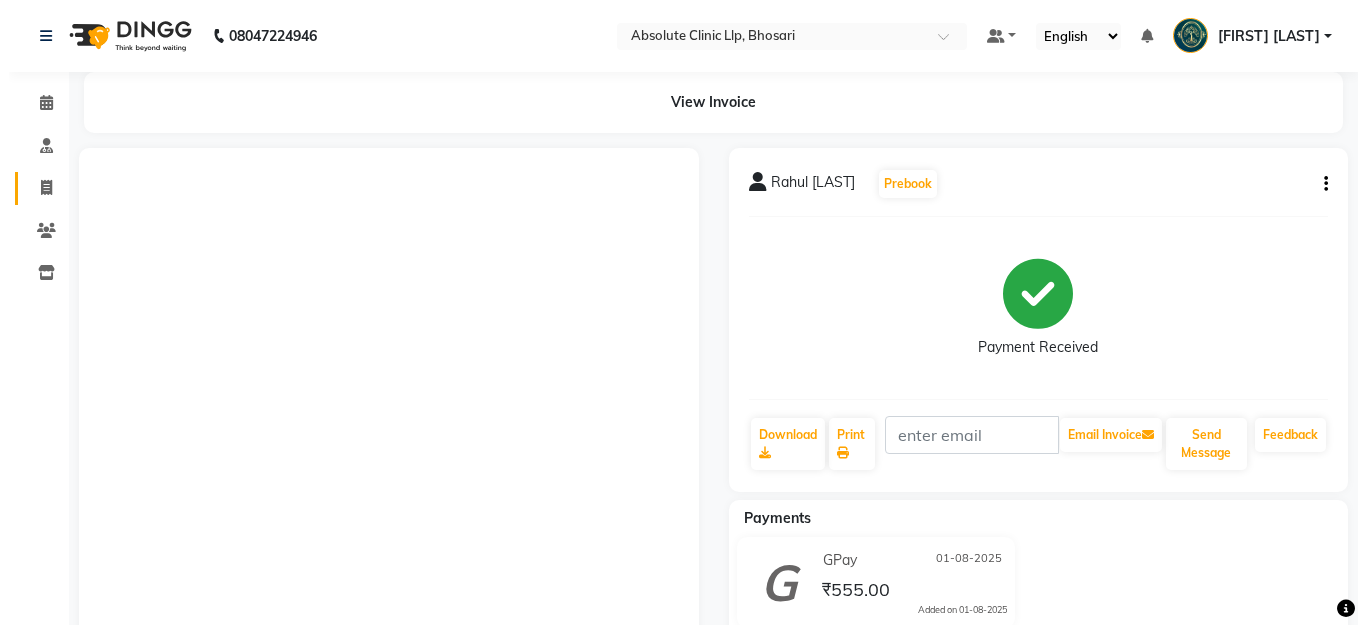 scroll, scrollTop: 0, scrollLeft: 0, axis: both 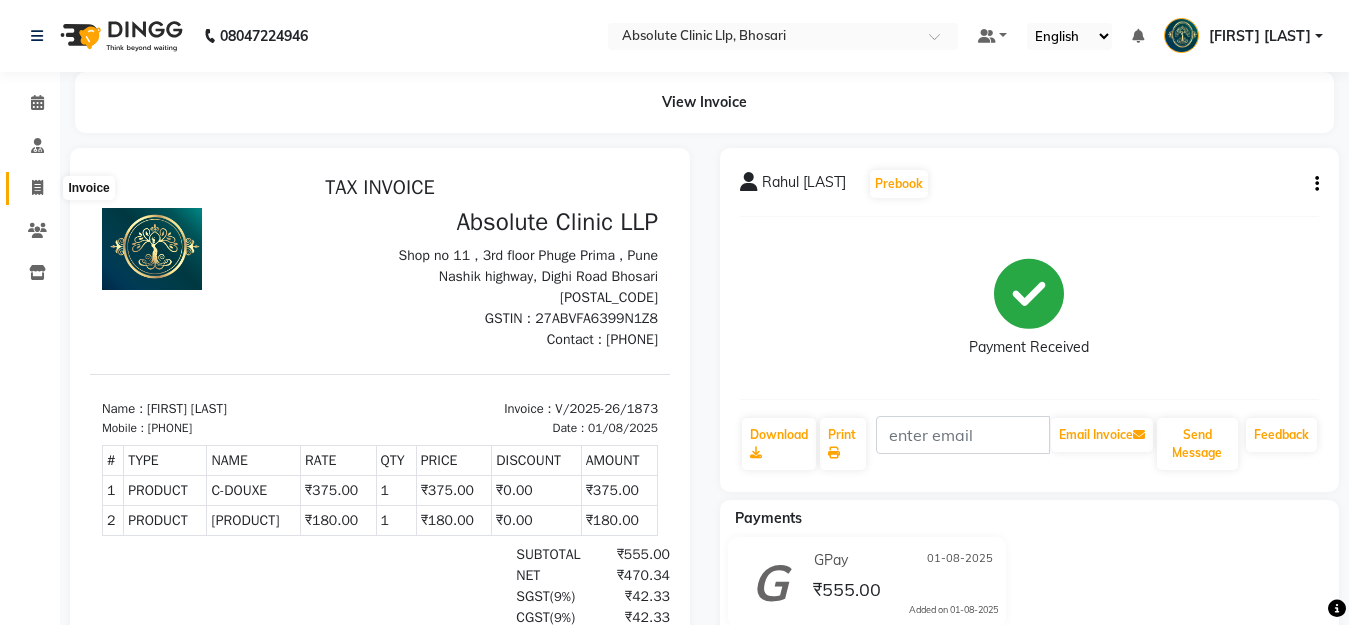 click 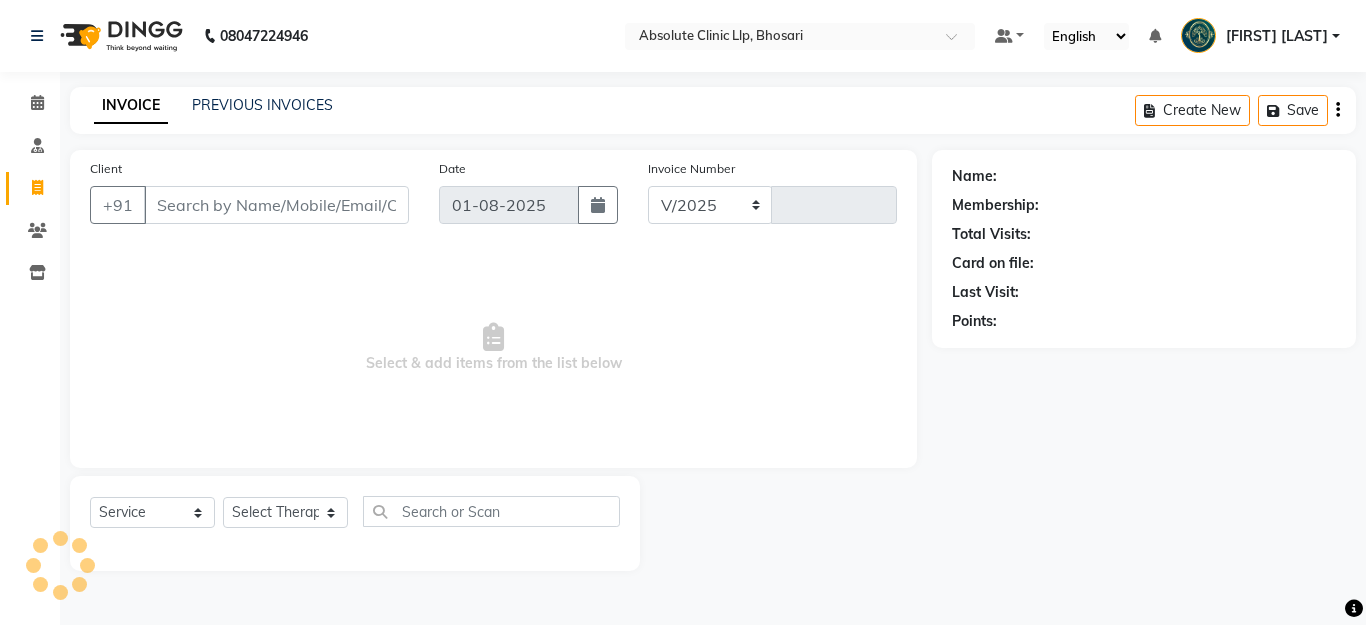 select on "4706" 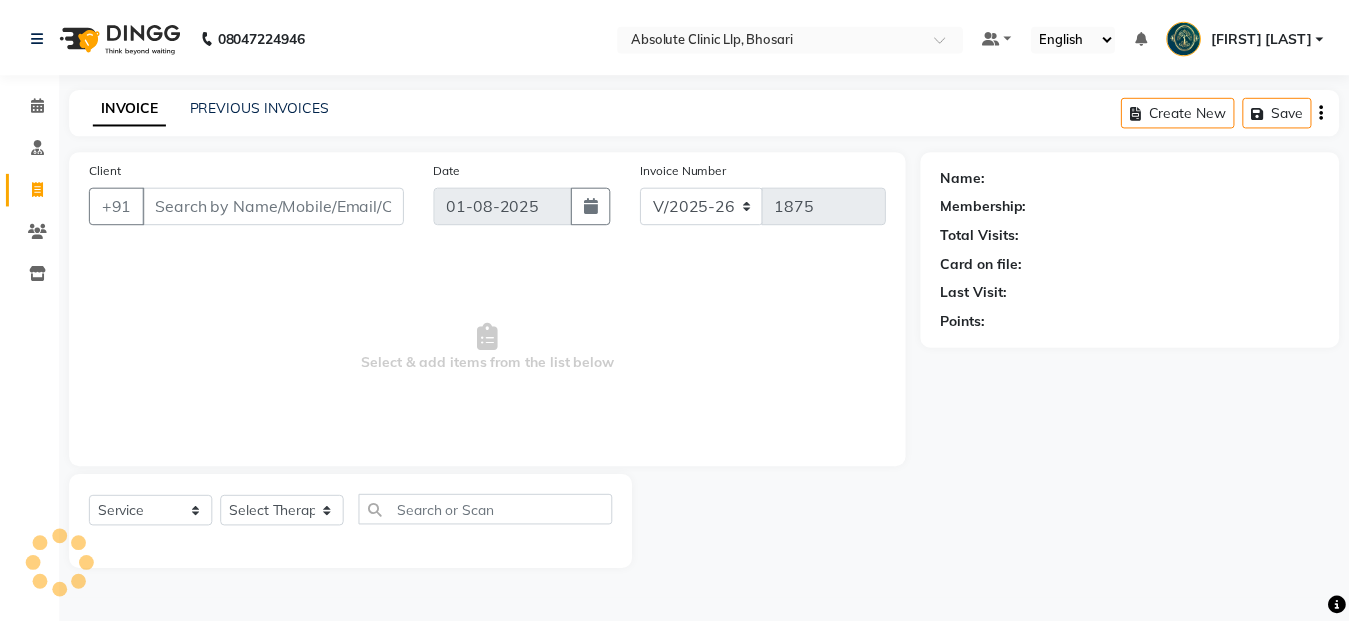 scroll, scrollTop: 0, scrollLeft: 0, axis: both 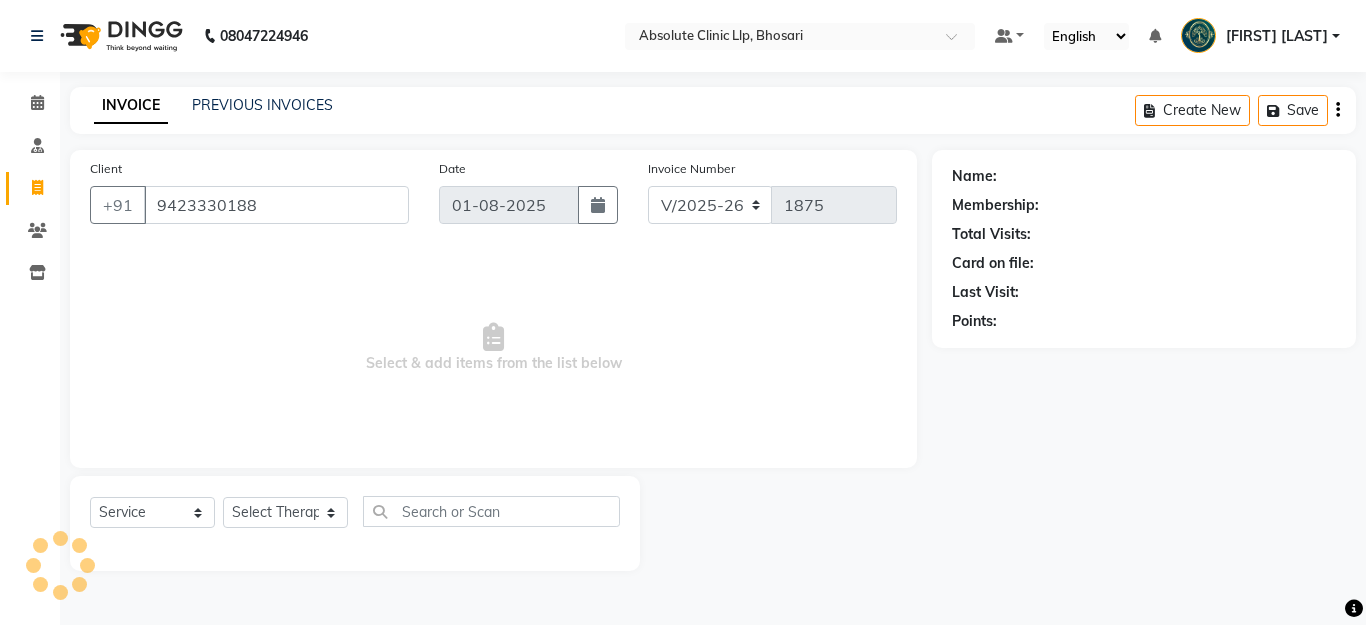 type on "9423330188" 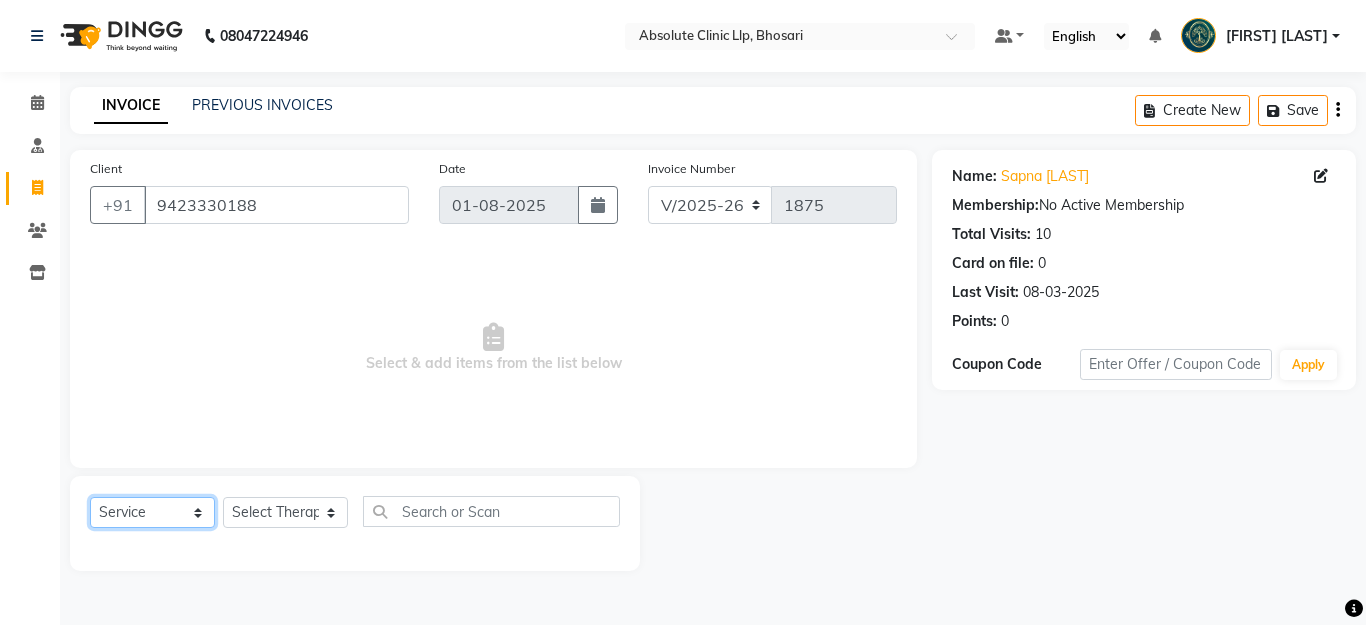 drag, startPoint x: 191, startPoint y: 518, endPoint x: 156, endPoint y: 498, distance: 40.311287 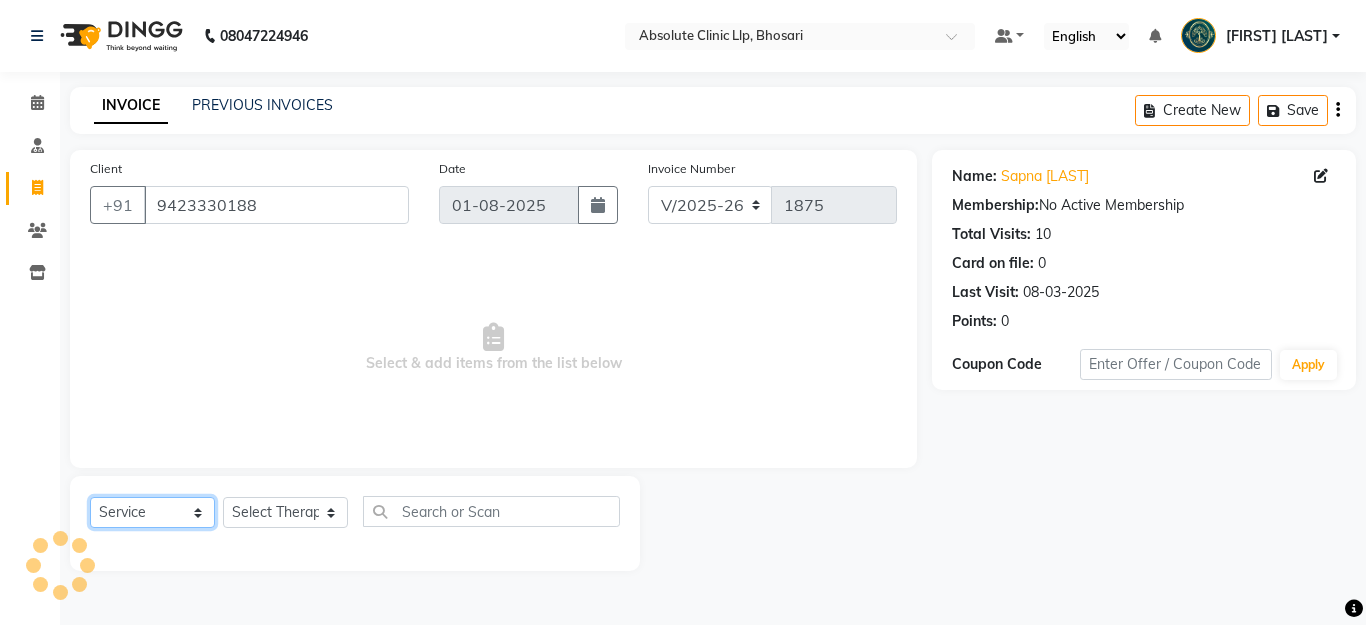select on "product" 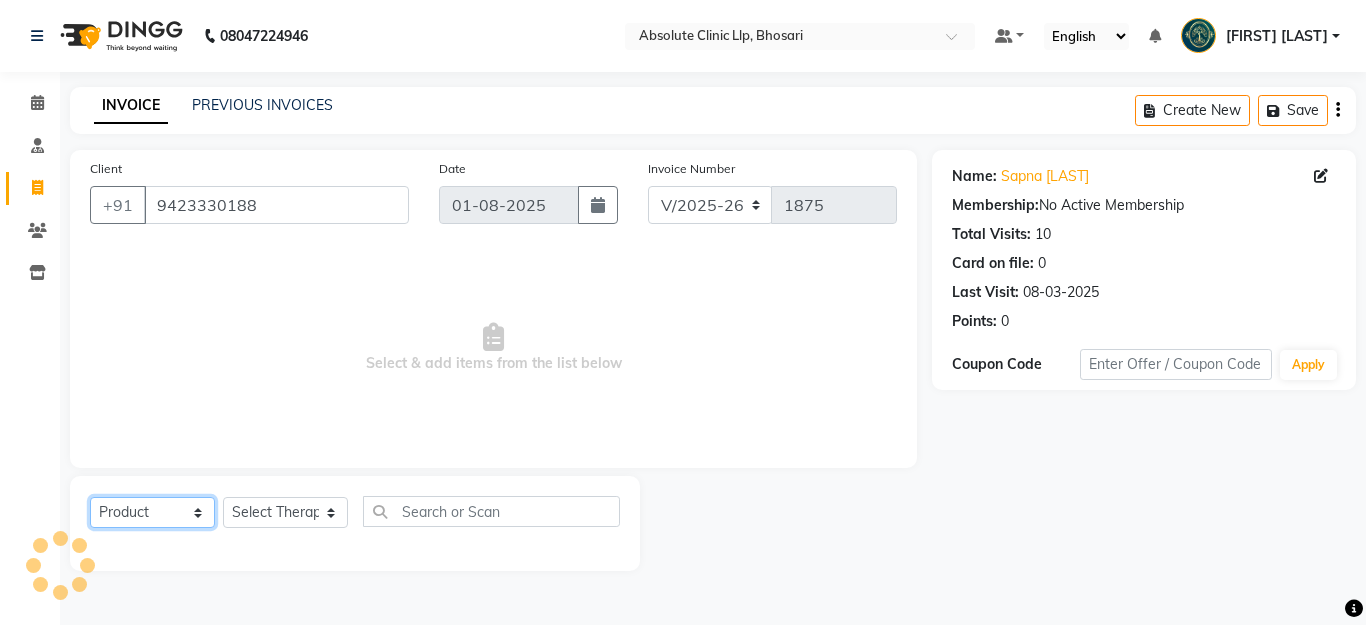 click on "Select  Service  Product  Membership  Package Voucher Prepaid Gift Card" 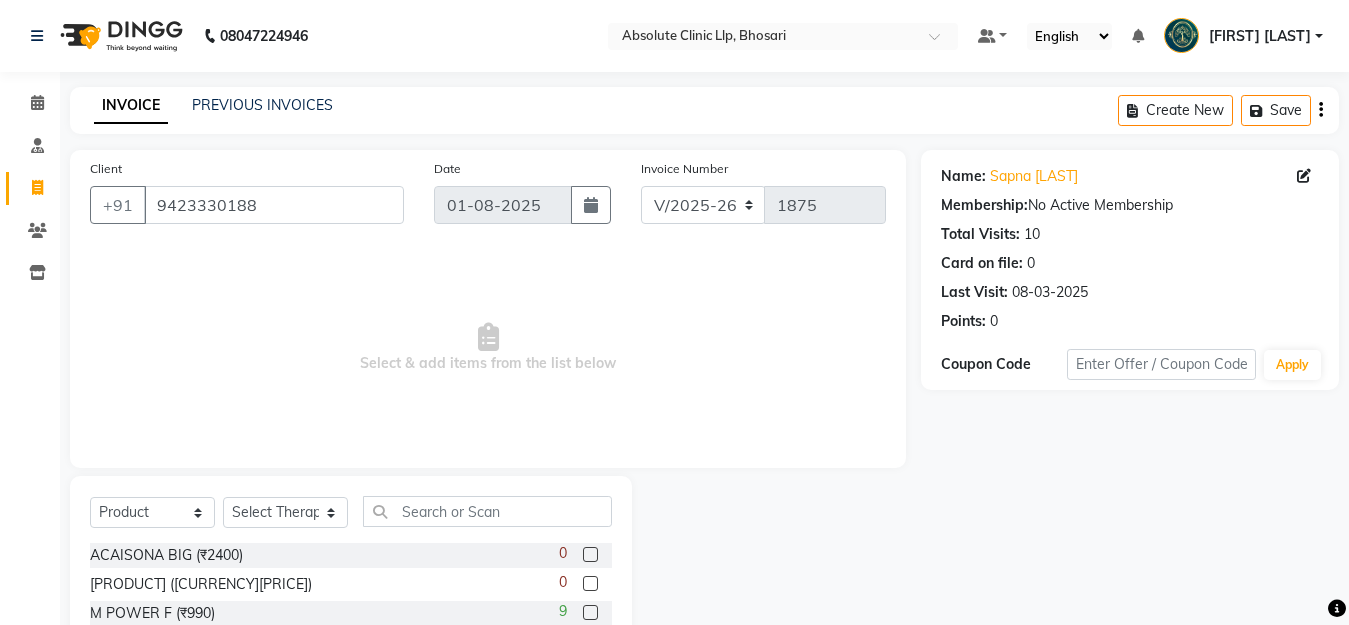 click on "Select  Service  Product  Membership  Package Voucher Prepaid Gift Card  Select Therapist Anita Gawli	 Dr.Bharati Patil Dr.Dhananjay Patil Dr.Rachana Hivarkar Gaurav Raaj Neha Rokde Priyanka  More RECEPTION-phuge prima Sachin Kale	 Sanjivni Kale	 Shekhar Chavan Sonali Naikre	 Vaishali Chowgule" 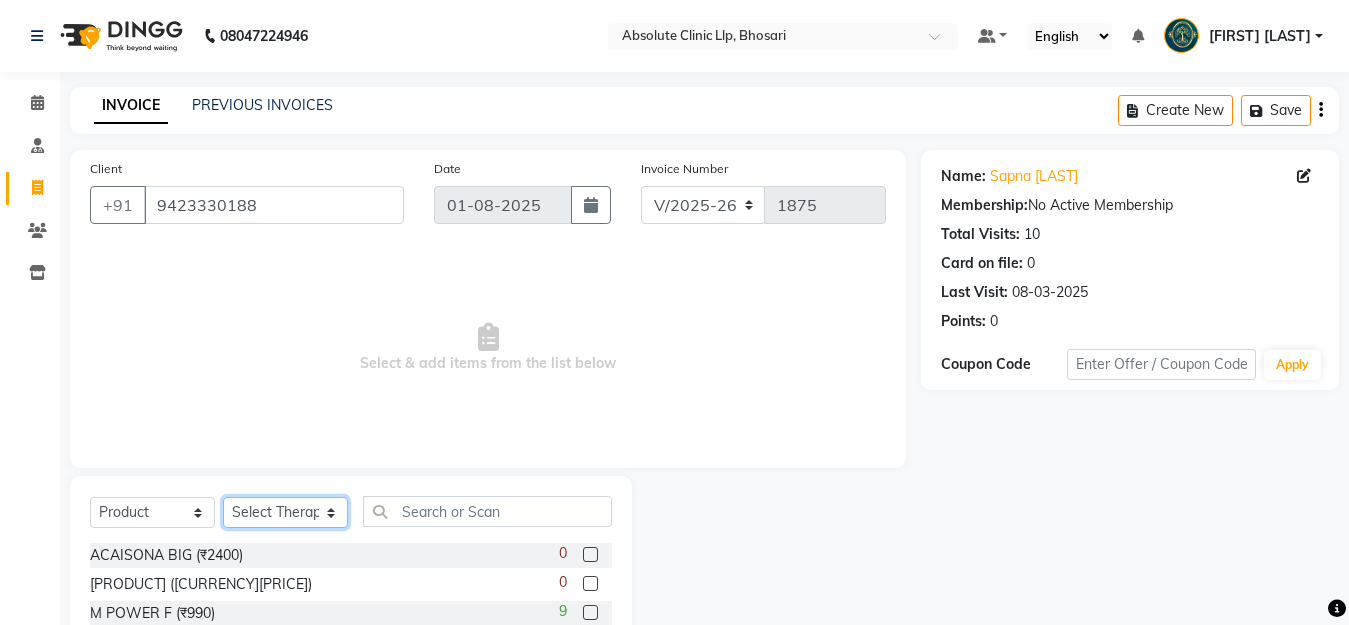 click on "Select Therapist Anita Gawli	 Dr.Bharati Patil Dr.Dhananjay Patil Dr.Rachana Hivarkar Gaurav Raaj Neha Rokde Priyanka  More RECEPTION-phuge prima Sachin Kale	 Sanjivni Kale	 Shekhar Chavan Sonali Naikre	 Vaishali Chowgule" 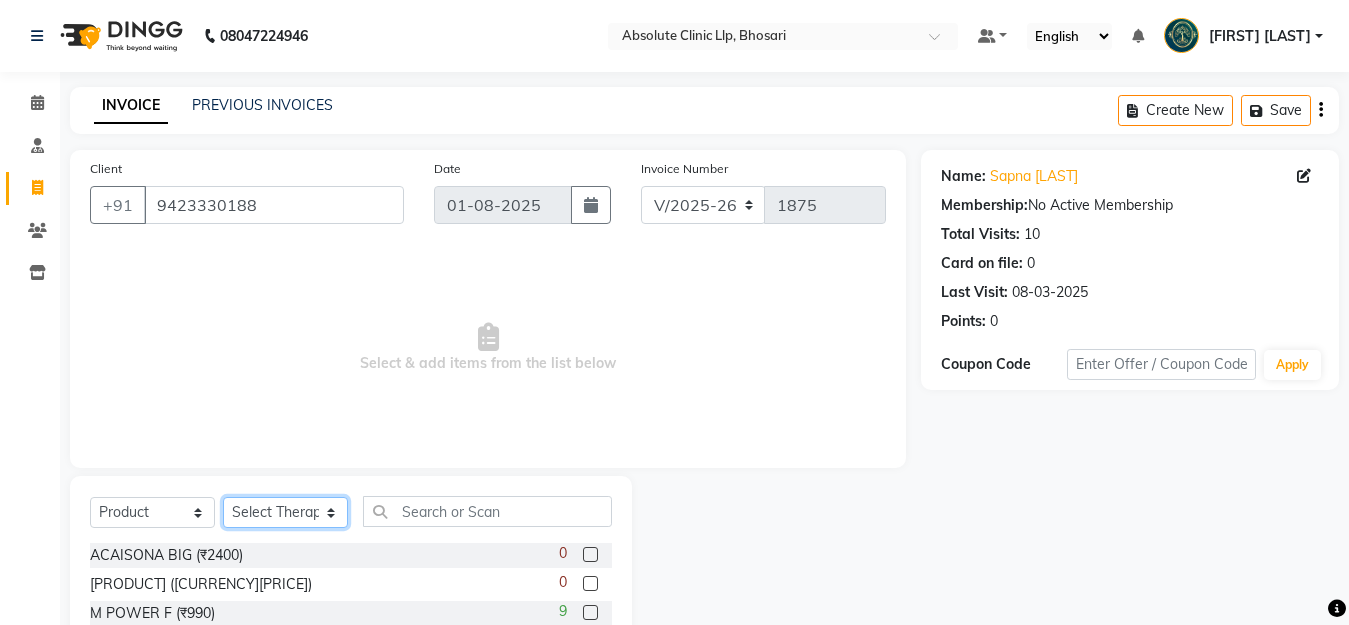 select on "28317" 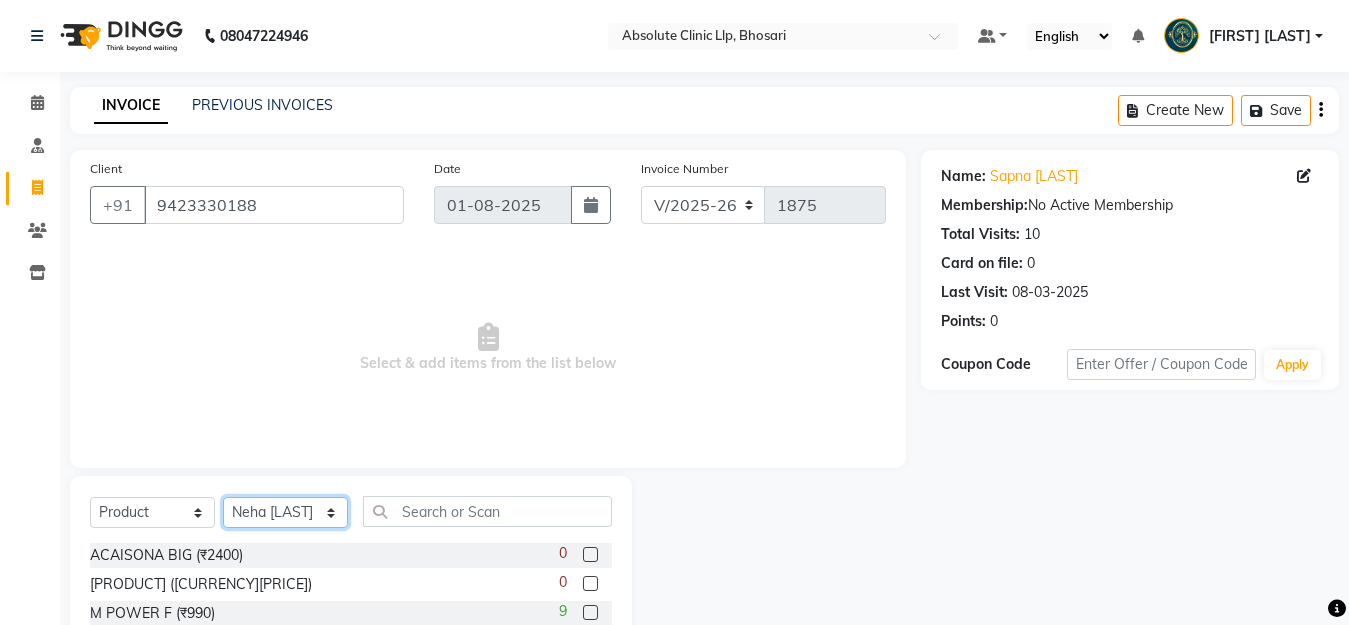 click on "Select Therapist Anita Gawli	 Dr.Bharati Patil Dr.Dhananjay Patil Dr.Rachana Hivarkar Gaurav Raaj Neha Rokde Priyanka  More RECEPTION-phuge prima Sachin Kale	 Sanjivni Kale	 Shekhar Chavan Sonali Naikre	 Vaishali Chowgule" 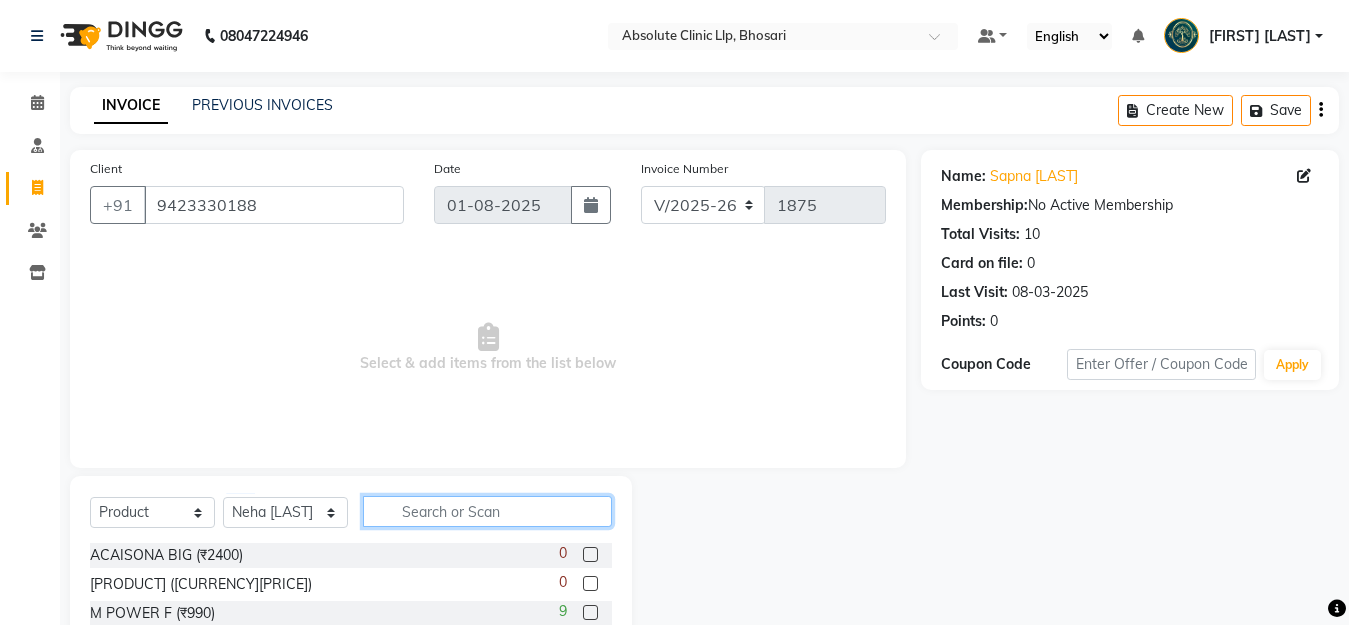 click 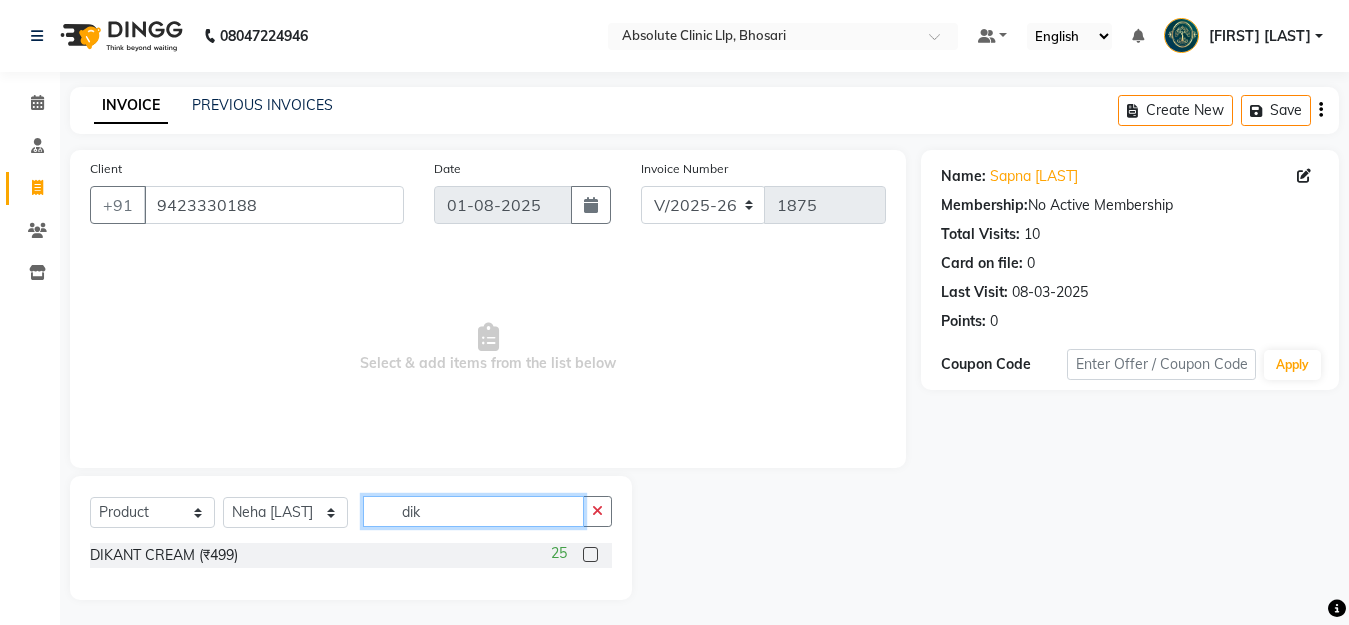 type on "dik" 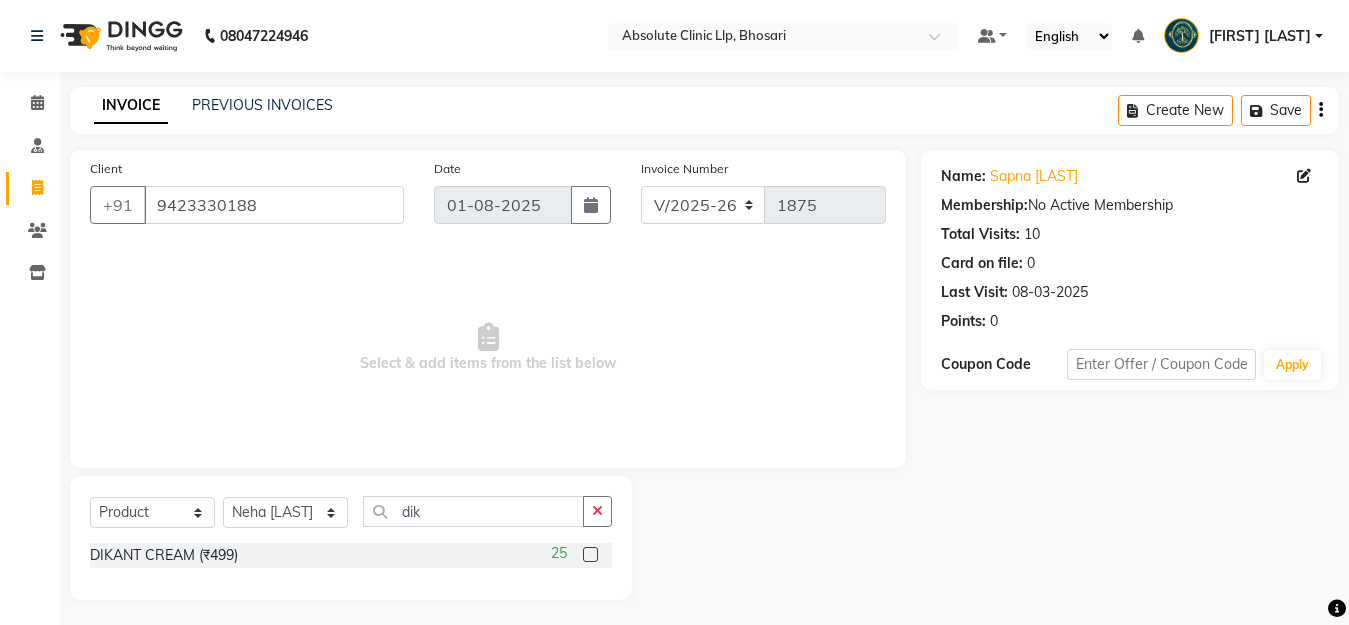 click 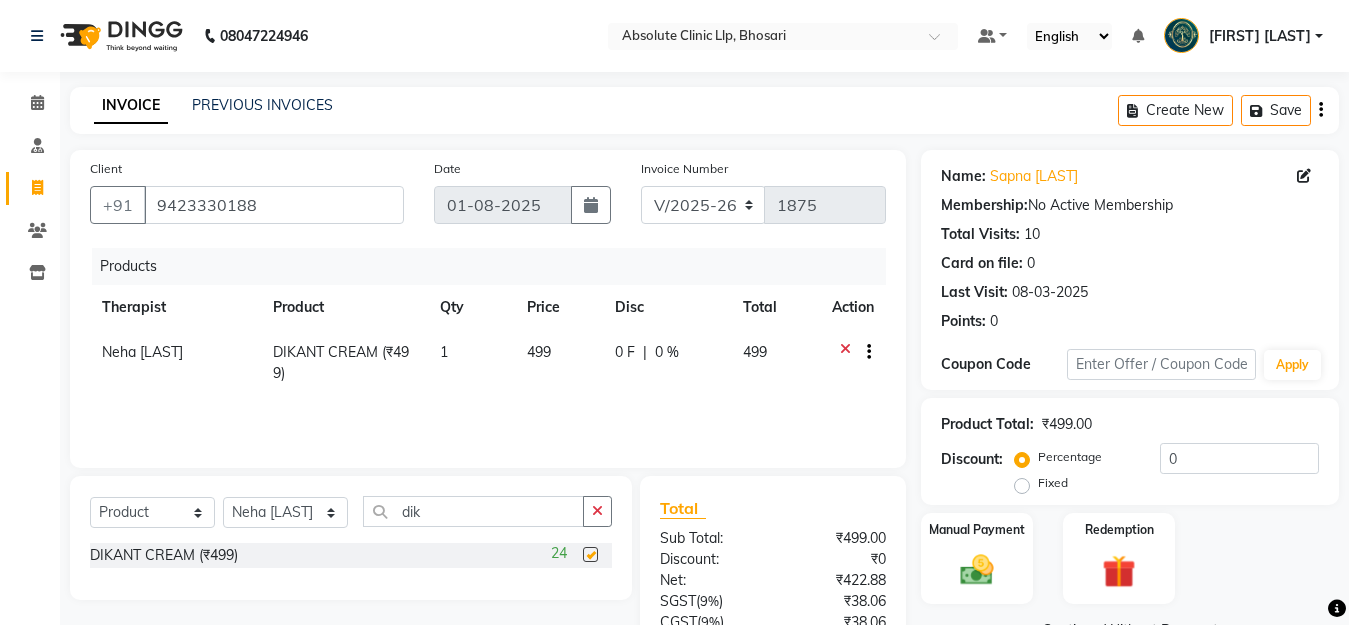 checkbox on "false" 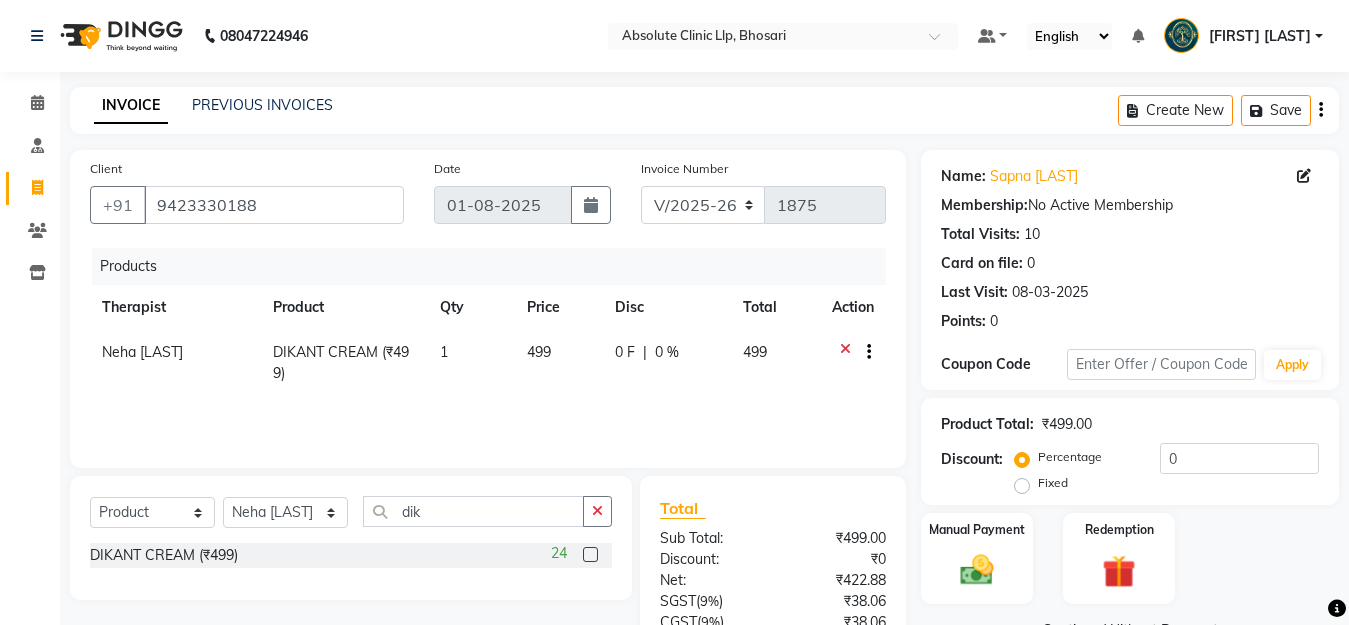 drag, startPoint x: 539, startPoint y: 358, endPoint x: 558, endPoint y: 346, distance: 22.472204 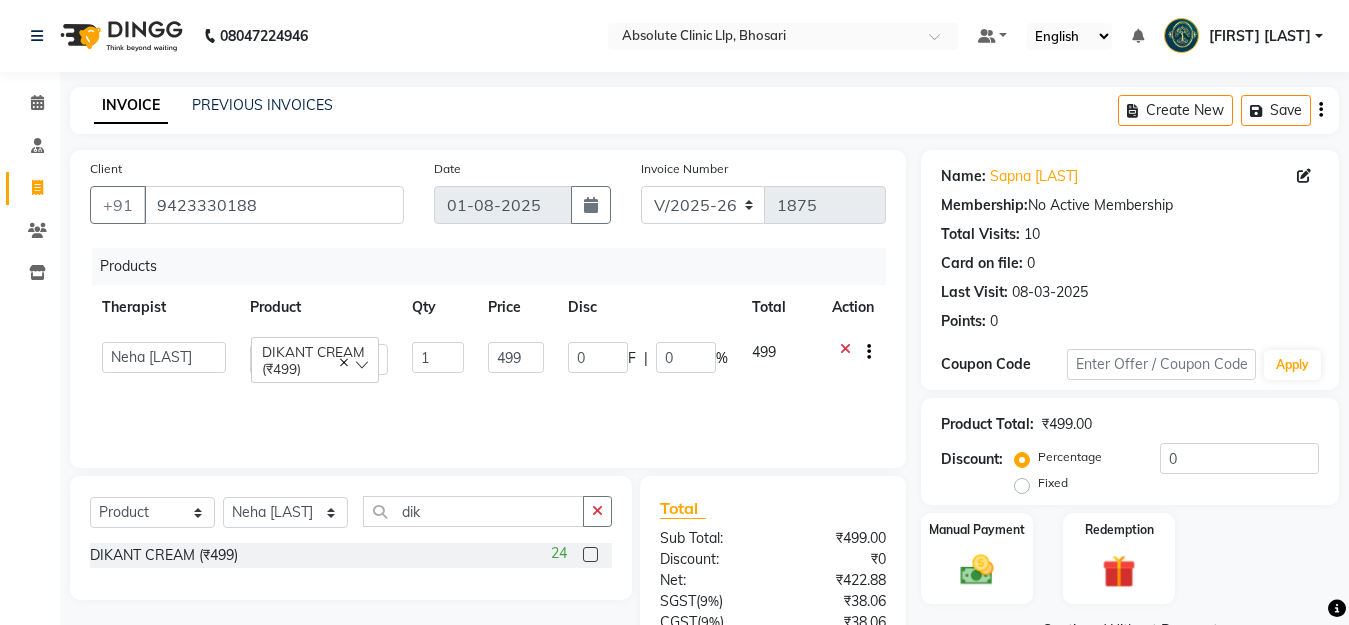click on "0 F | 0 %" 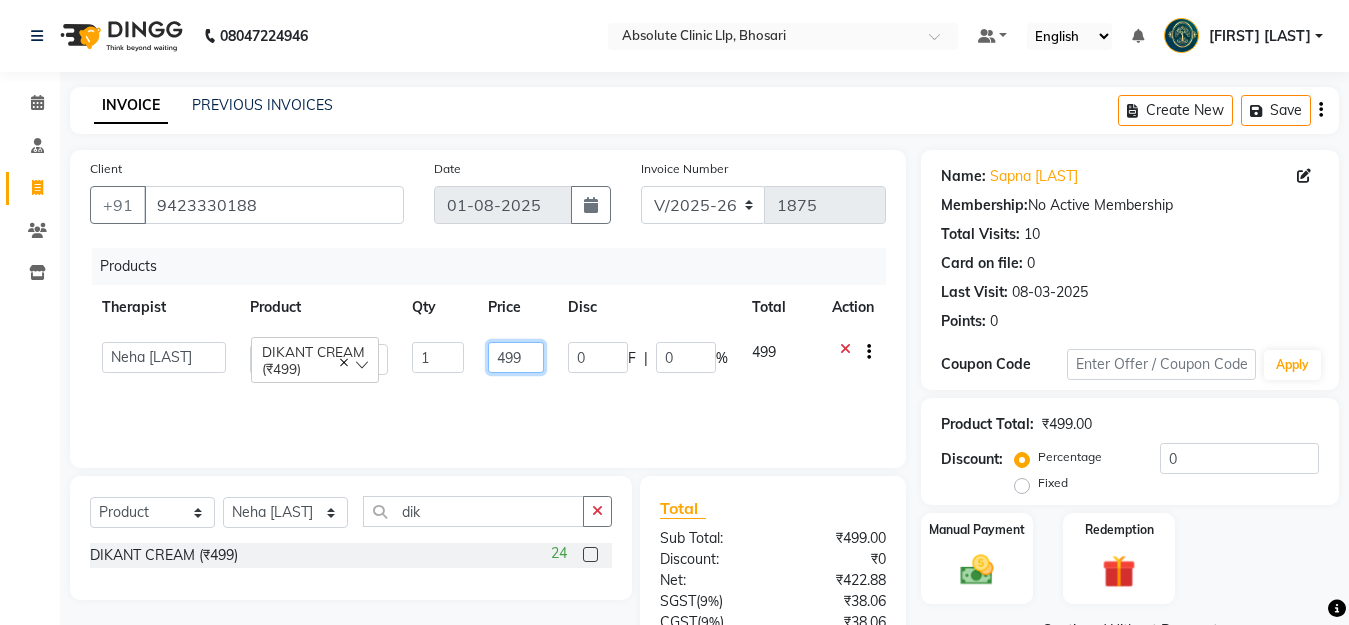 click on "499" 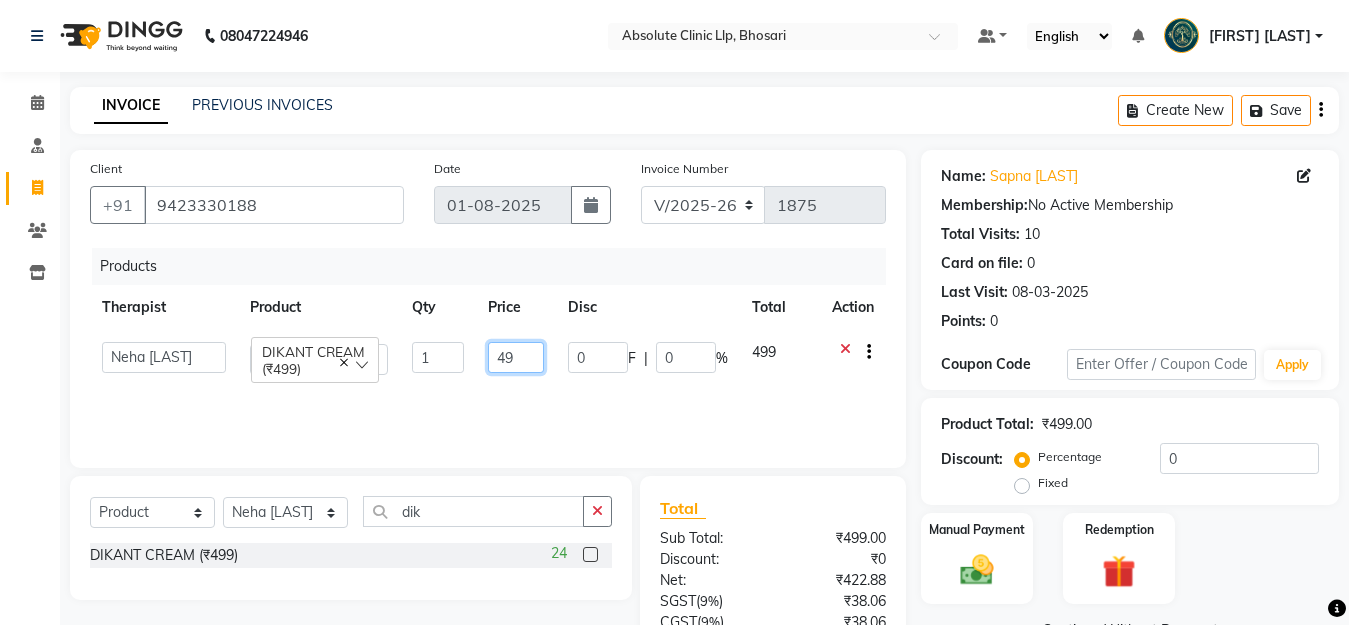 type on "4" 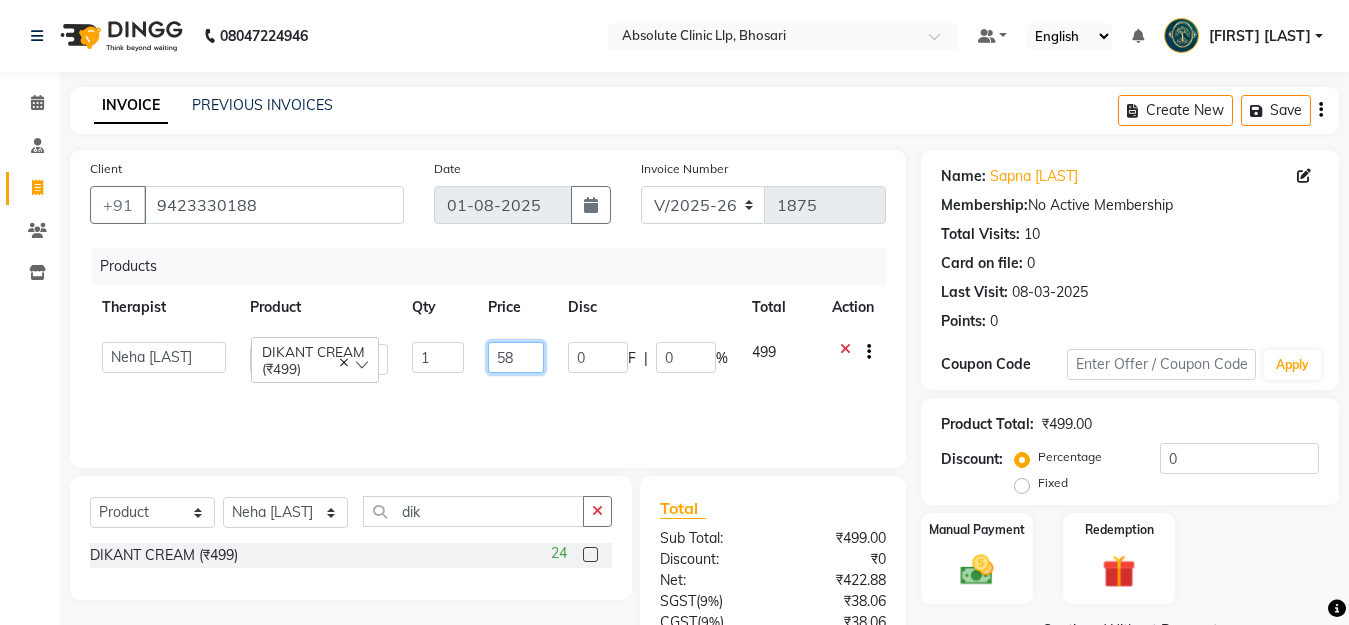 type on "585" 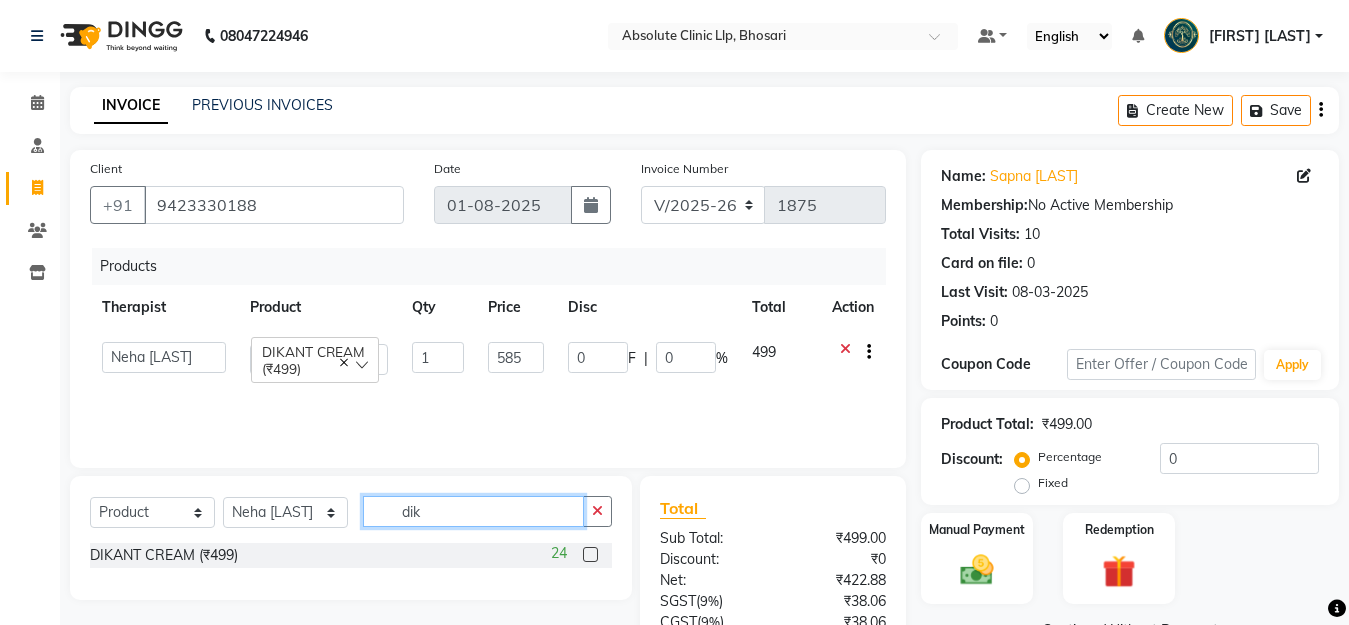 click on "dik" 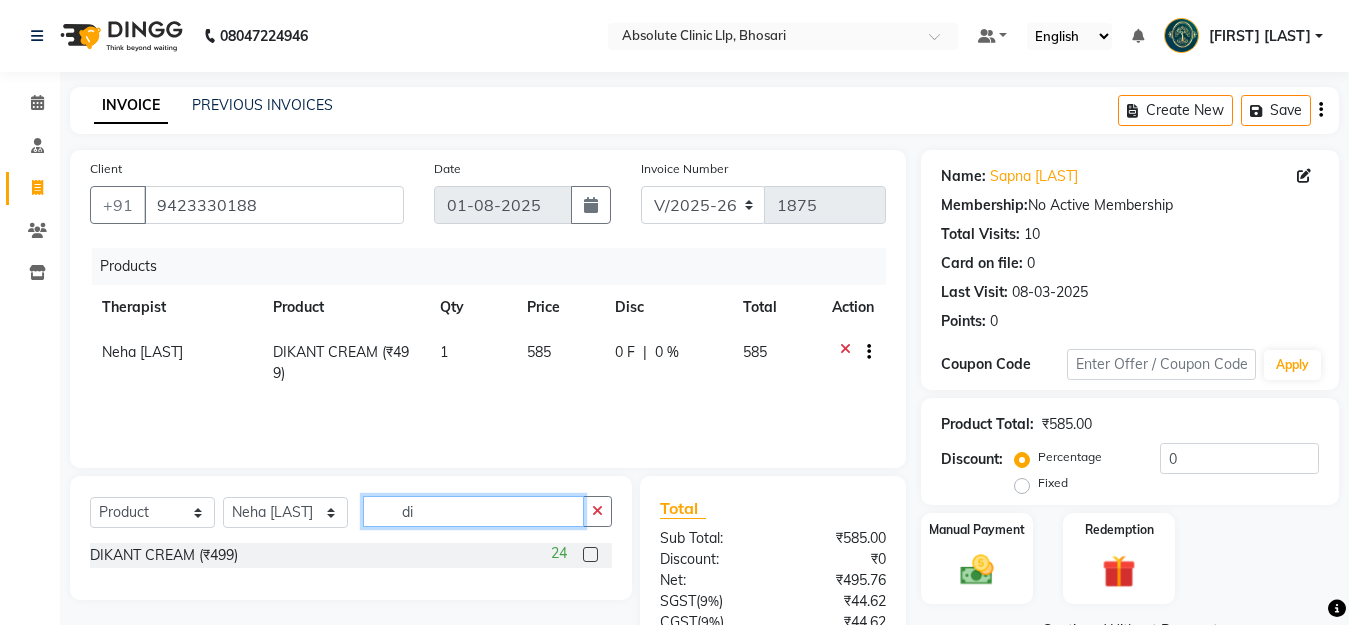 type on "d" 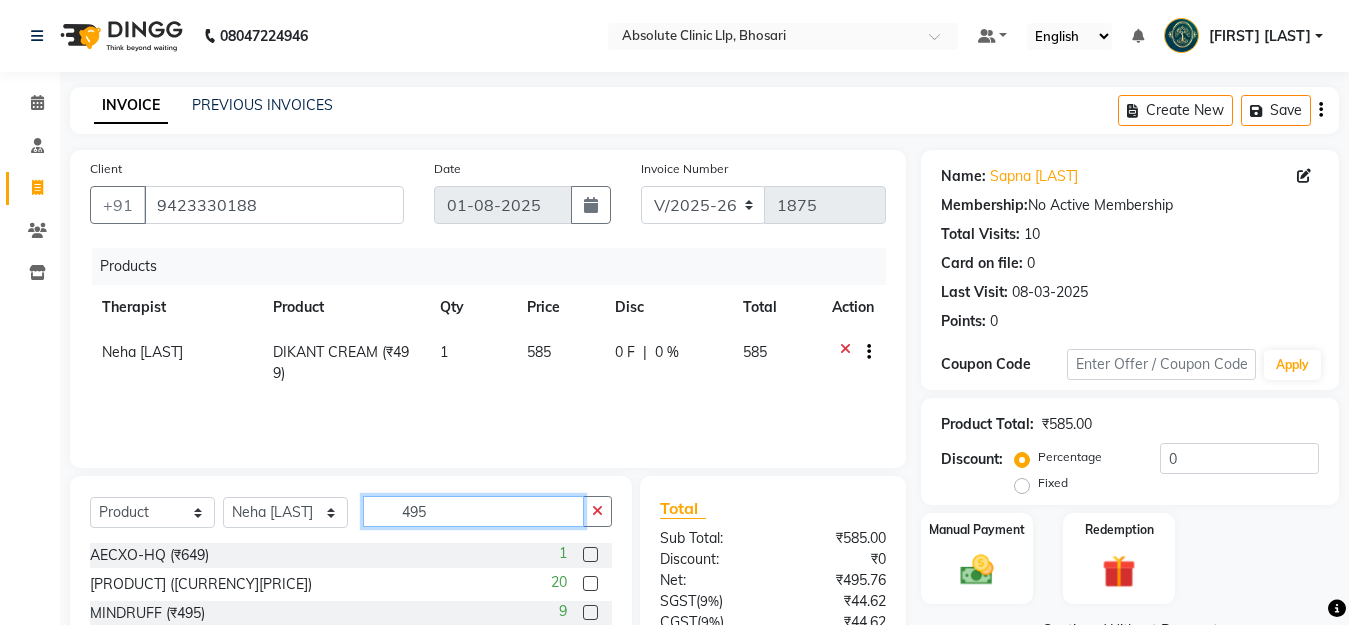 type on "495" 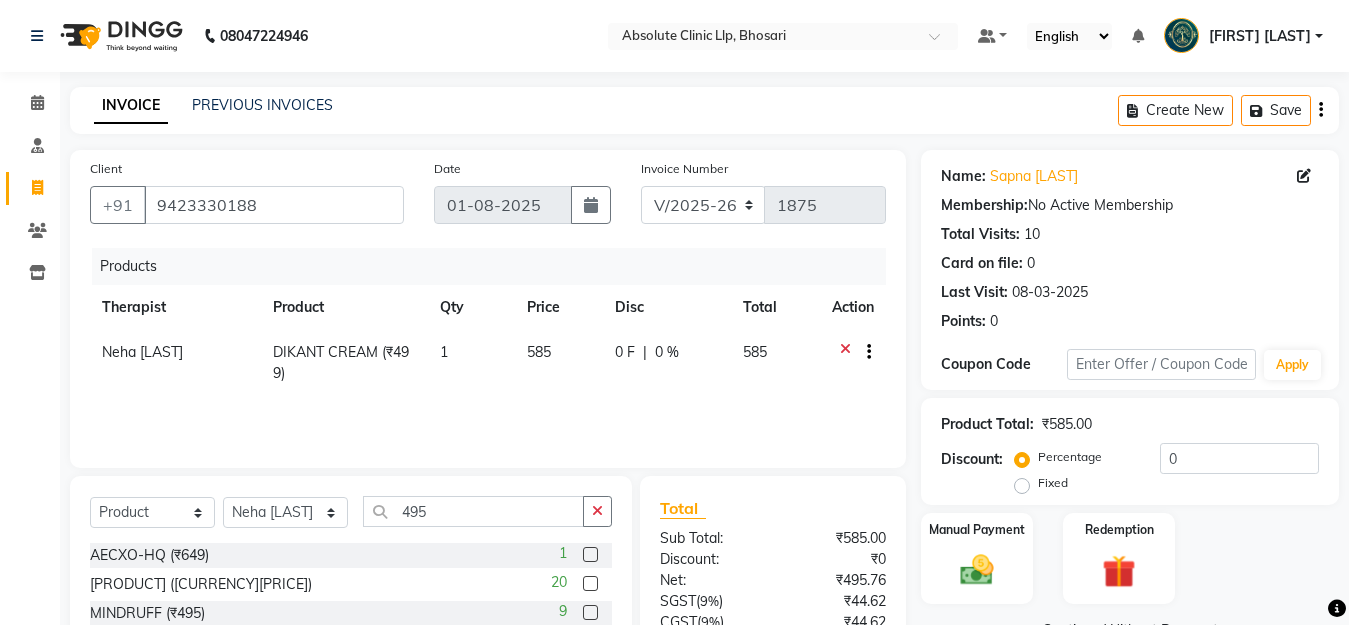 click 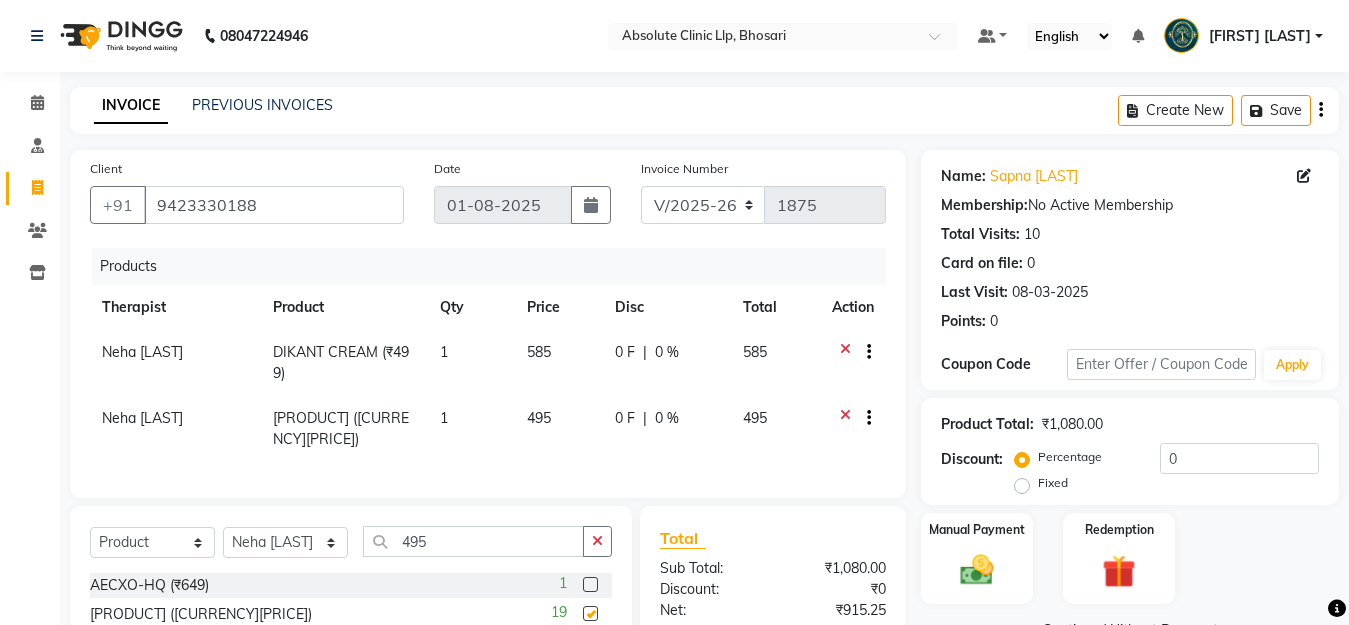 checkbox on "false" 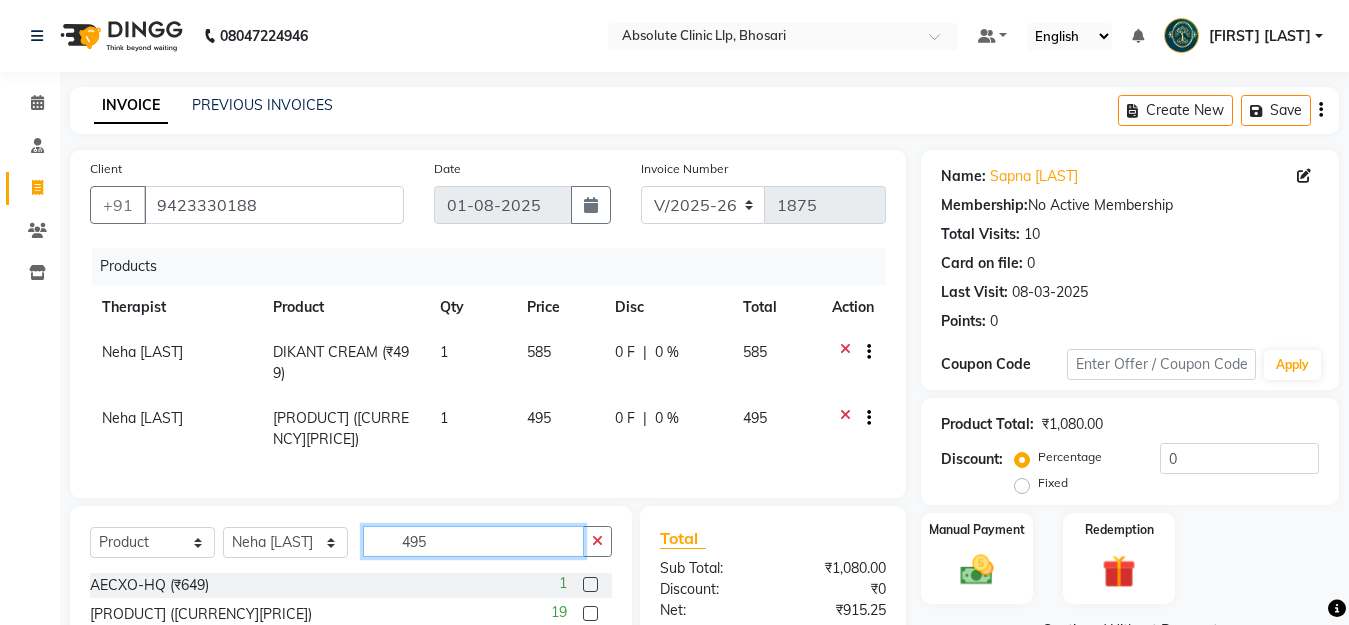 click on "495" 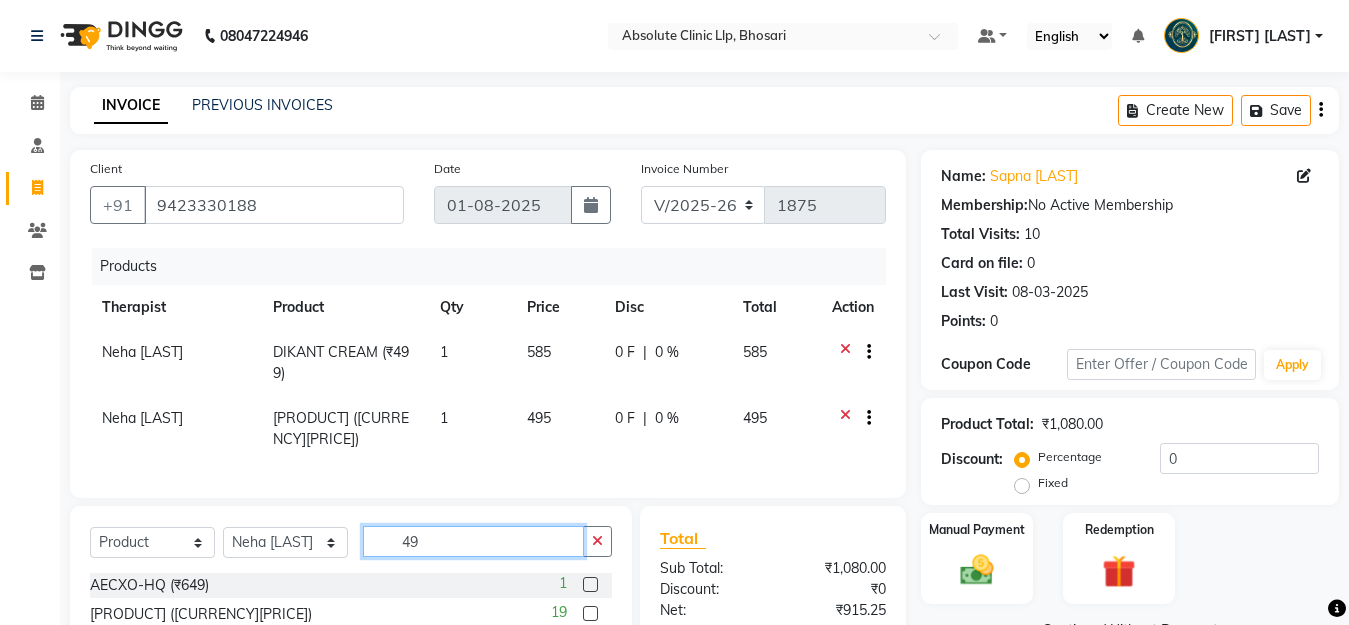 type on "4" 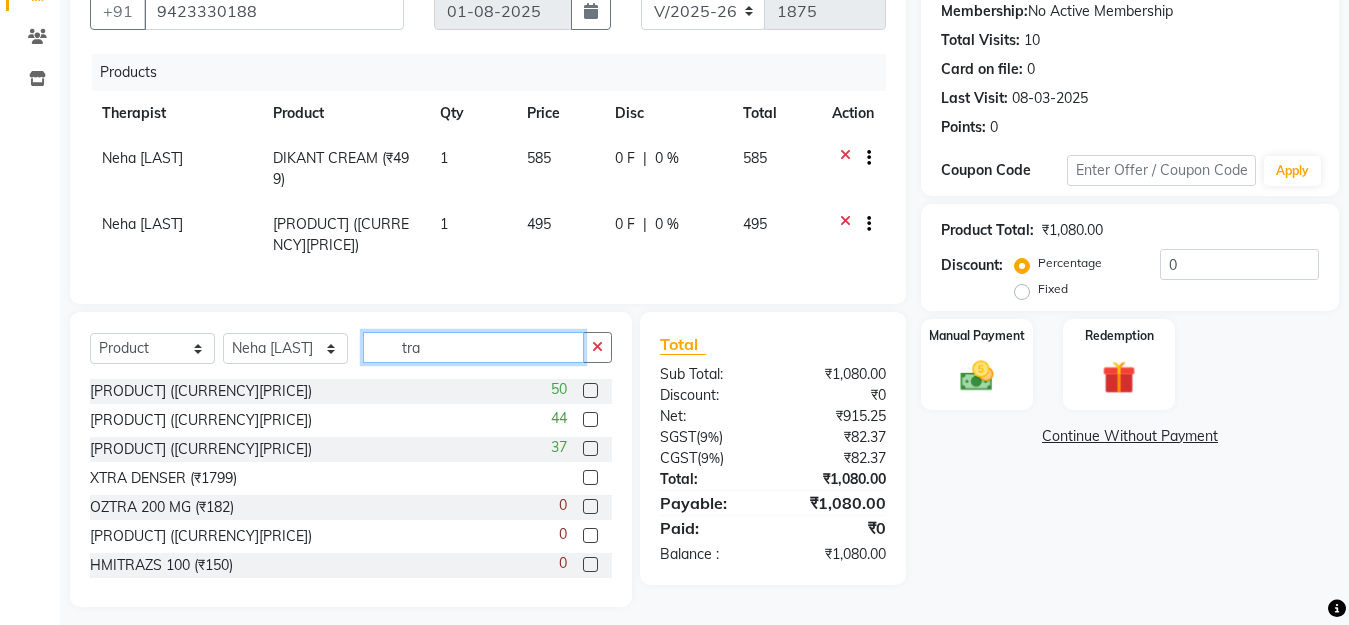 scroll, scrollTop: 223, scrollLeft: 0, axis: vertical 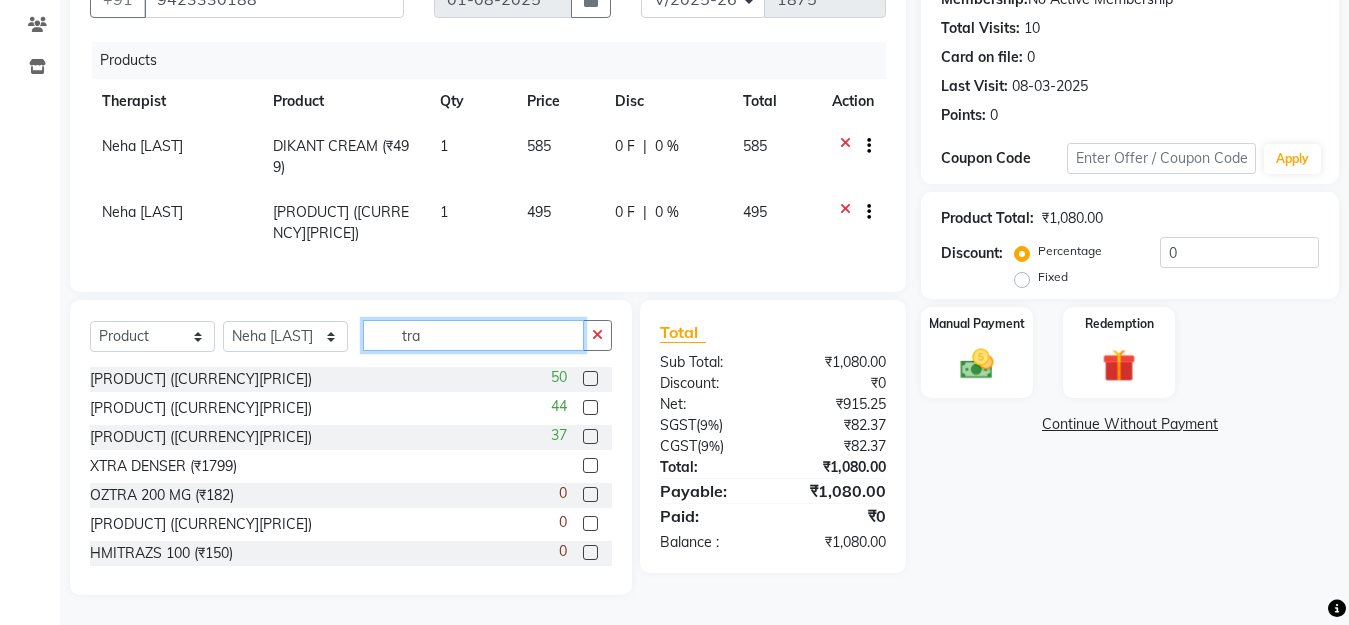 type on "tra" 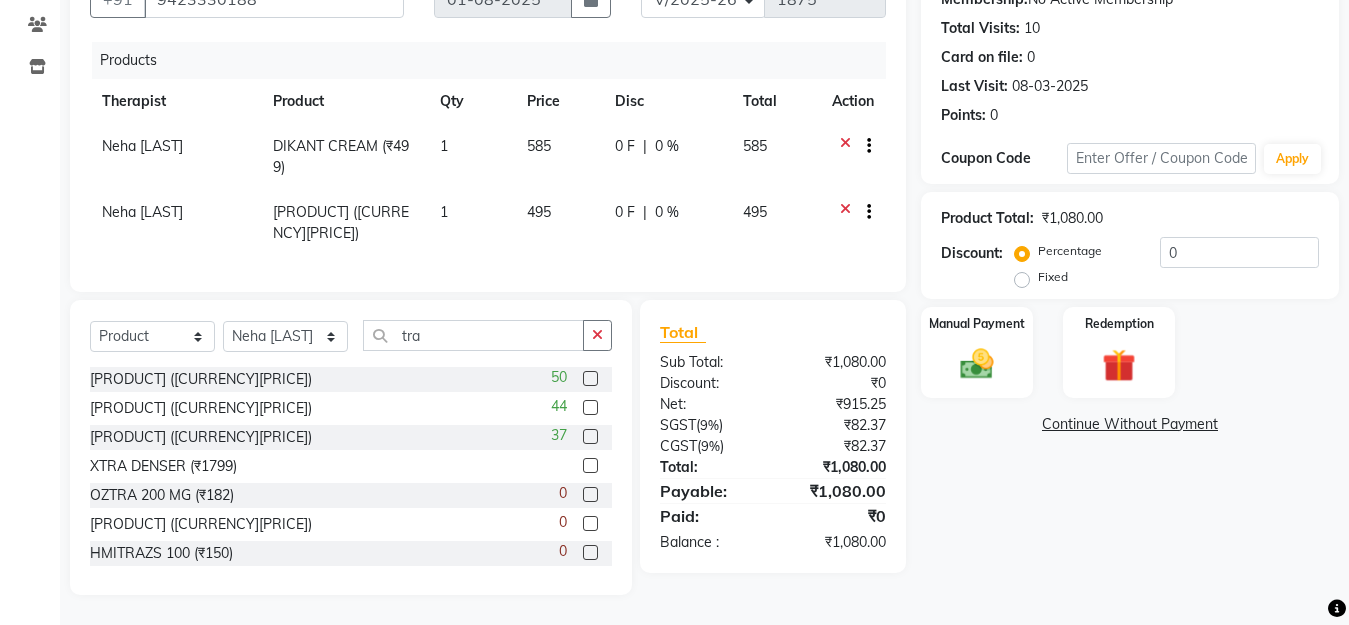 click 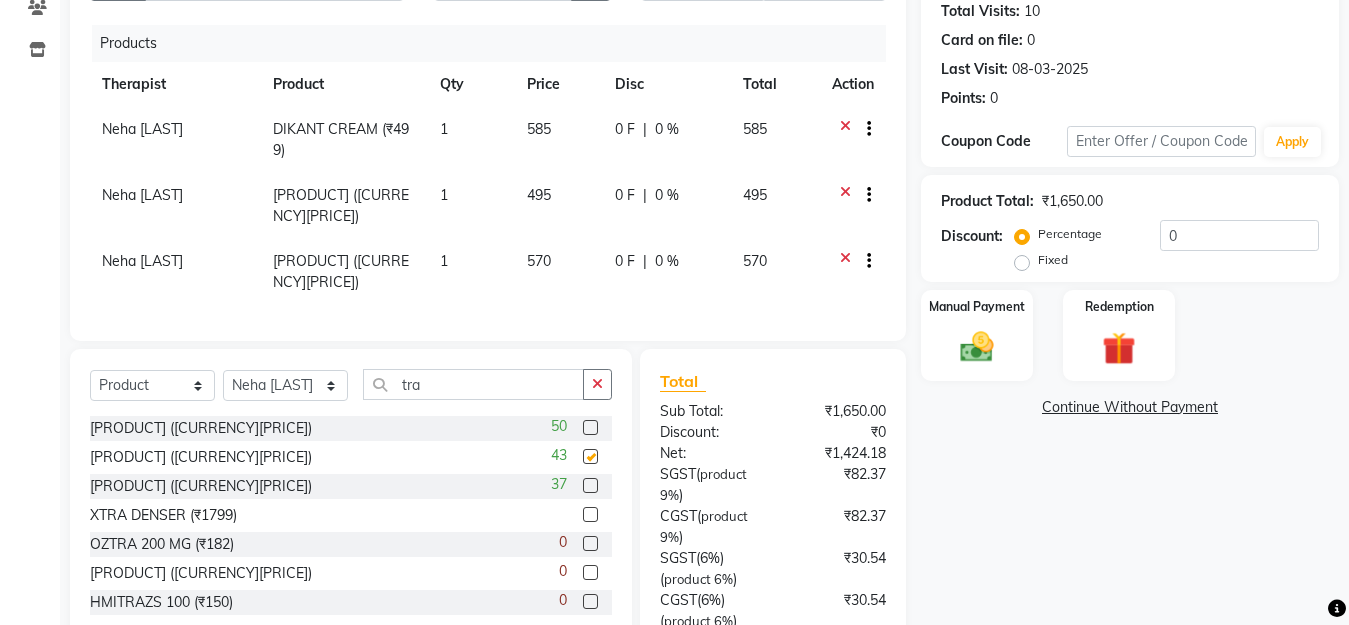 checkbox on "false" 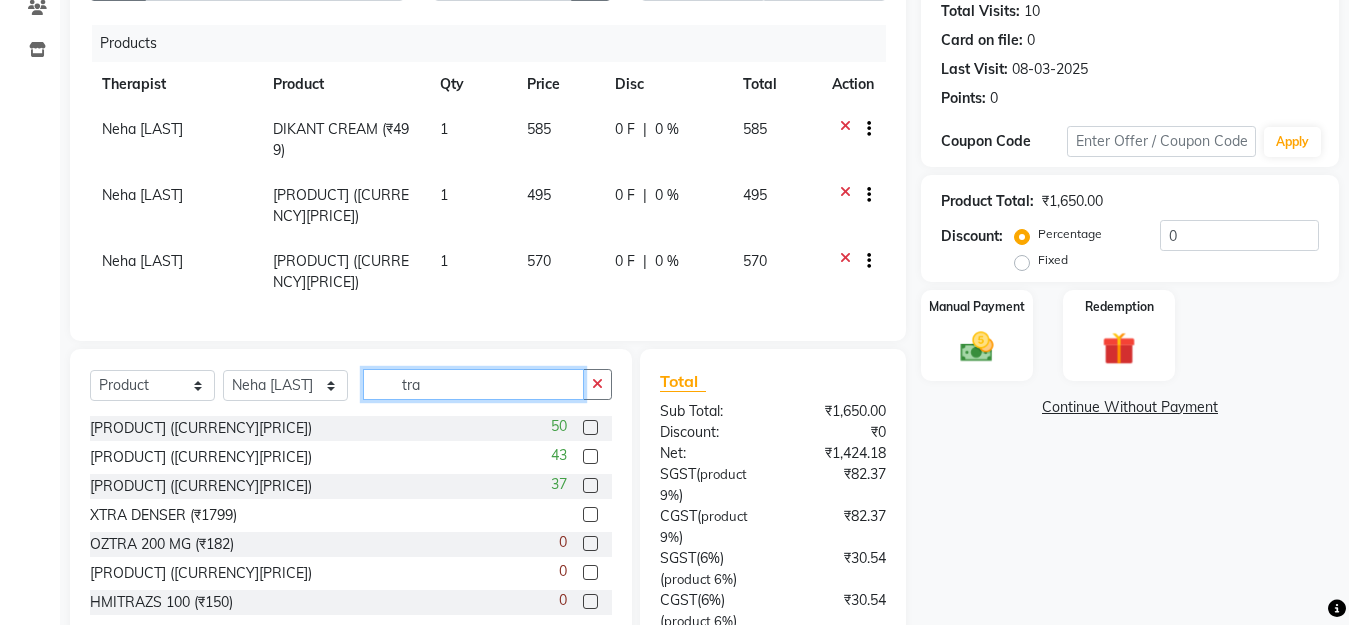 click on "tra" 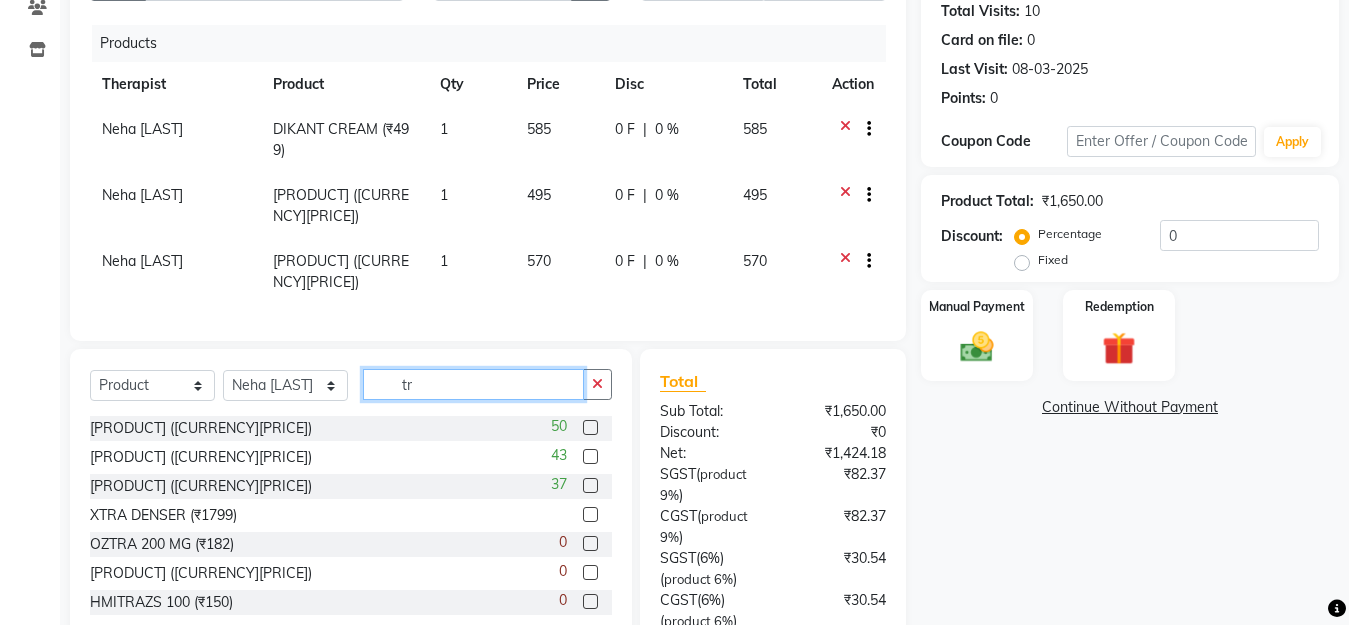 type on "t" 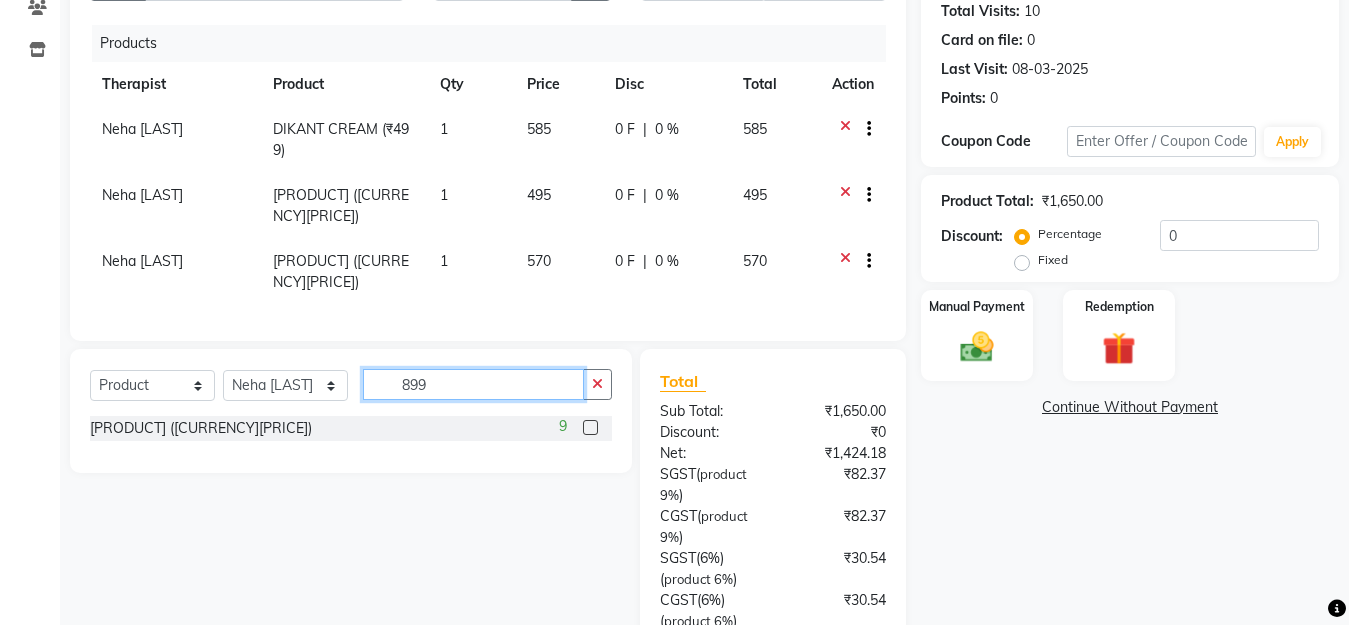 type on "899" 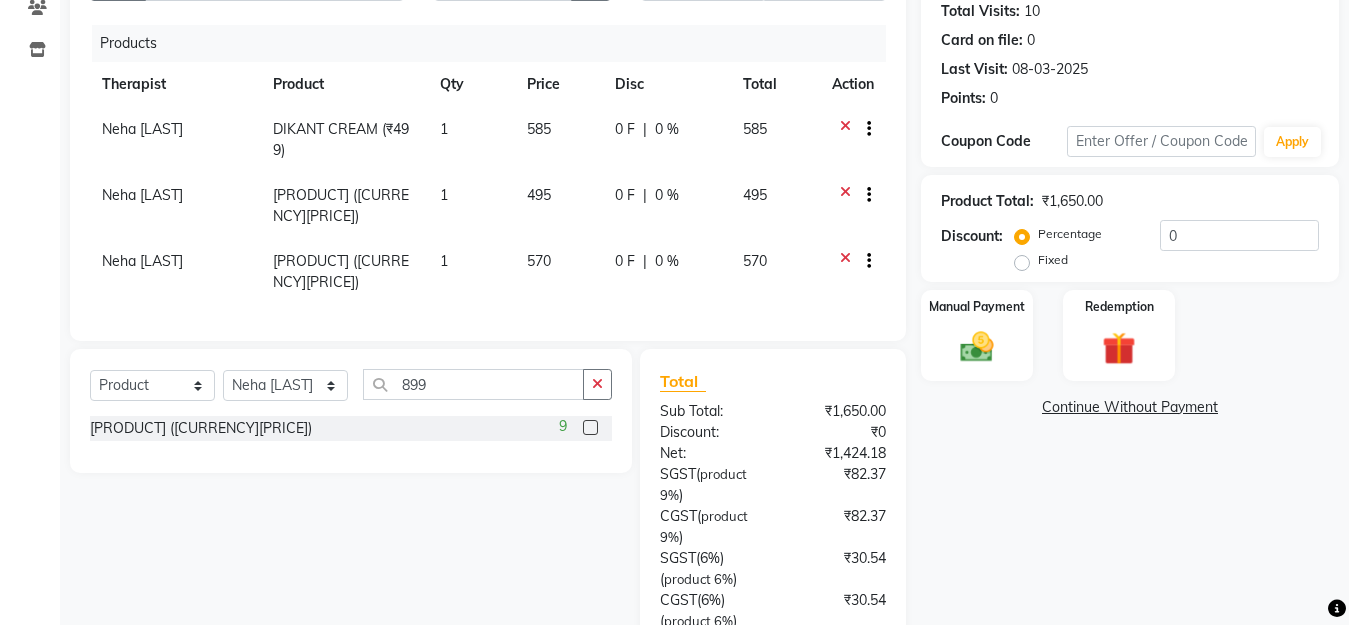 click 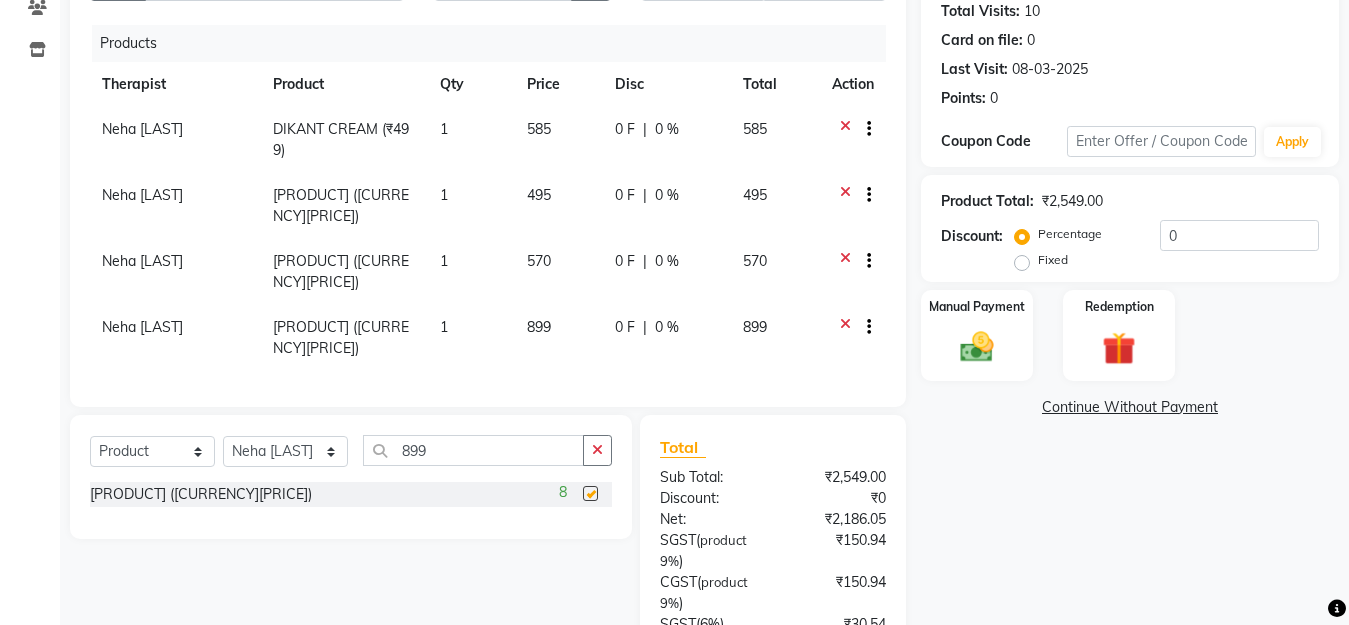 checkbox on "false" 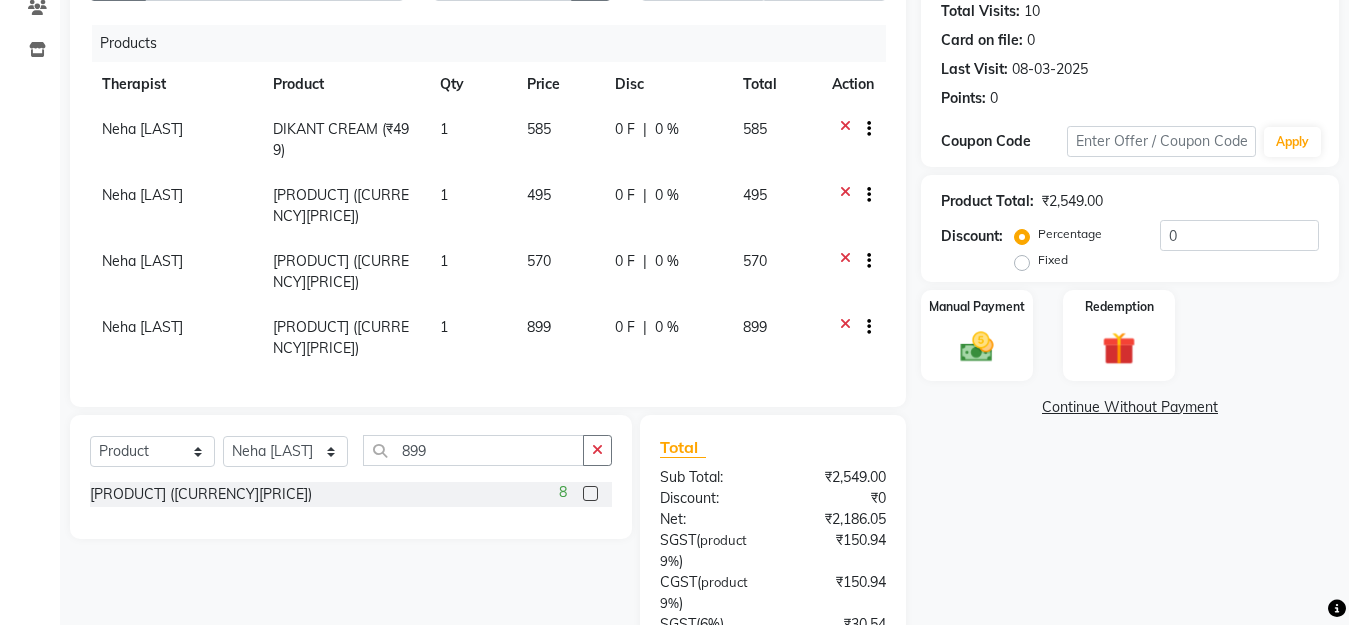 click on "Neha [LAST]" 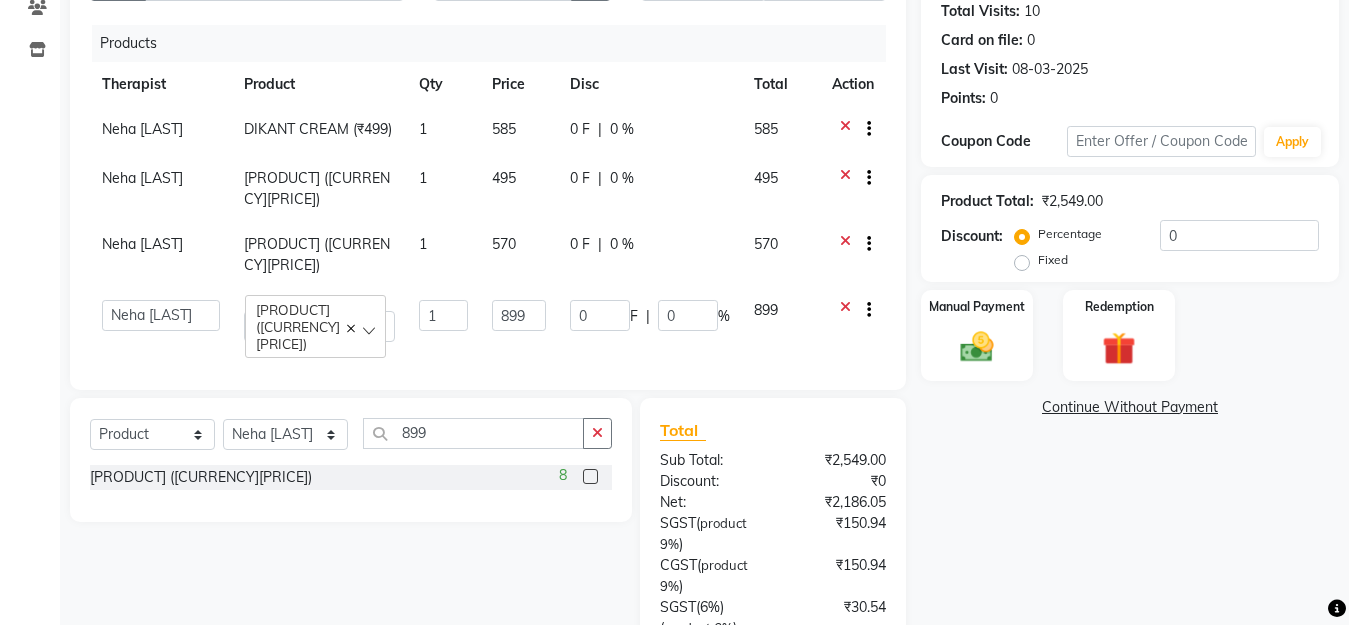 click on "[FIRST] [LAST]	   [TITLE][FIRST] [LAST]   [TITLE][FIRST] [LAST]   [TITLE][FIRST] [LAST]   [FIRST] [LAST]   [FIRST] [LAST]   [FIRST]  [LAST]   RECEPTION-phuge prima   [FIRST] [LAST]	   [FIRST] [LAST]	   [FIRST] [LAST]   [FIRST] [LAST]	   [FIRST] [LAST]" 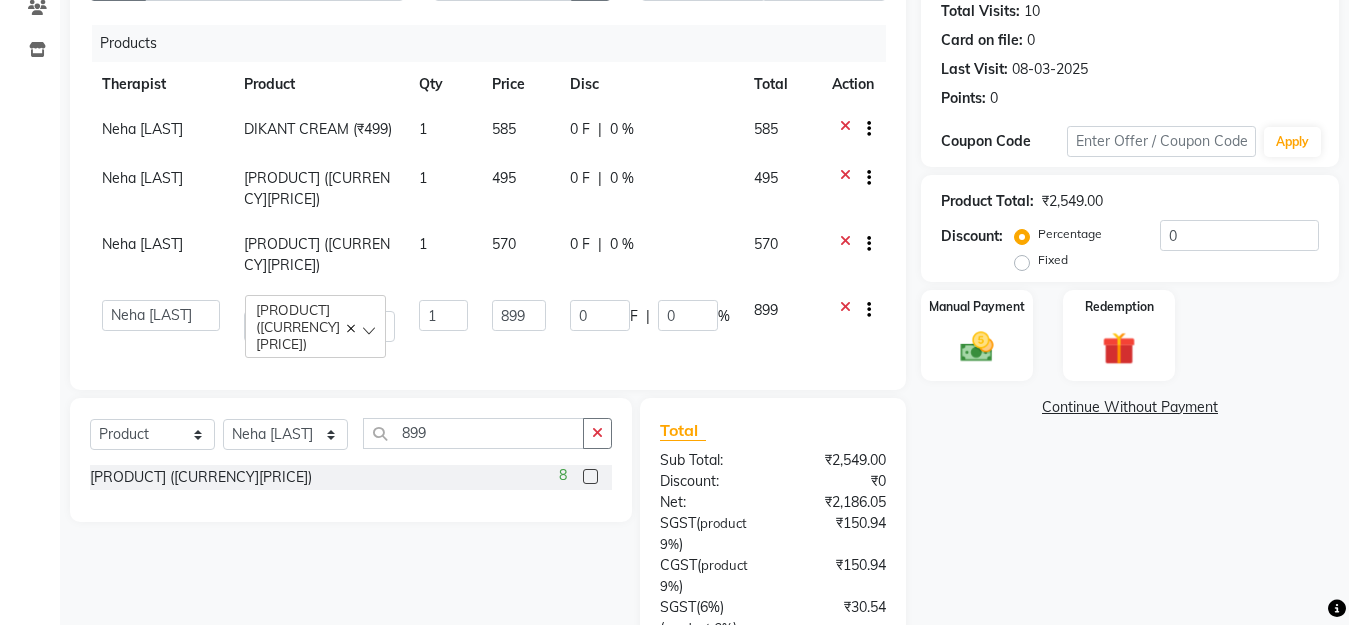 click on "[FIRST] [LAST]	   [TITLE][FIRST] [LAST]   [TITLE][FIRST] [LAST]   [TITLE][FIRST] [LAST]   [FIRST] [LAST]   [FIRST] [LAST]   [FIRST]  [LAST]   RECEPTION-phuge prima   [FIRST] [LAST]	   [FIRST] [LAST]	   [FIRST] [LAST]   [FIRST] [LAST]	   [FIRST] [LAST]" 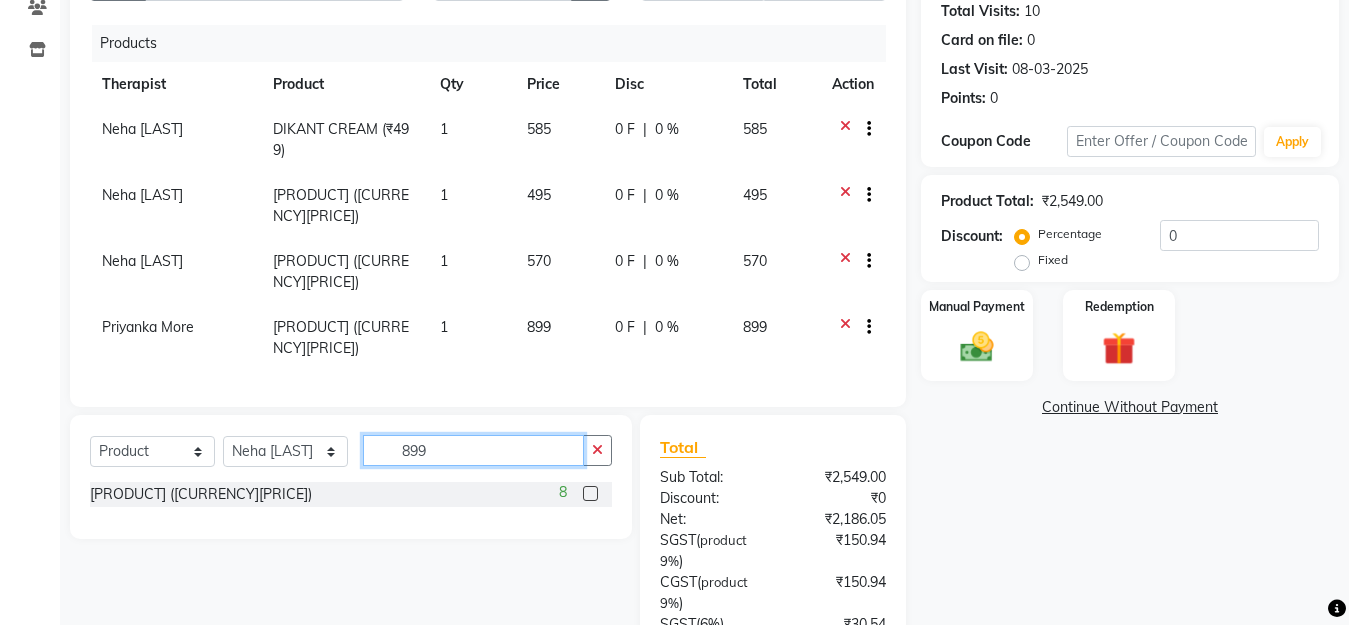 click on "899" 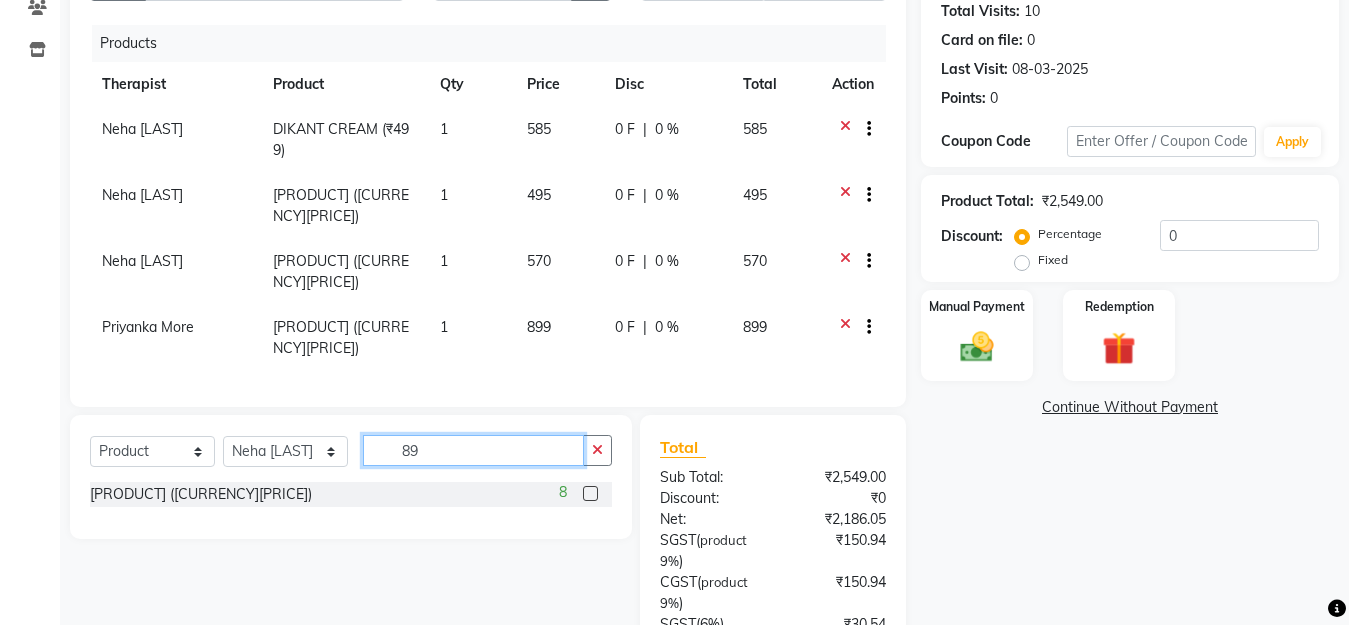 type on "8" 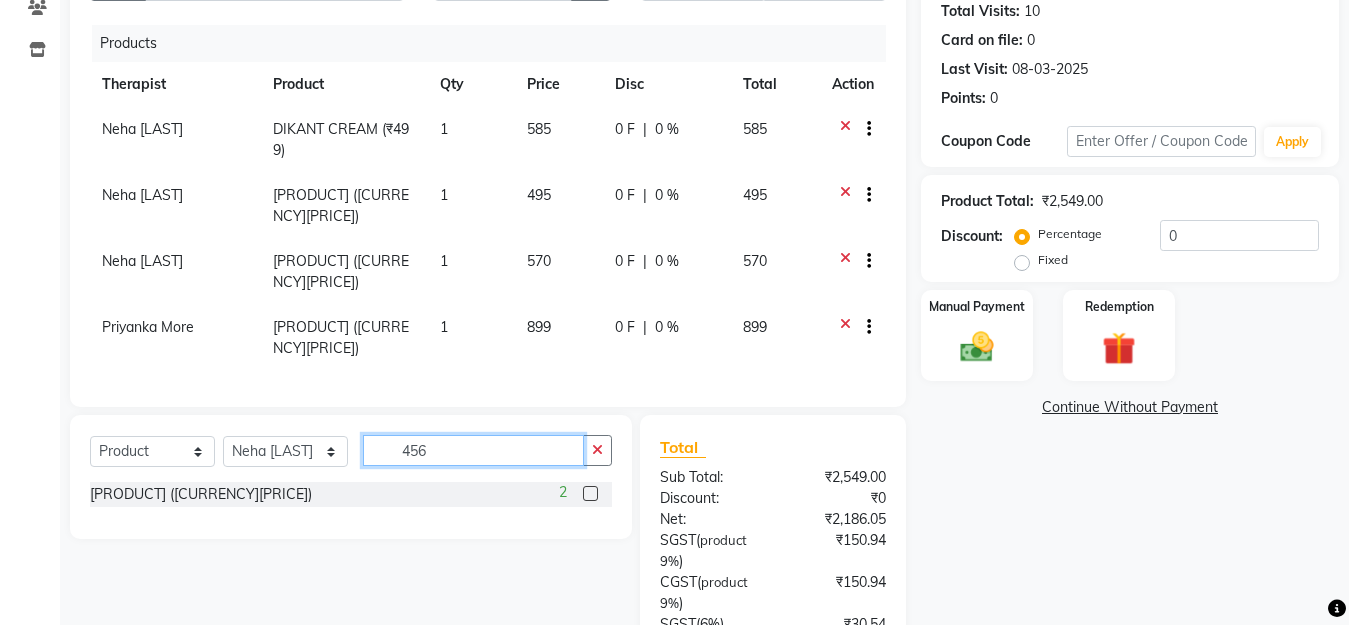 type on "456" 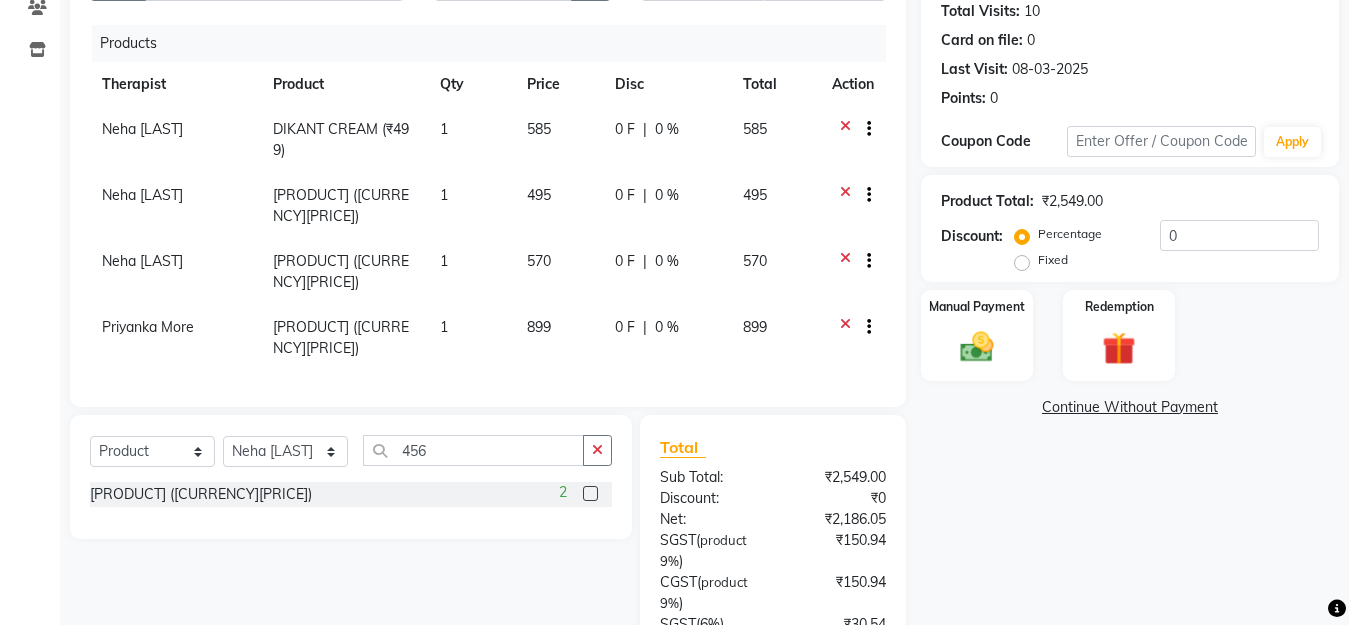 click 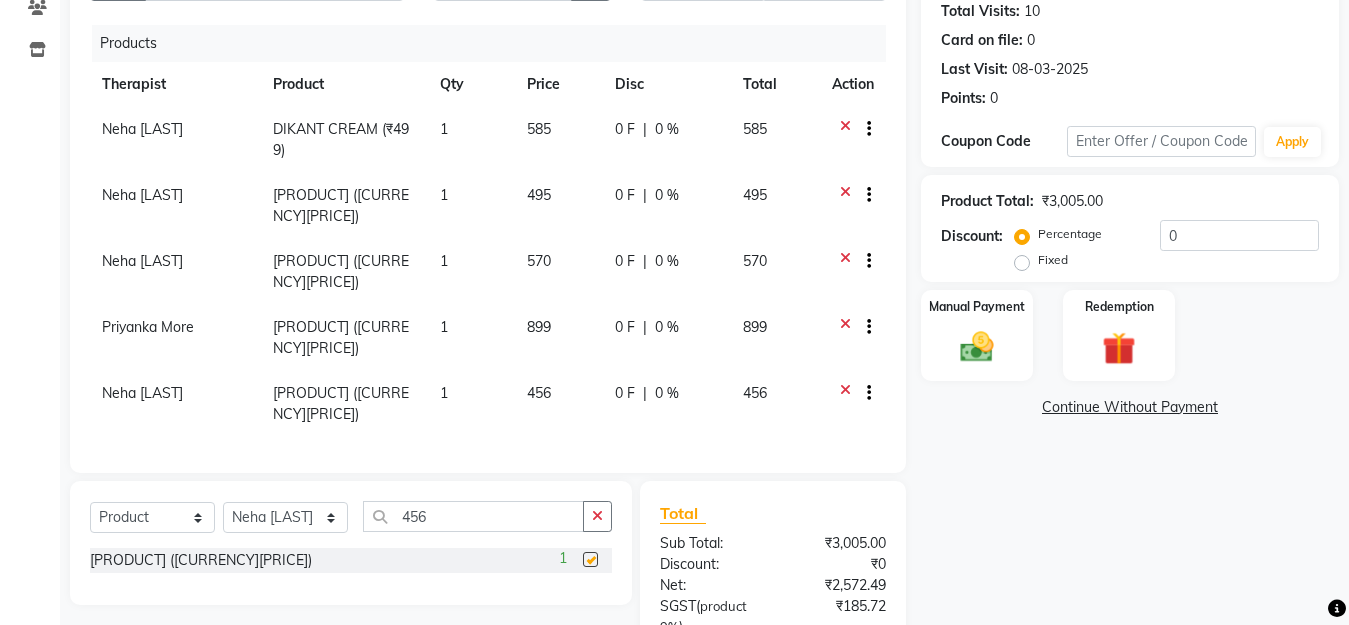 checkbox on "false" 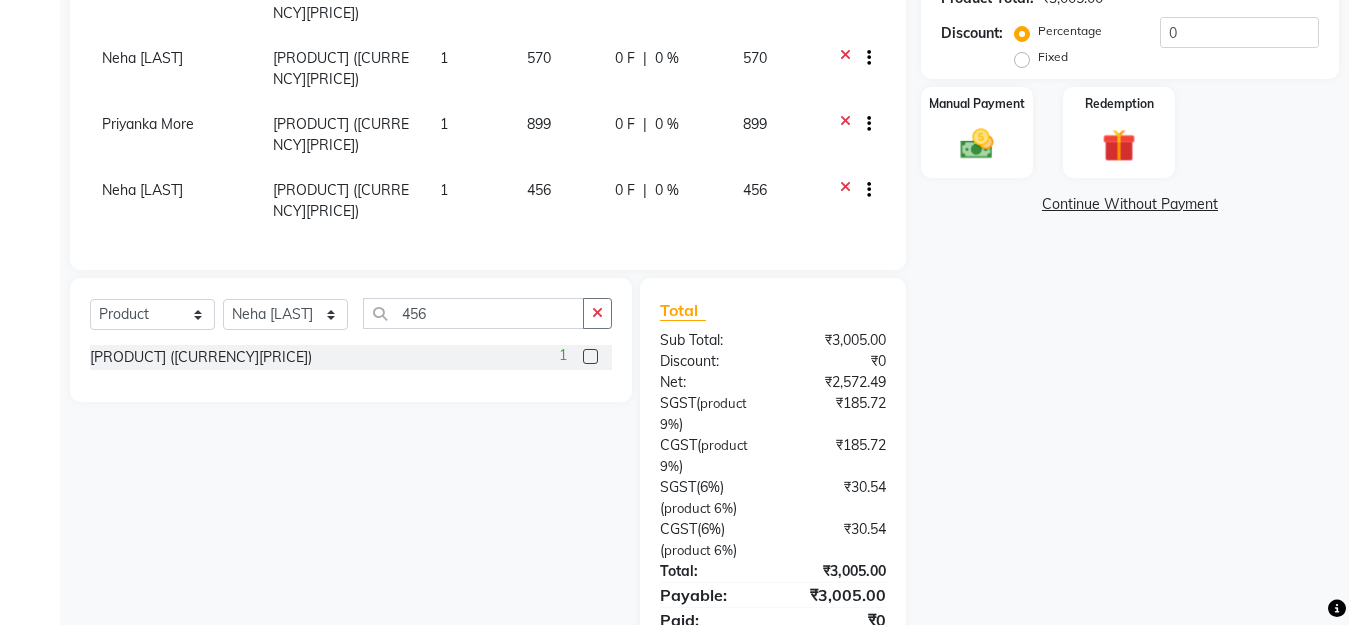 scroll, scrollTop: 546, scrollLeft: 0, axis: vertical 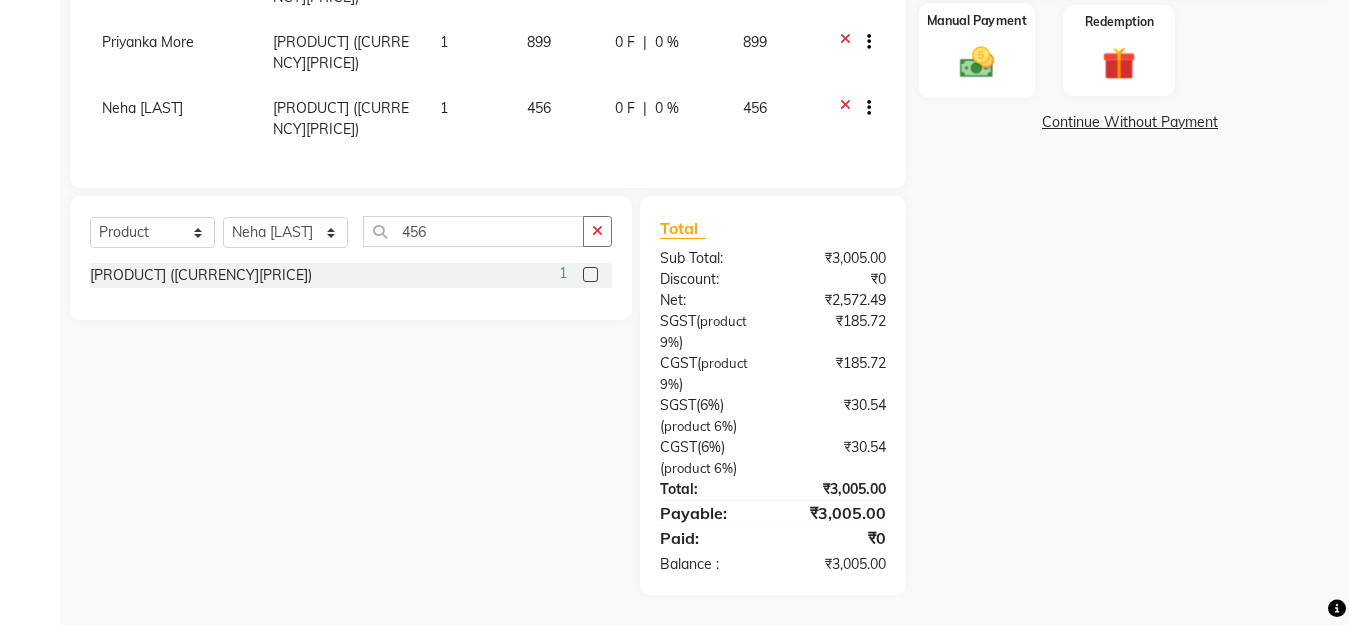 click on "Manual Payment" 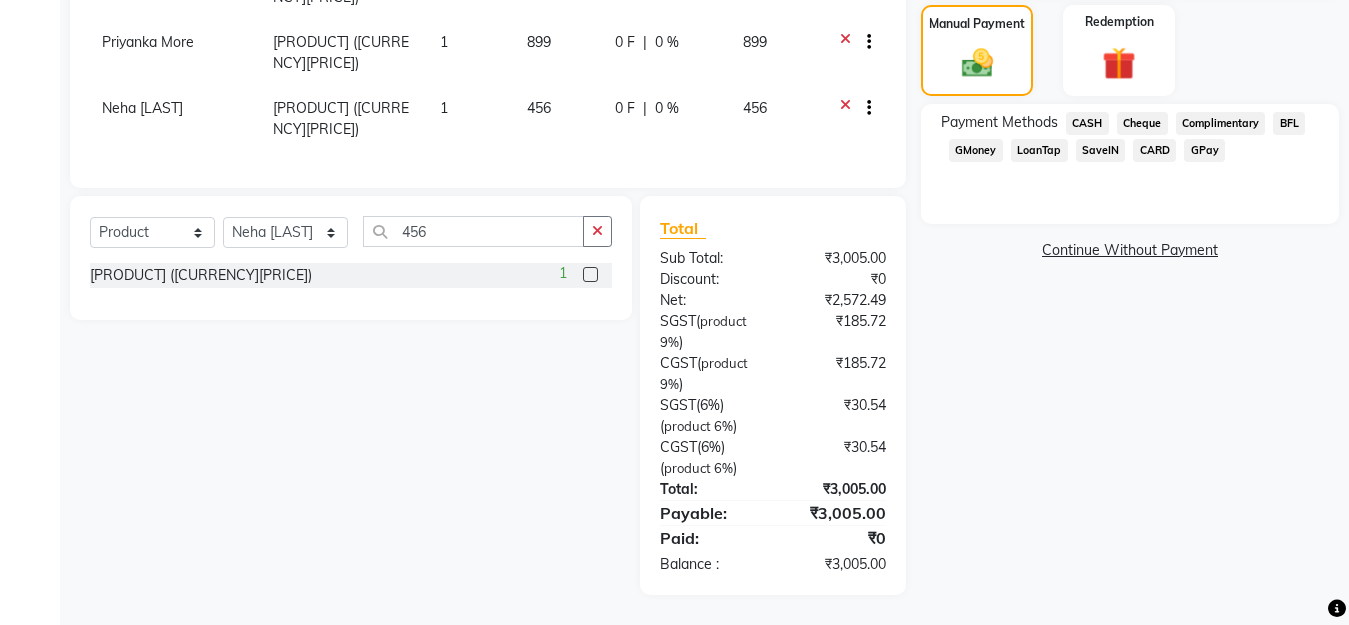 scroll, scrollTop: 146, scrollLeft: 0, axis: vertical 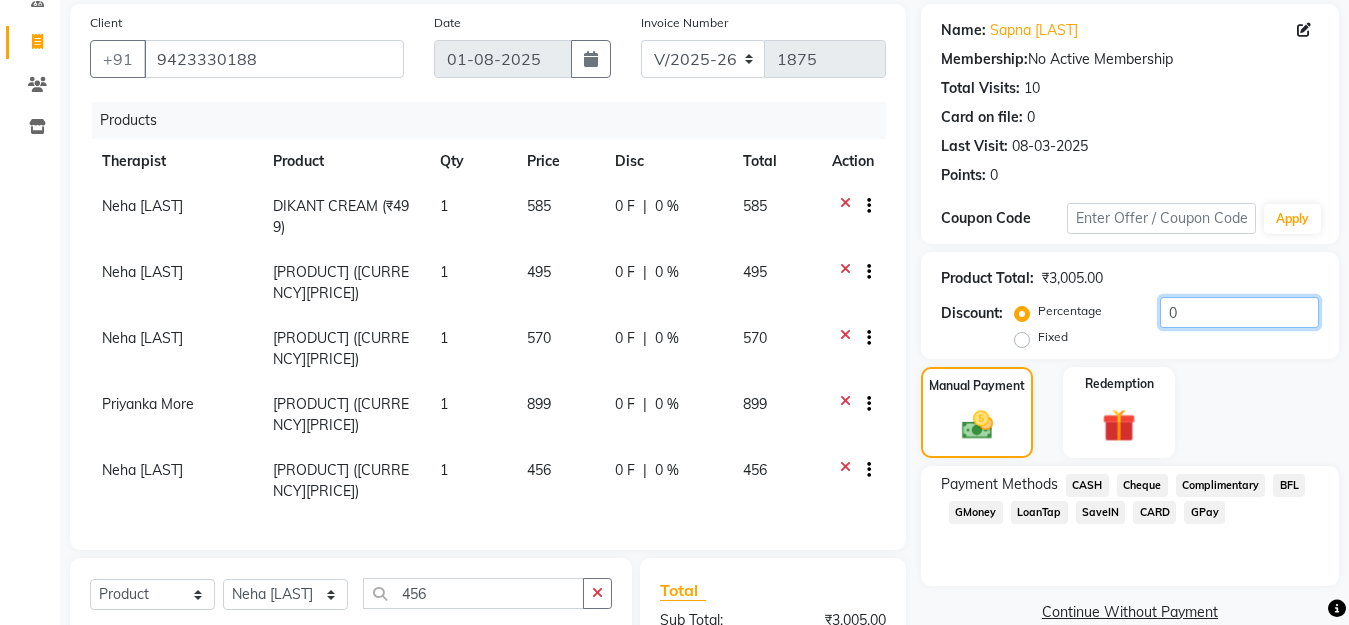 click on "0" 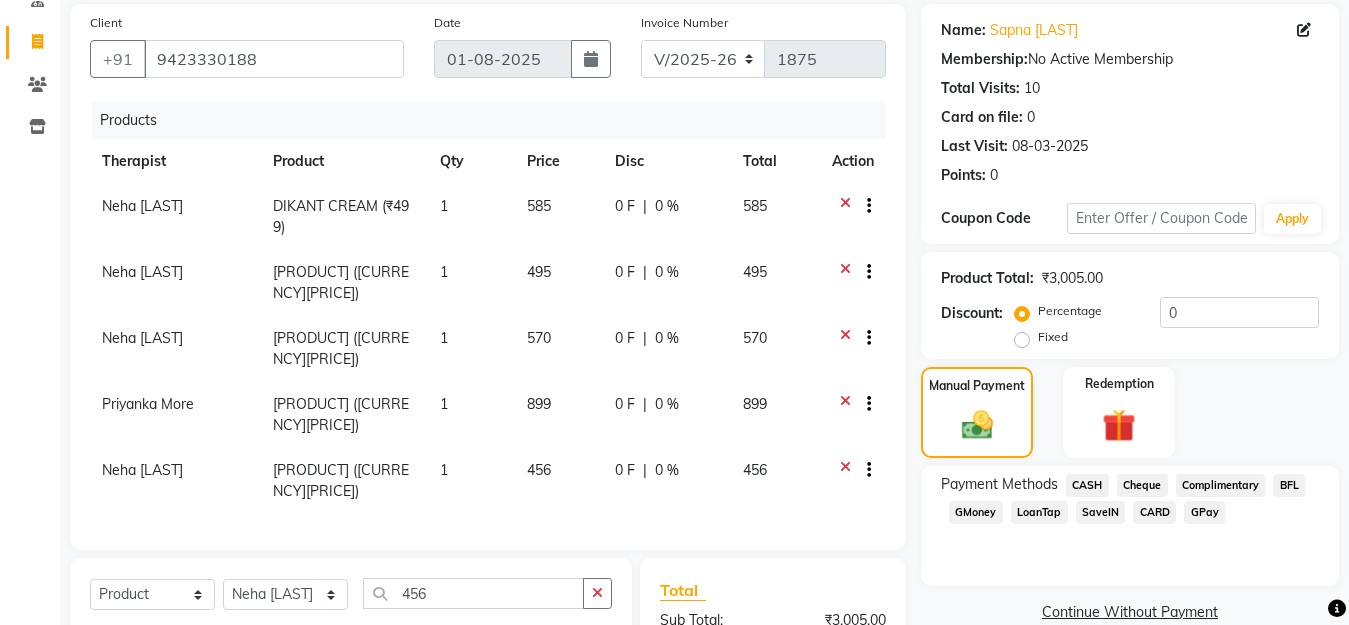click on "Fixed" 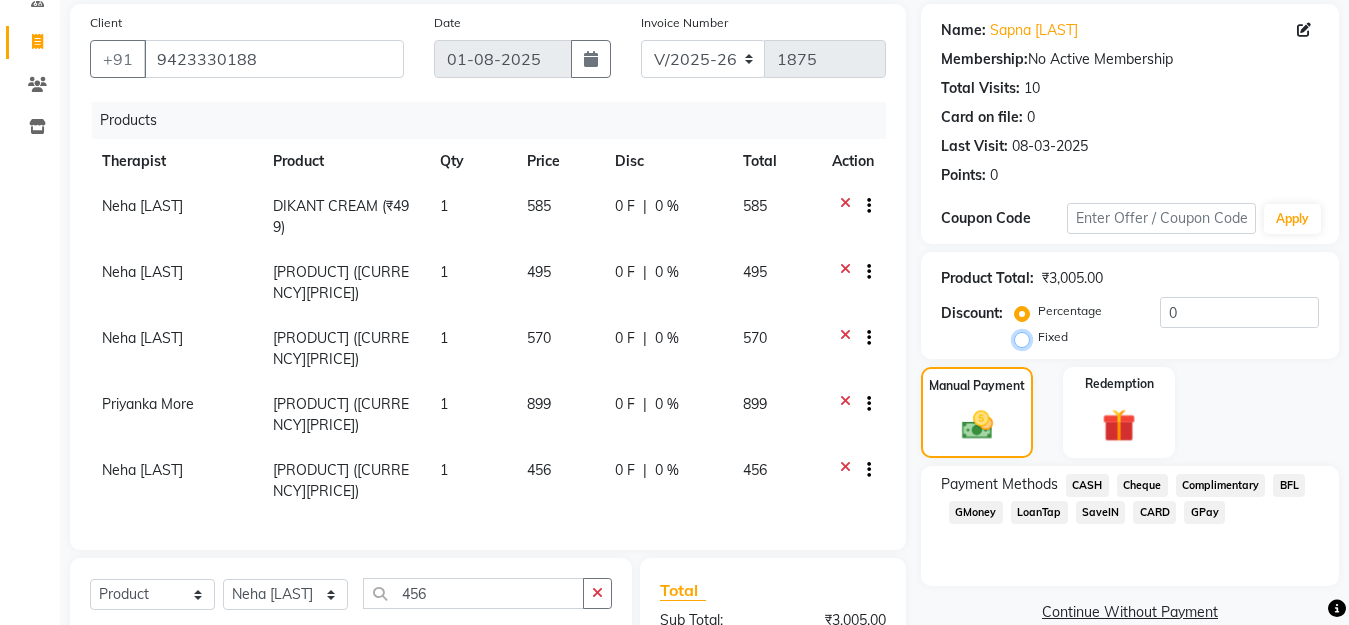 click on "Fixed" at bounding box center [1026, 337] 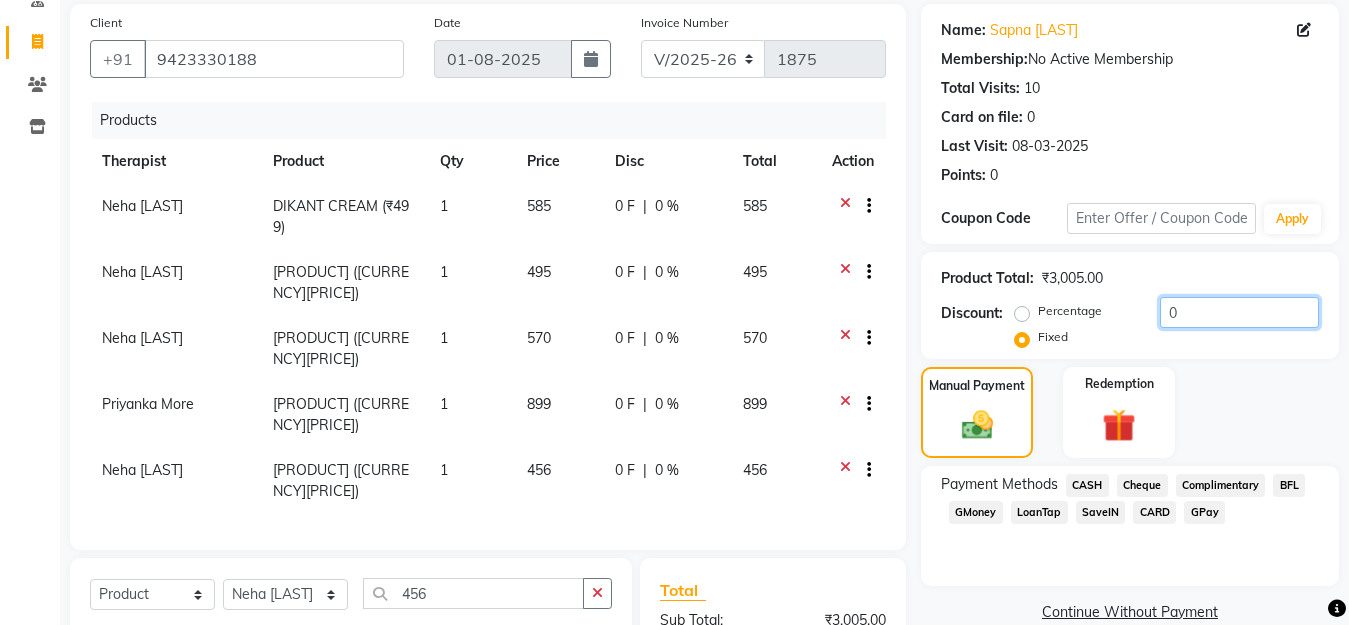 click on "0" 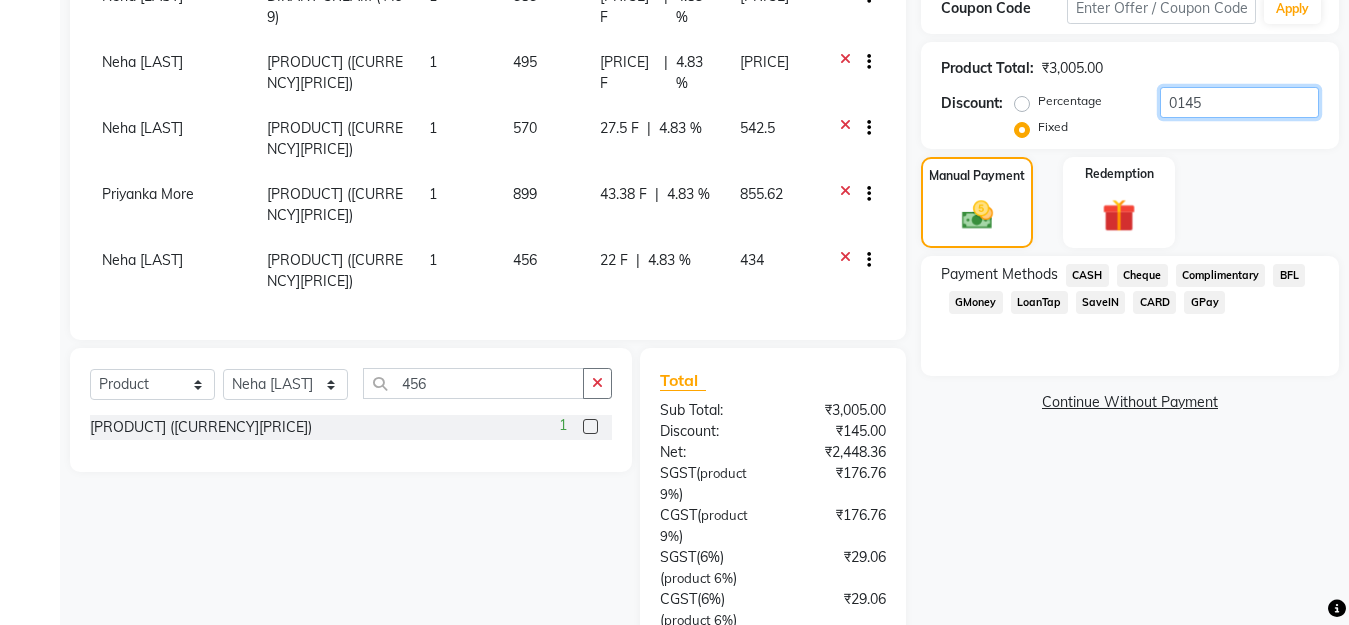 scroll, scrollTop: 346, scrollLeft: 0, axis: vertical 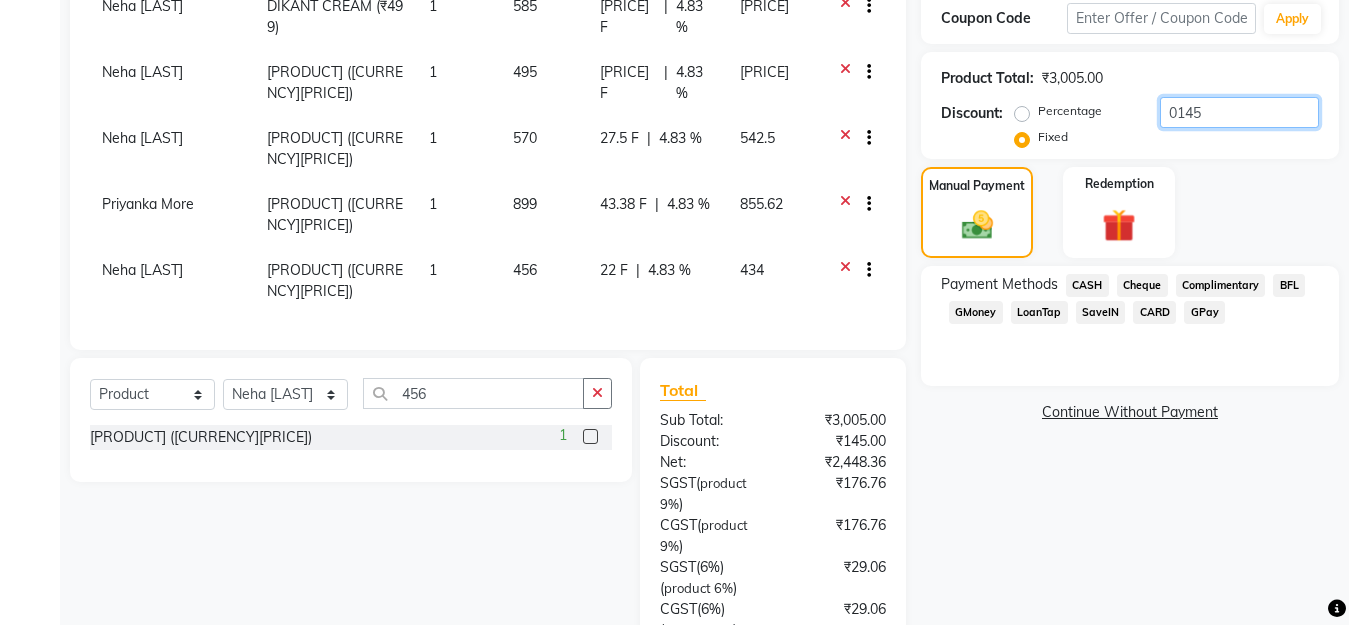 click on "0145" 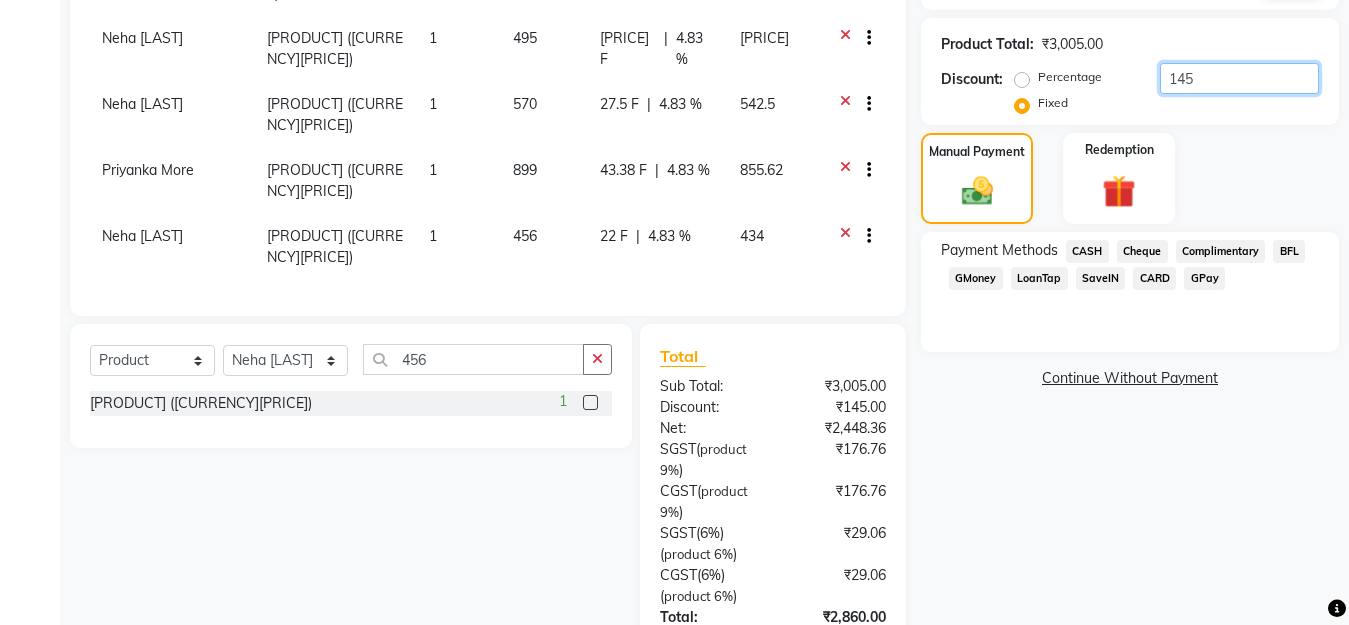 scroll, scrollTop: 546, scrollLeft: 0, axis: vertical 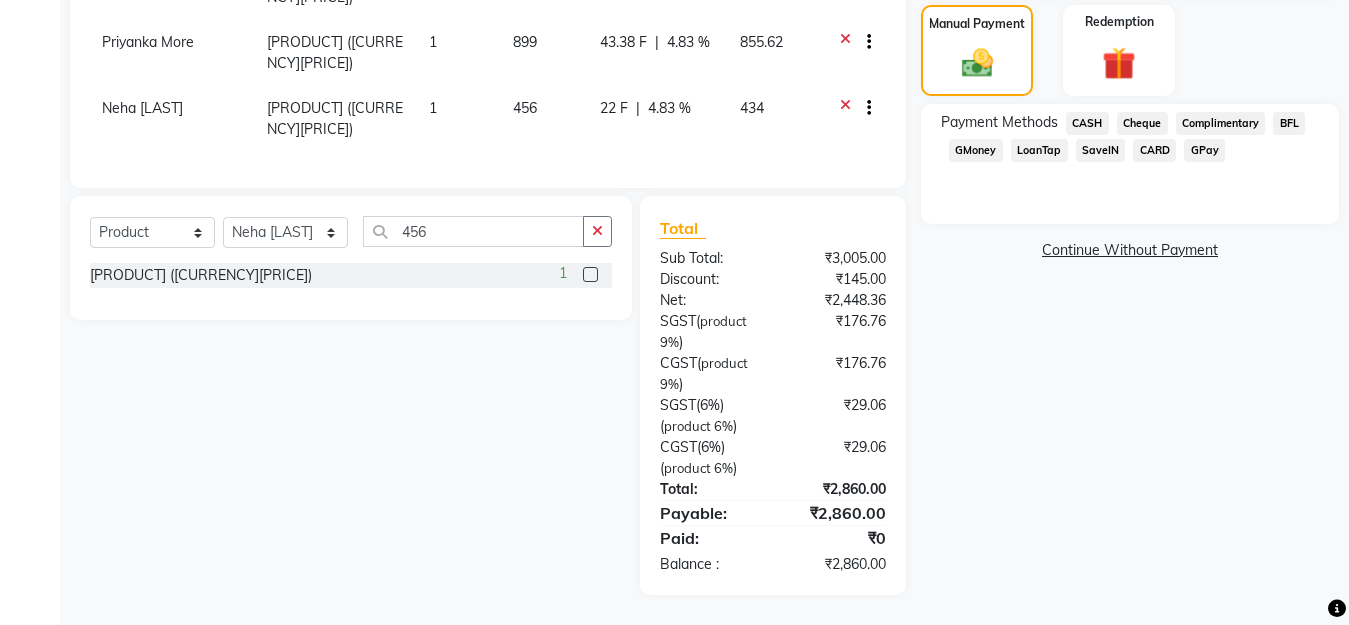type on "145" 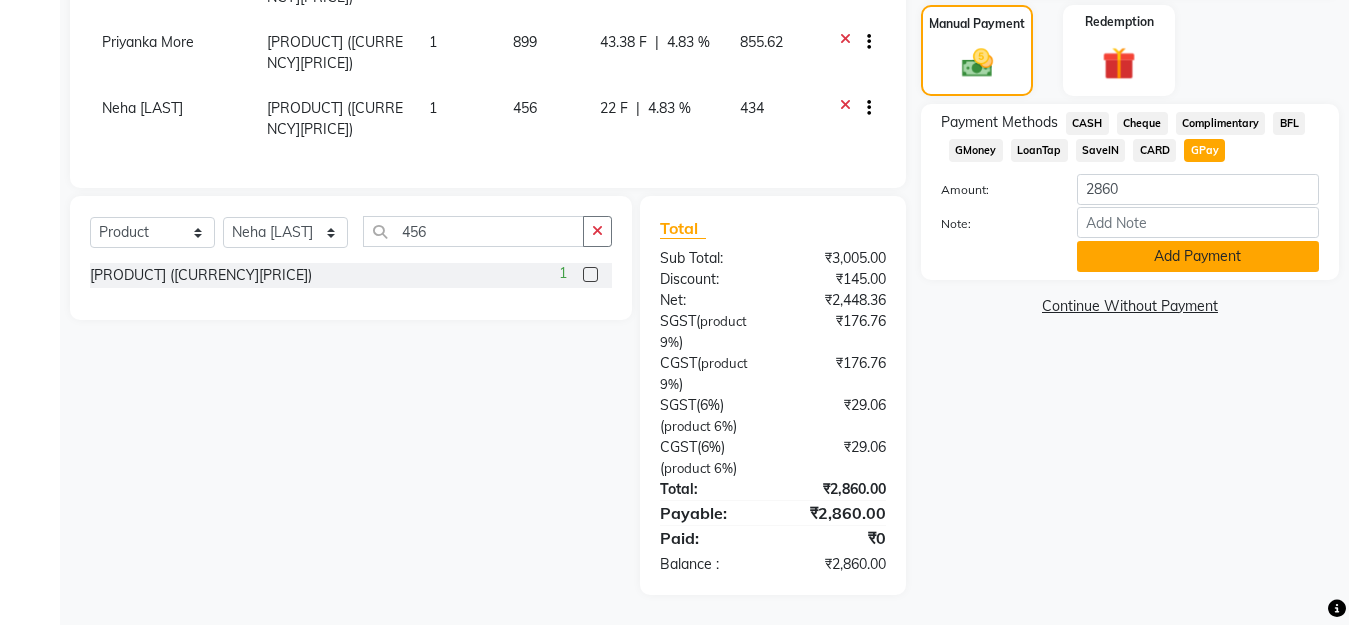 click on "Add Payment" 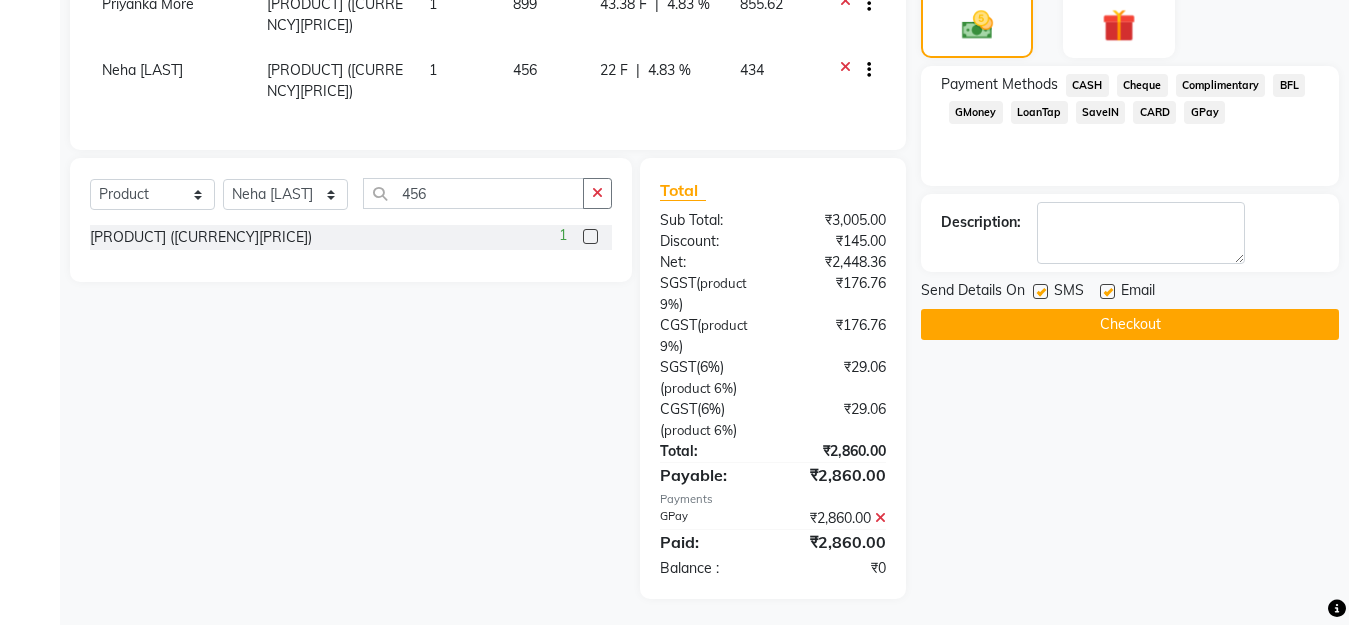 click on "Checkout" 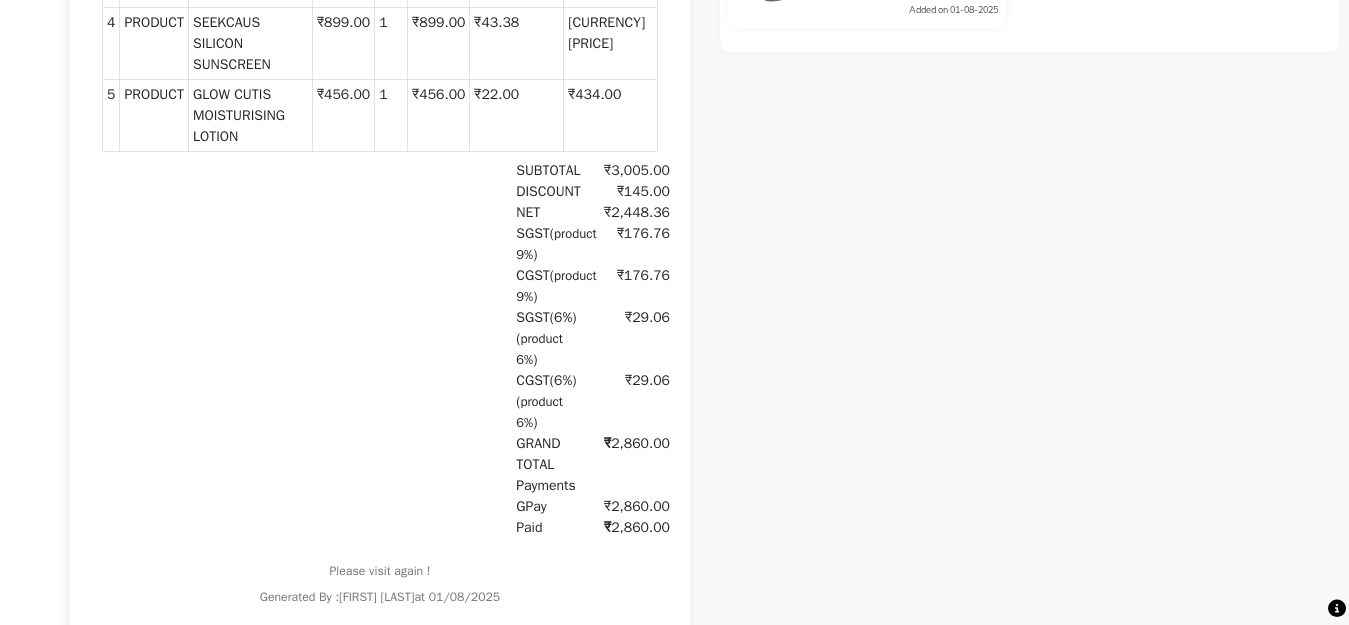 scroll, scrollTop: 0, scrollLeft: 0, axis: both 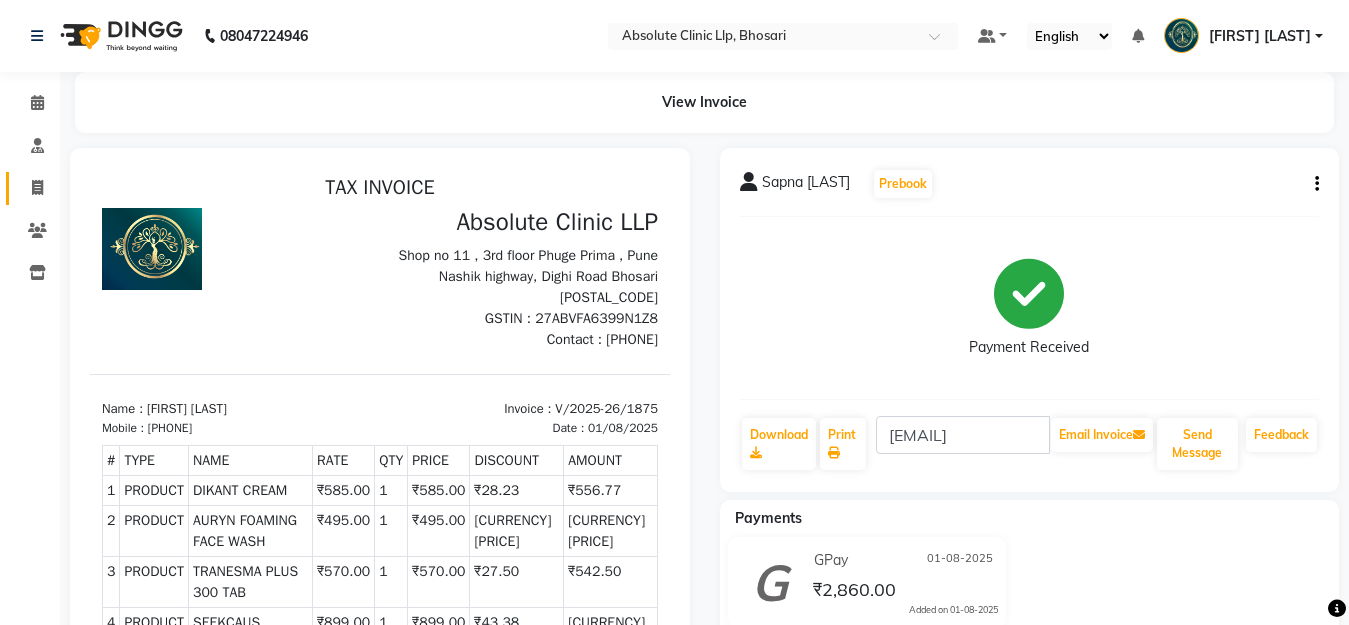 click 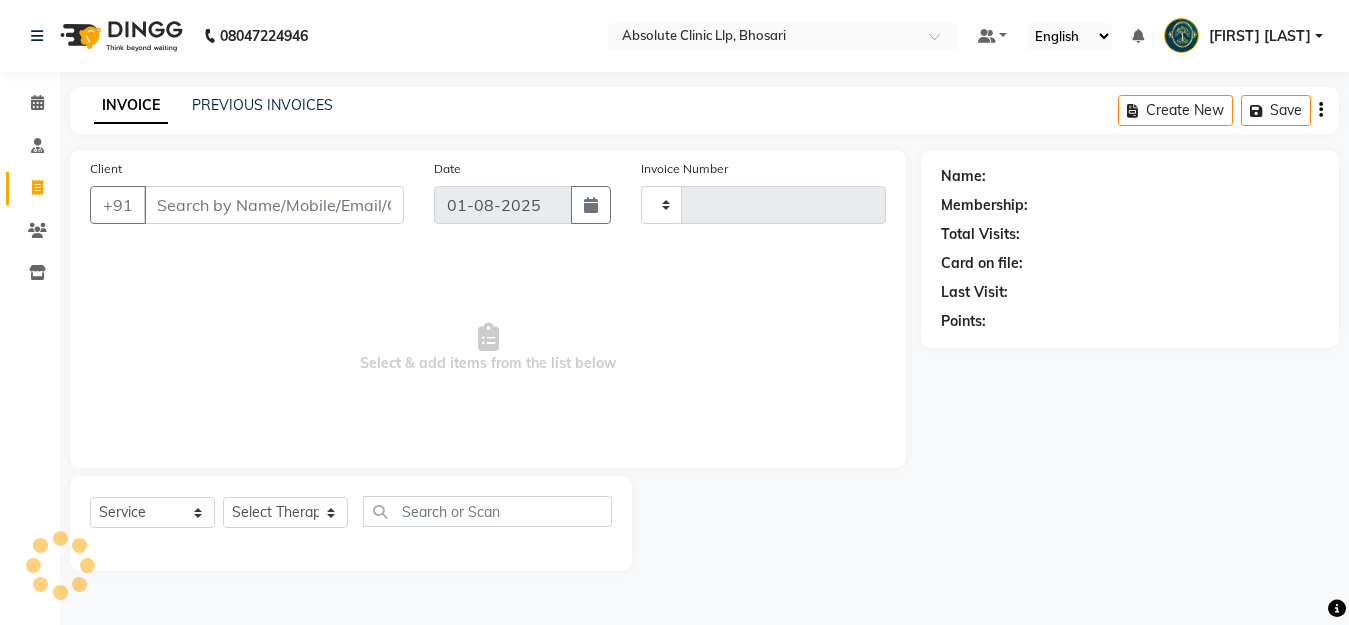 click on "Client" at bounding box center [274, 205] 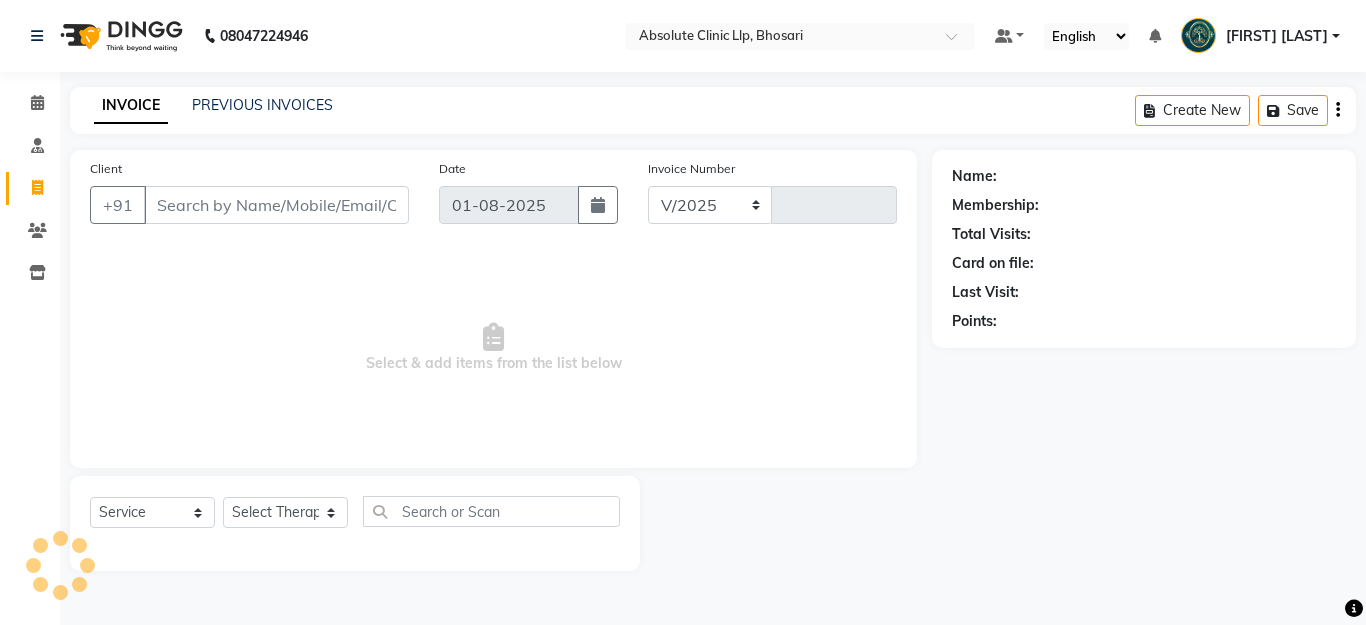 select on "4706" 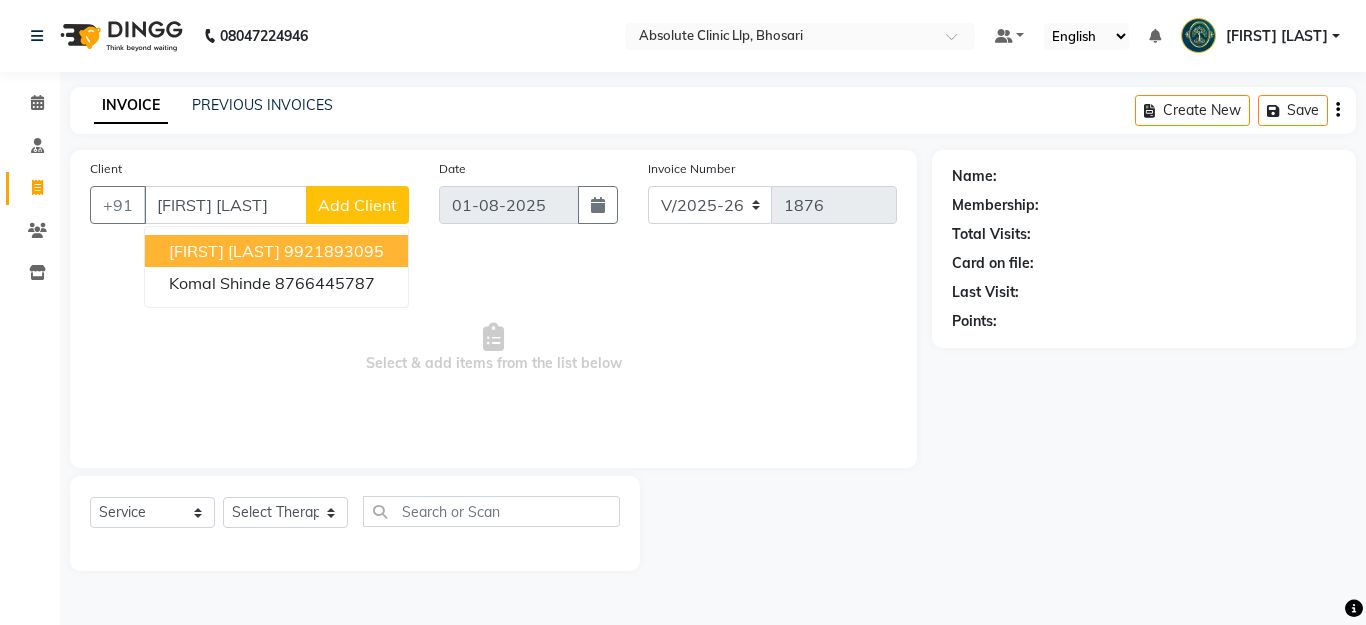 click on "[FIRST] [LAST] [PHONE]" at bounding box center (276, 251) 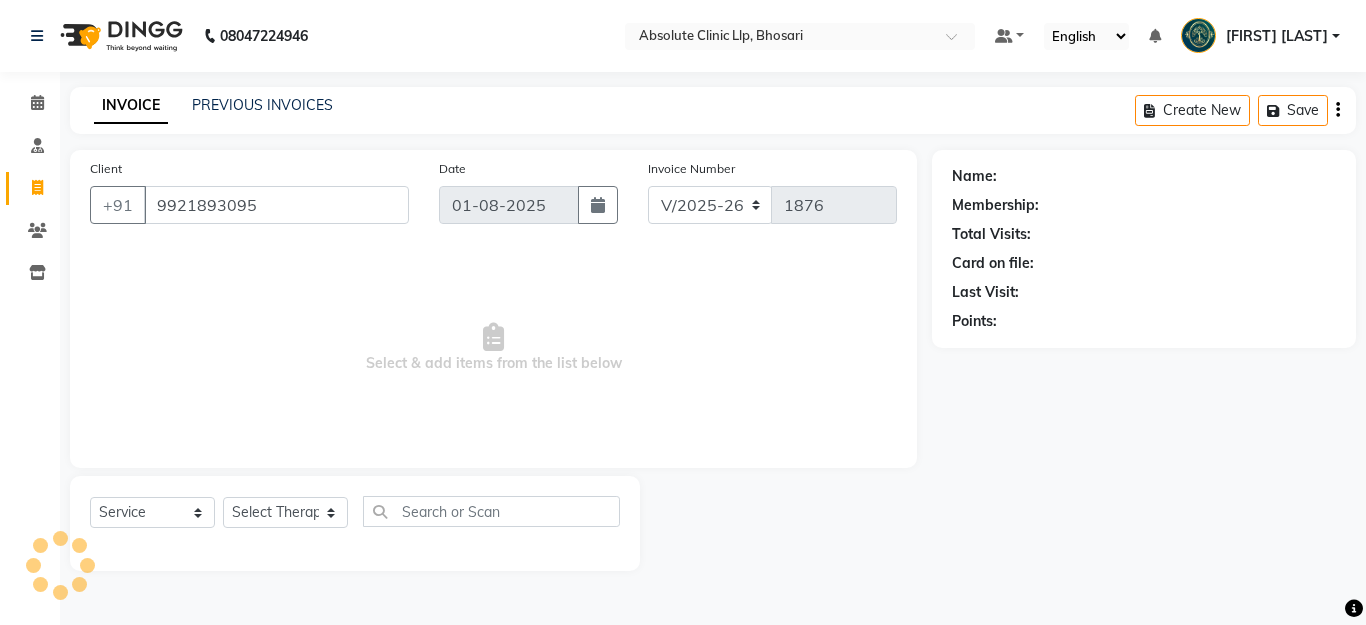 type on "9921893095" 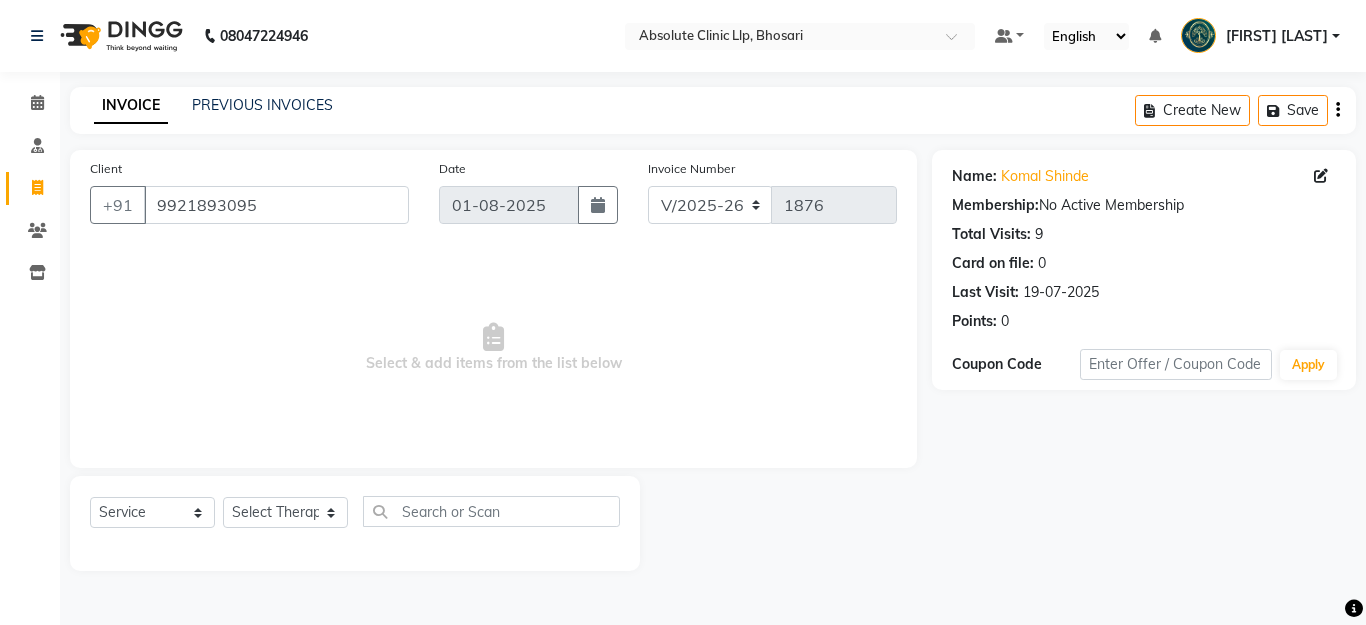 drag, startPoint x: 143, startPoint y: 489, endPoint x: 142, endPoint y: 503, distance: 14.035668 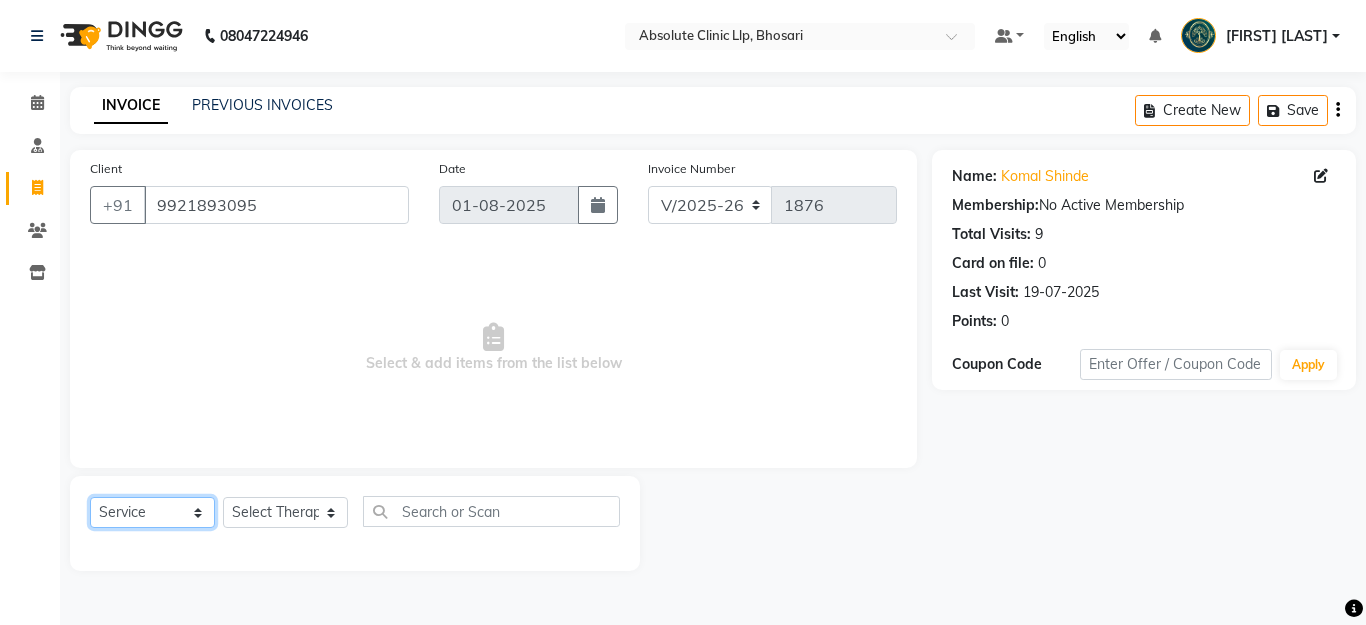 click on "Select  Service  Product  Membership  Package Voucher Prepaid Gift Card" 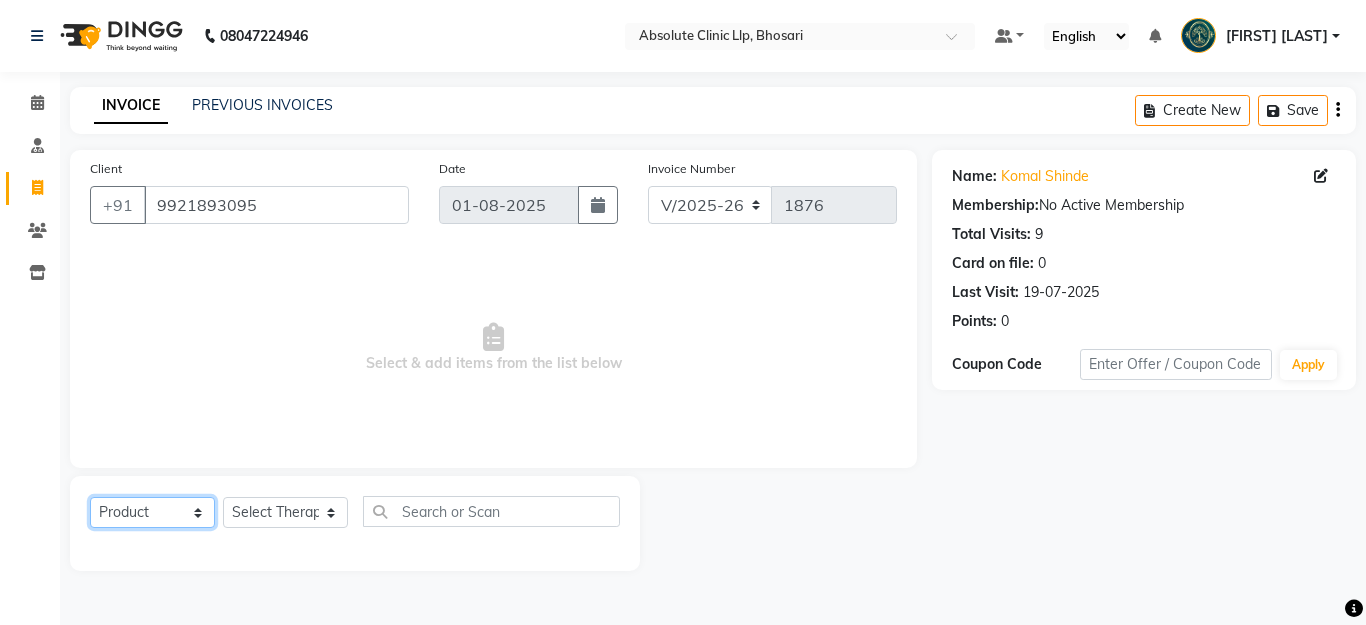 click on "Select  Service  Product  Membership  Package Voucher Prepaid Gift Card" 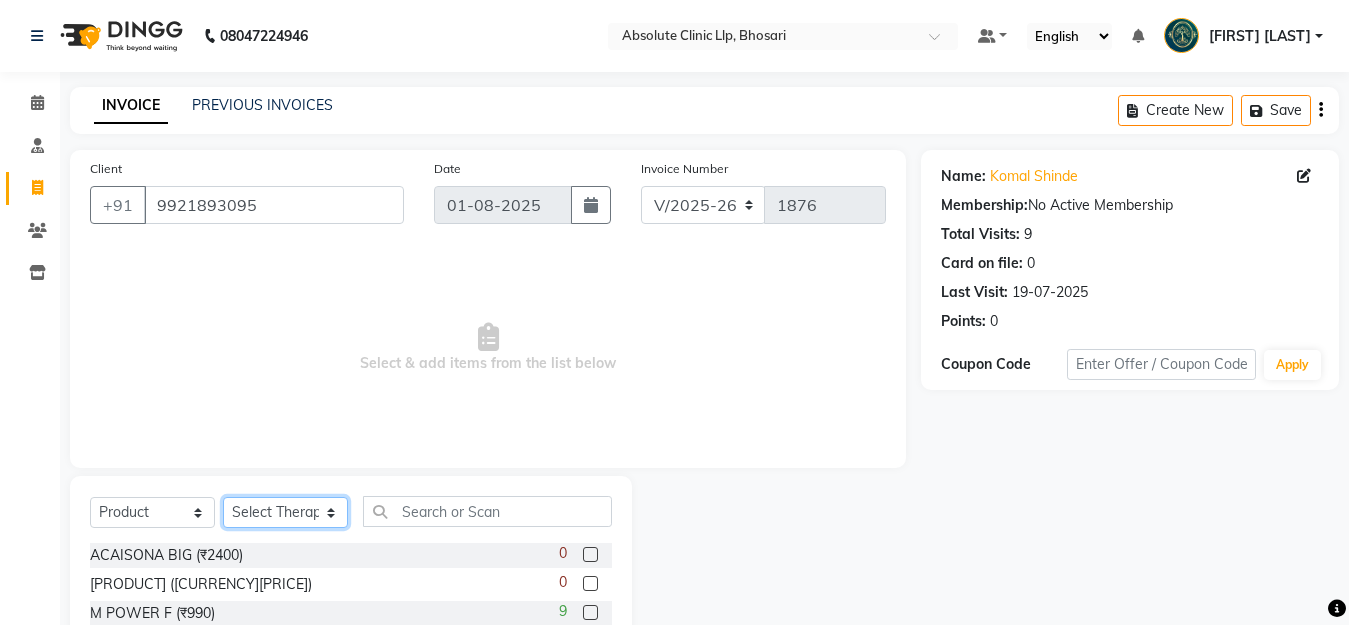 click on "Select Therapist Anita Gawli	 Dr.Bharati Patil Dr.Dhananjay Patil Dr.Rachana Hivarkar Gaurav Raaj Neha Rokde Priyanka  More RECEPTION-phuge prima Sachin Kale	 Sanjivni Kale	 Shekhar Chavan Sonali Naikre	 Vaishali Chowgule" 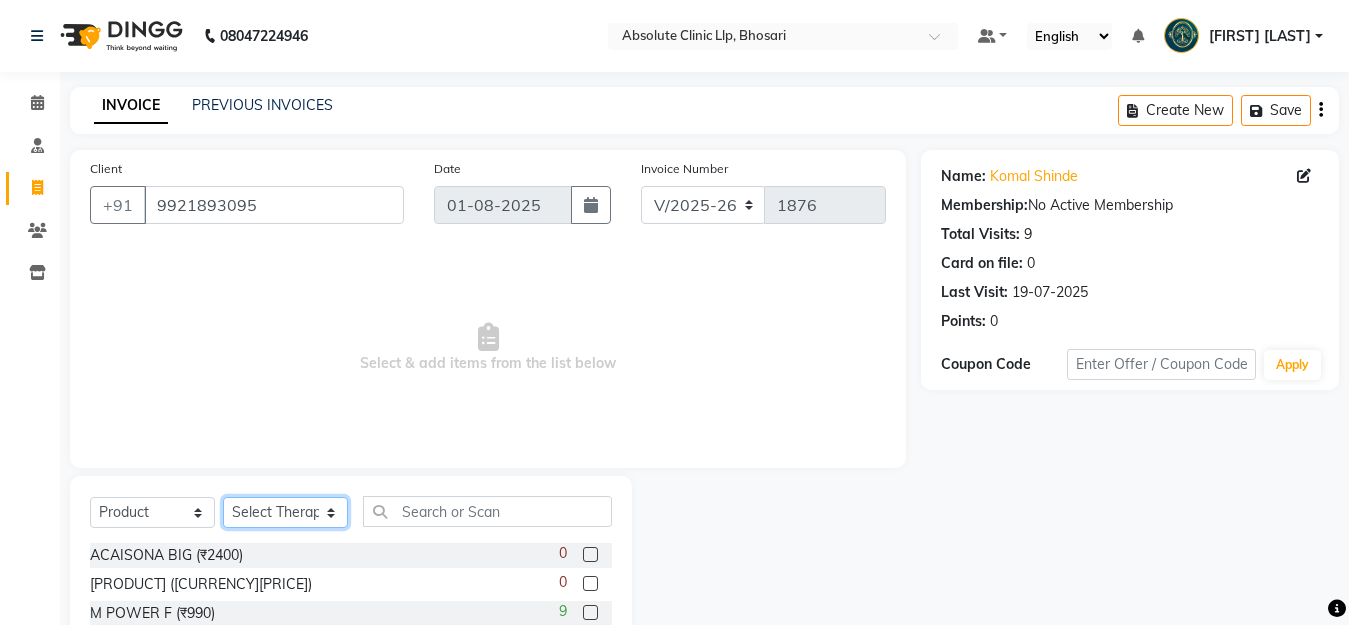 select on "27987" 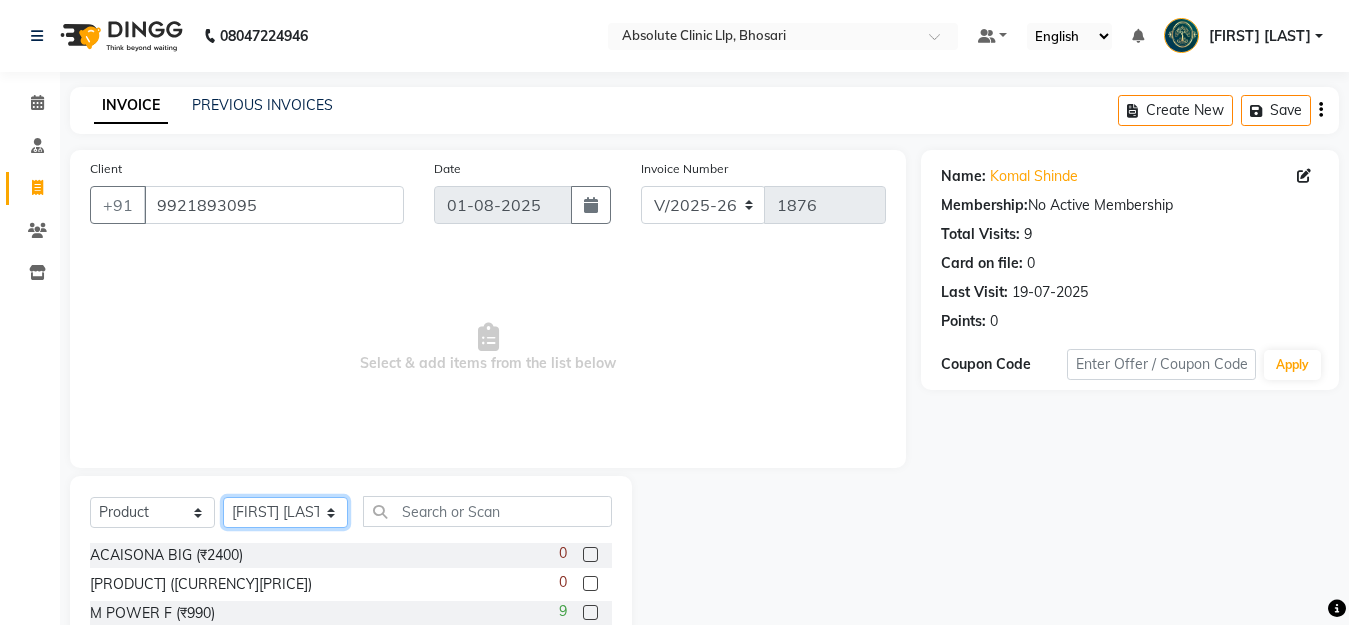 click on "Select Therapist Anita Gawli	 Dr.Bharati Patil Dr.Dhananjay Patil Dr.Rachana Hivarkar Gaurav Raaj Neha Rokde Priyanka  More RECEPTION-phuge prima Sachin Kale	 Sanjivni Kale	 Shekhar Chavan Sonali Naikre	 Vaishali Chowgule" 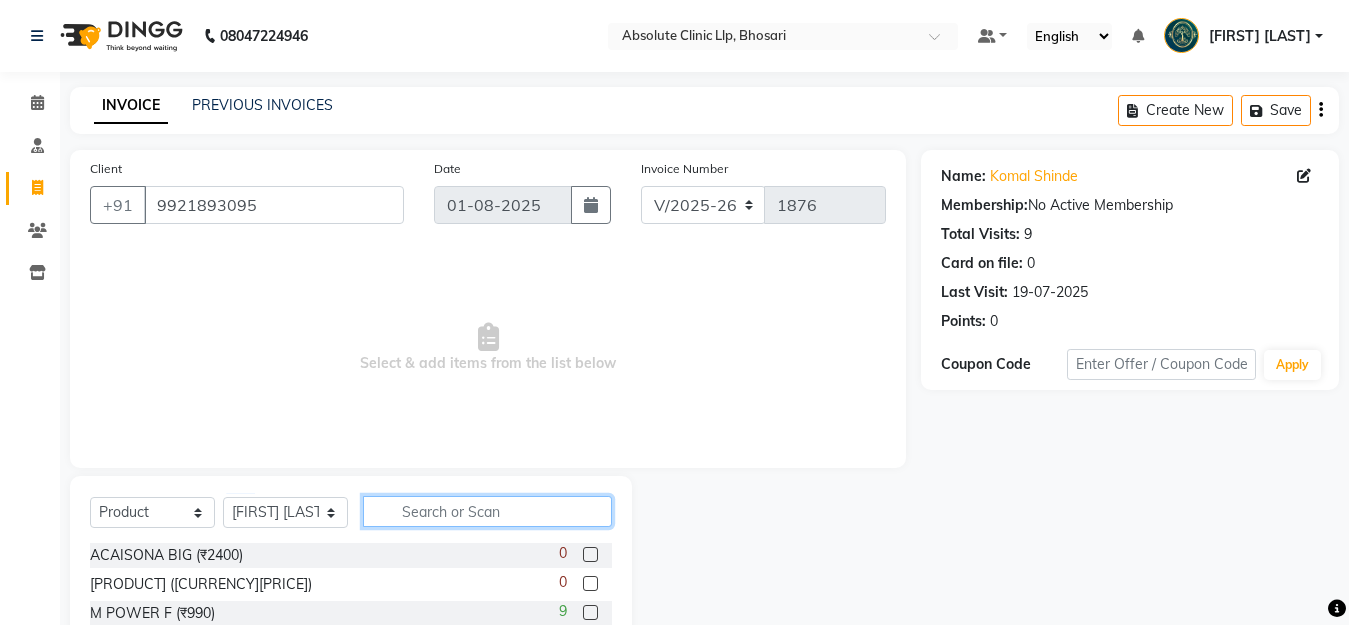 click 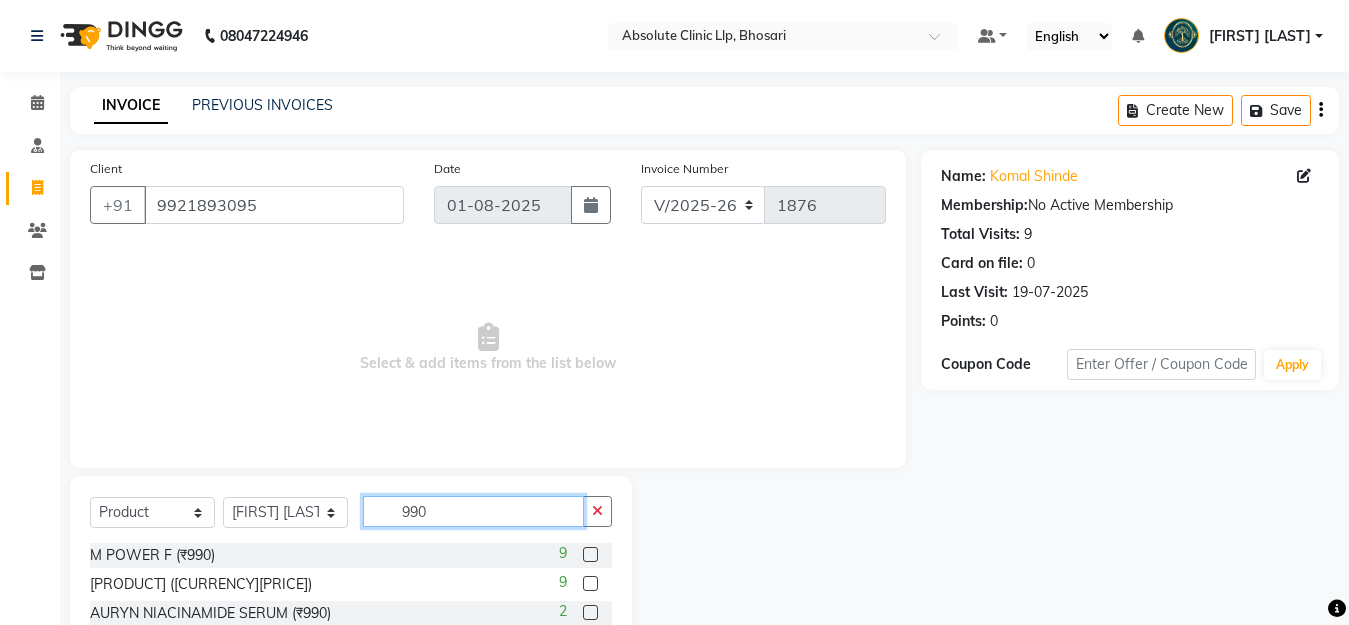 scroll, scrollTop: 63, scrollLeft: 0, axis: vertical 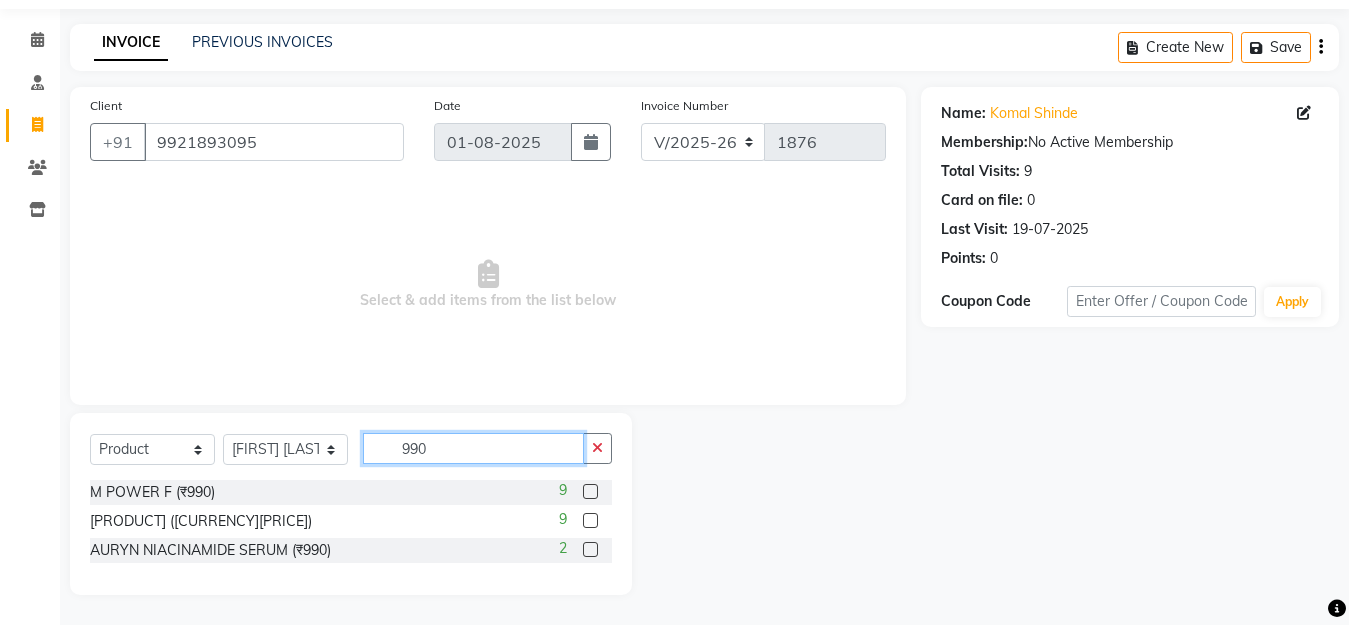 type on "990" 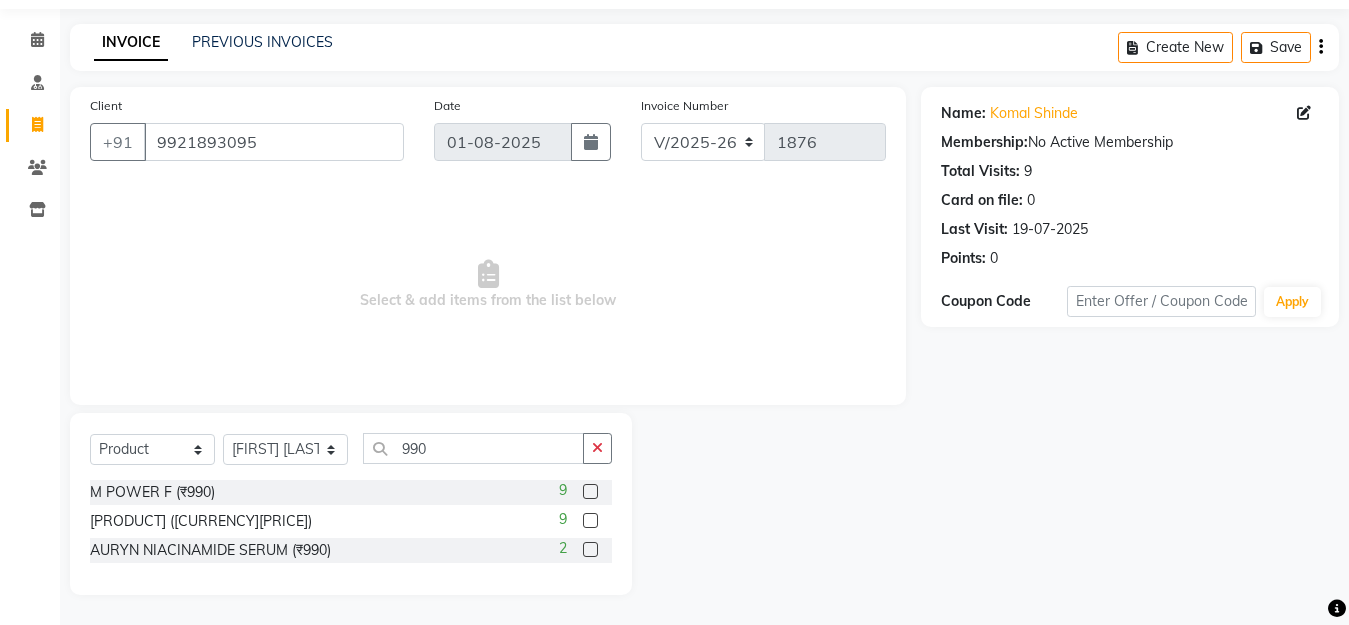 click 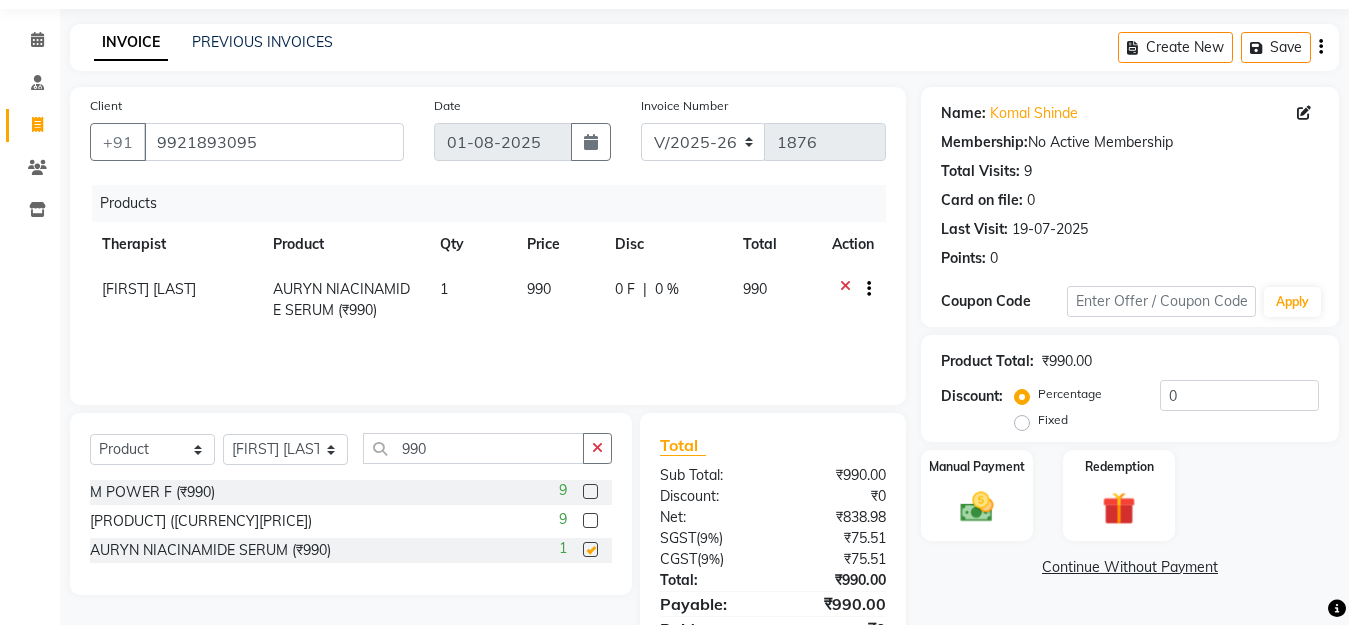 checkbox on "false" 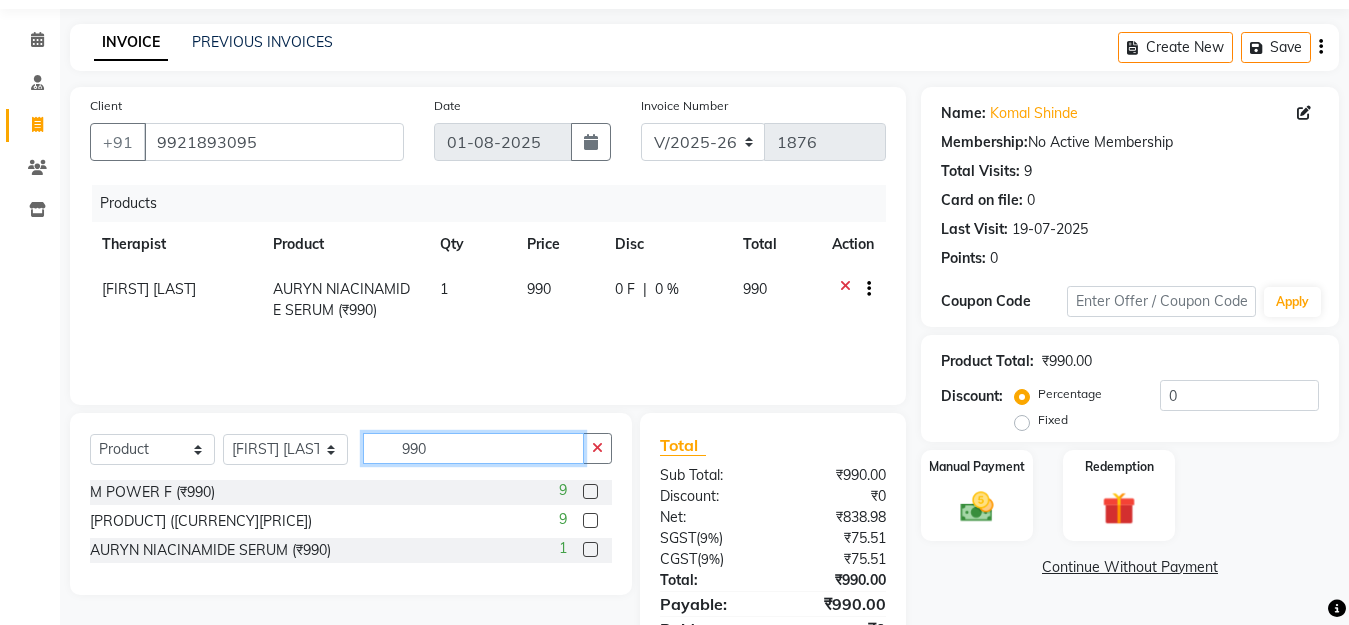 click on "990" 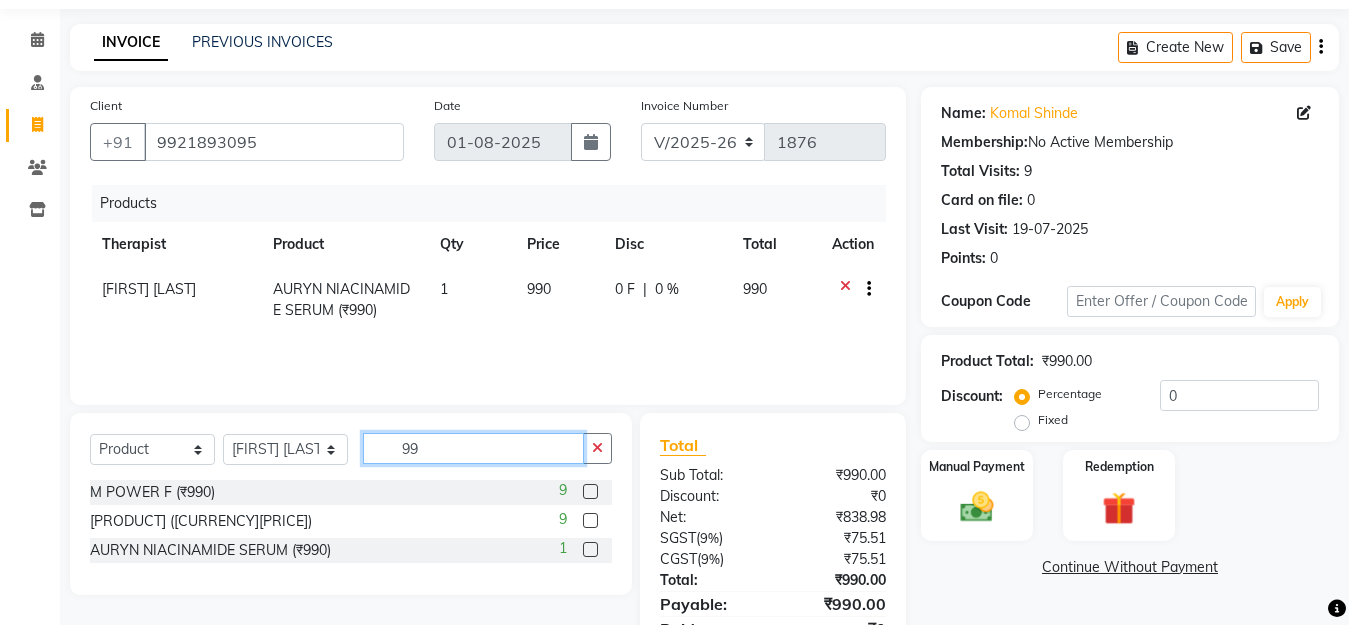 type on "9" 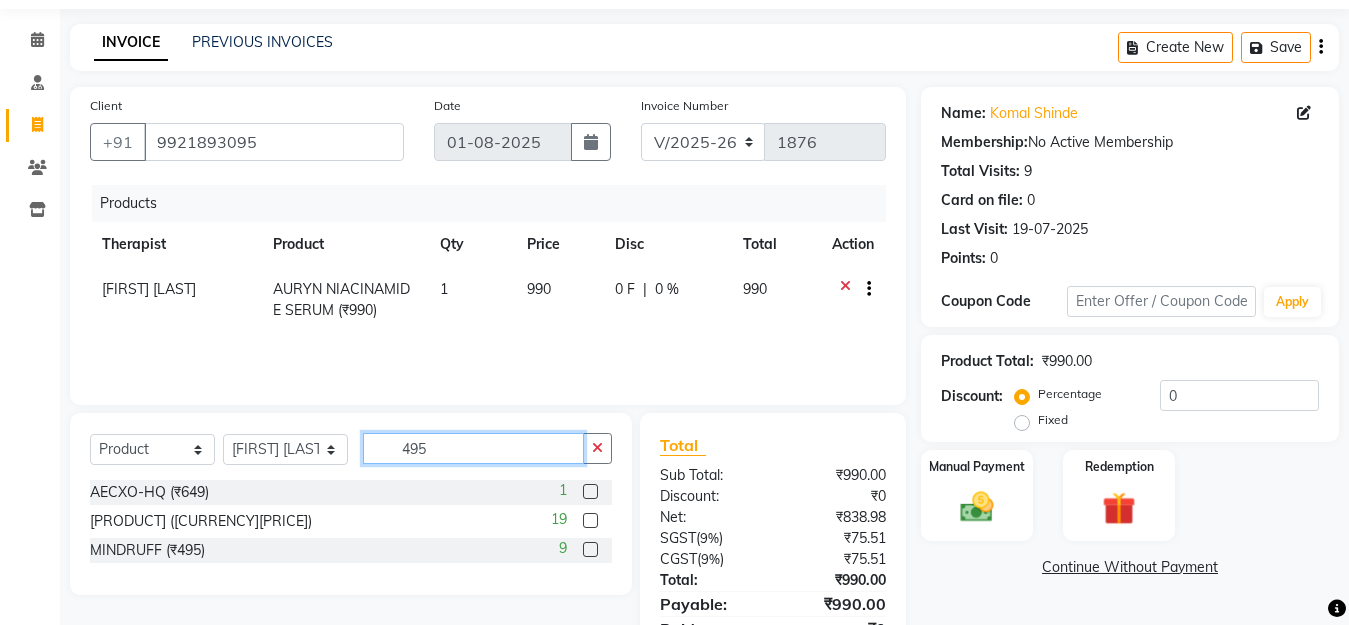 type on "495" 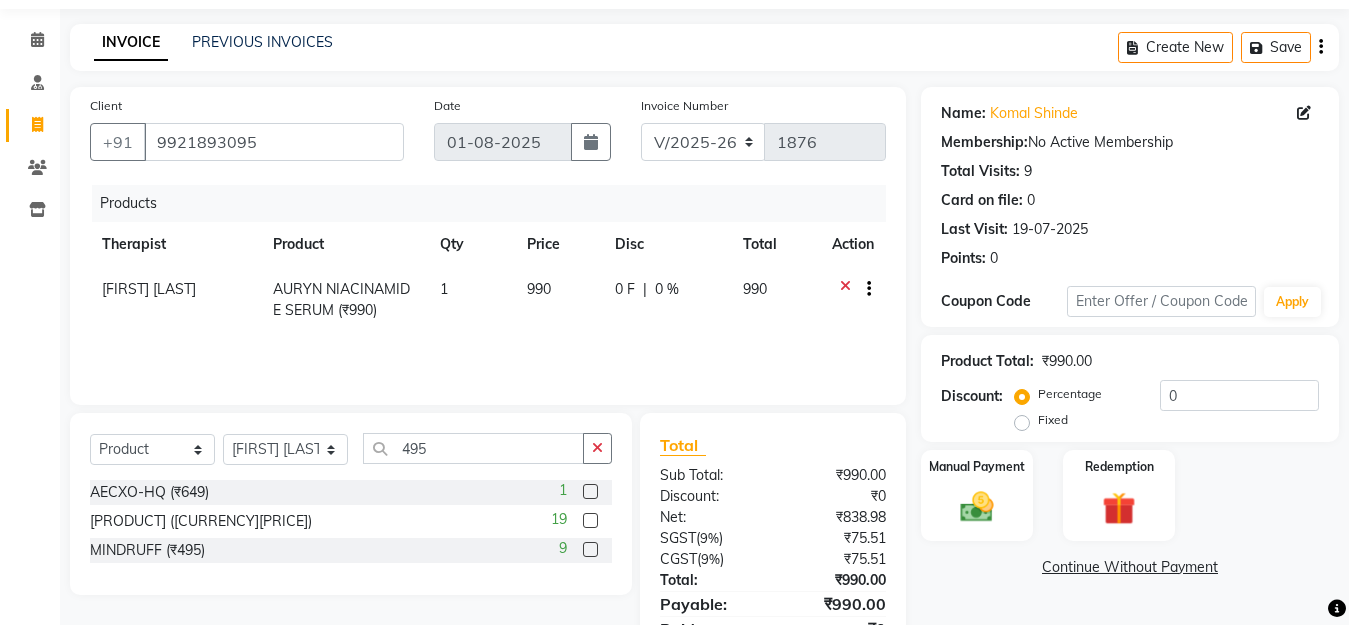 click 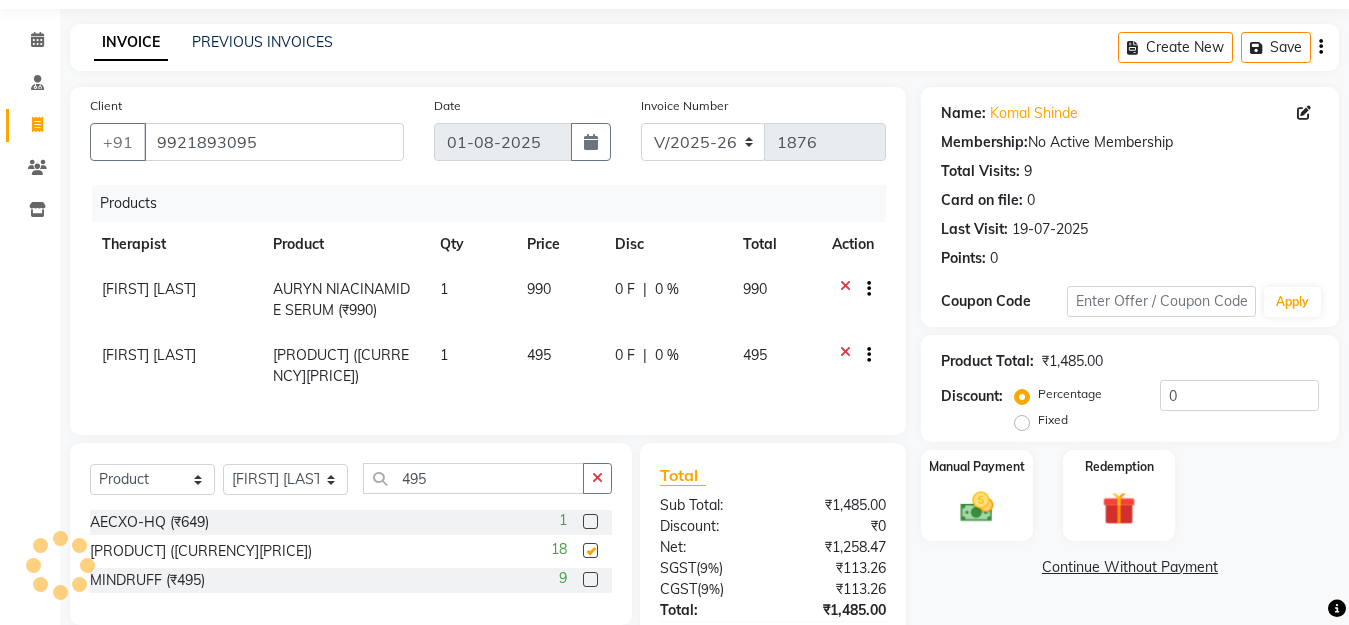 checkbox on "false" 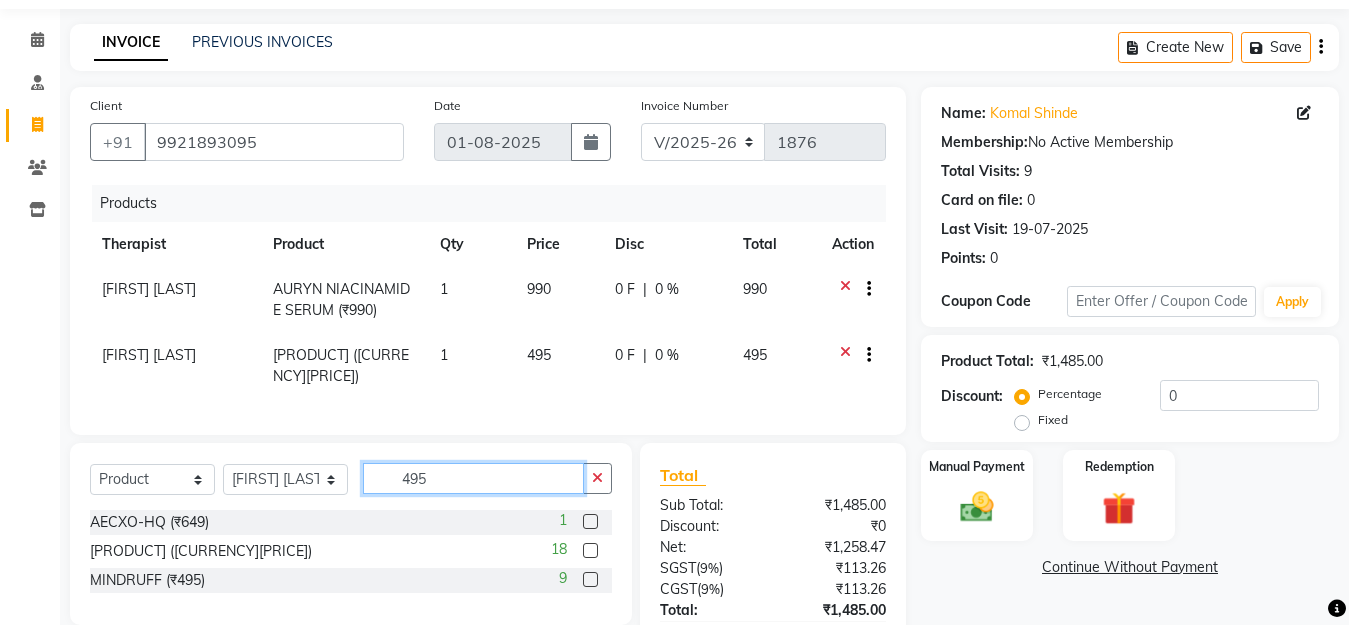 click on "495" 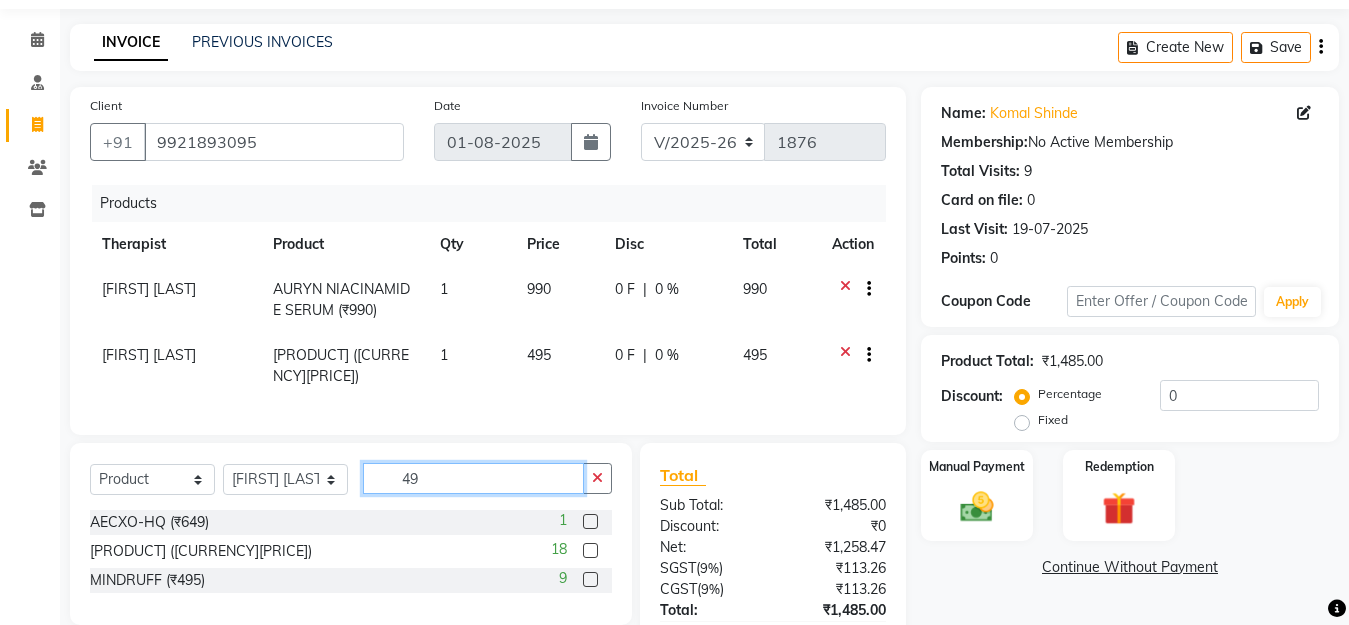type on "4" 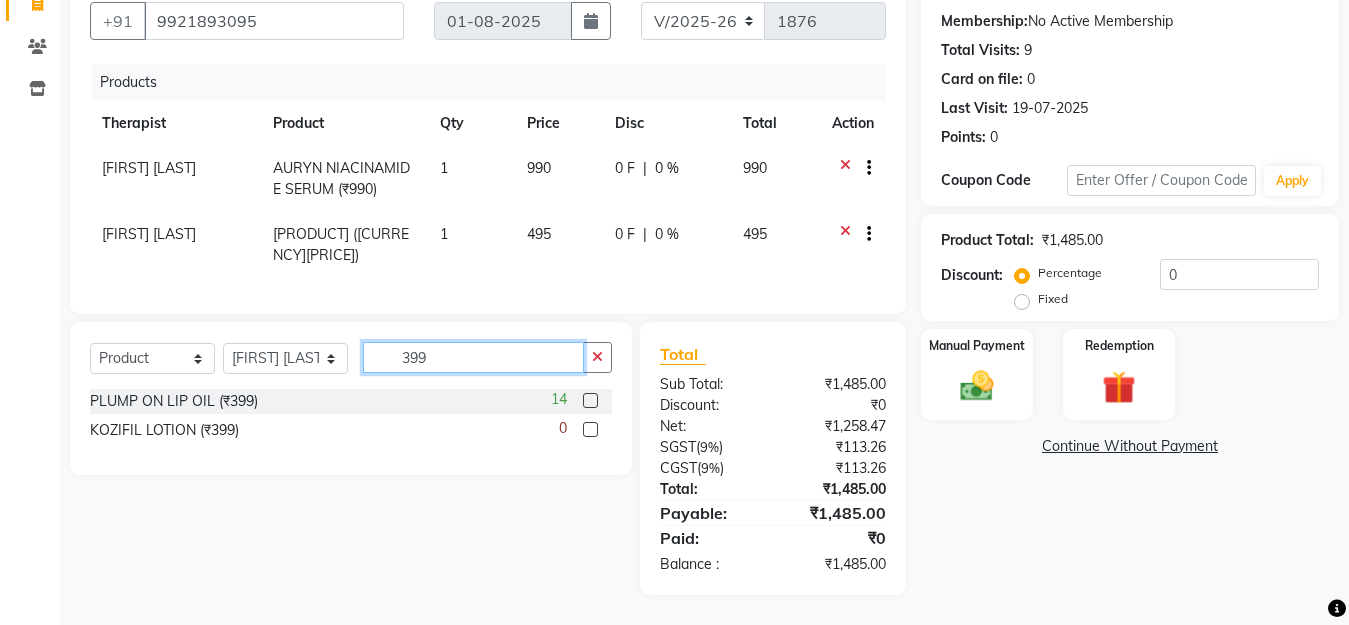 scroll, scrollTop: 201, scrollLeft: 0, axis: vertical 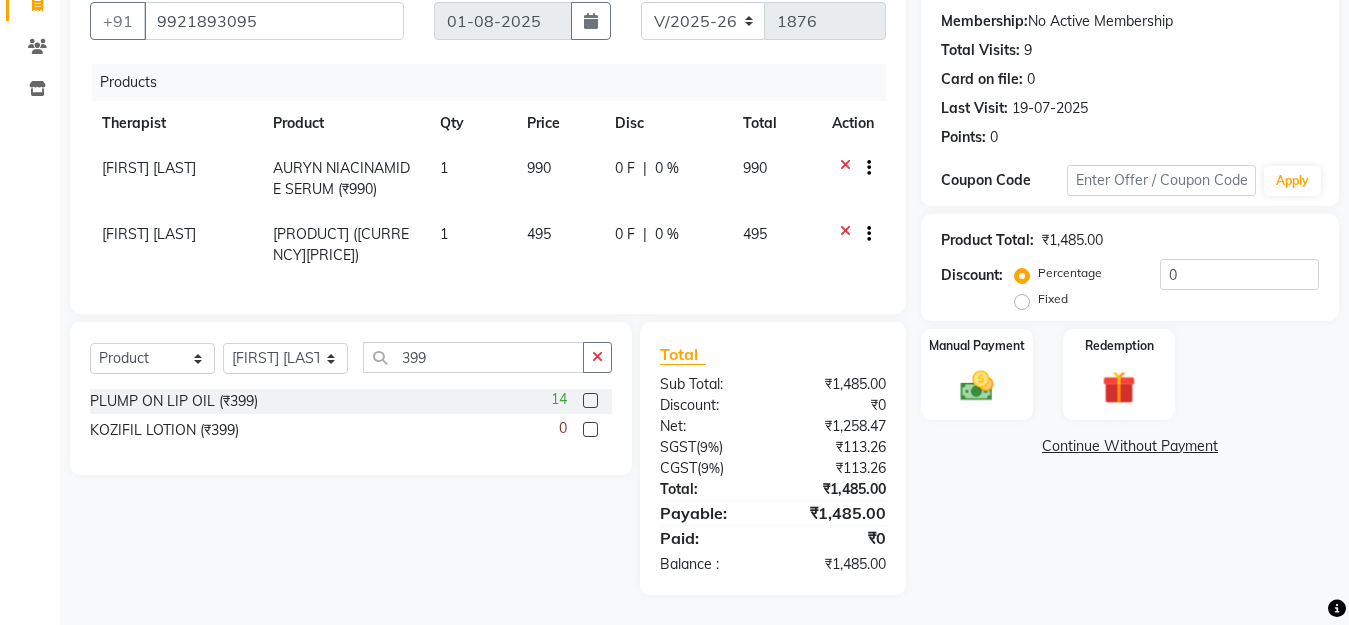 click 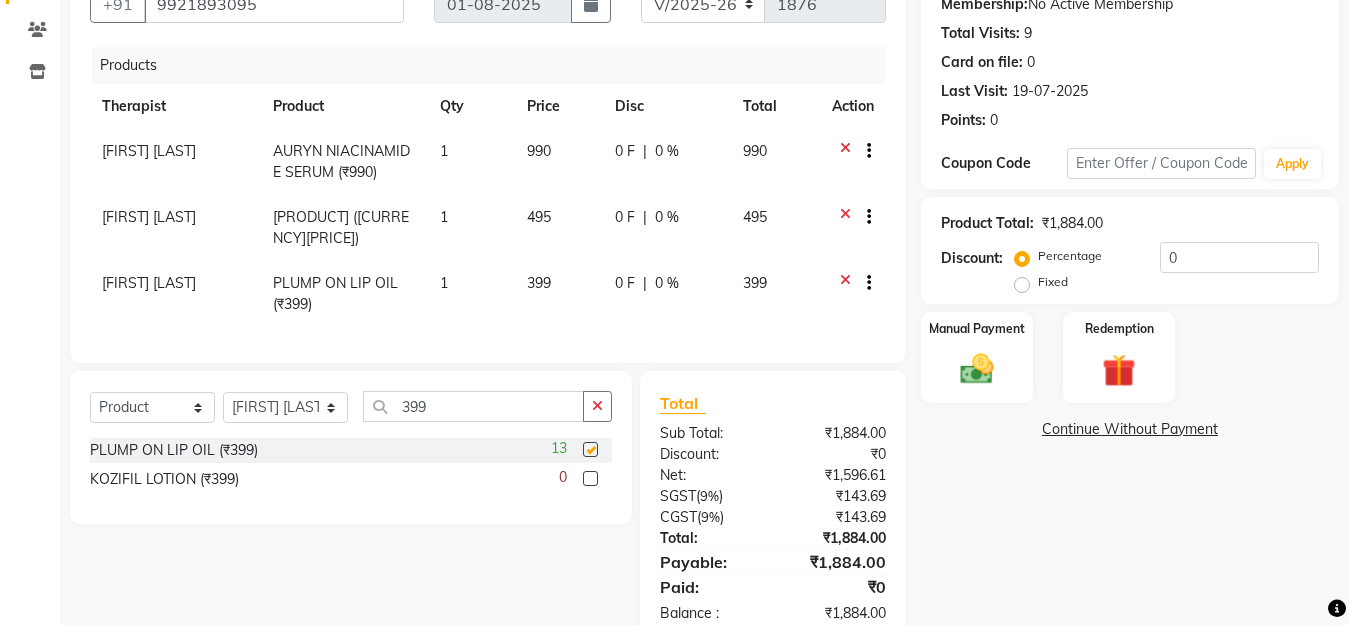 checkbox on "false" 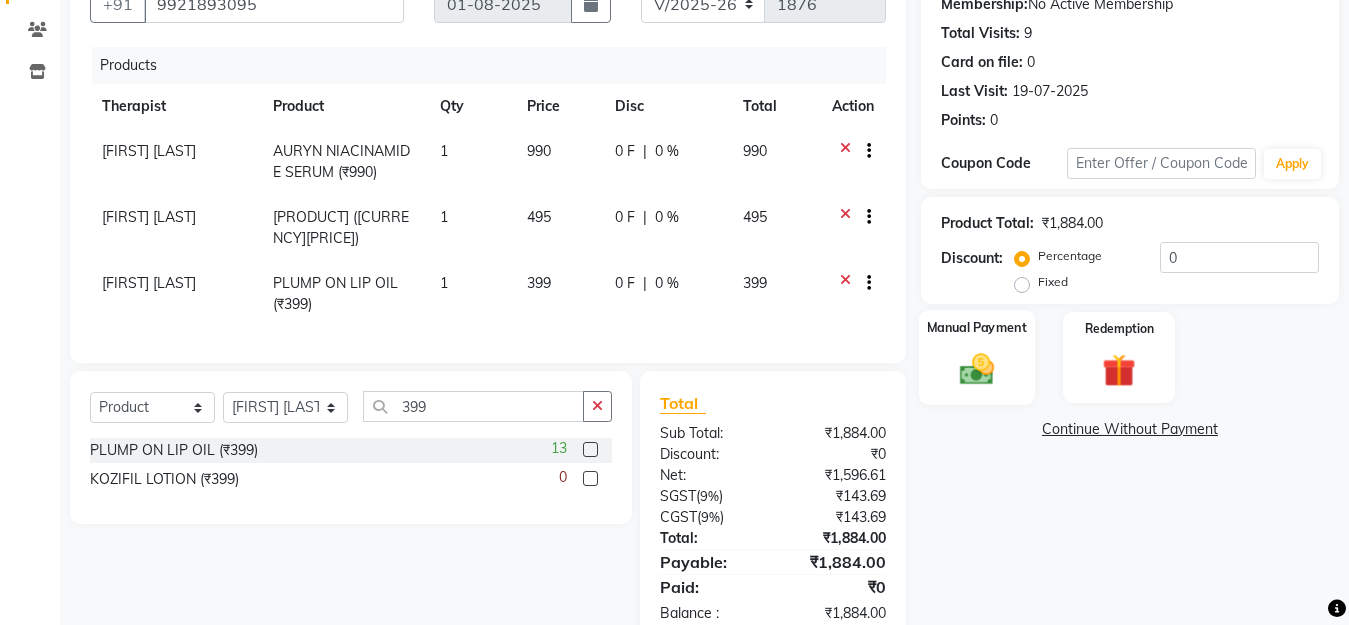 click on "Manual Payment" 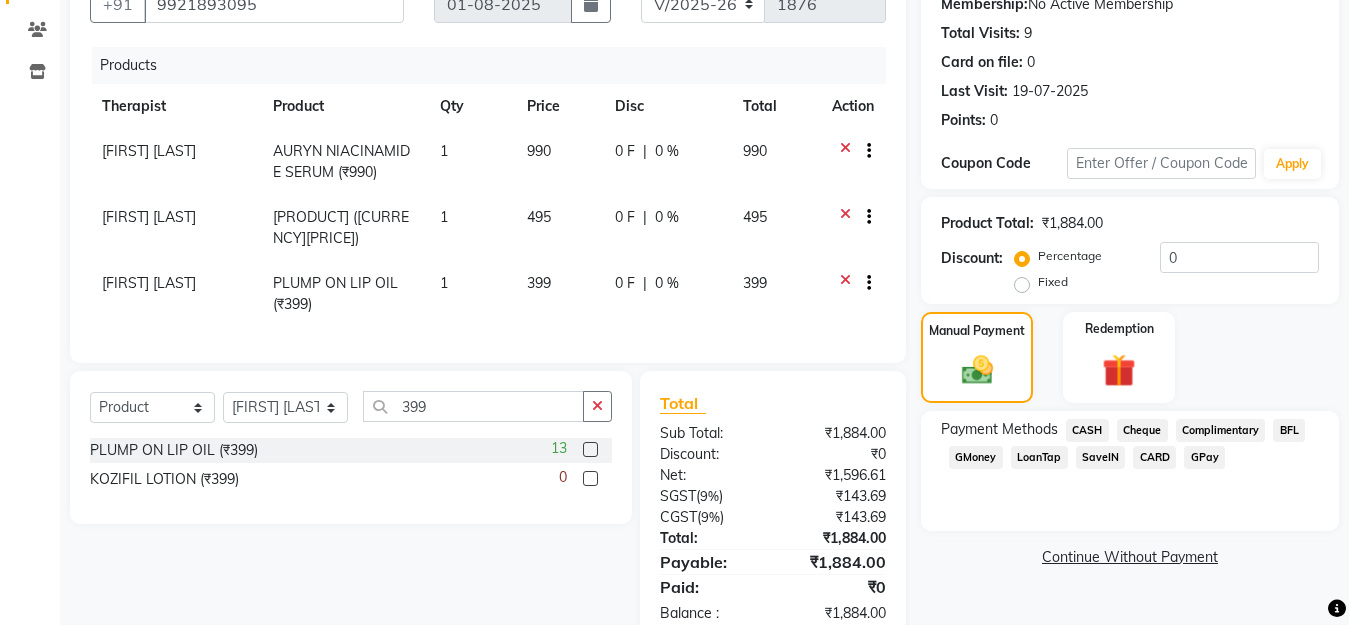 click on "GPay" 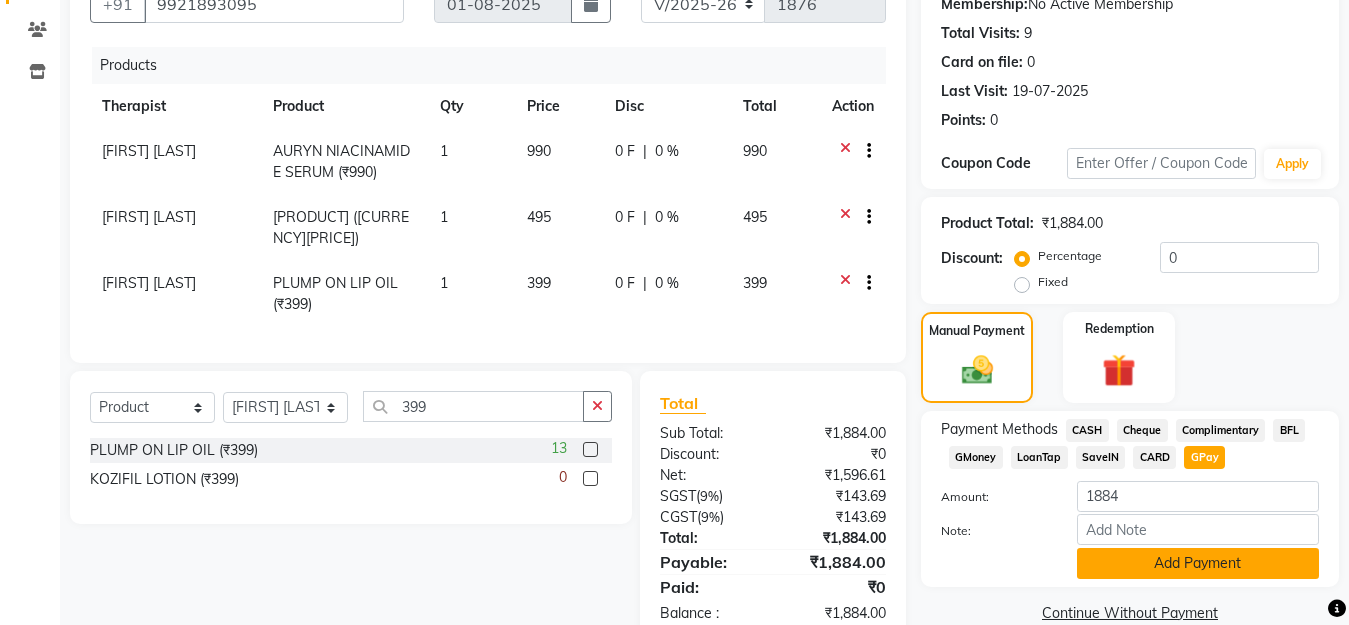 click on "Add Payment" 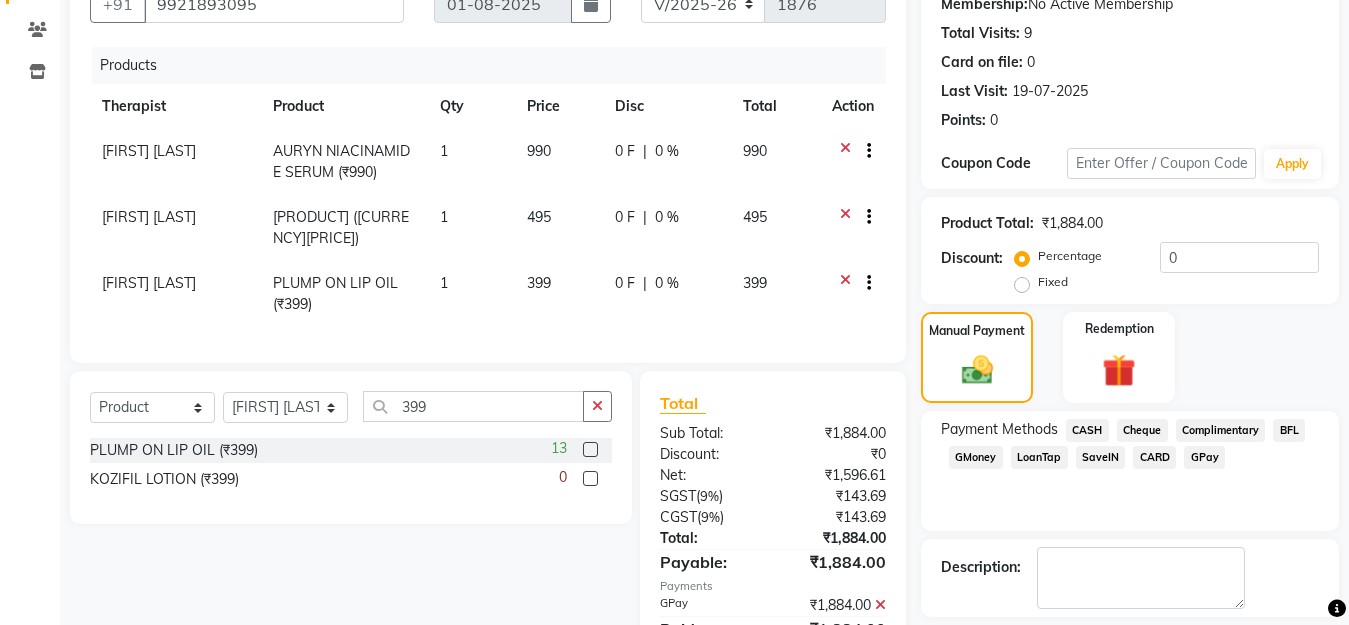 scroll, scrollTop: 309, scrollLeft: 0, axis: vertical 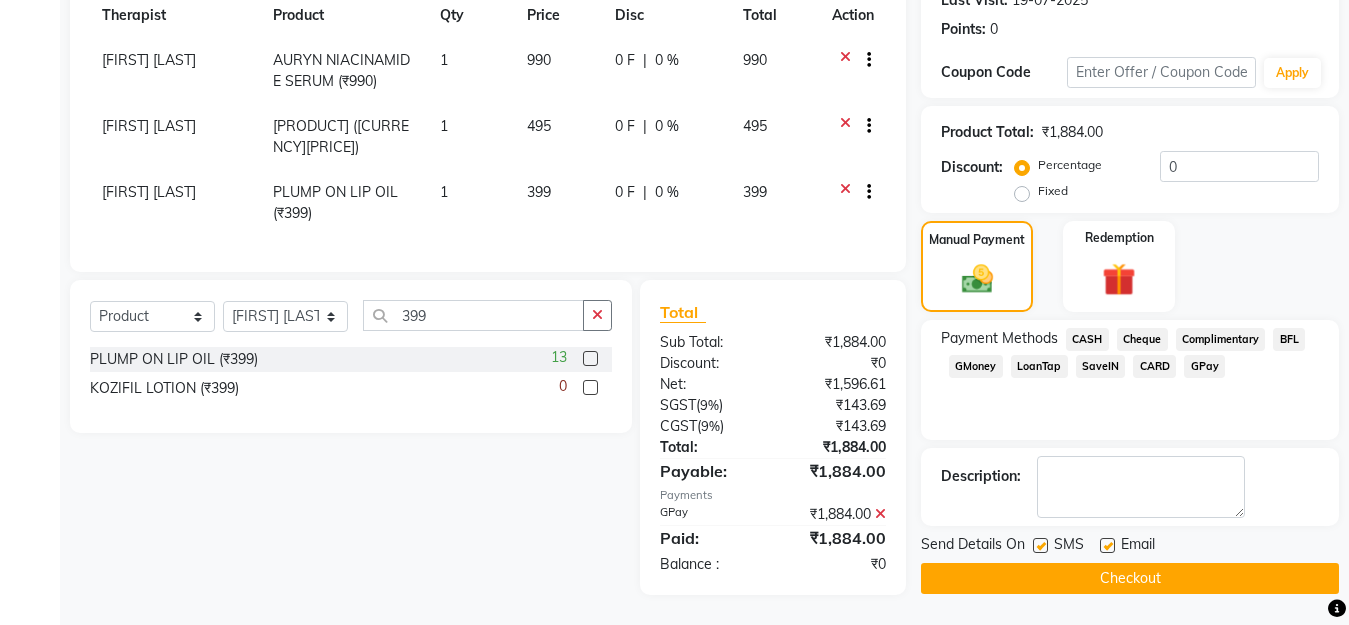 click on "Checkout" 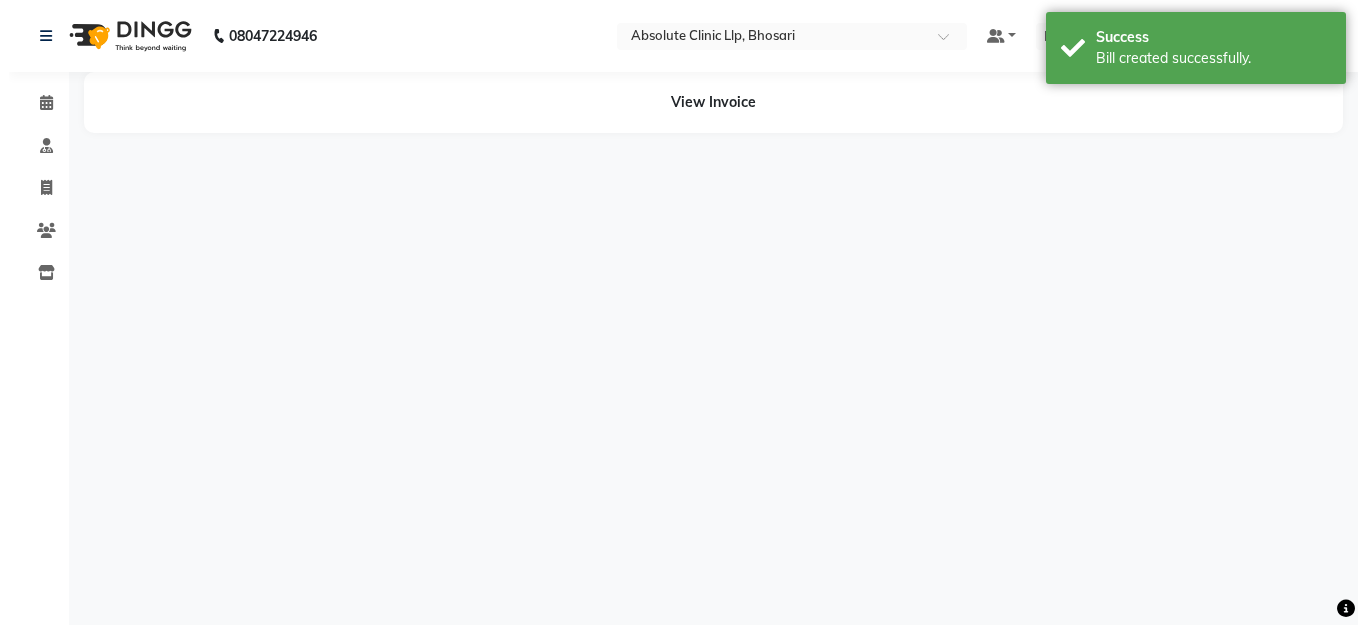 scroll, scrollTop: 0, scrollLeft: 0, axis: both 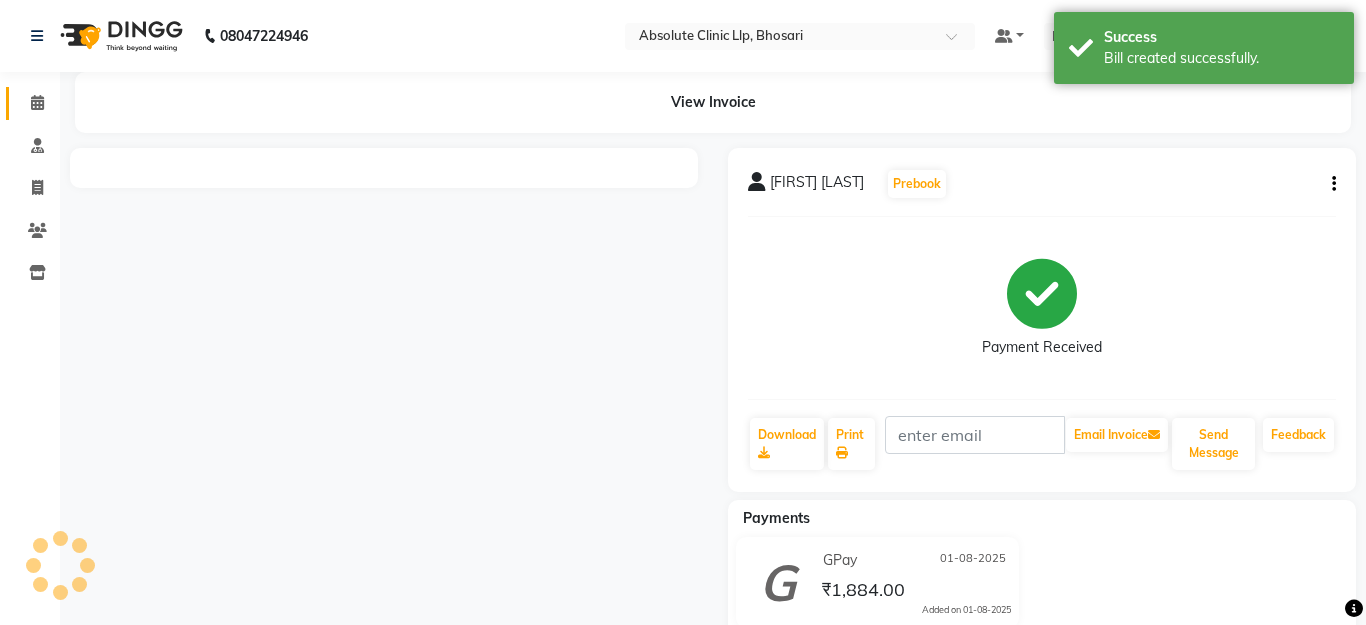click 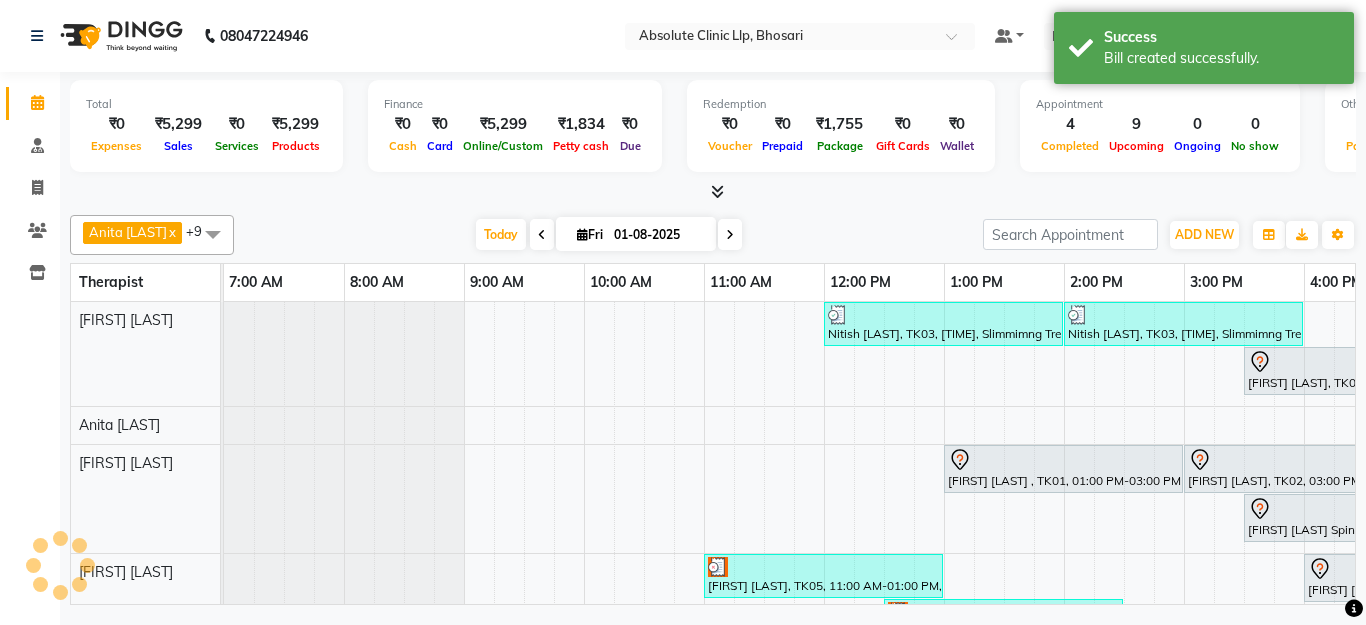 scroll, scrollTop: 0, scrollLeft: 0, axis: both 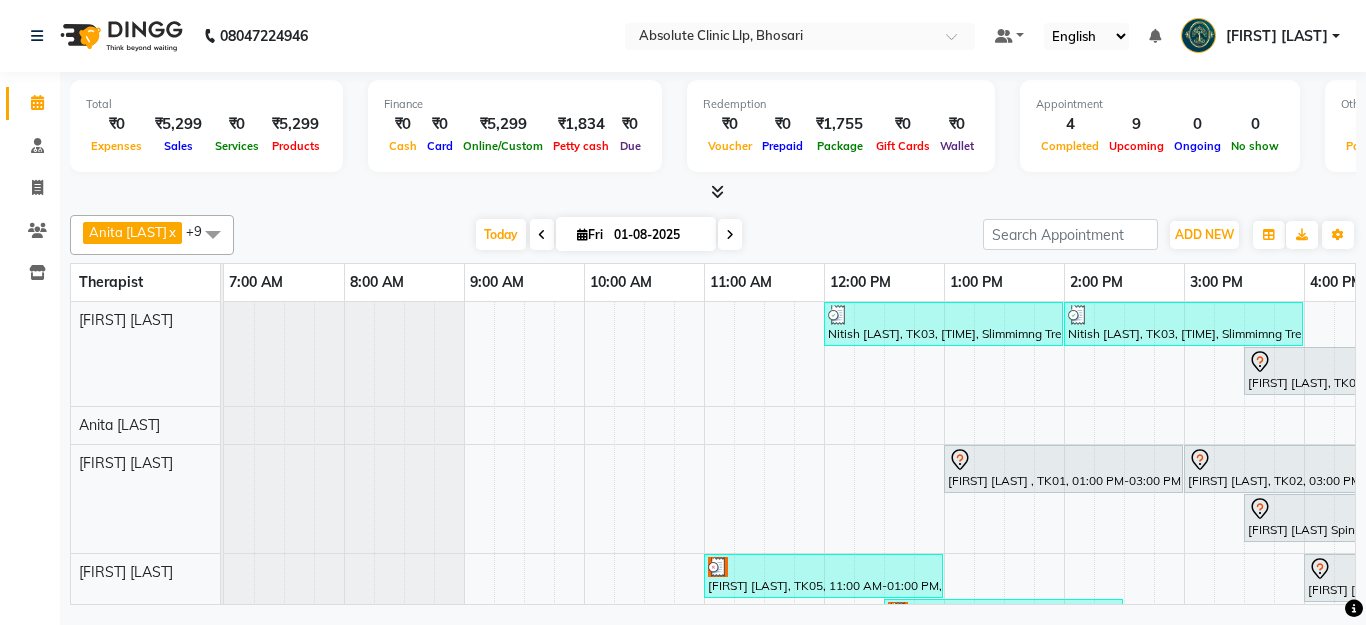 drag, startPoint x: 115, startPoint y: 157, endPoint x: 324, endPoint y: 162, distance: 209.0598 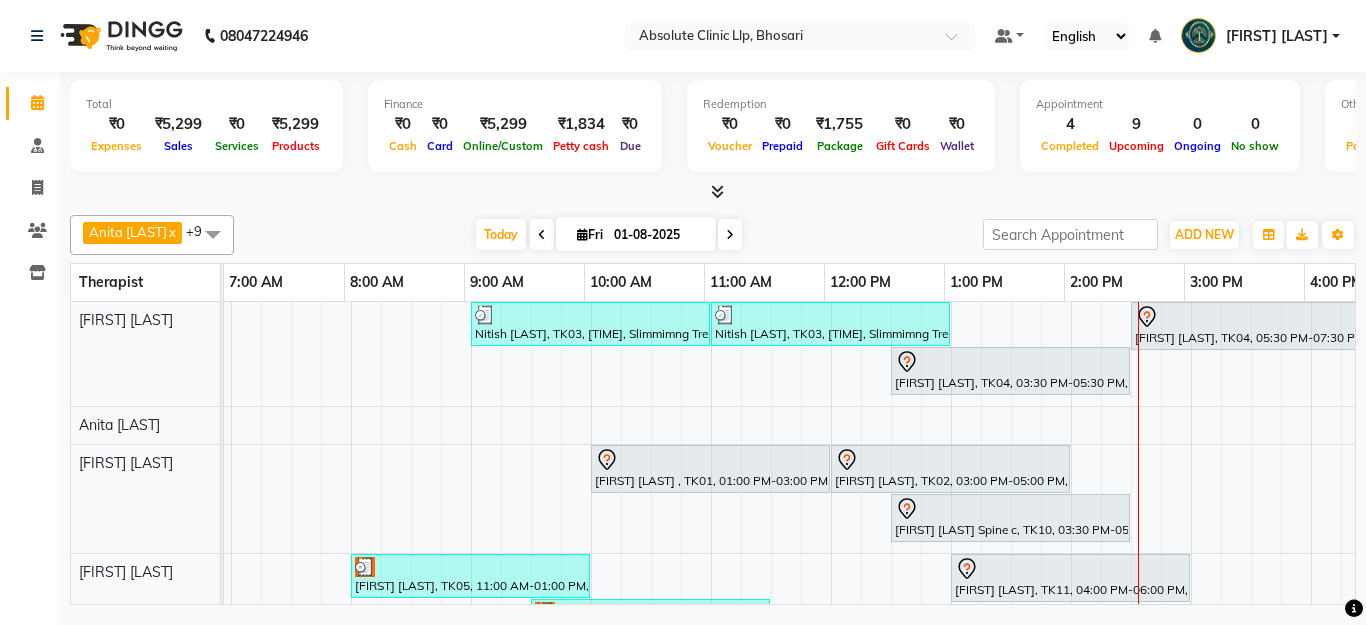 scroll, scrollTop: 0, scrollLeft: 353, axis: horizontal 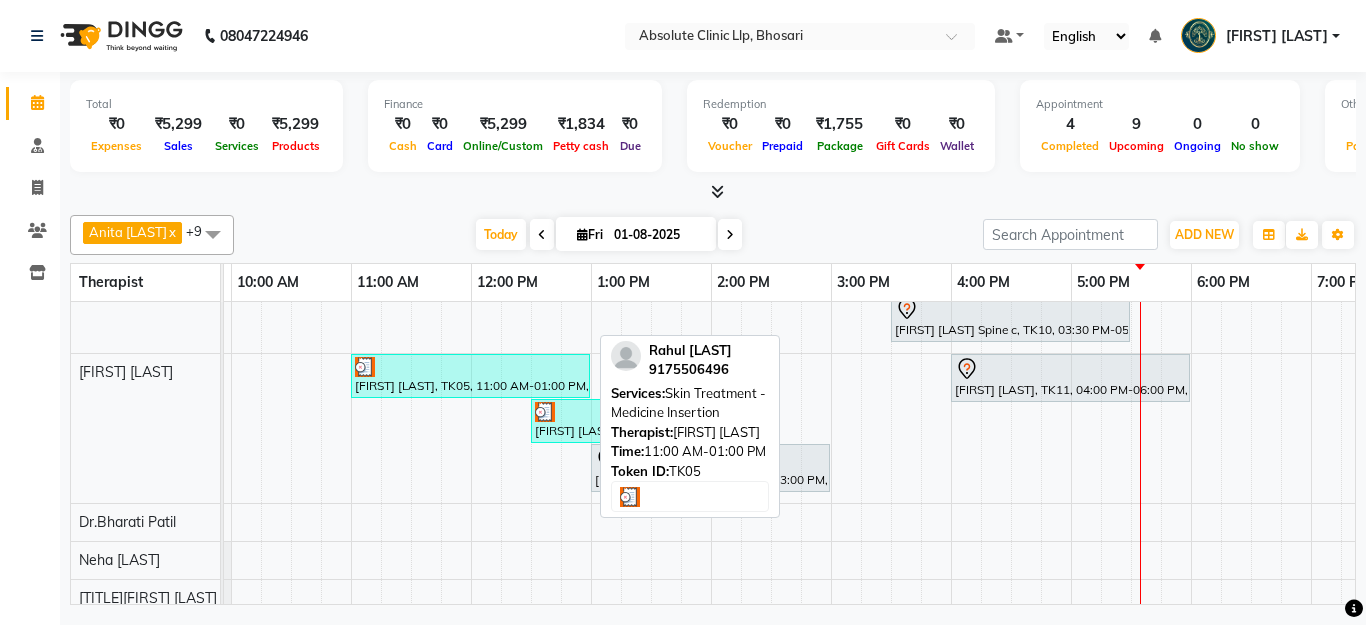 click on "[FIRST] [LAST], TK05, 11:00 AM-01:00 PM, Skin Treatment - Medicine Insertion" at bounding box center [470, 376] 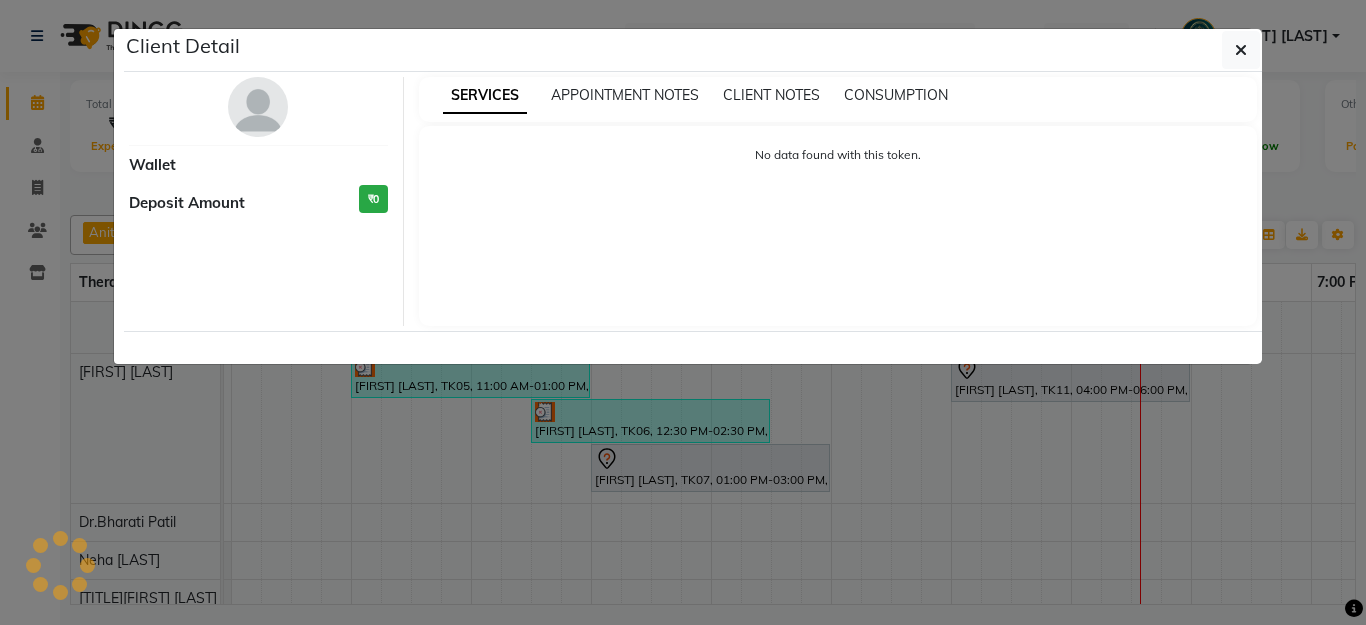 select on "3" 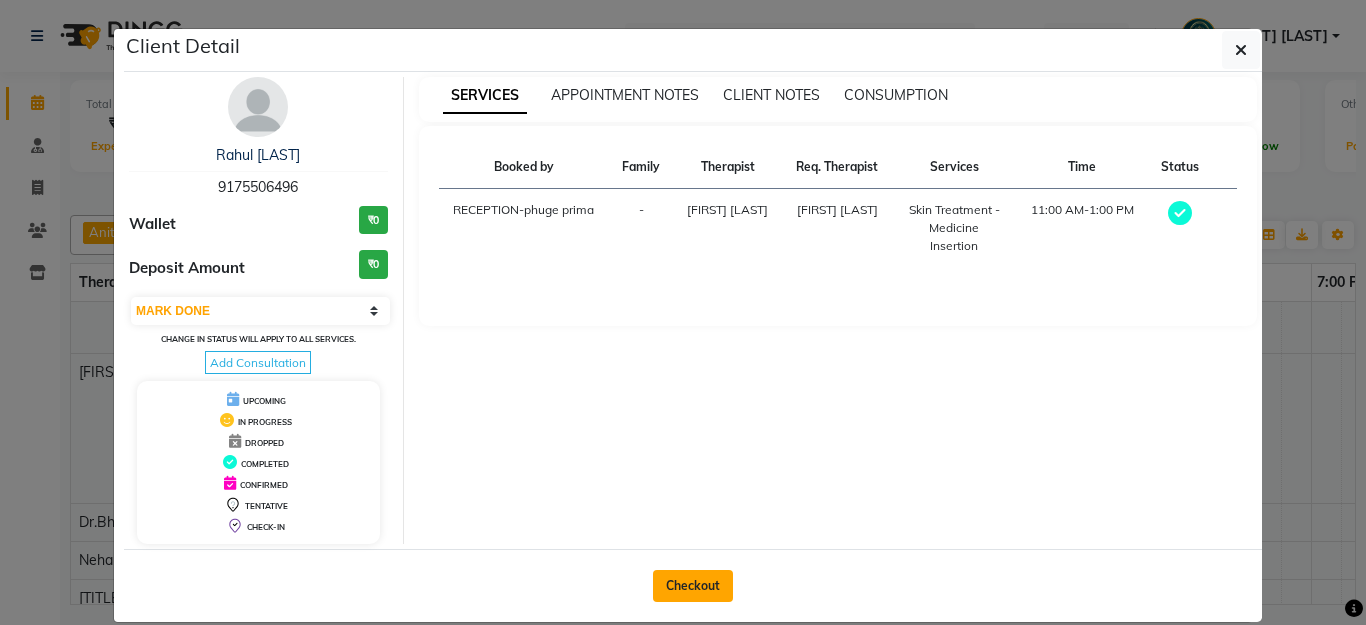 click on "Checkout" 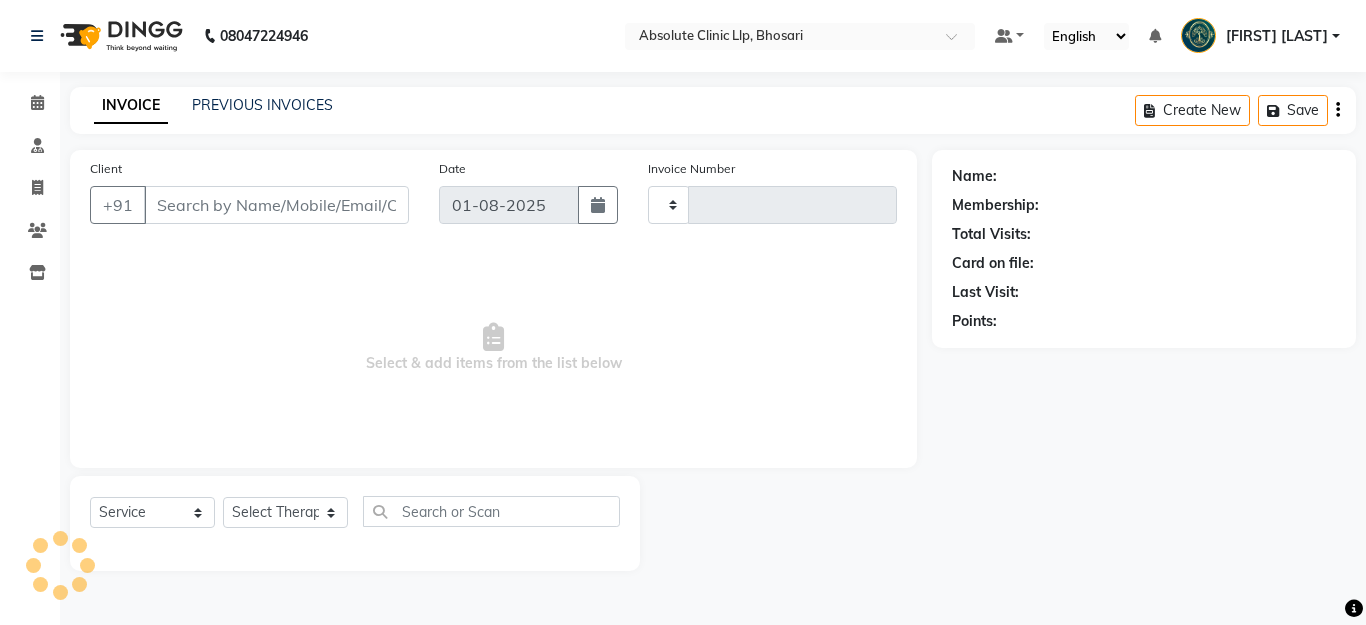 type on "1877" 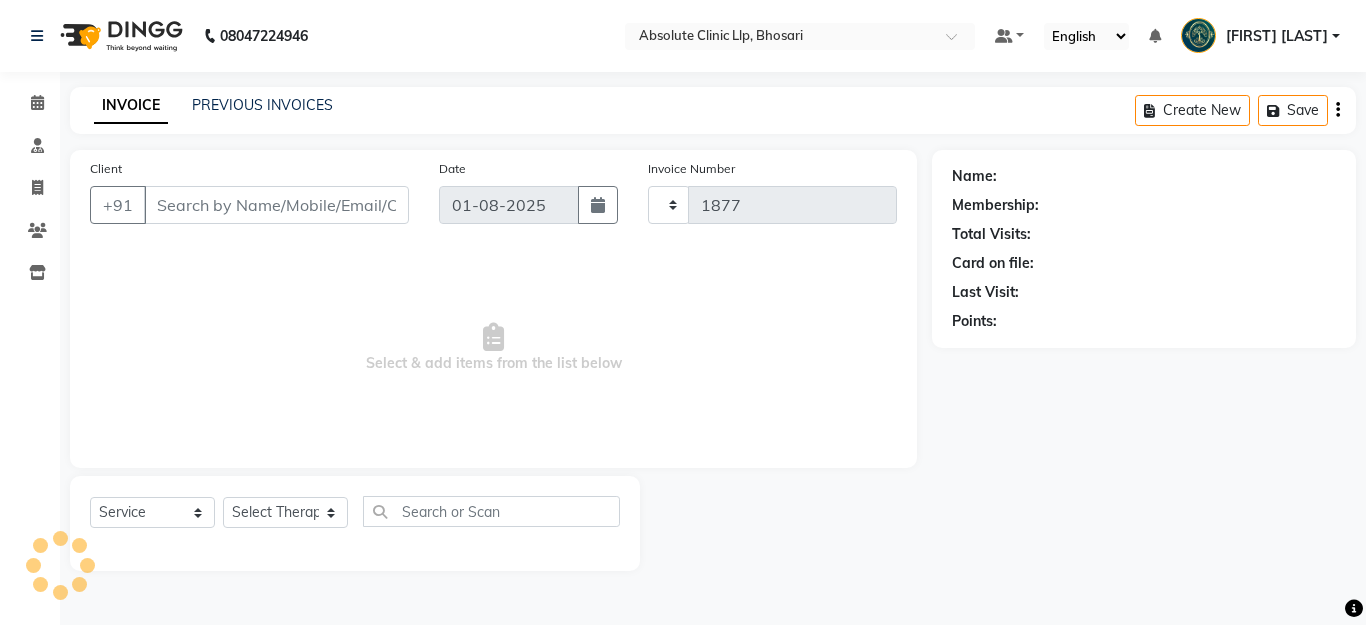 select on "4706" 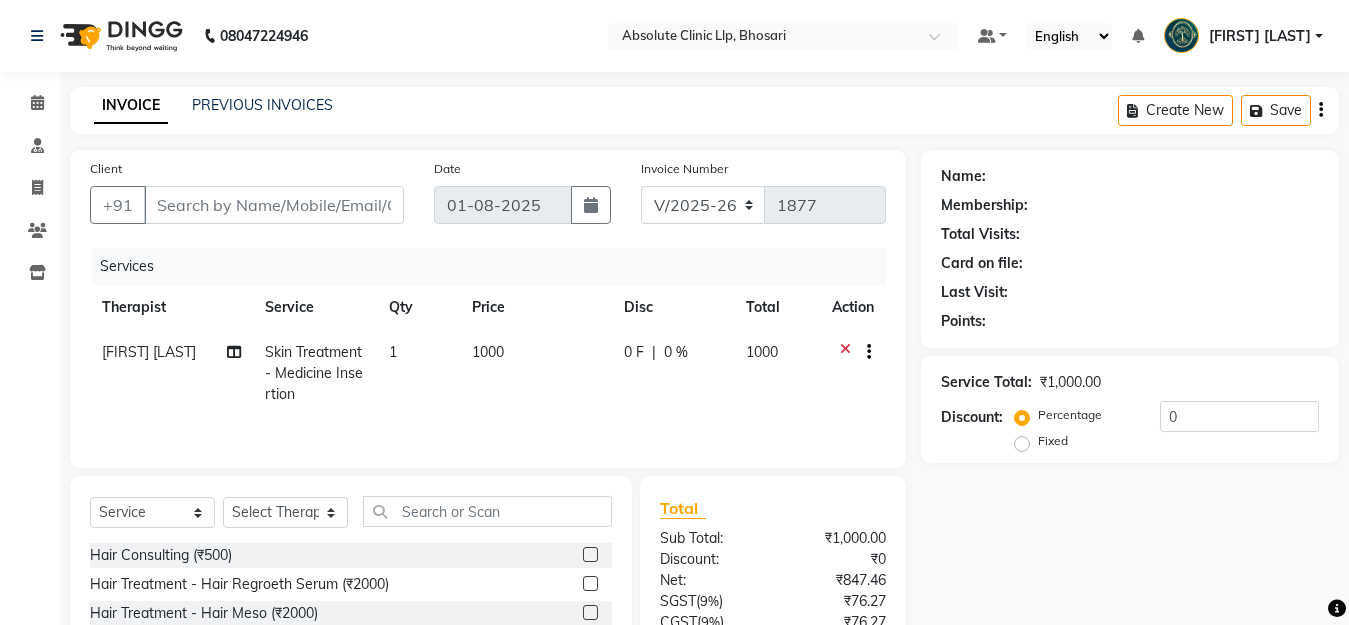 type on "9175506496" 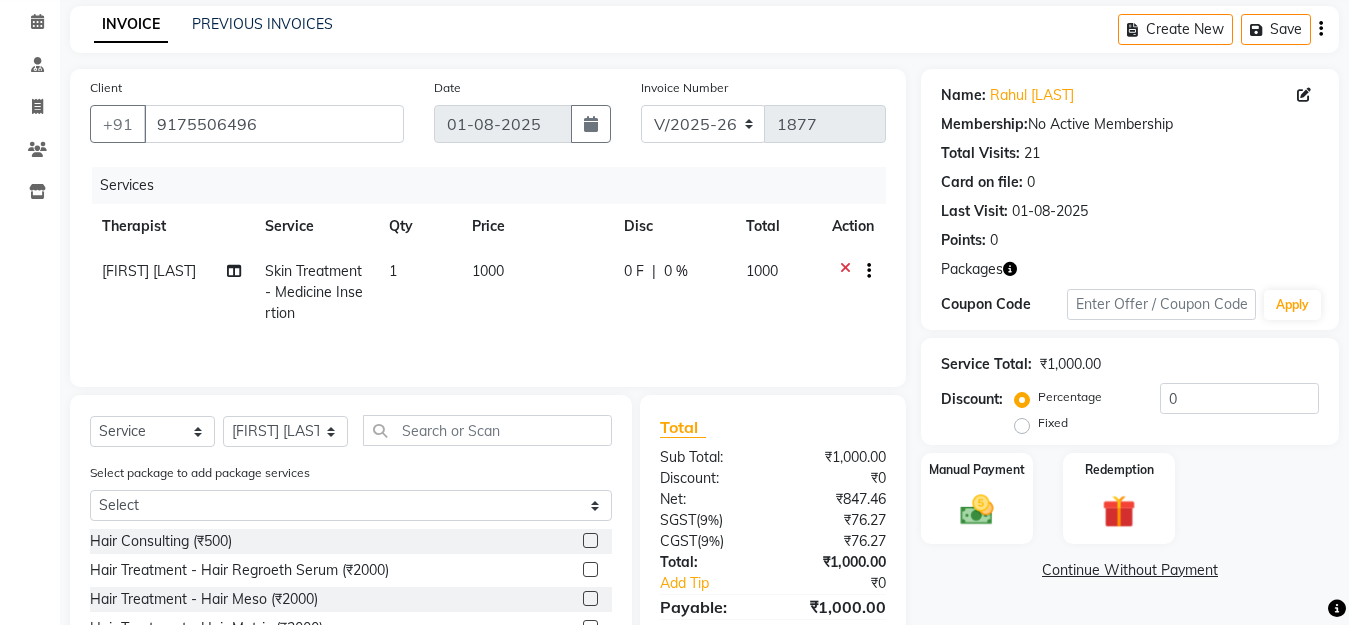 scroll, scrollTop: 178, scrollLeft: 0, axis: vertical 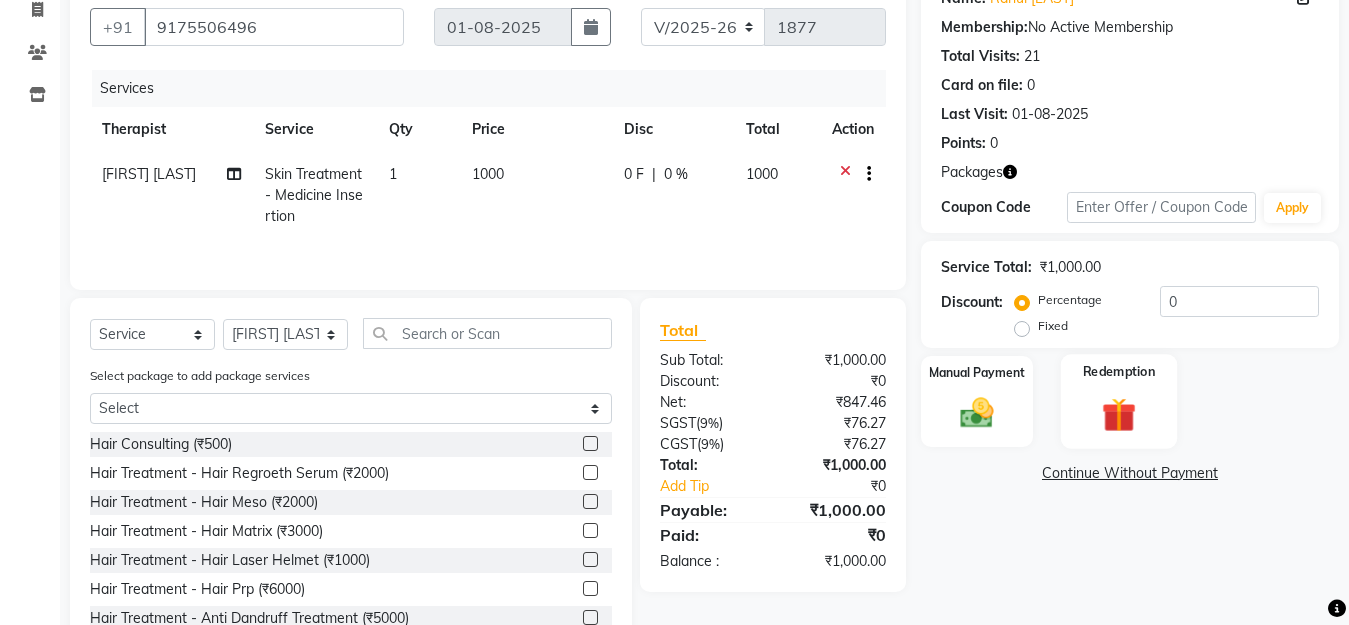 click 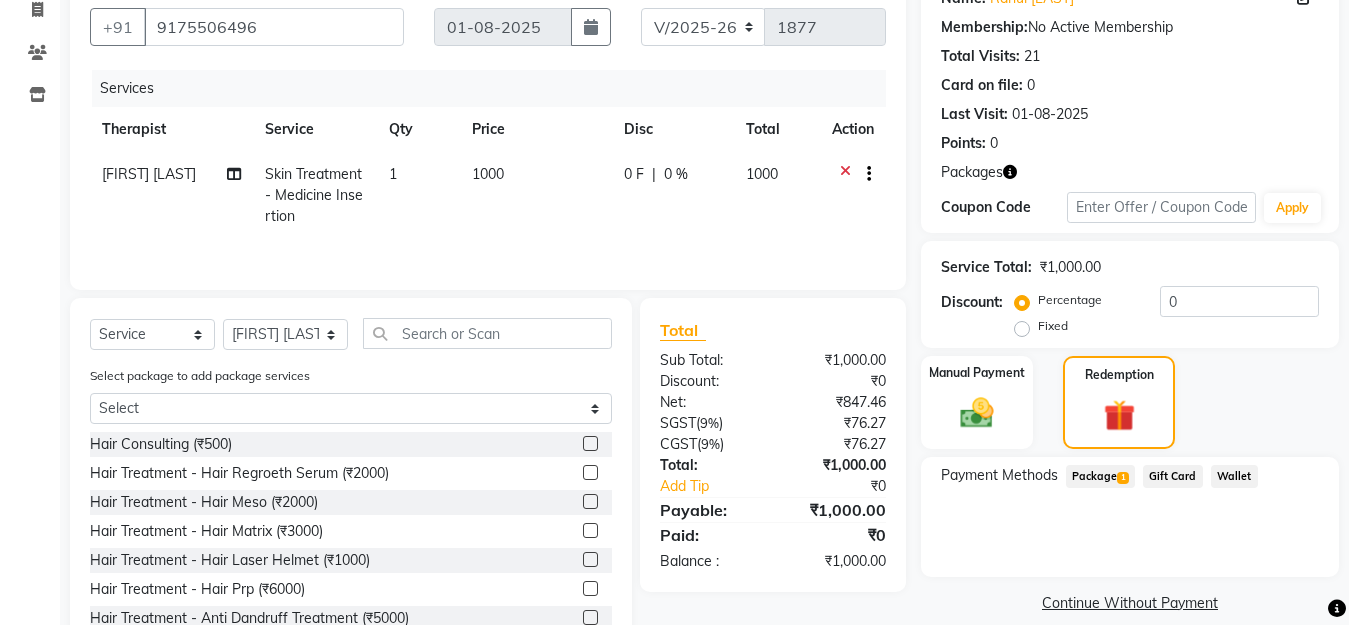 click on "Package  1" 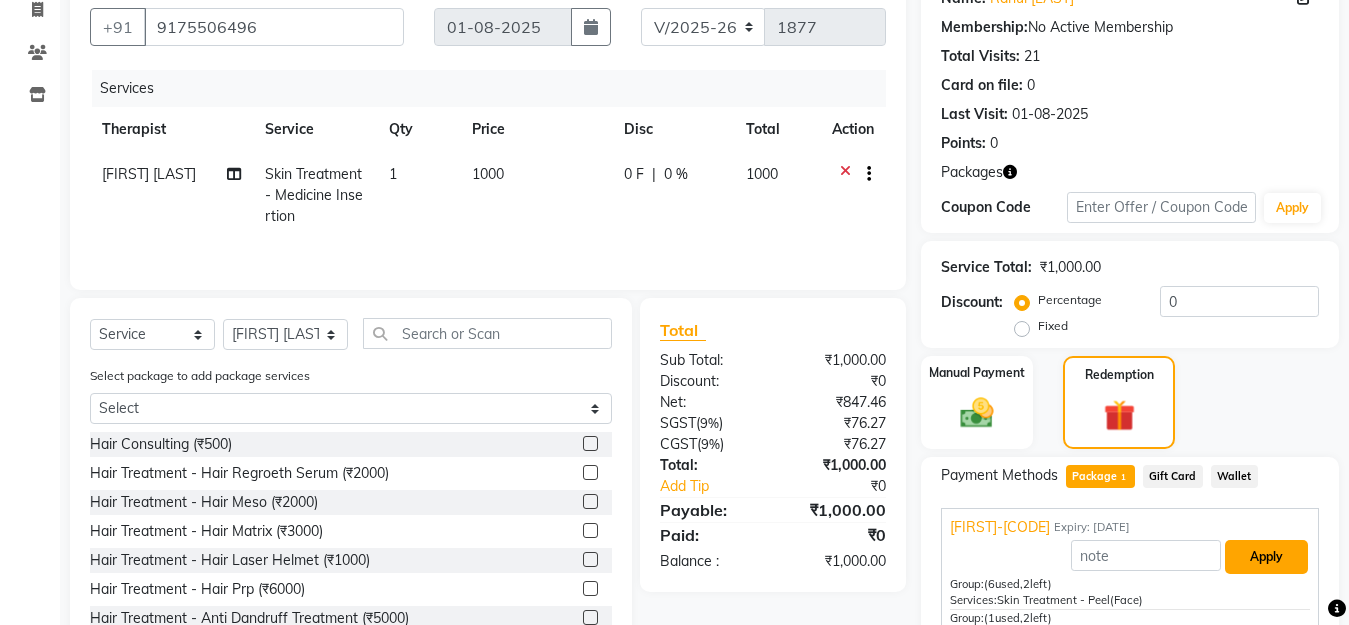 click on "Apply" at bounding box center [1266, 557] 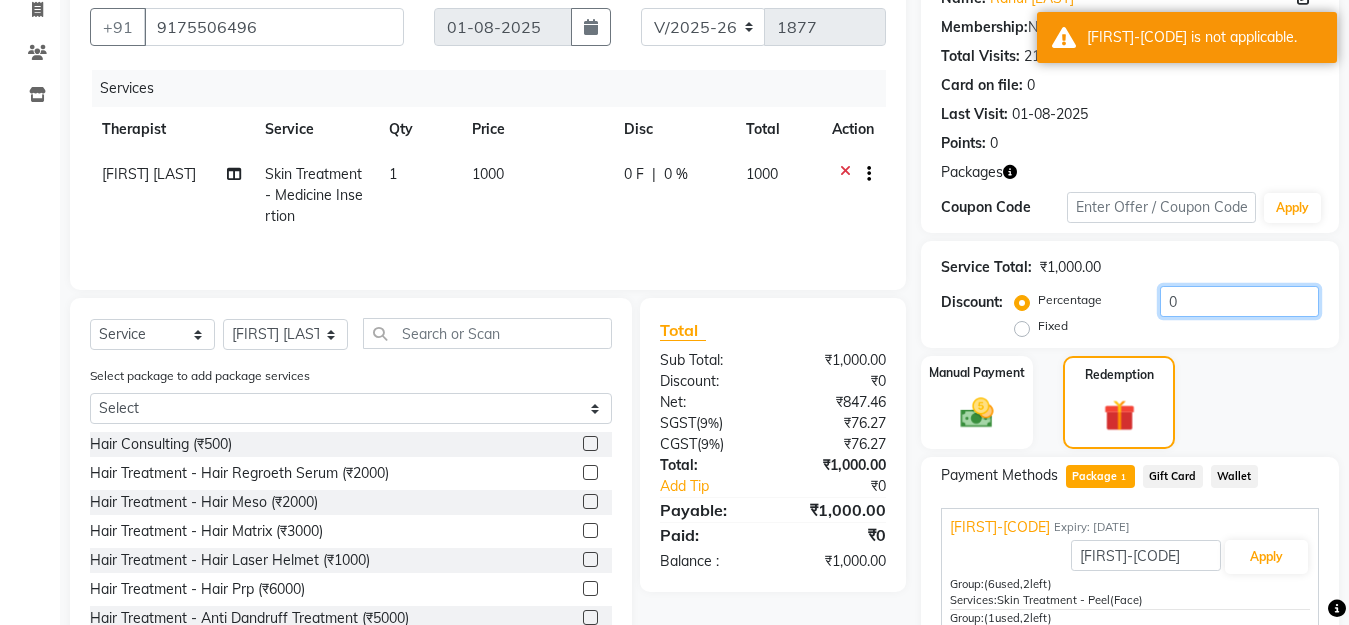 click on "0" 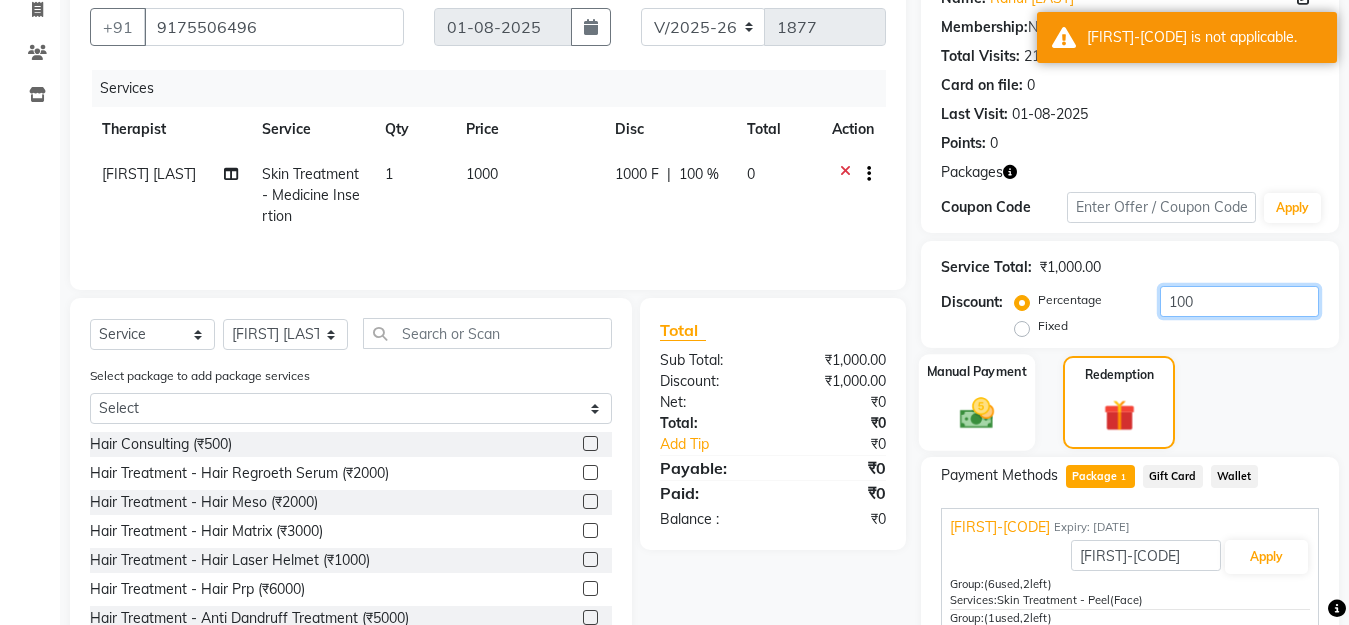 type on "100" 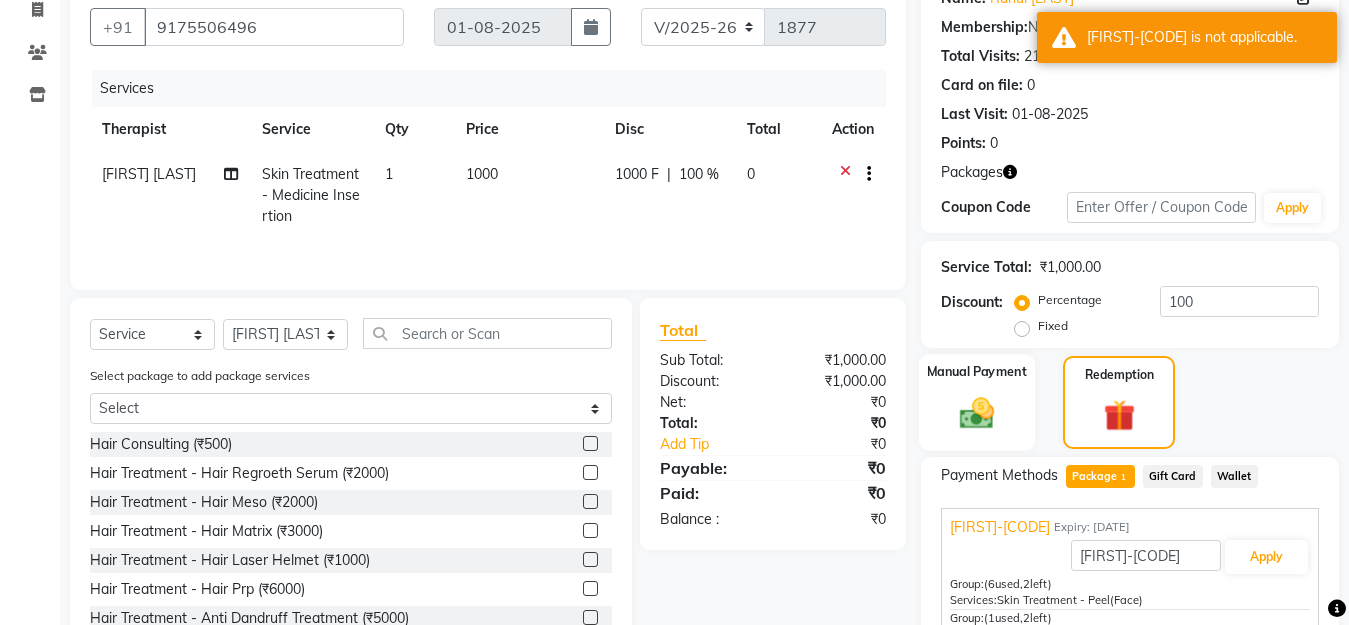 click 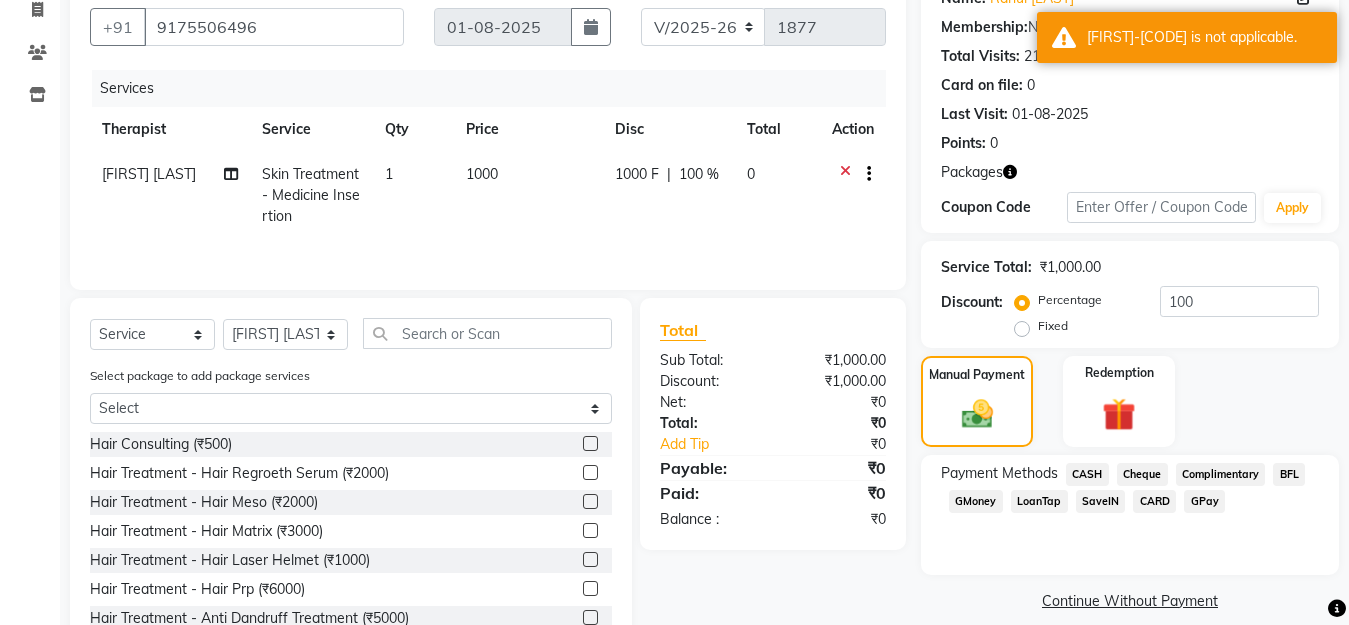 click on "CASH" 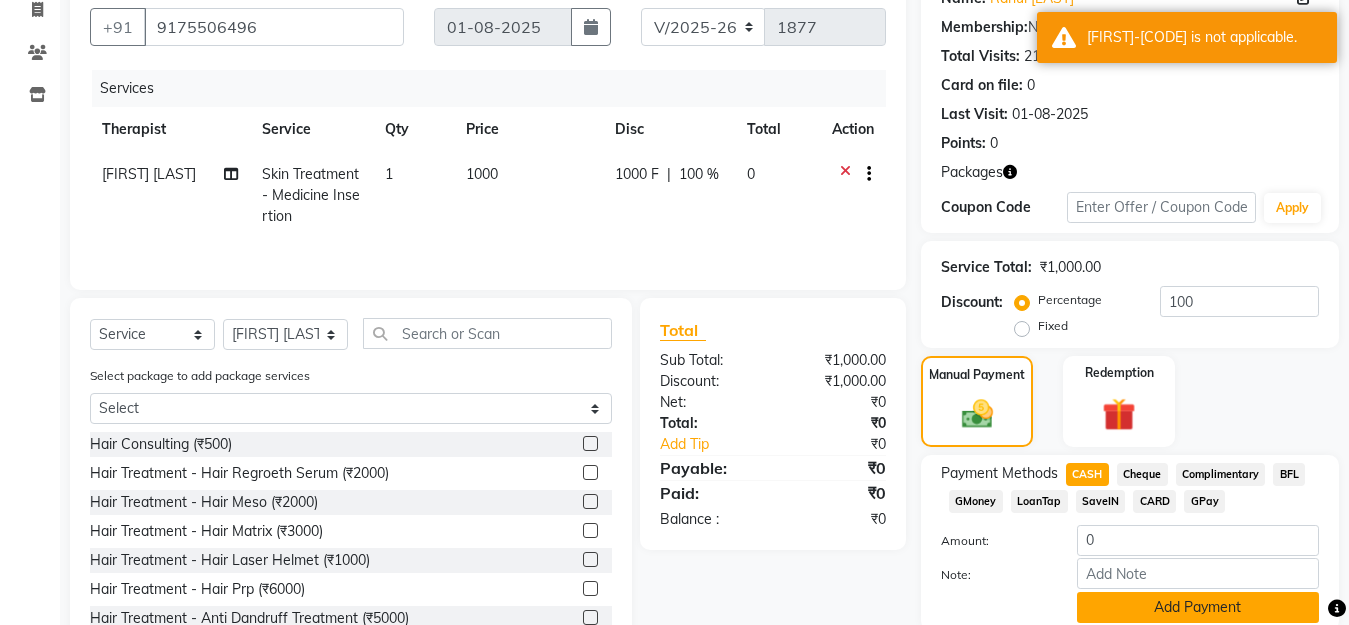 click on "Add Payment" 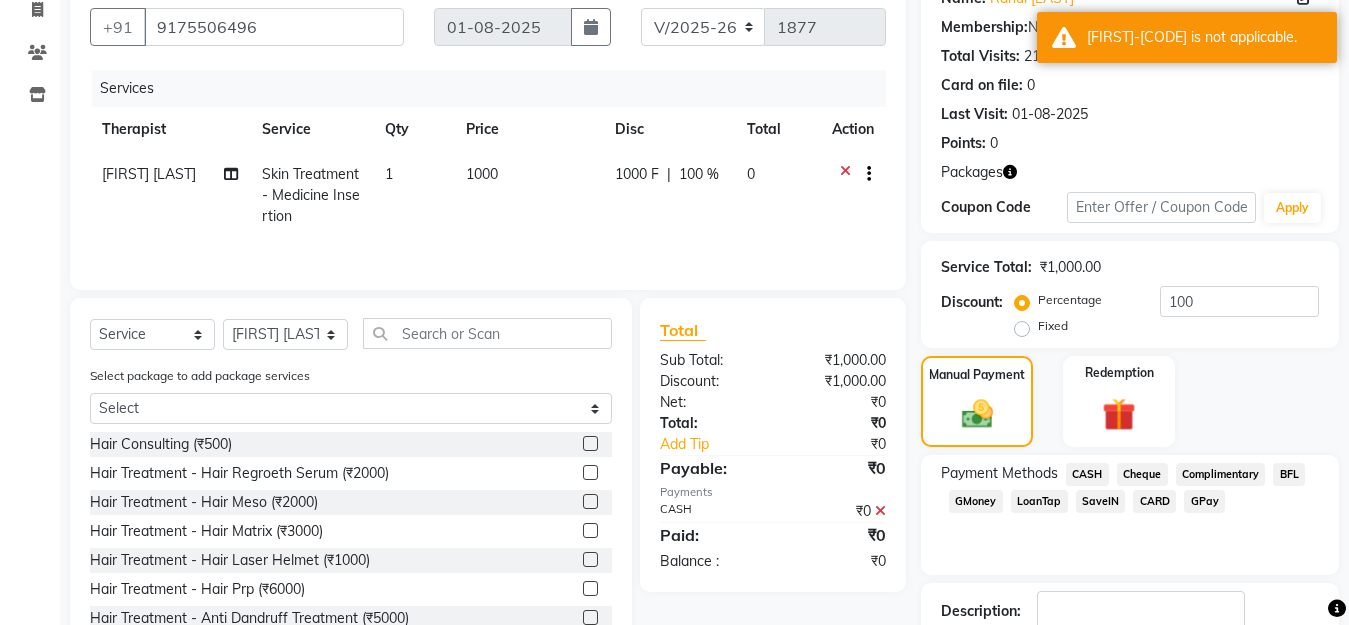 scroll, scrollTop: 312, scrollLeft: 0, axis: vertical 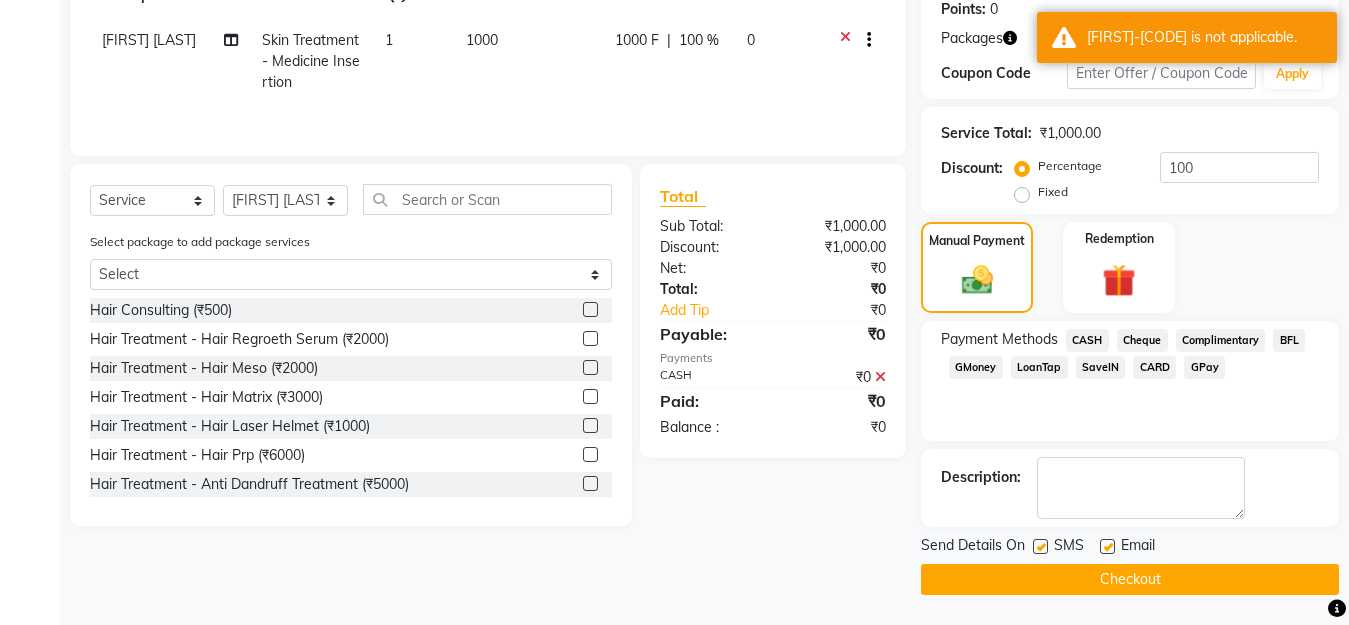 click 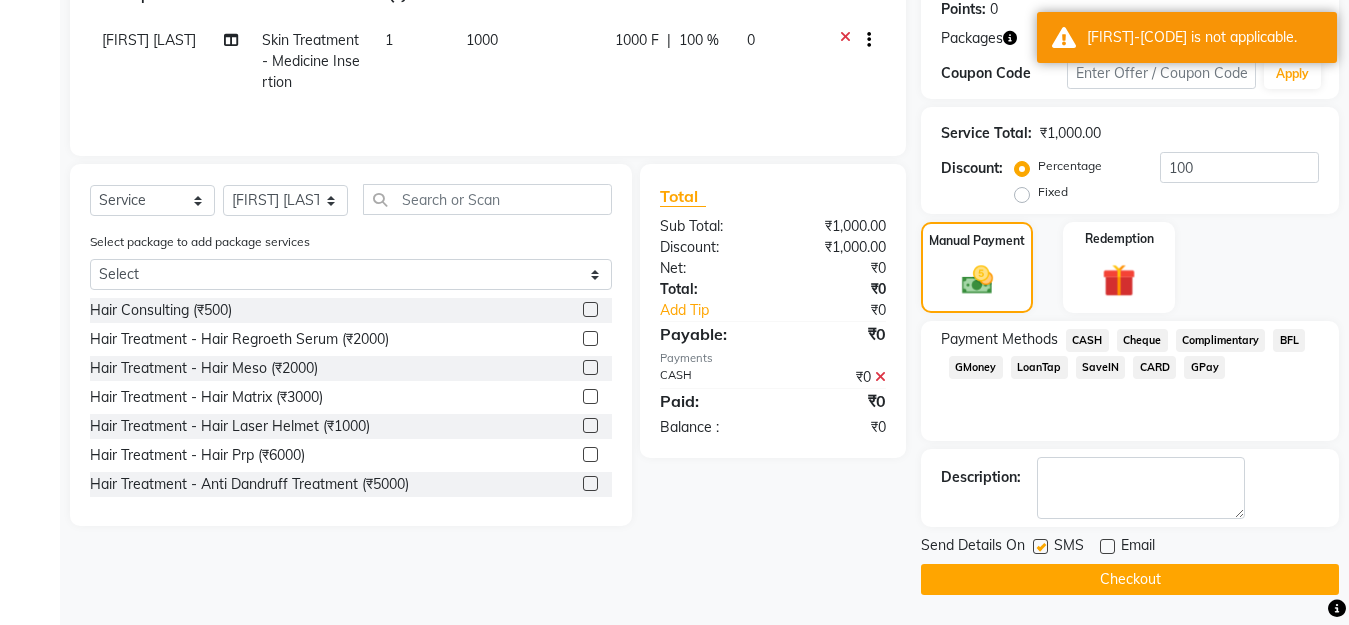 click 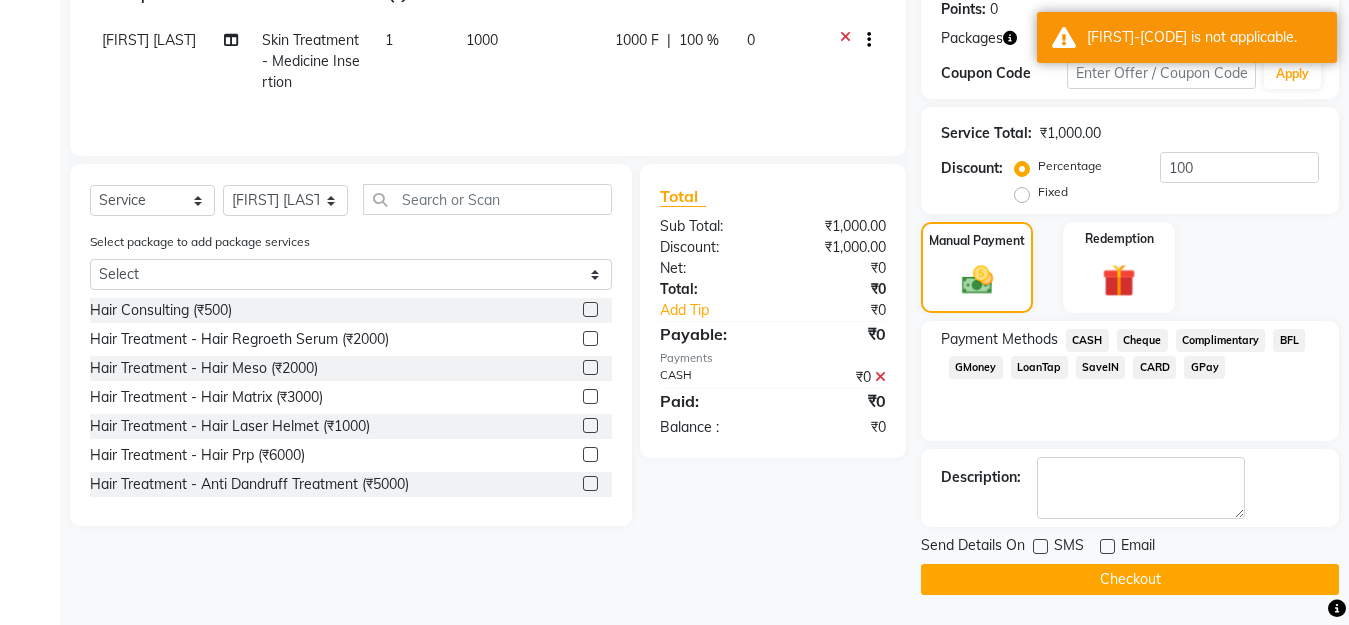 click on "Checkout" 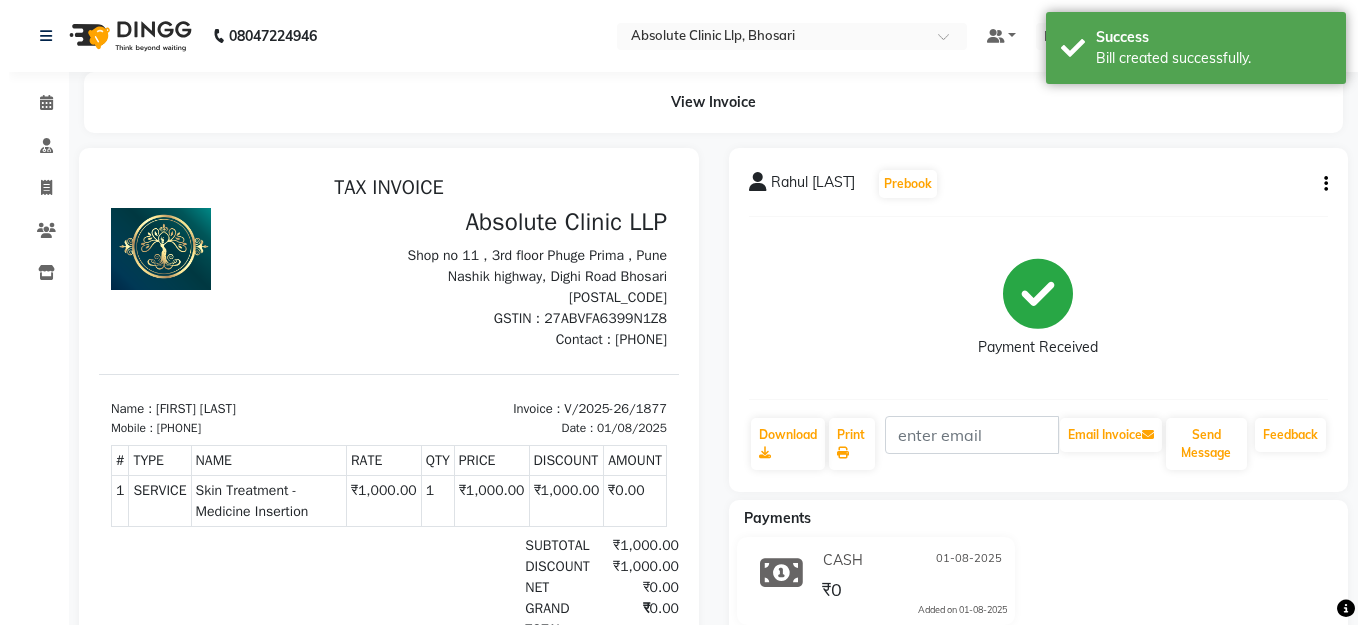 scroll, scrollTop: 0, scrollLeft: 0, axis: both 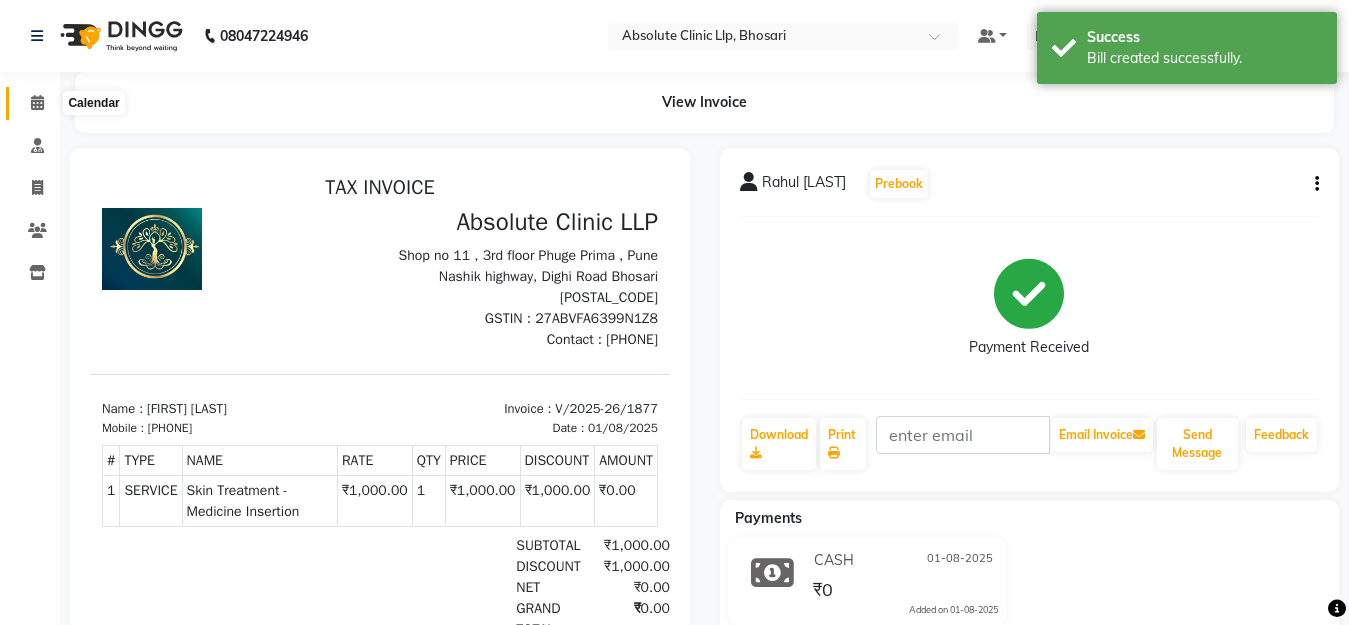 click 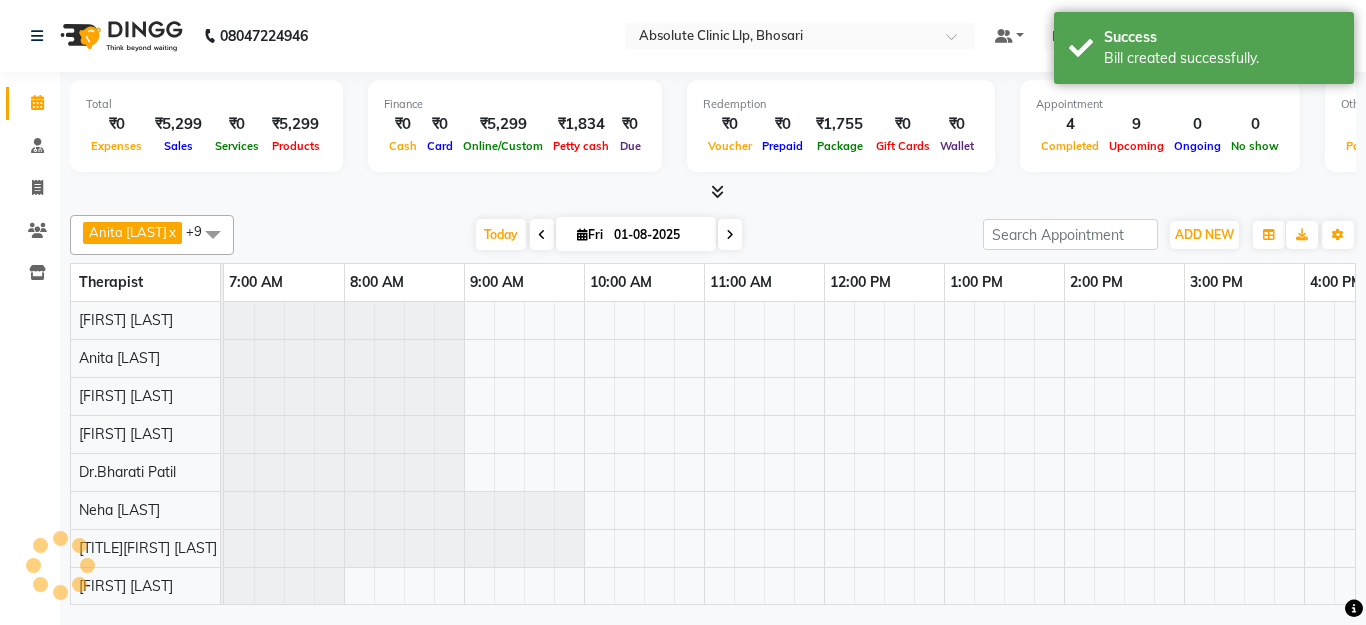 scroll, scrollTop: 0, scrollLeft: 0, axis: both 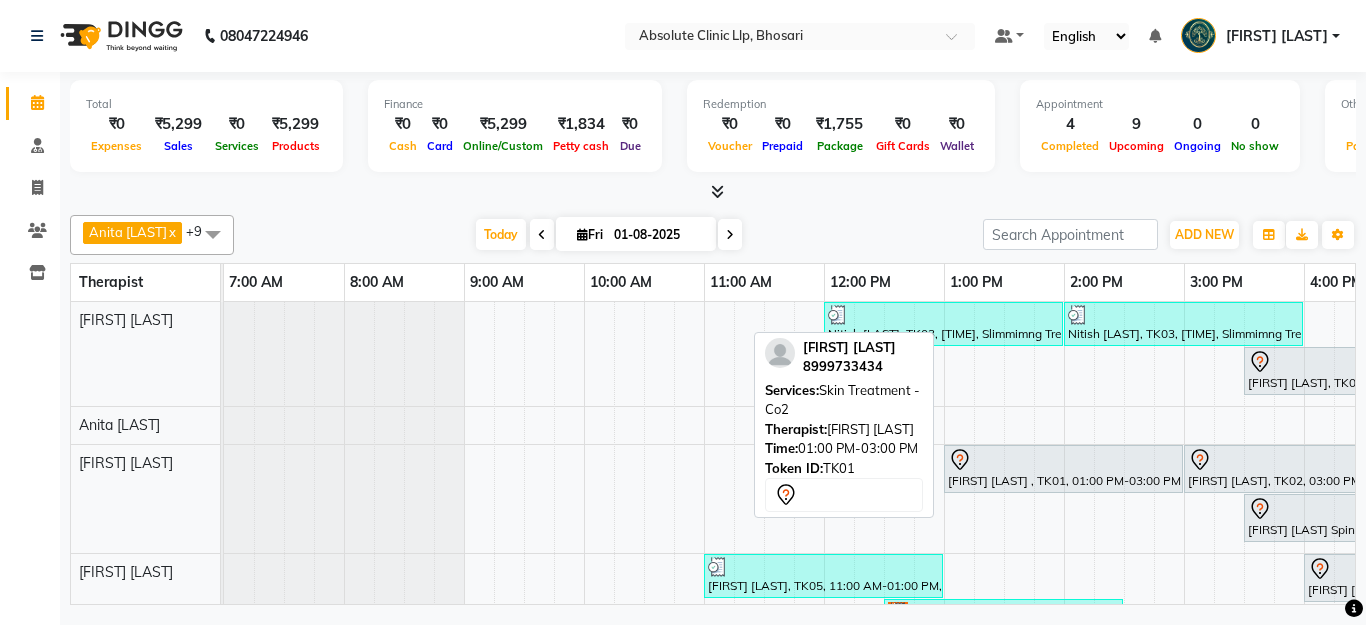 click at bounding box center (1063, 460) 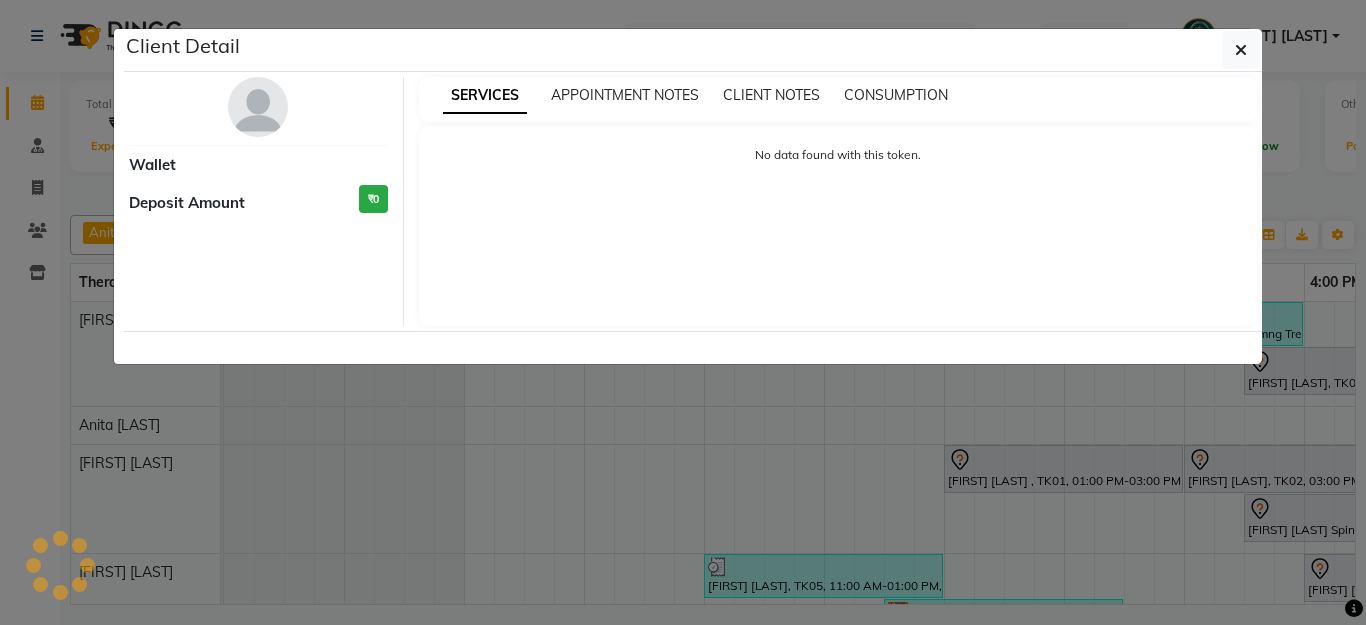 select on "7" 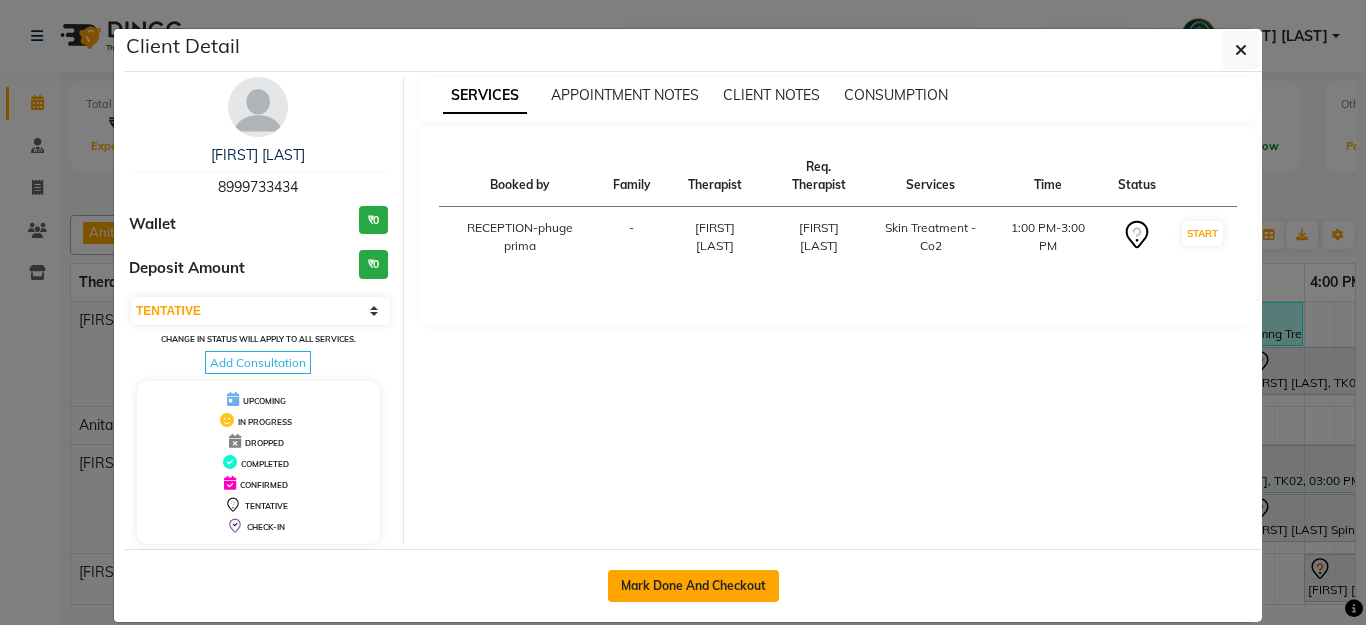 click on "Mark Done And Checkout" 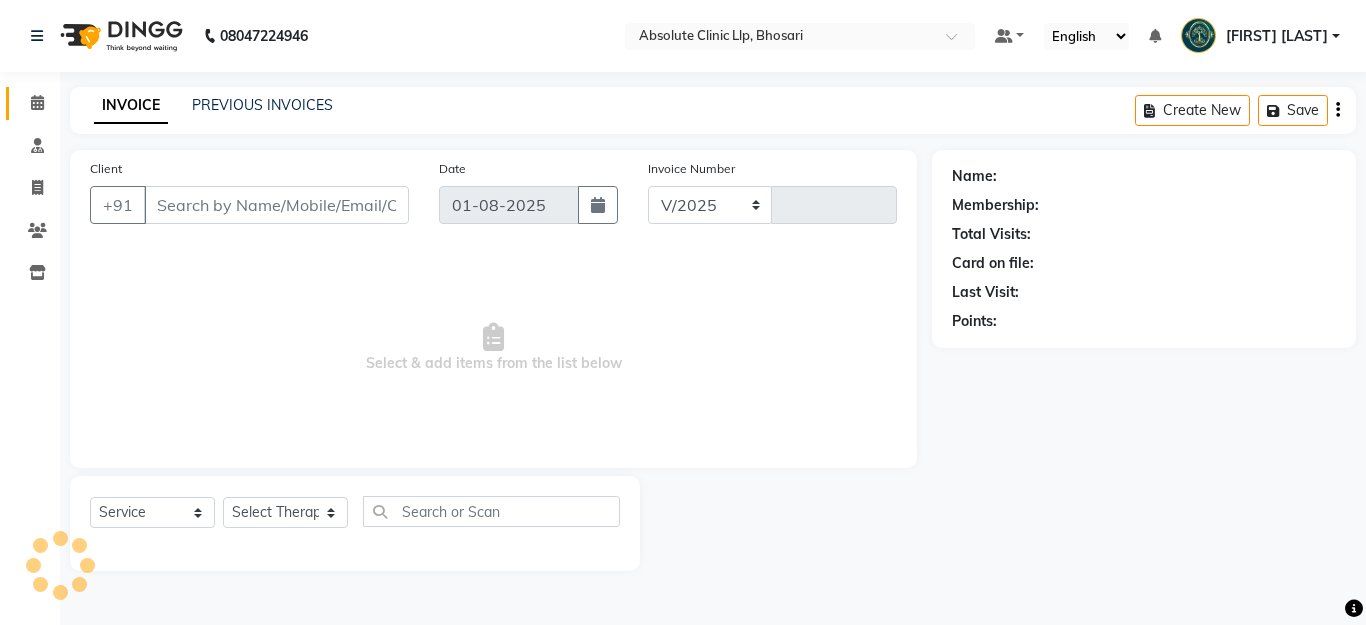 select on "4706" 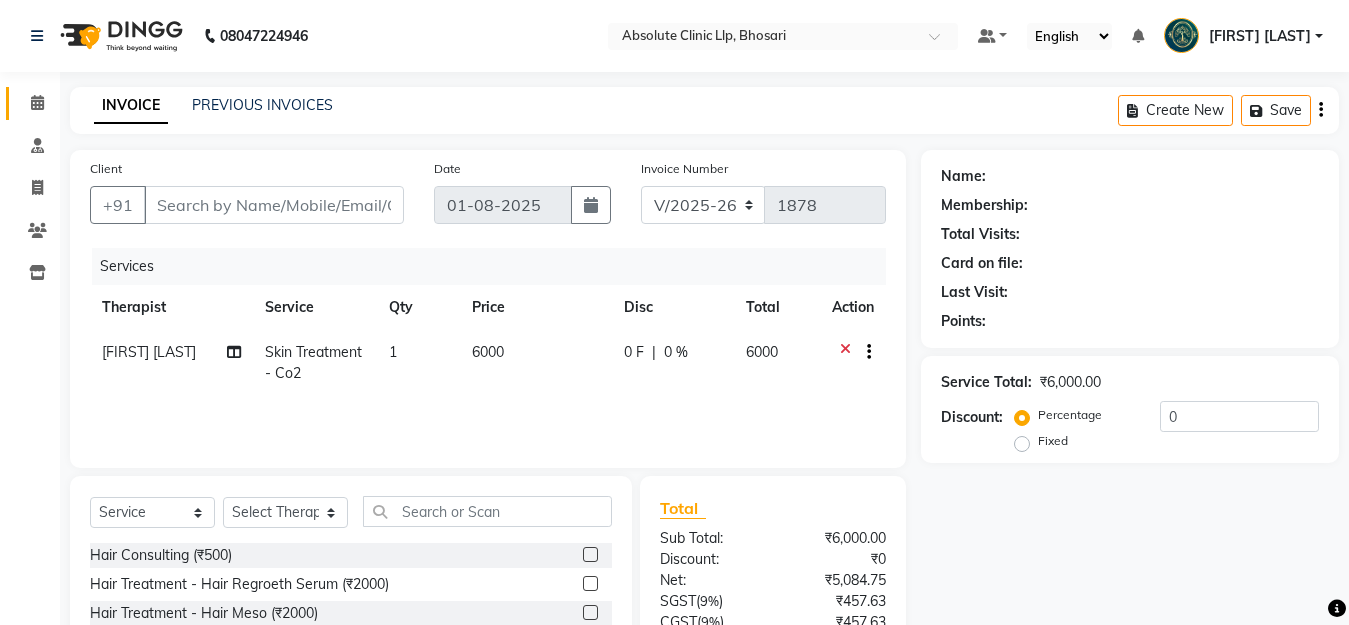 type on "8999733434" 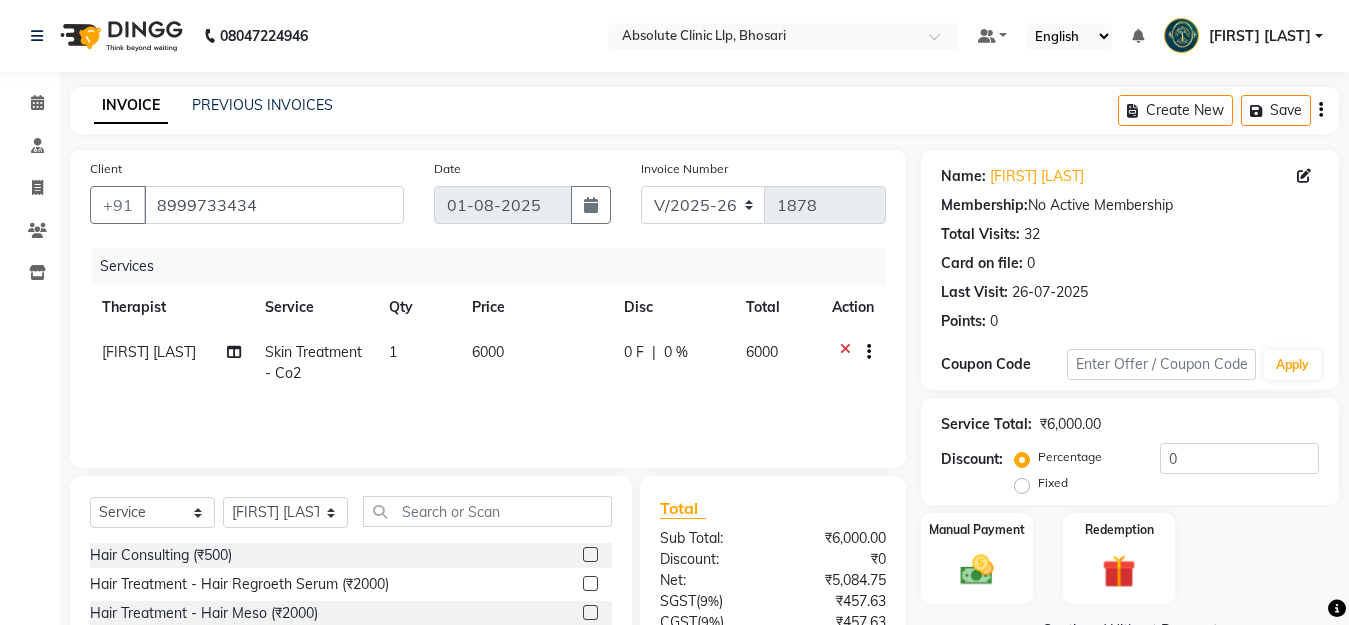 click on "[FIRST] [LAST]" 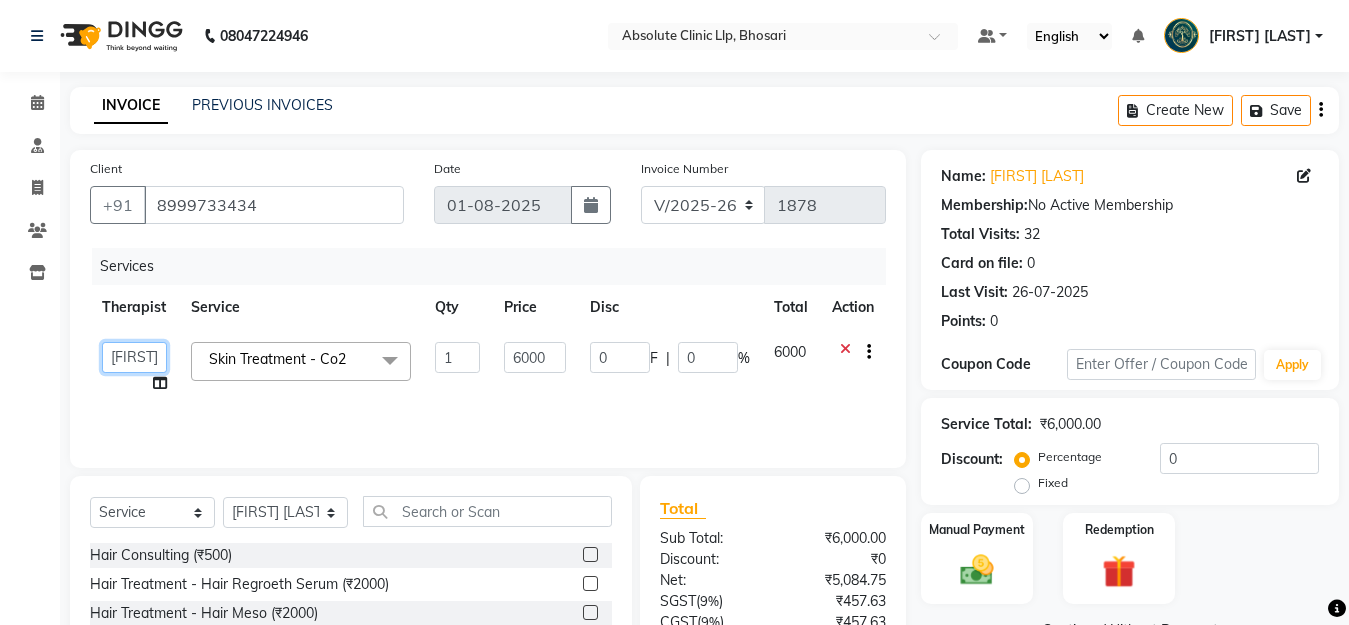 click on "[FIRST] [LAST]	   [TITLE][FIRST] [LAST]   [TITLE][FIRST] [LAST]   [TITLE][FIRST] [LAST]   [FIRST] [LAST]   [FIRST] [LAST]   [FIRST]  [LAST]   RECEPTION-phuge prima   [FIRST] [LAST]	   [FIRST] [LAST]	   [FIRST] [LAST]   [FIRST] [LAST]	   [FIRST] [LAST]" 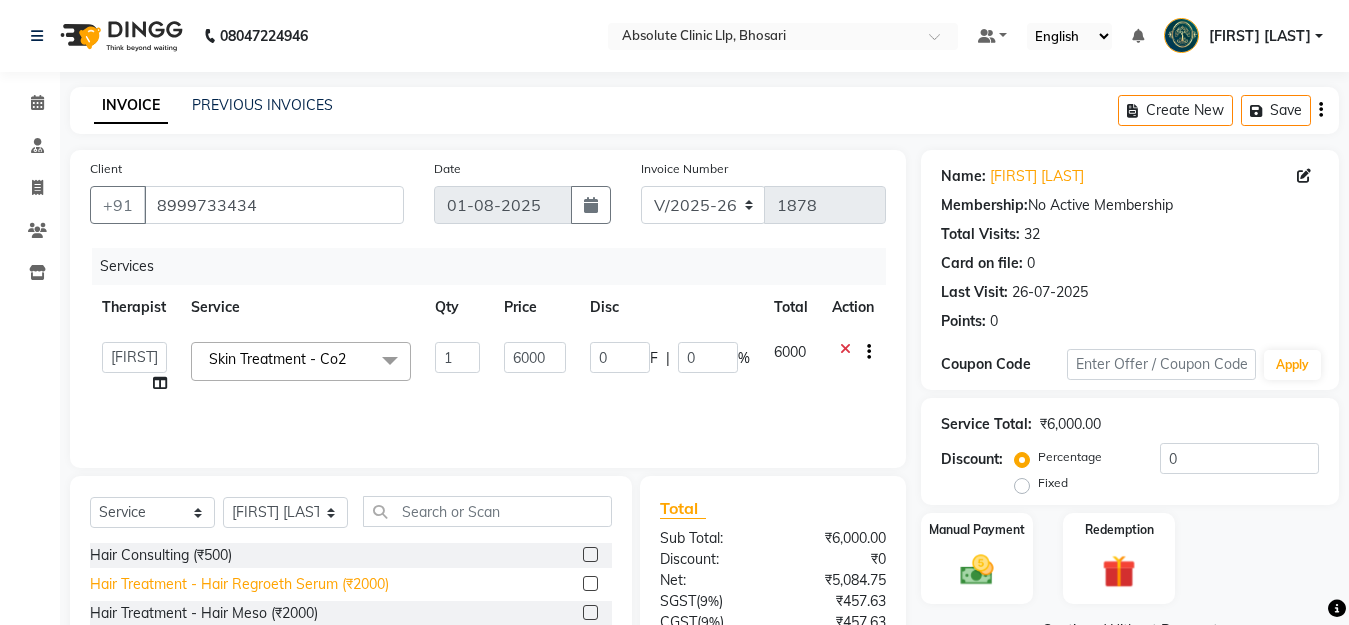 select on "27987" 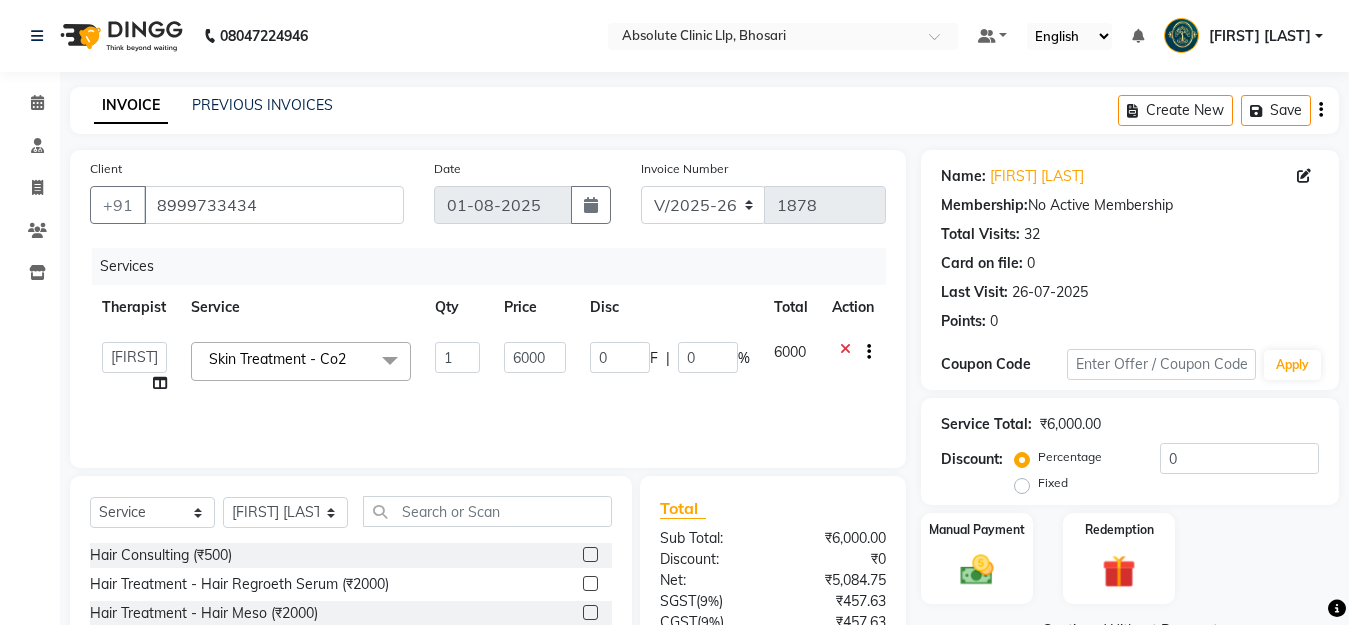 scroll, scrollTop: 176, scrollLeft: 0, axis: vertical 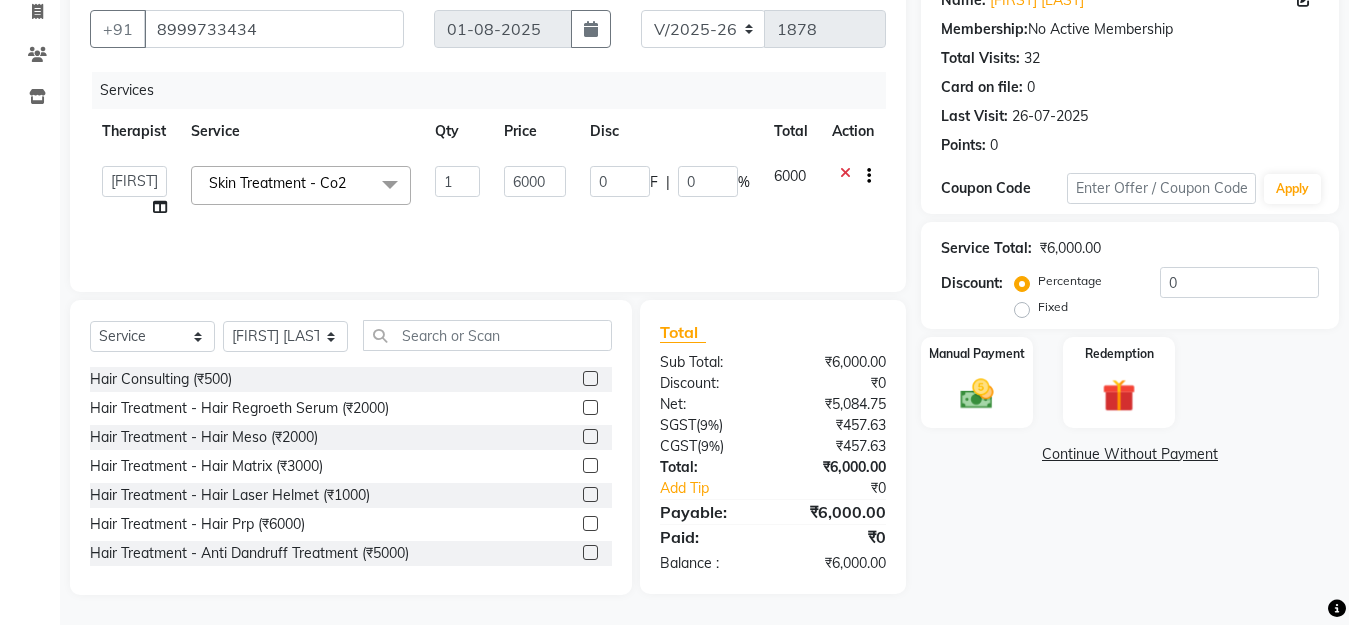 click on "Name: [FIRST]  [LAST]  Membership:  No Active Membership  Total Visits:  [NUMBER] Card on file:  [NUMBER] Last Visit:   [DATE] Points:   [NUMBER]  Coupon Code Apply Service Total:  [CURRENCY][PRICE]  Discount:  Percentage   Fixed  [NUMBER] Manual Payment Redemption  Continue Without Payment" 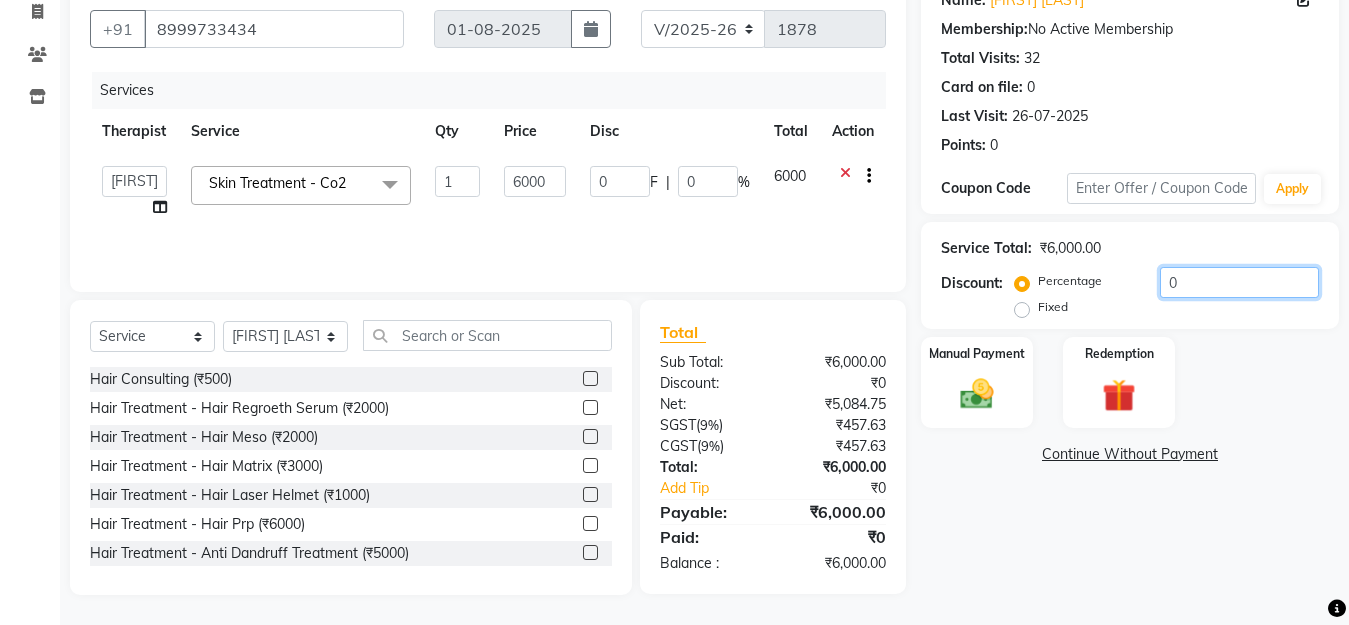 drag, startPoint x: 1239, startPoint y: 265, endPoint x: 1217, endPoint y: 293, distance: 35.608986 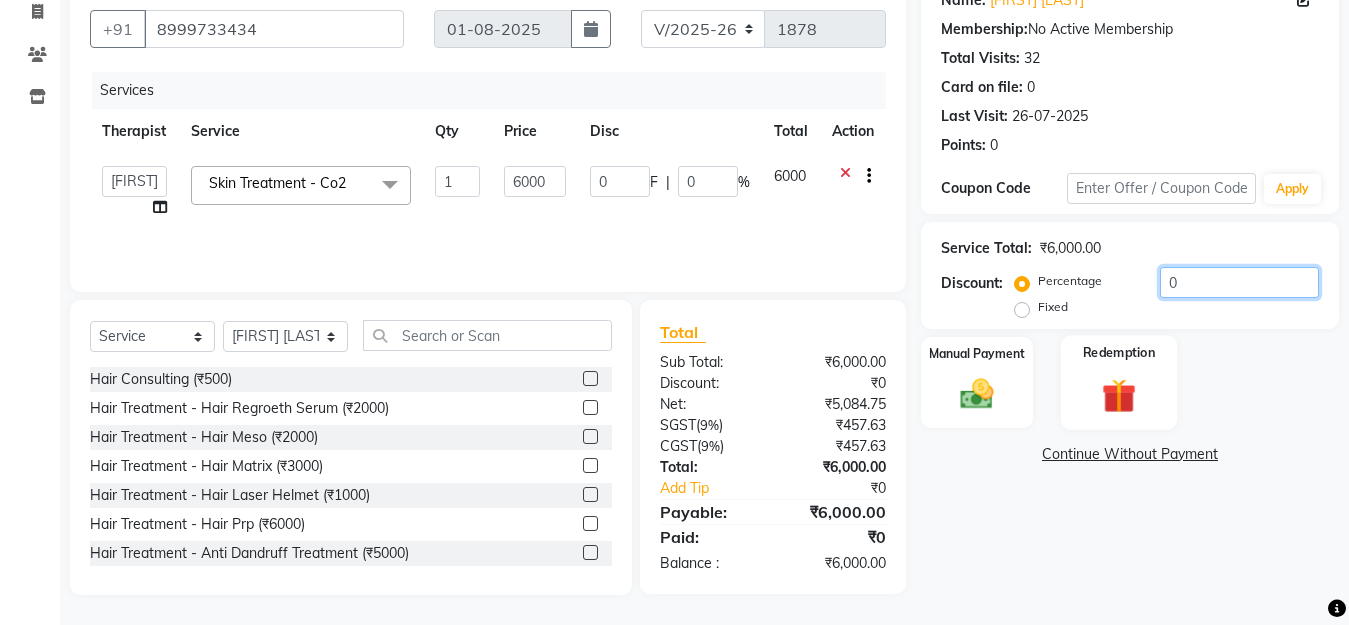 type on "01" 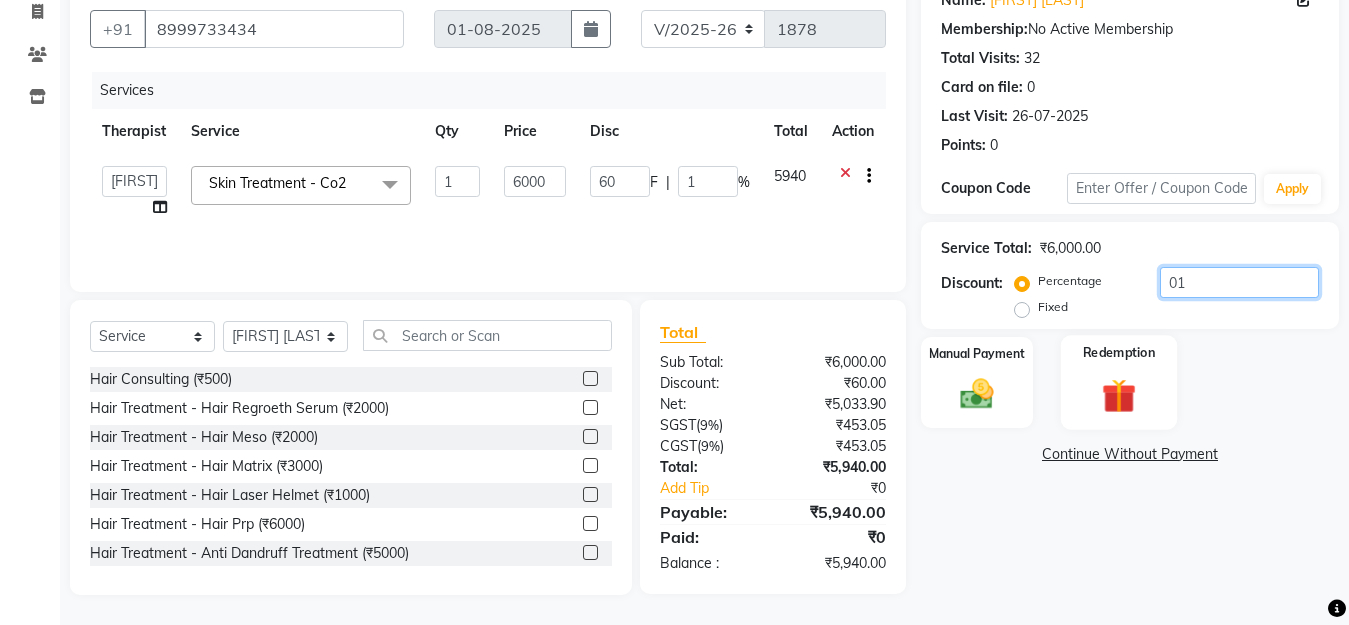 type on "010" 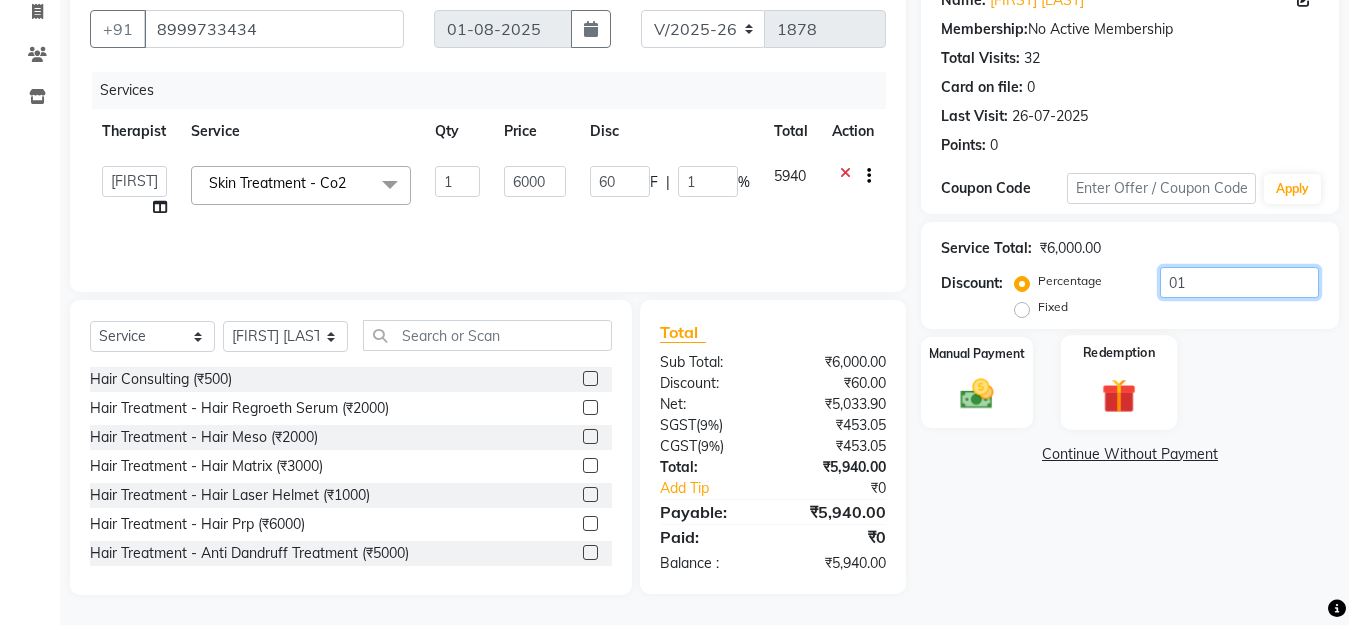 type on "600" 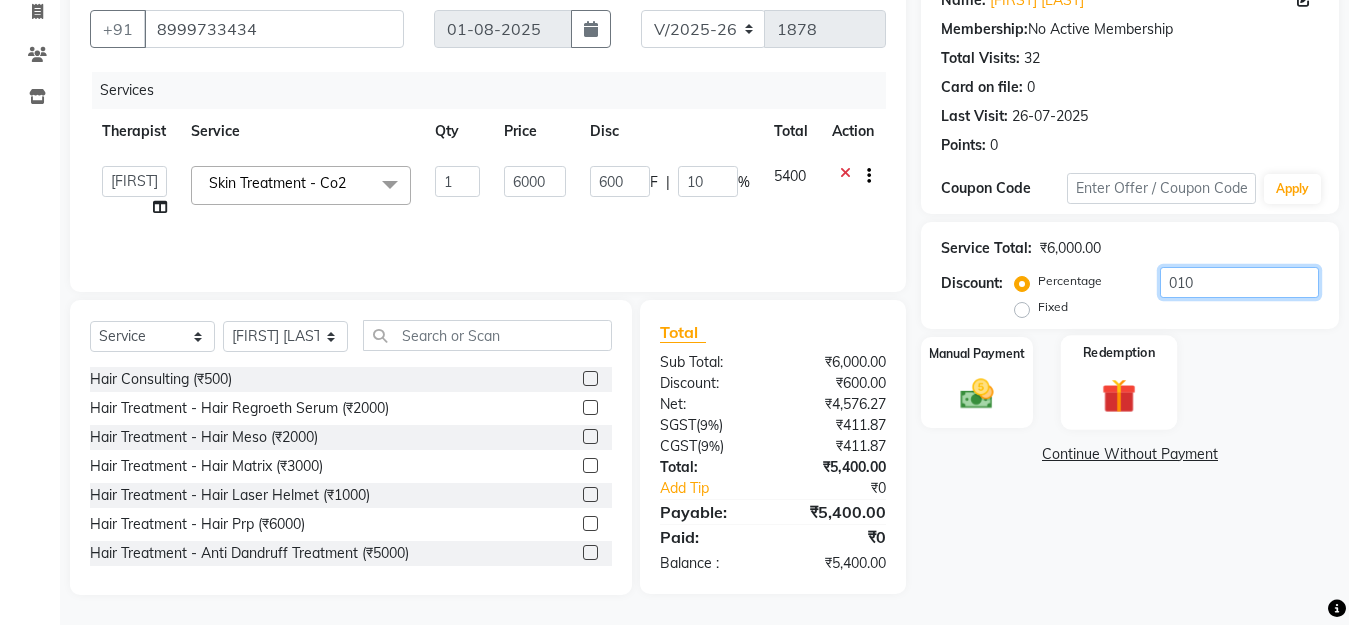 type on "0100" 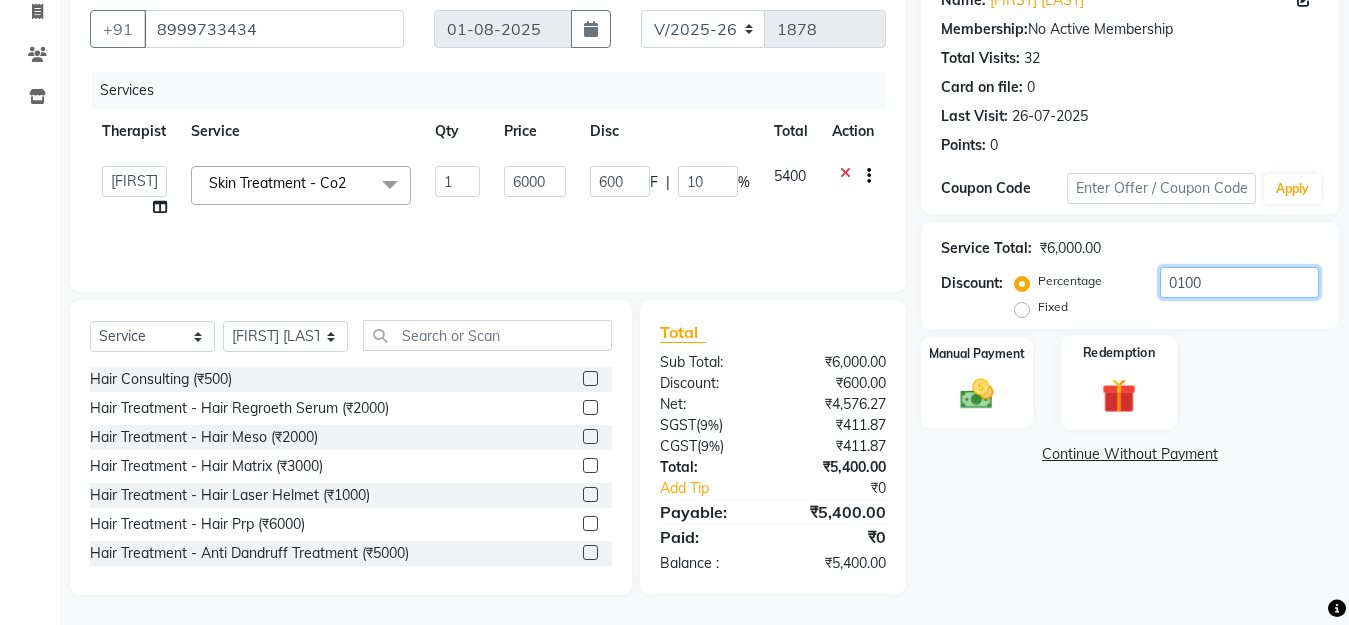 type on "6000" 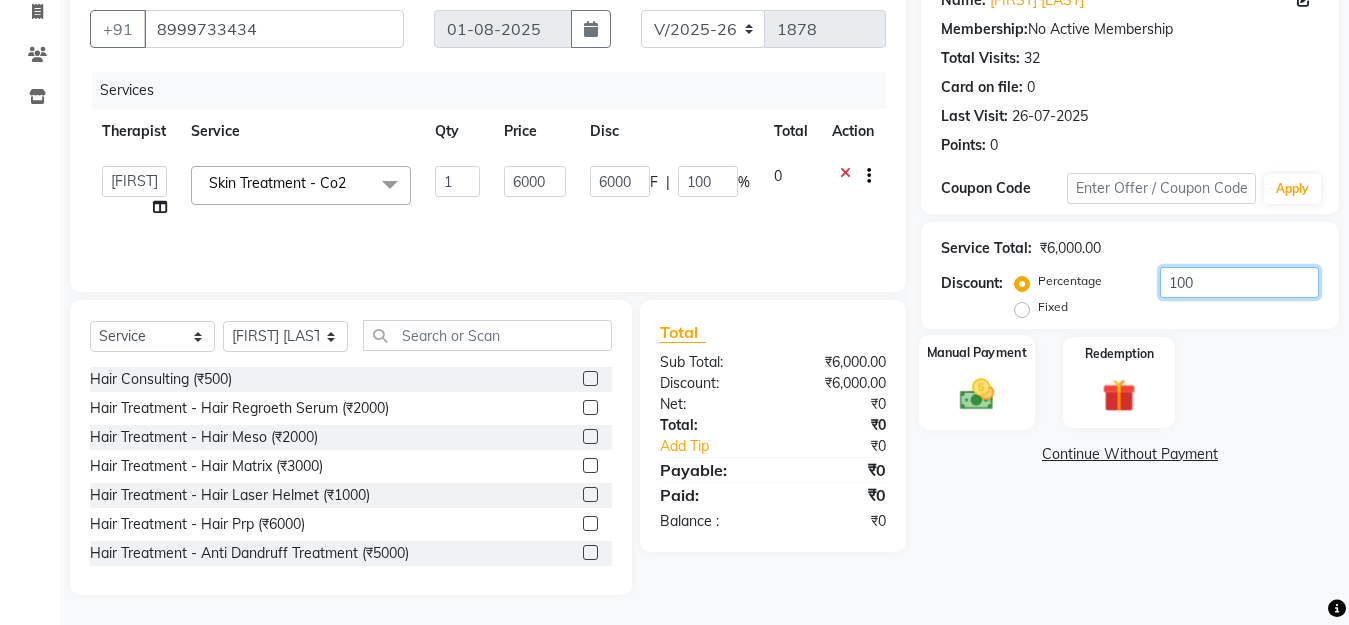 type on "100" 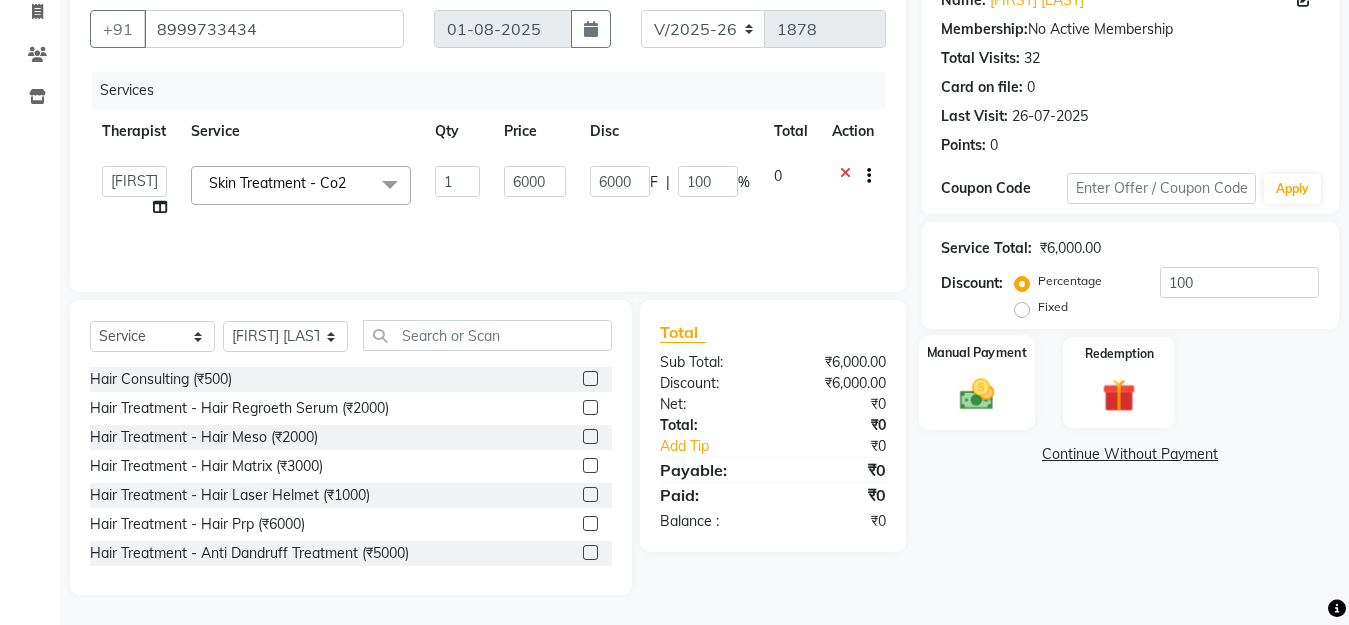 click on "Manual Payment" 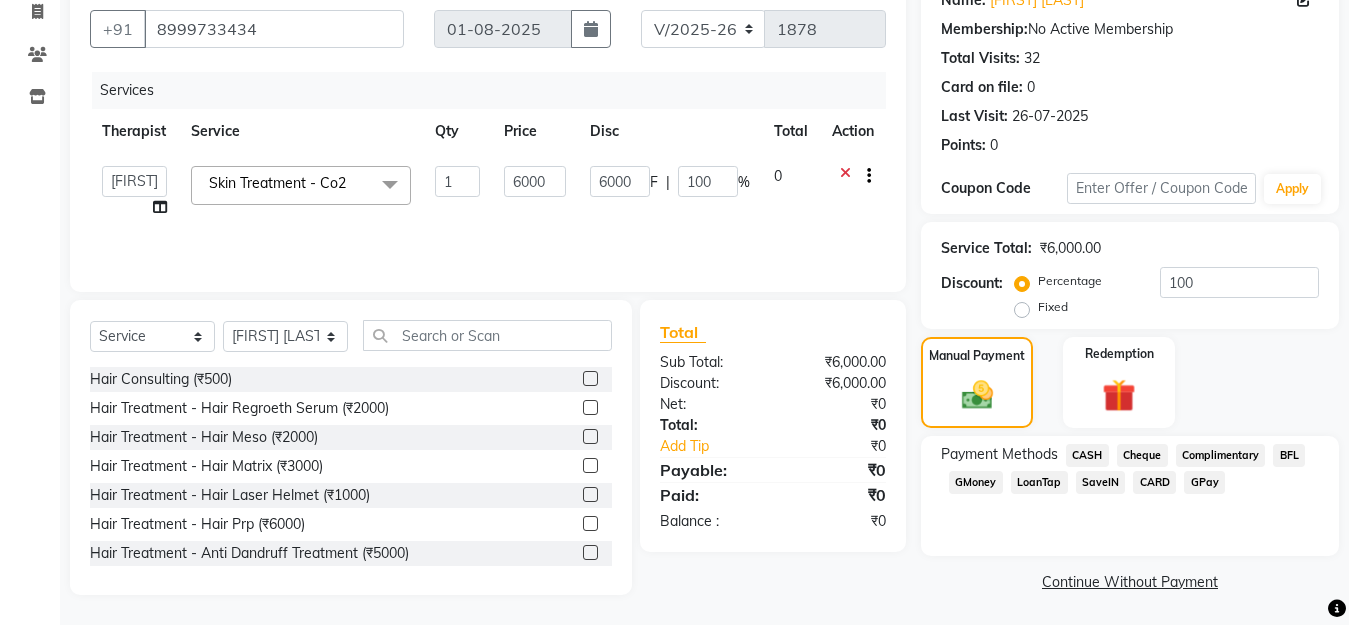 click on "CASH" 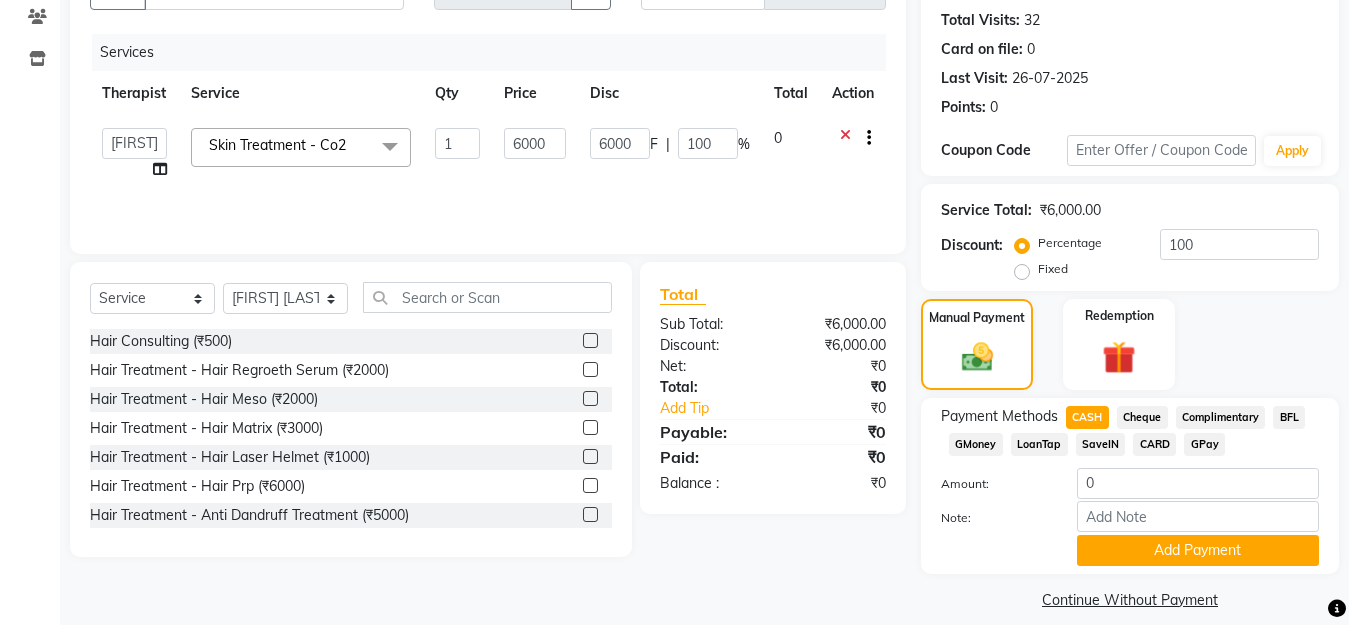 scroll, scrollTop: 234, scrollLeft: 0, axis: vertical 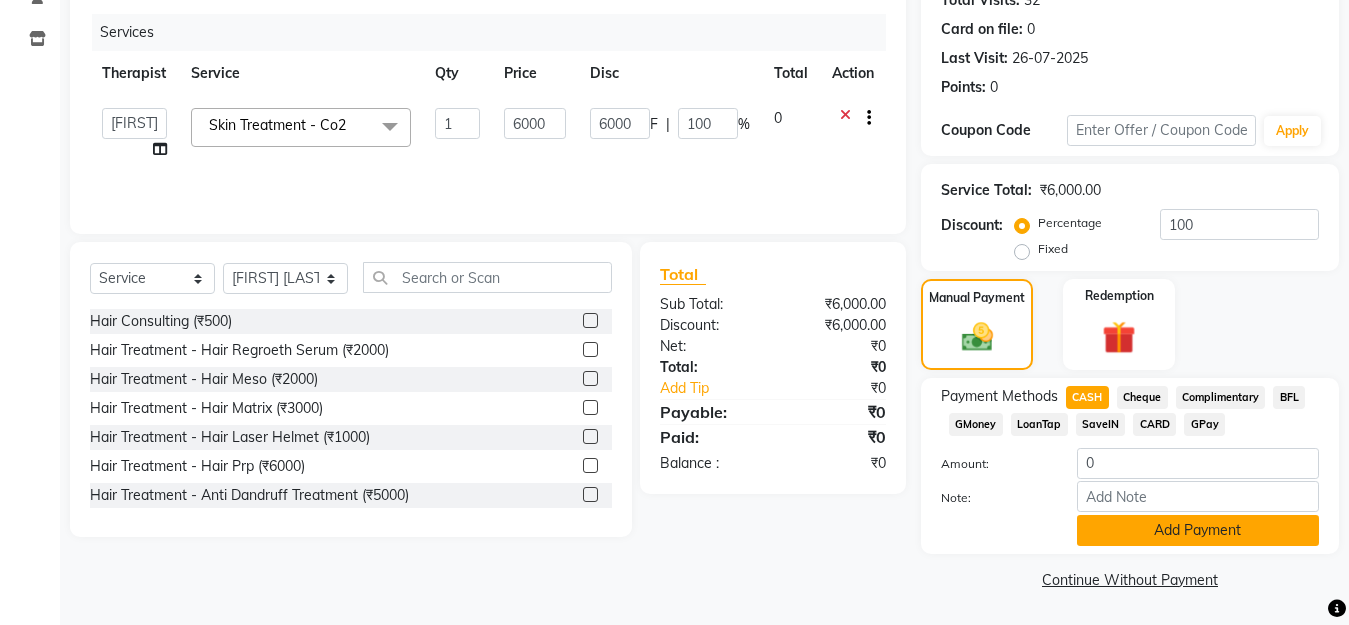 click on "Add Payment" 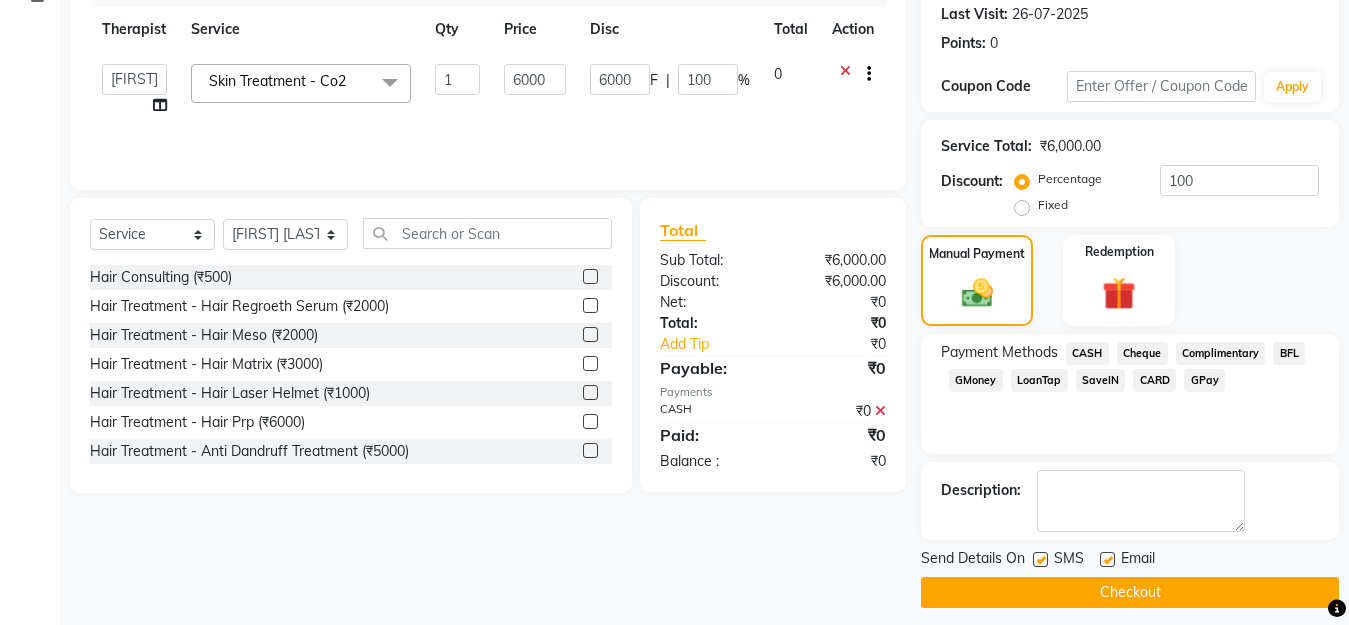 scroll, scrollTop: 291, scrollLeft: 0, axis: vertical 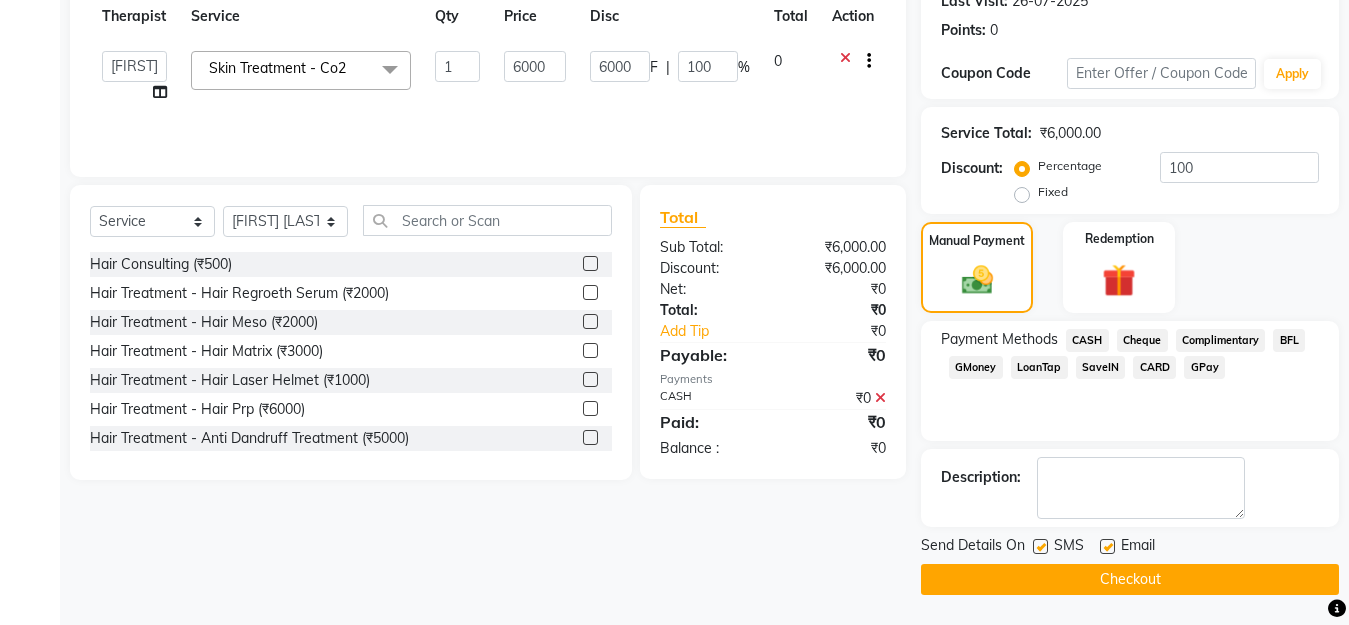 click 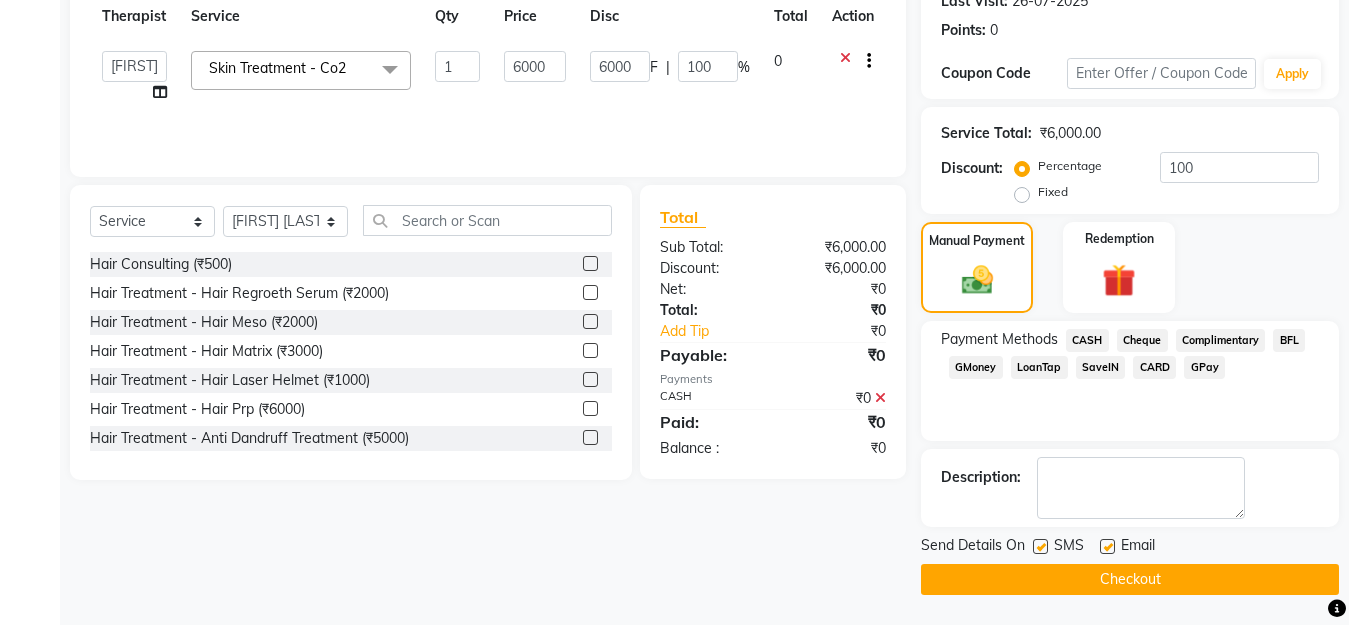 click at bounding box center [1106, 547] 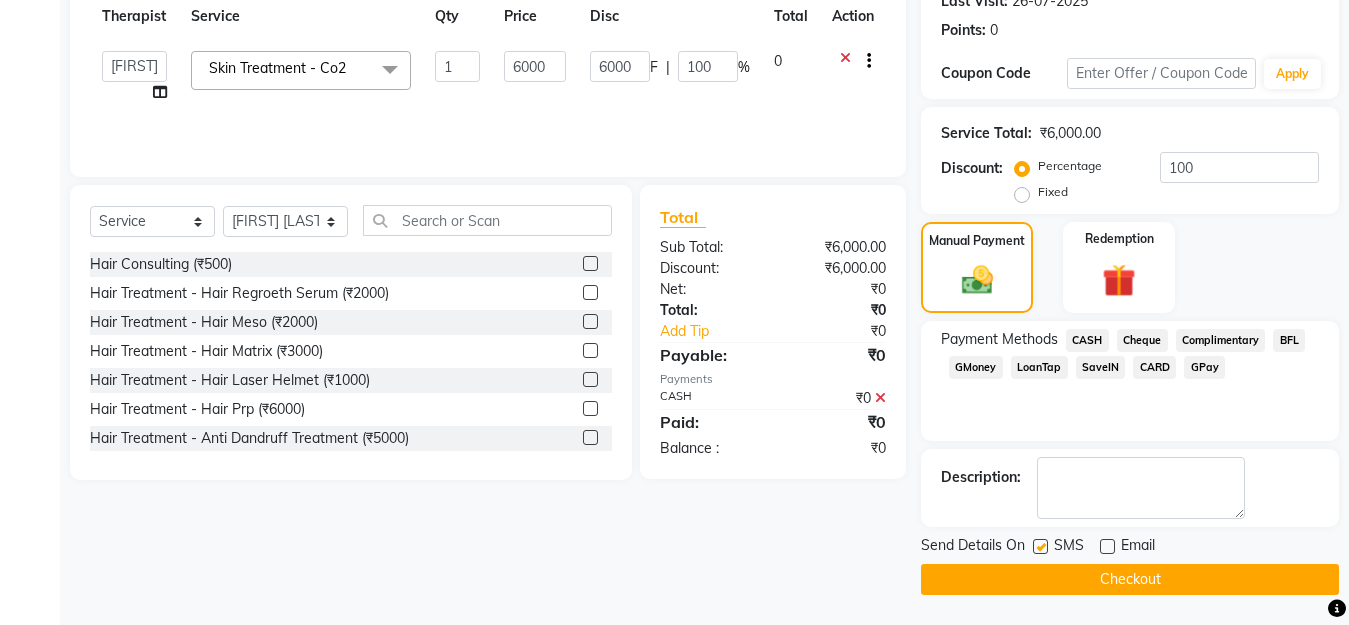 click 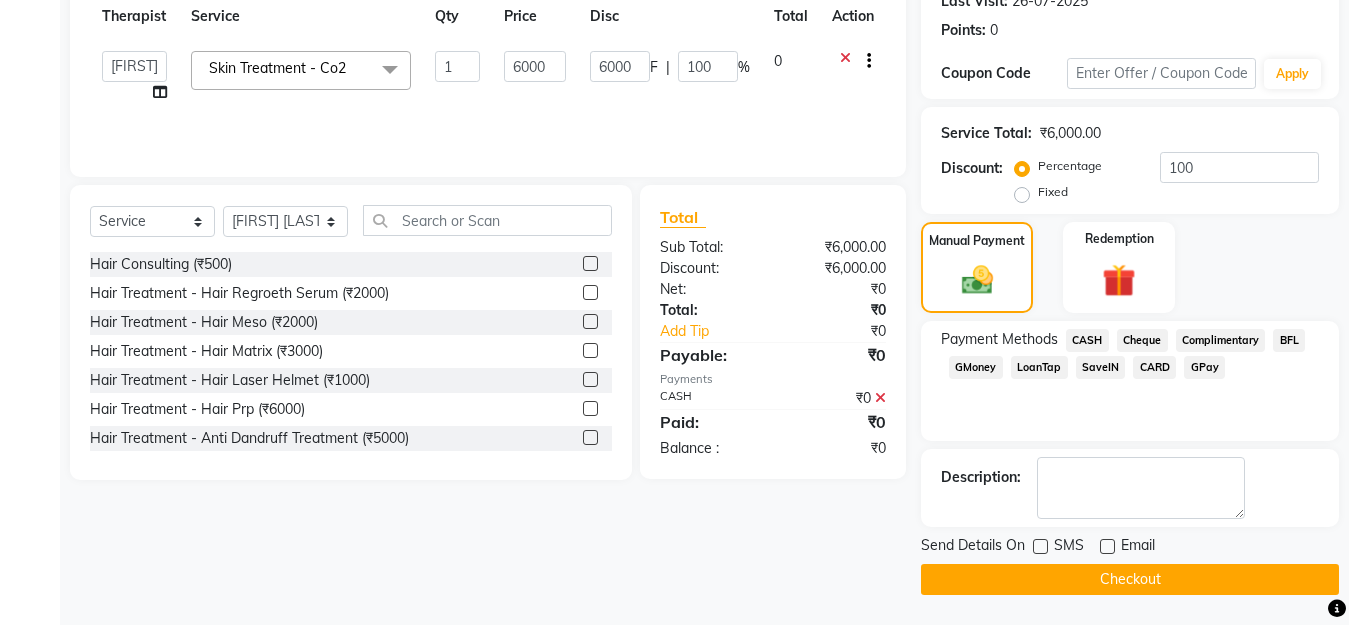 click on "Checkout" 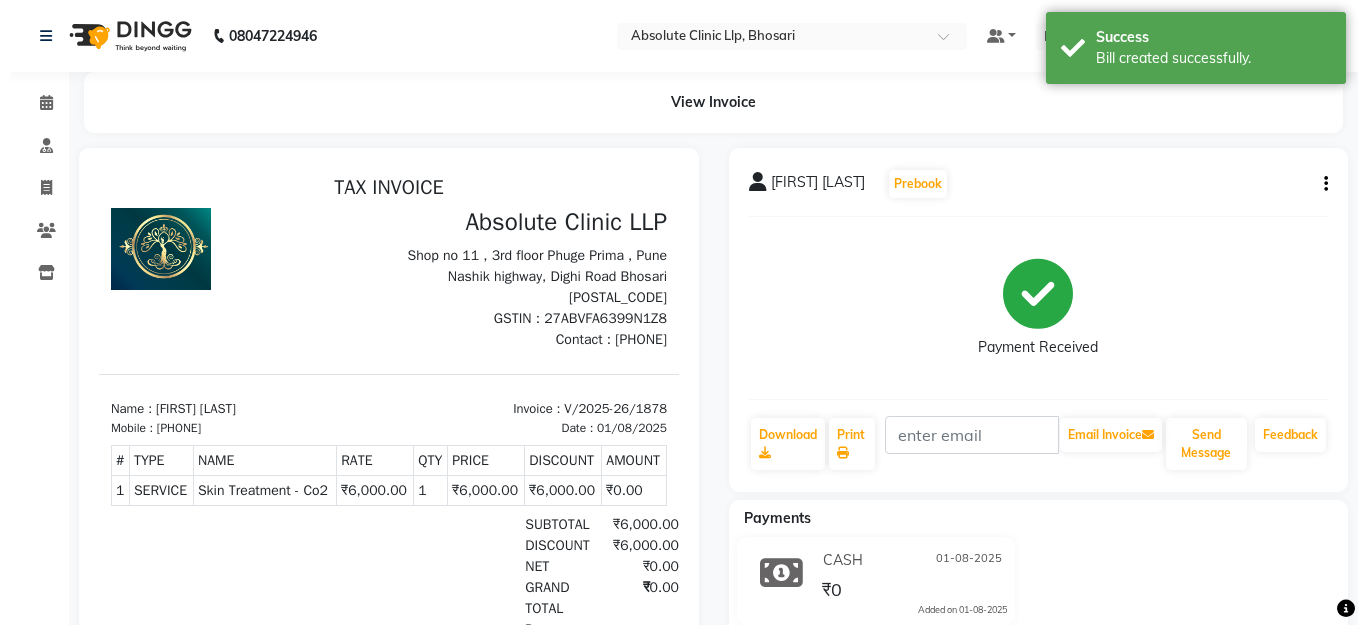 scroll, scrollTop: 0, scrollLeft: 0, axis: both 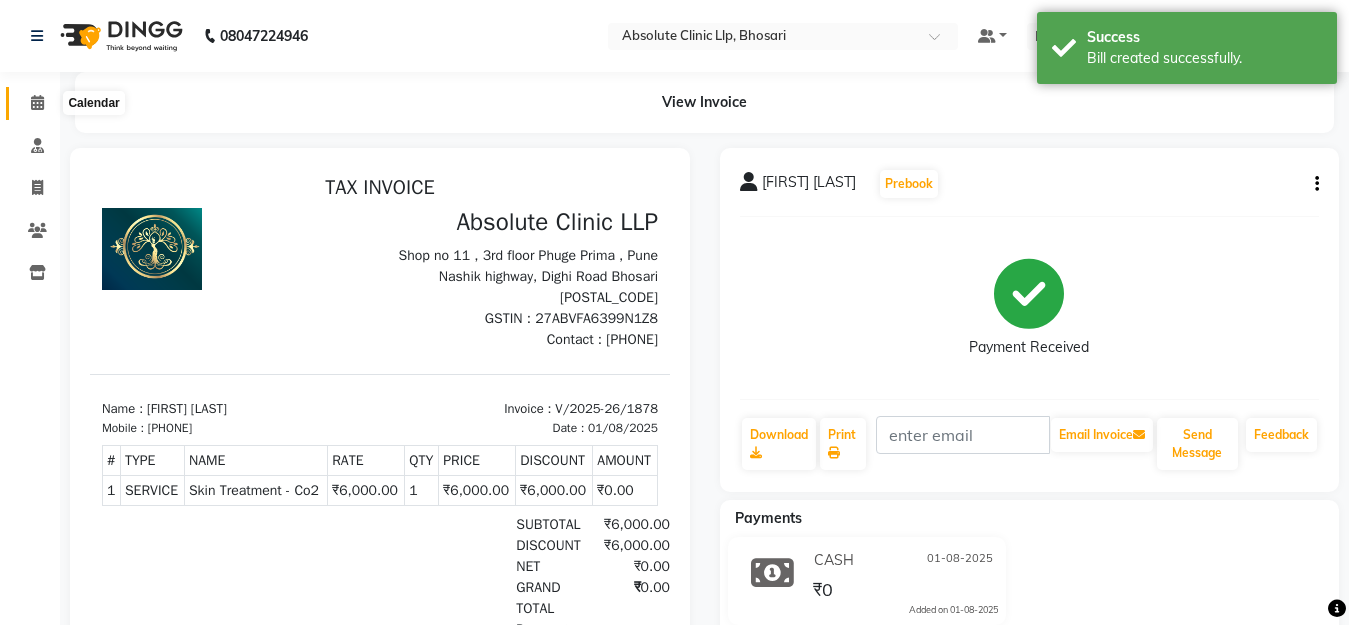 click 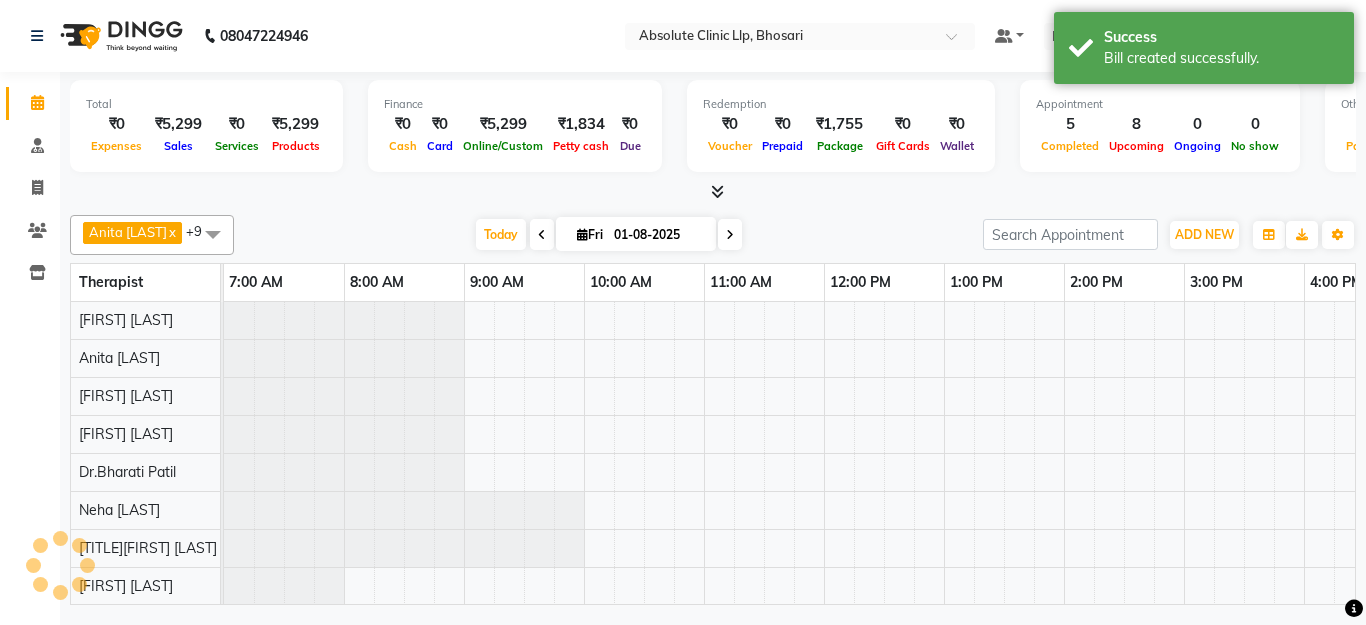 scroll, scrollTop: 0, scrollLeft: 0, axis: both 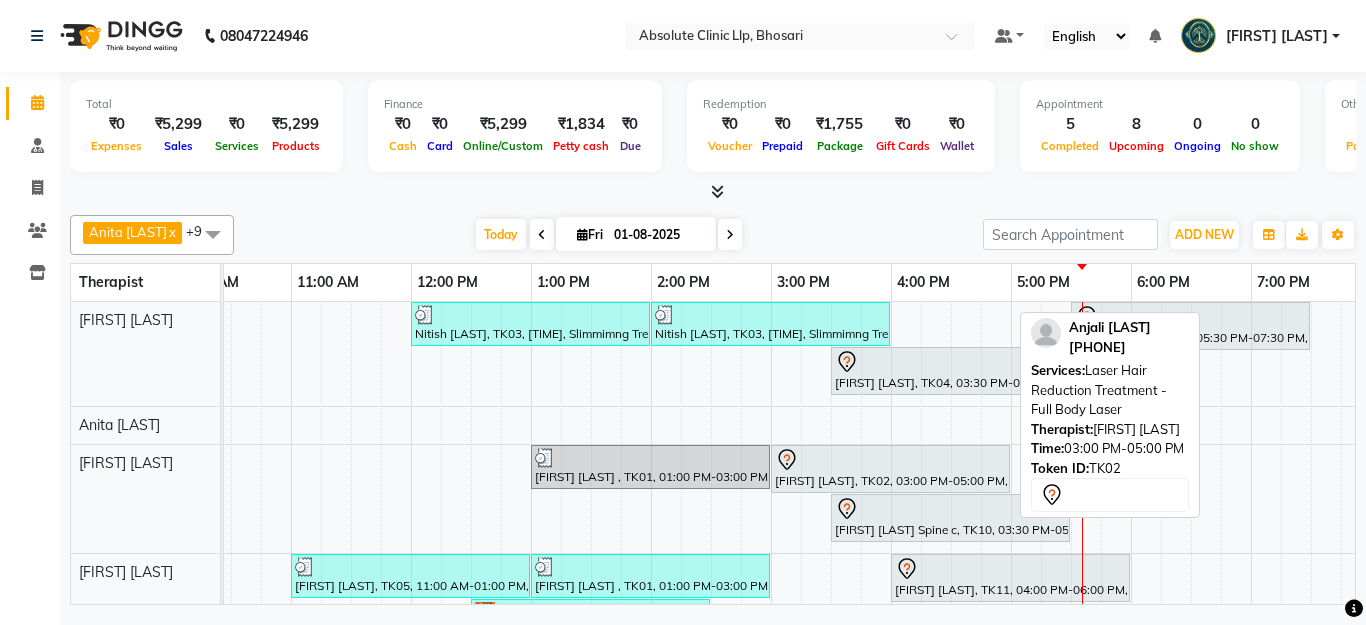 click on "[FIRST] [LAST], TK02, 03:00 PM-05:00 PM, Laser Hair Reduction Treatment - Full Body Laser" at bounding box center [890, 469] 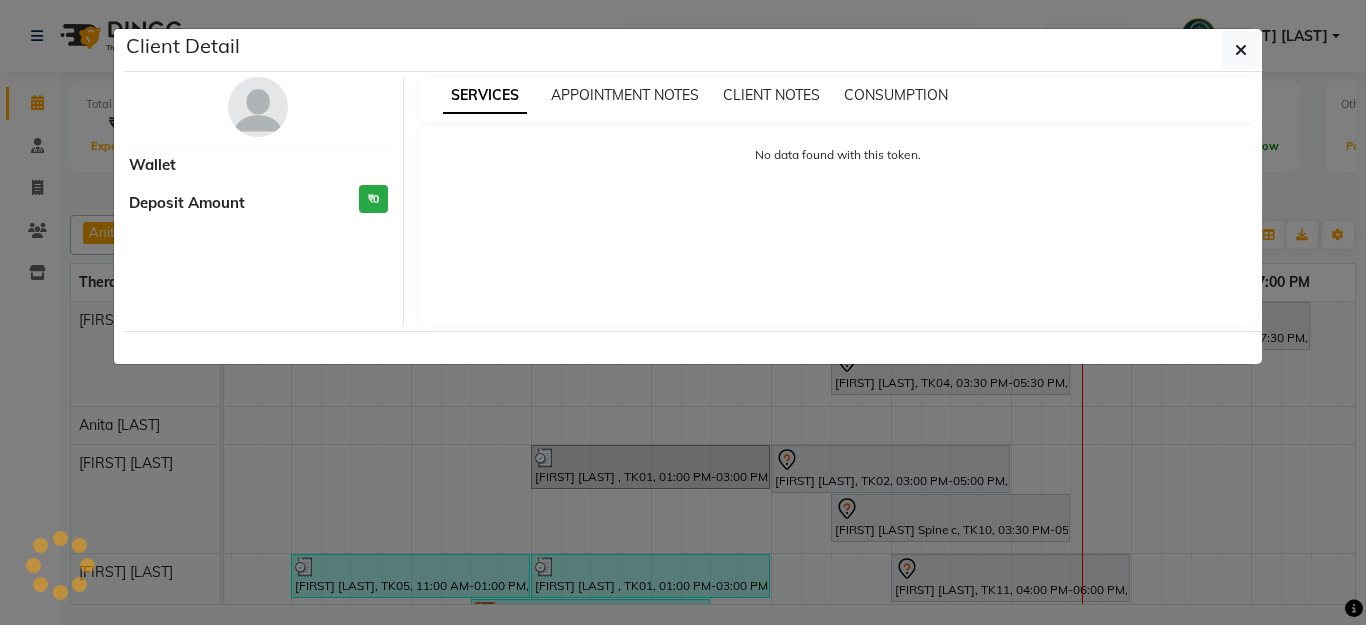select on "7" 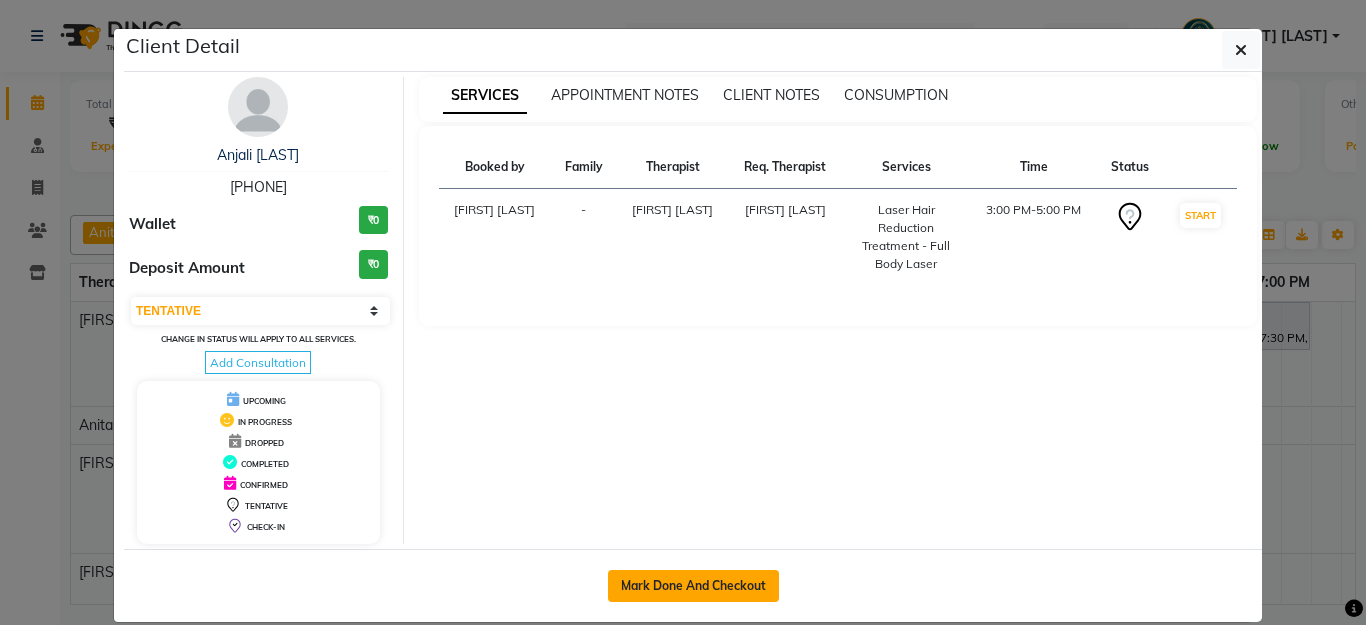 click on "Mark Done And Checkout" 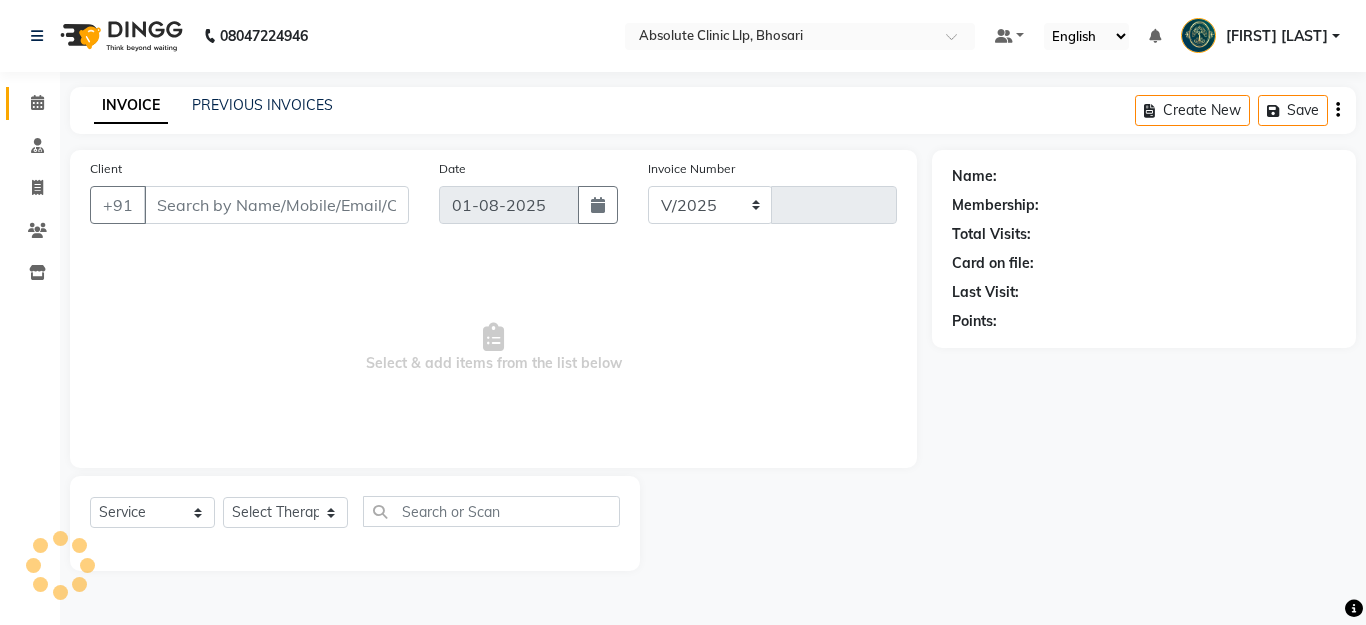 select on "4706" 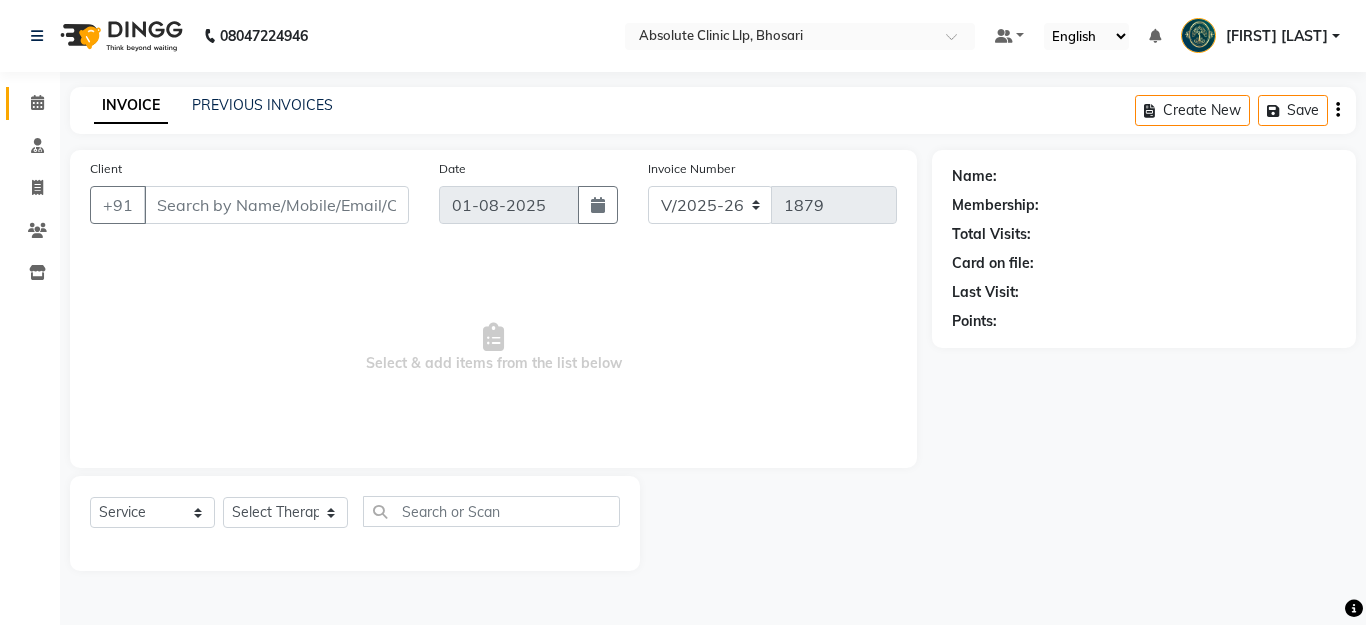 type on "[PHONE]" 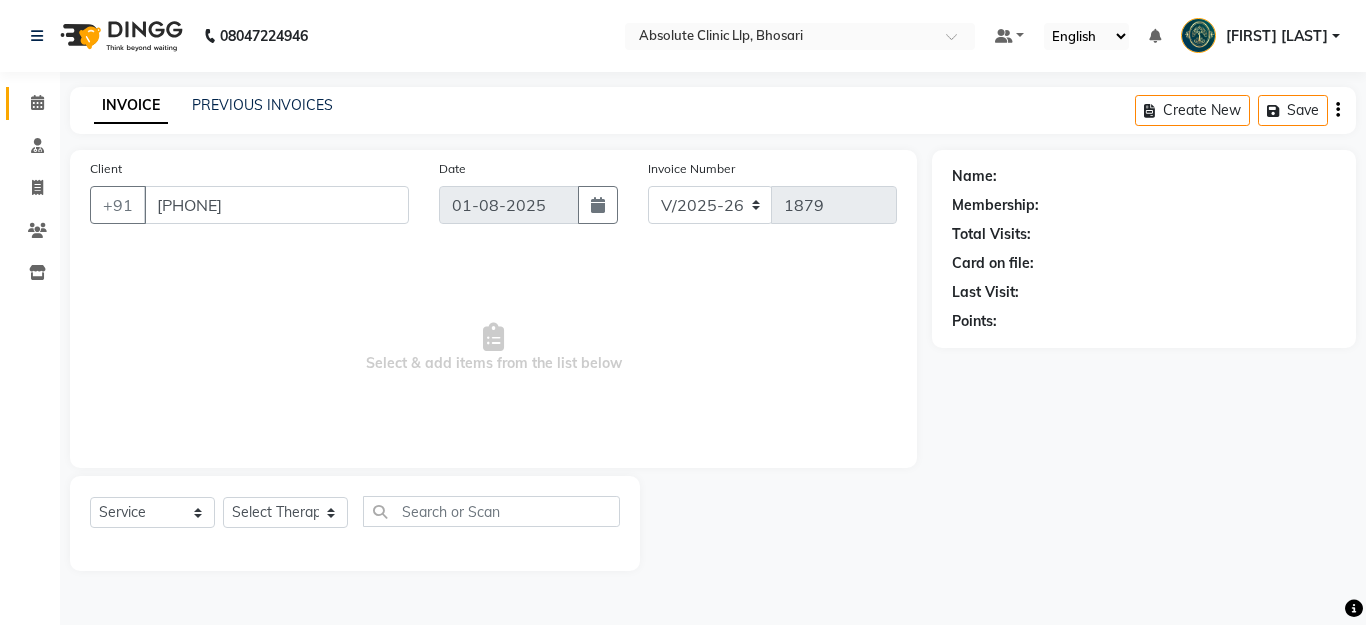 select on "27986" 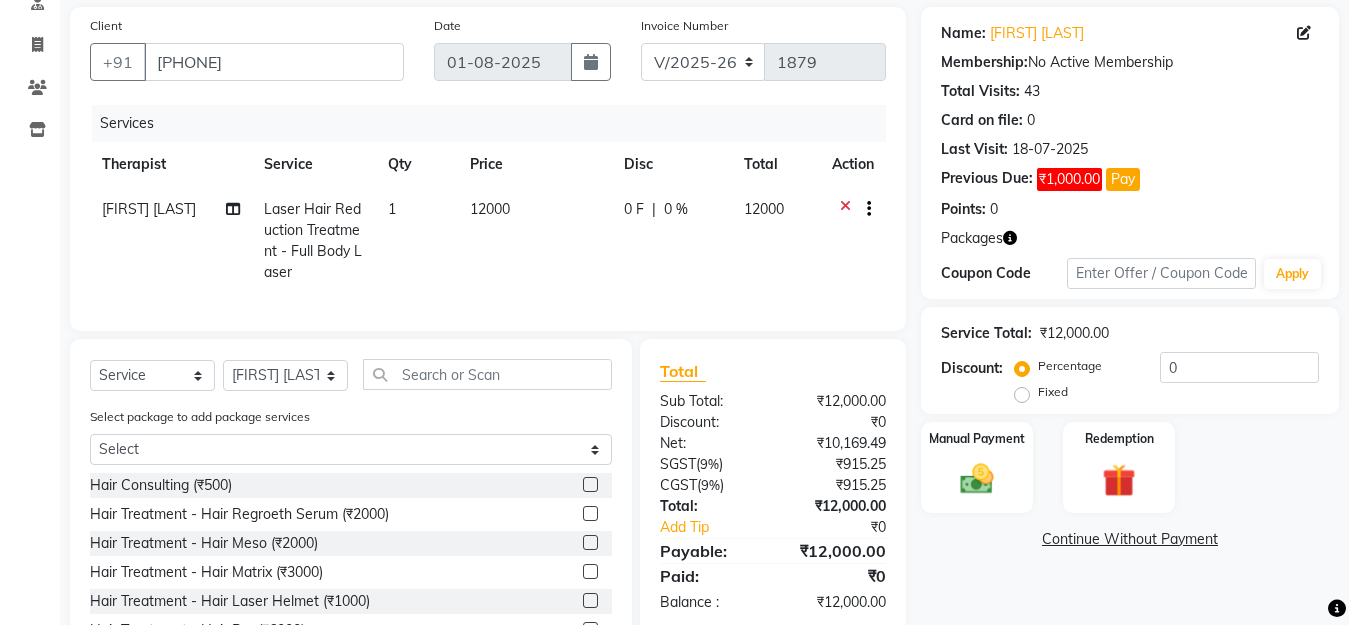 scroll, scrollTop: 266, scrollLeft: 0, axis: vertical 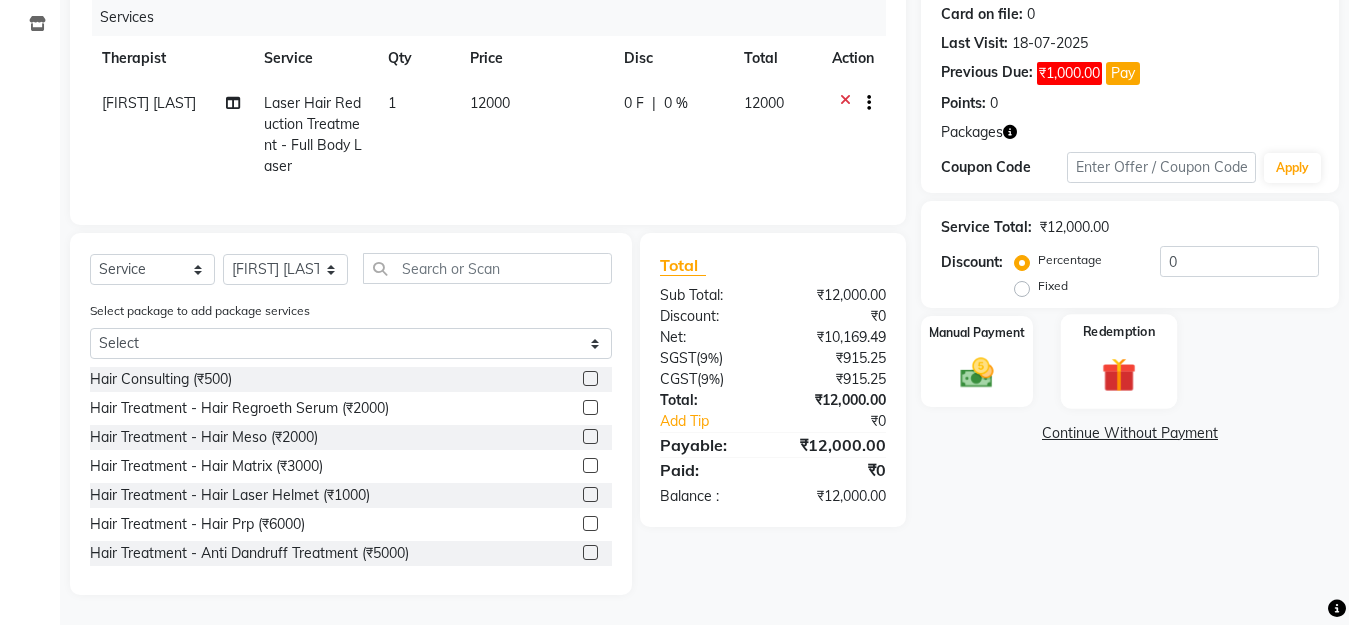 click 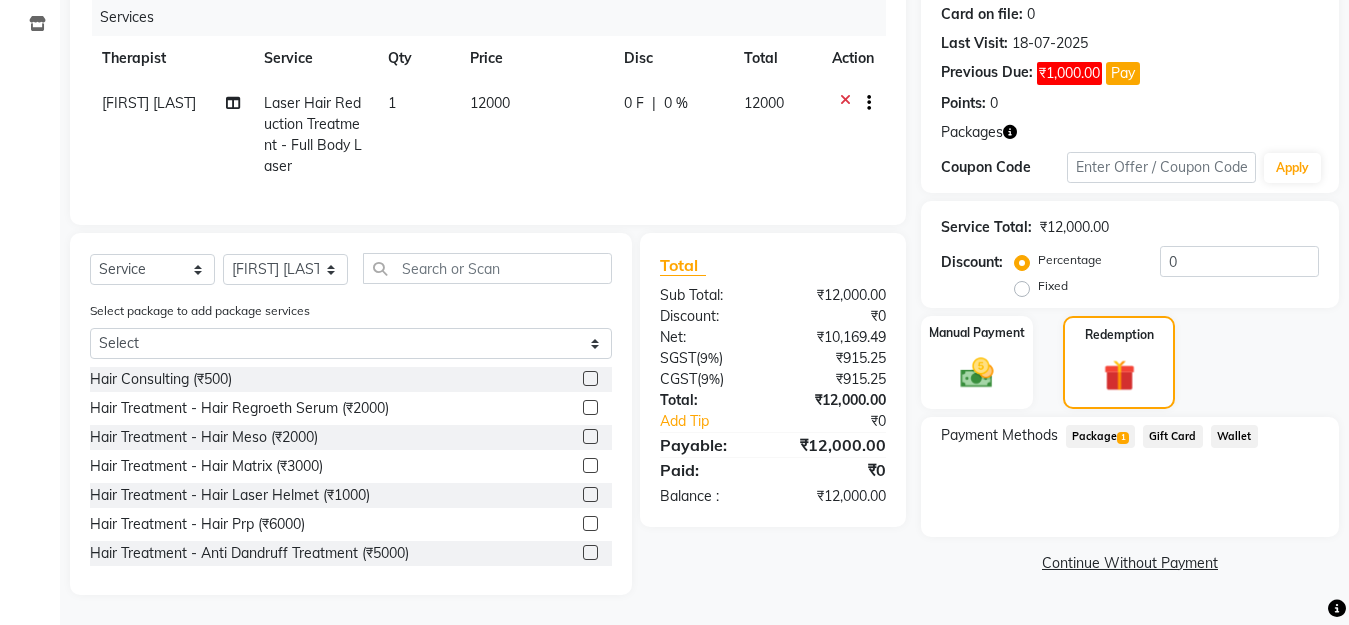 click on "Package  1" 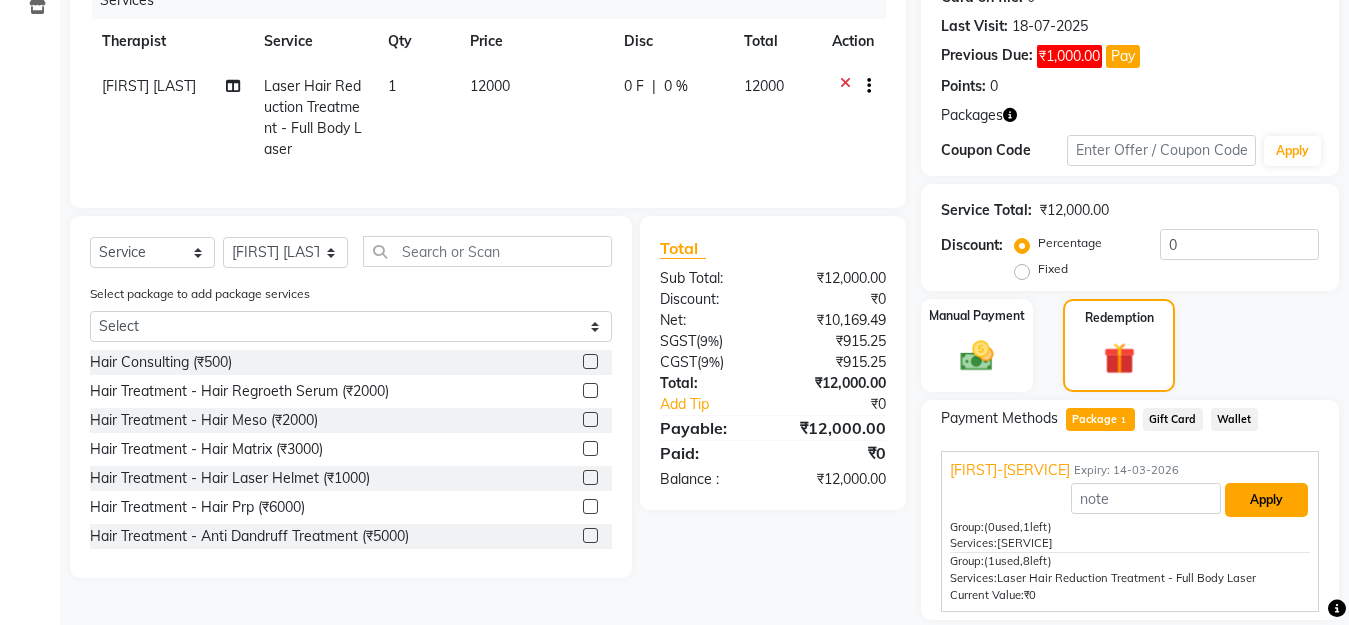 click on "Apply" at bounding box center (1266, 500) 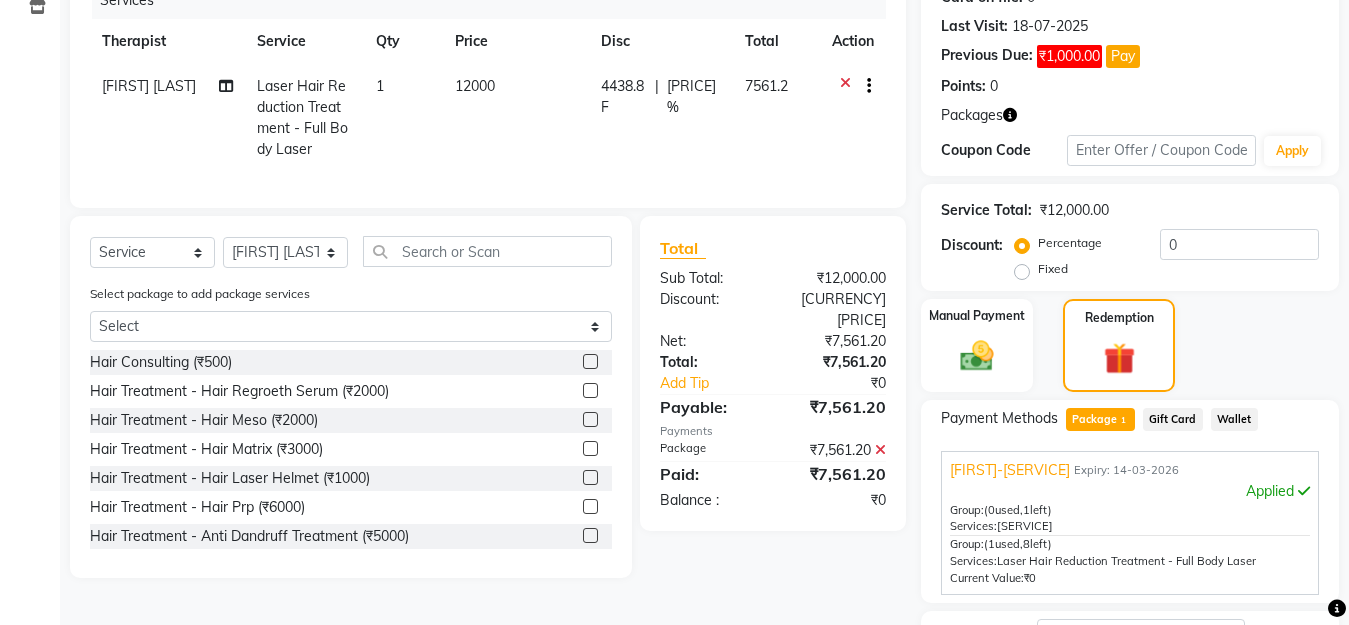 click on "Applied" at bounding box center [1130, 491] 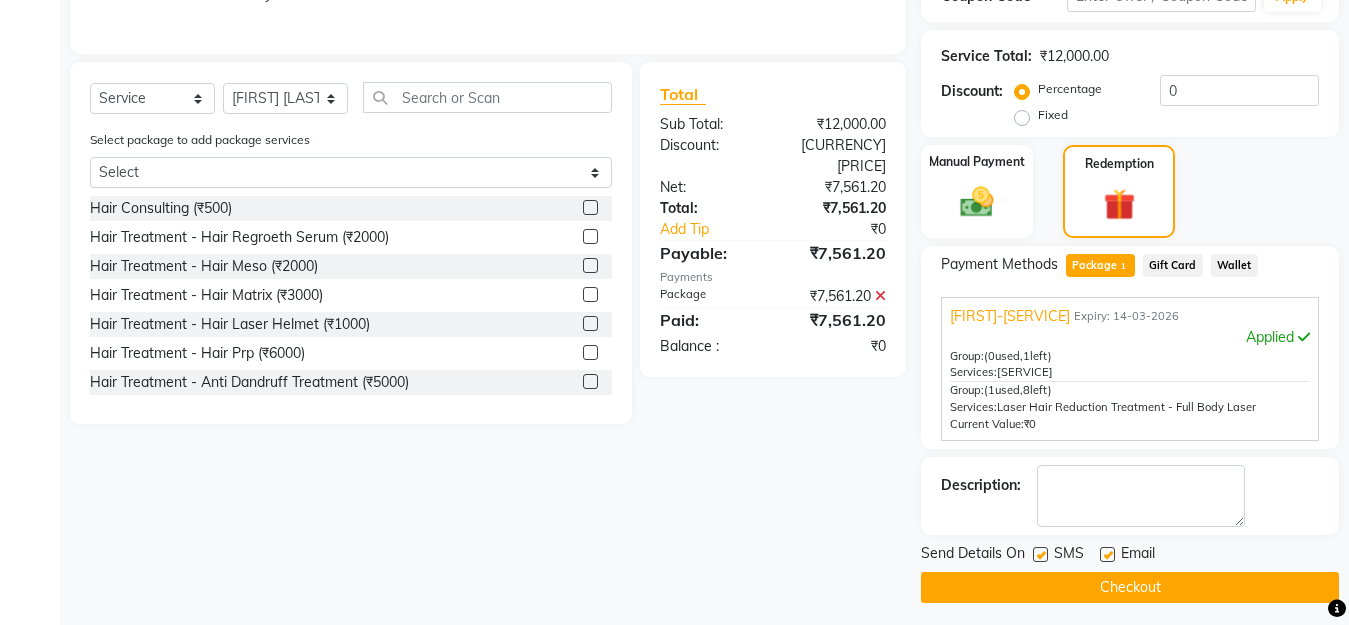 scroll, scrollTop: 428, scrollLeft: 0, axis: vertical 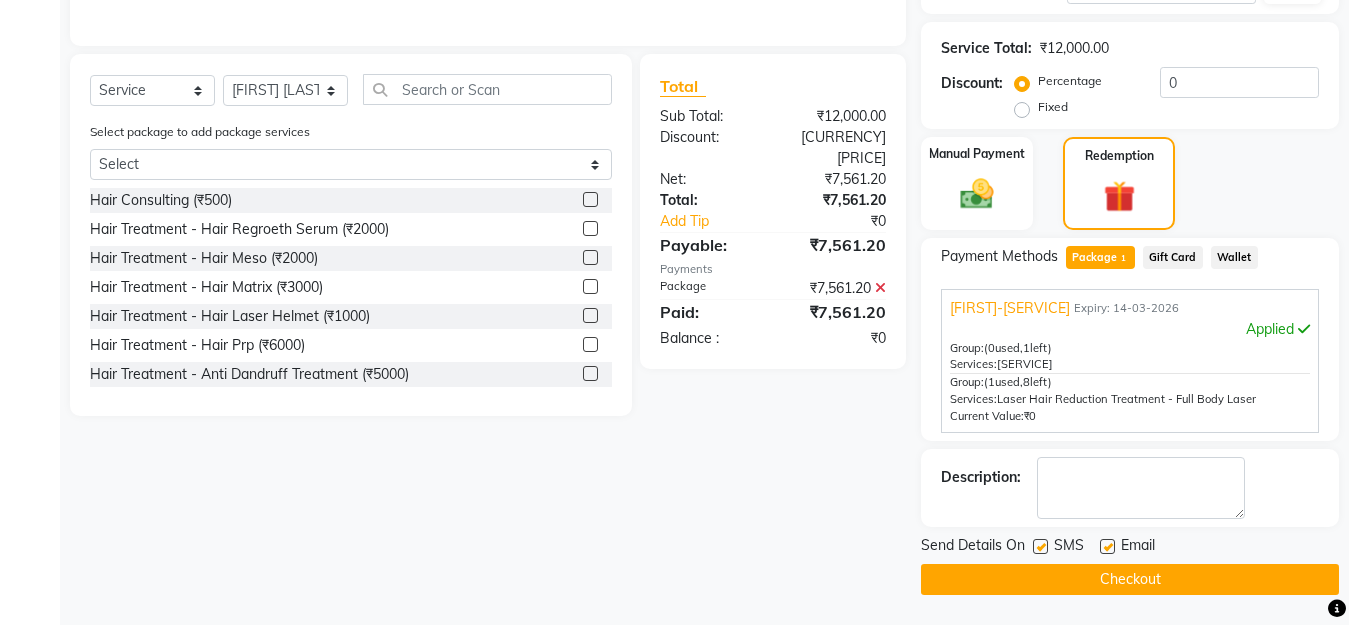 click 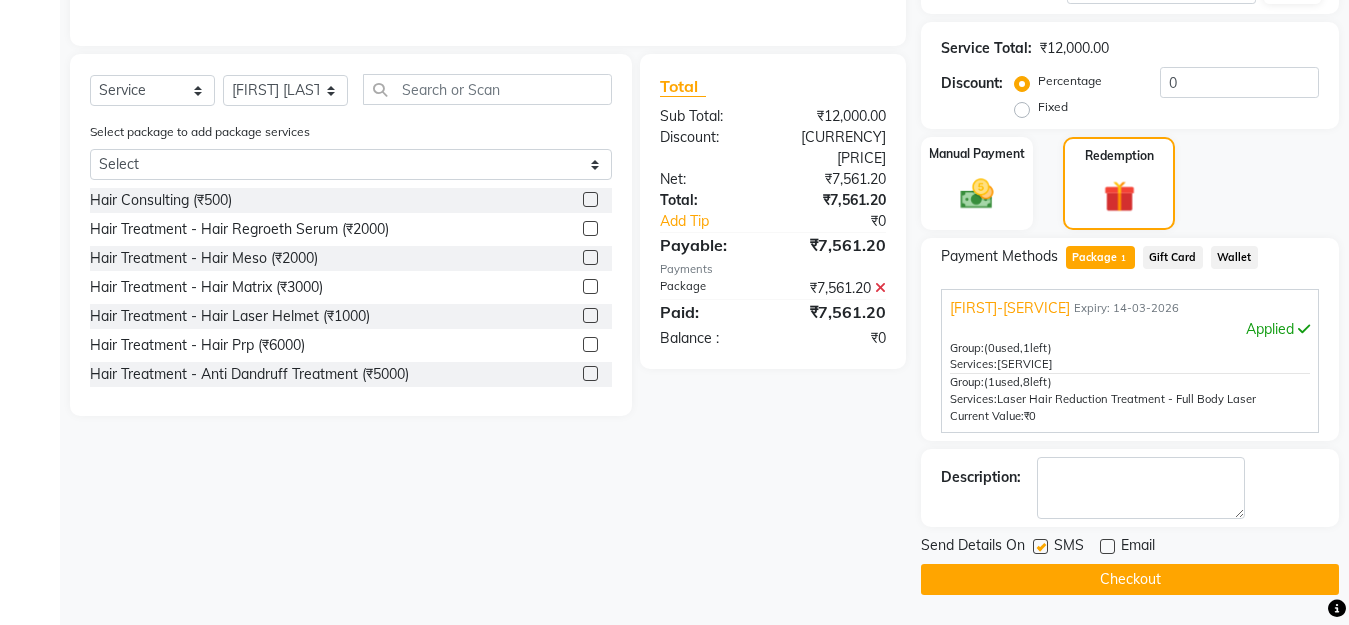 click 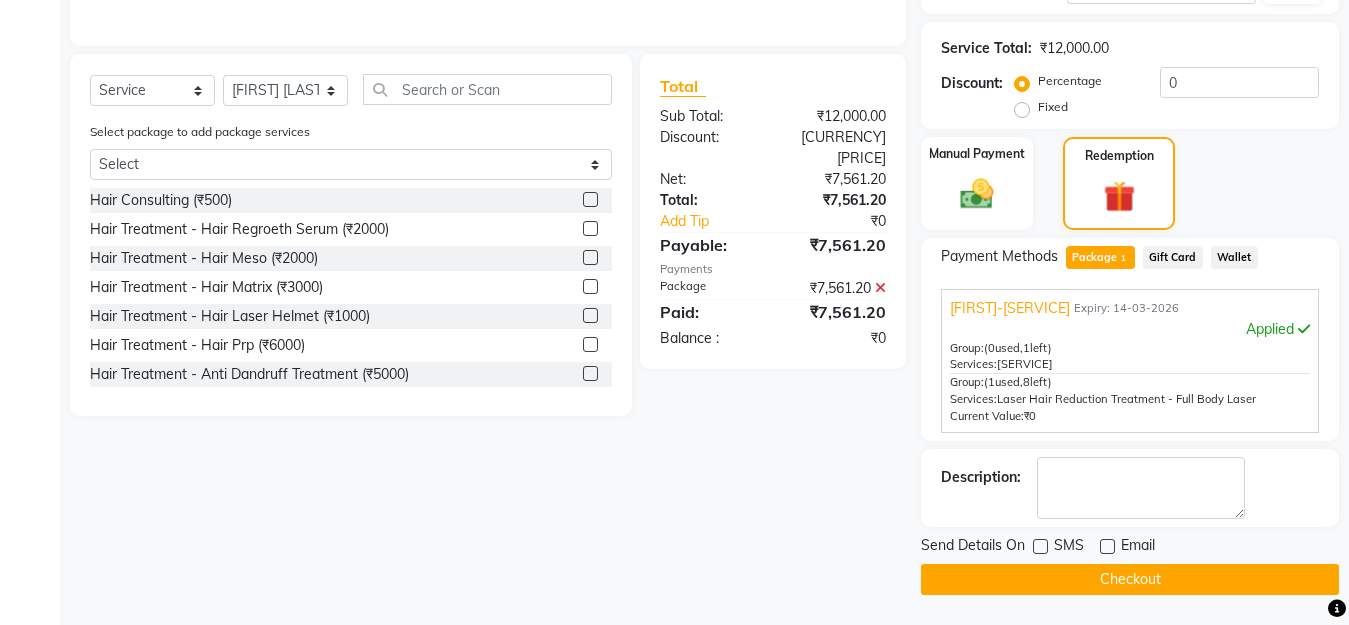 click on "Checkout" 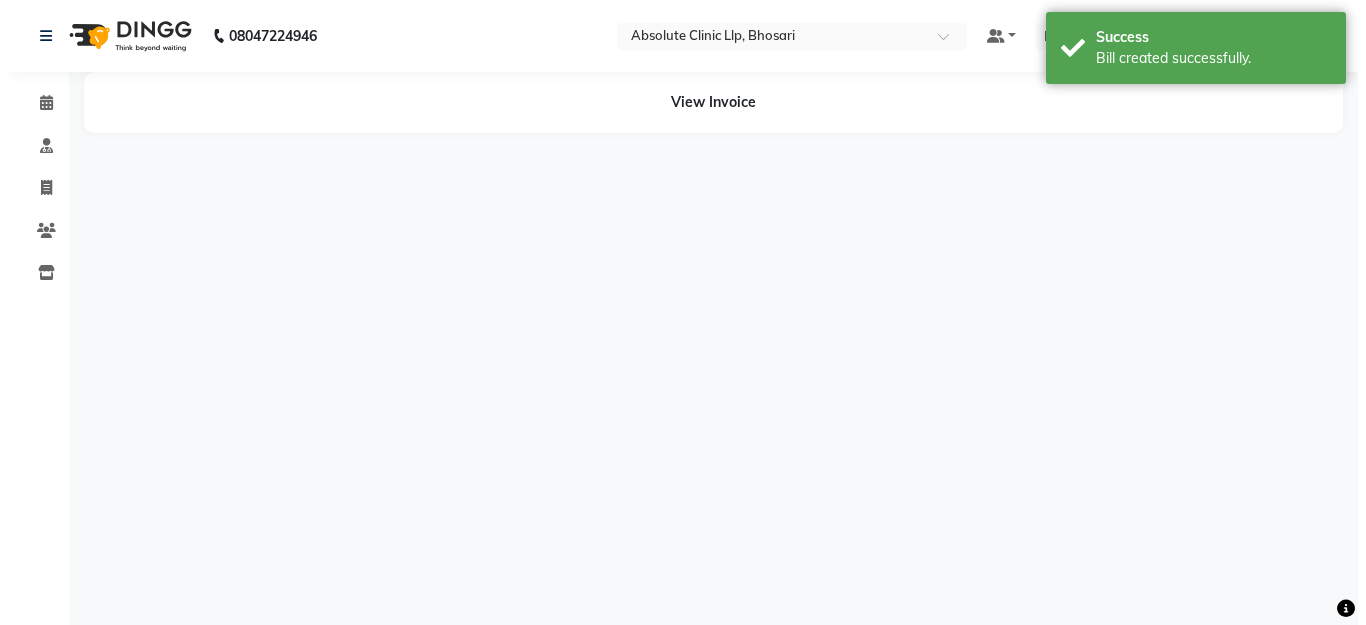 scroll, scrollTop: 0, scrollLeft: 0, axis: both 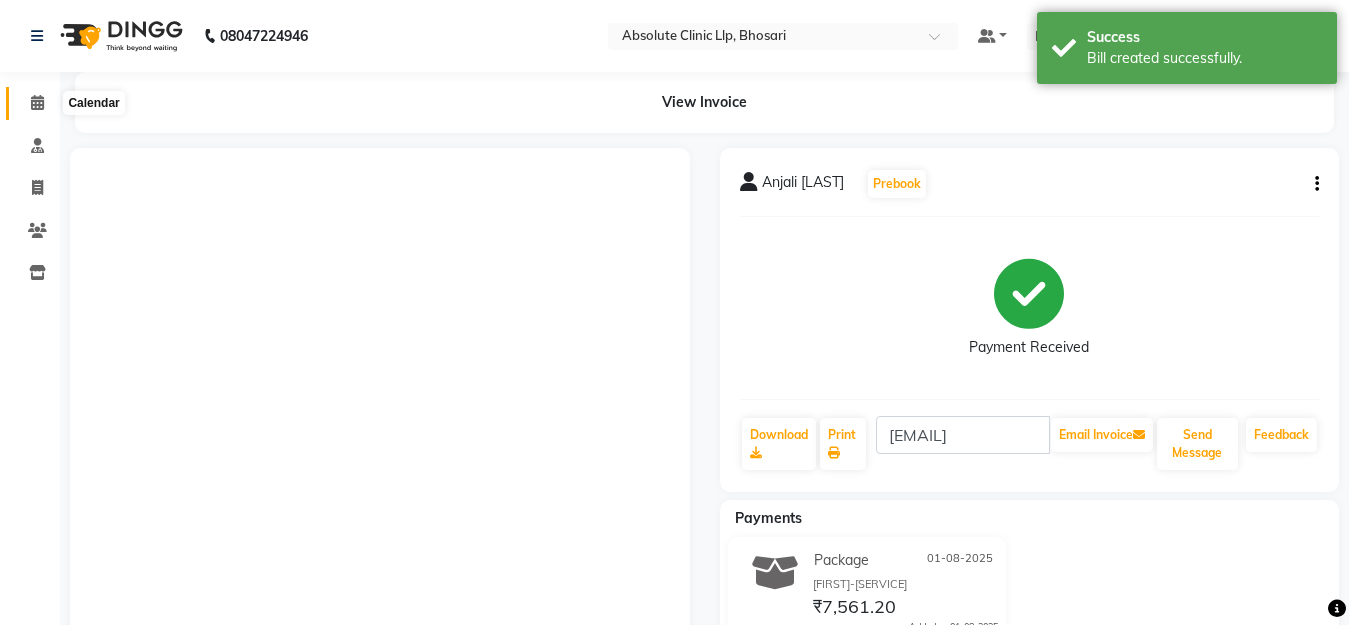 click 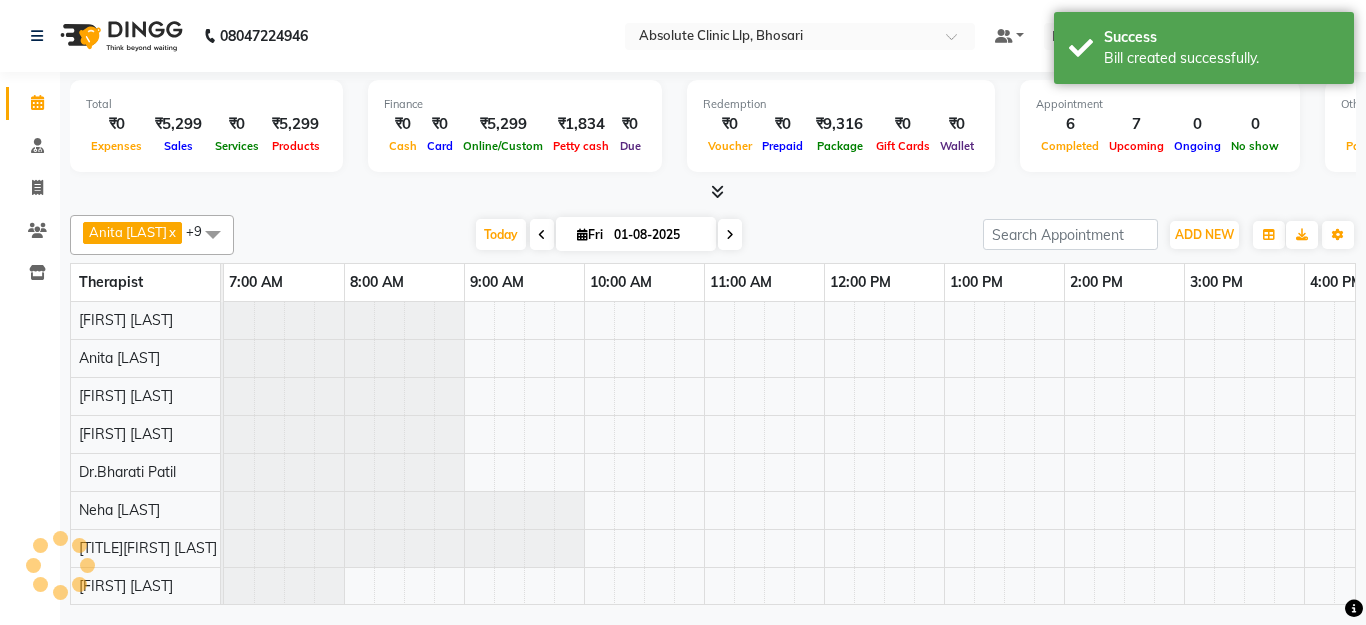 scroll, scrollTop: 0, scrollLeft: 0, axis: both 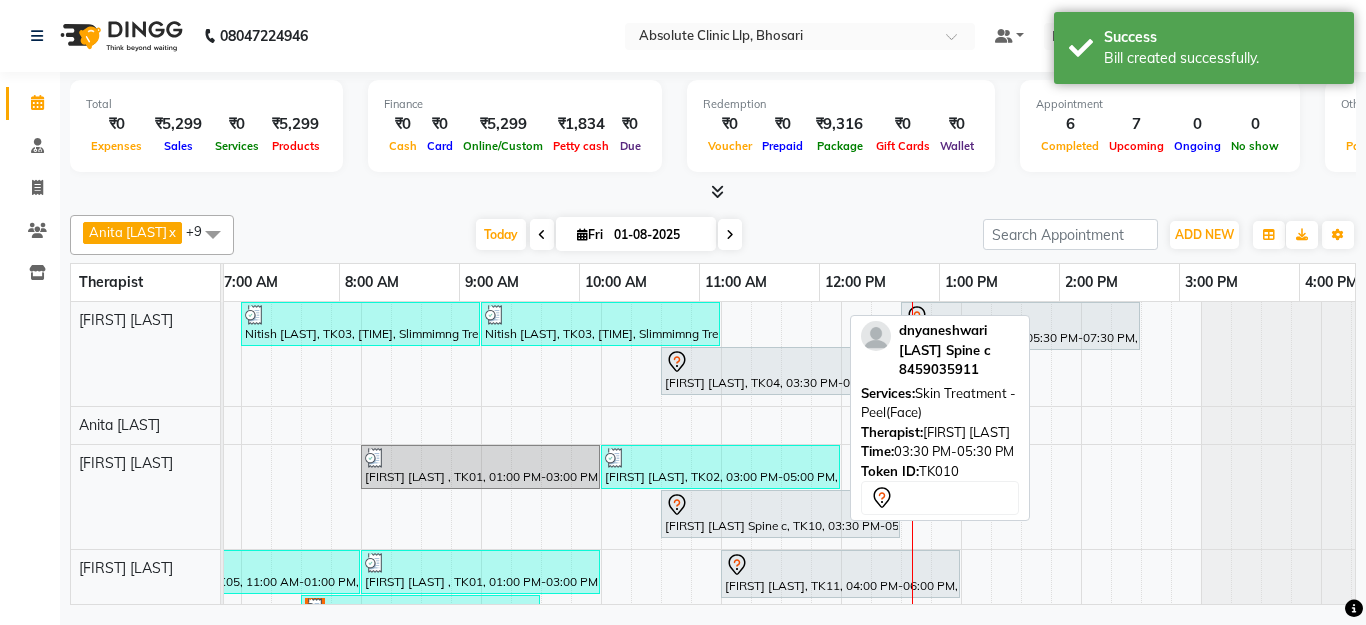 click at bounding box center [780, 505] 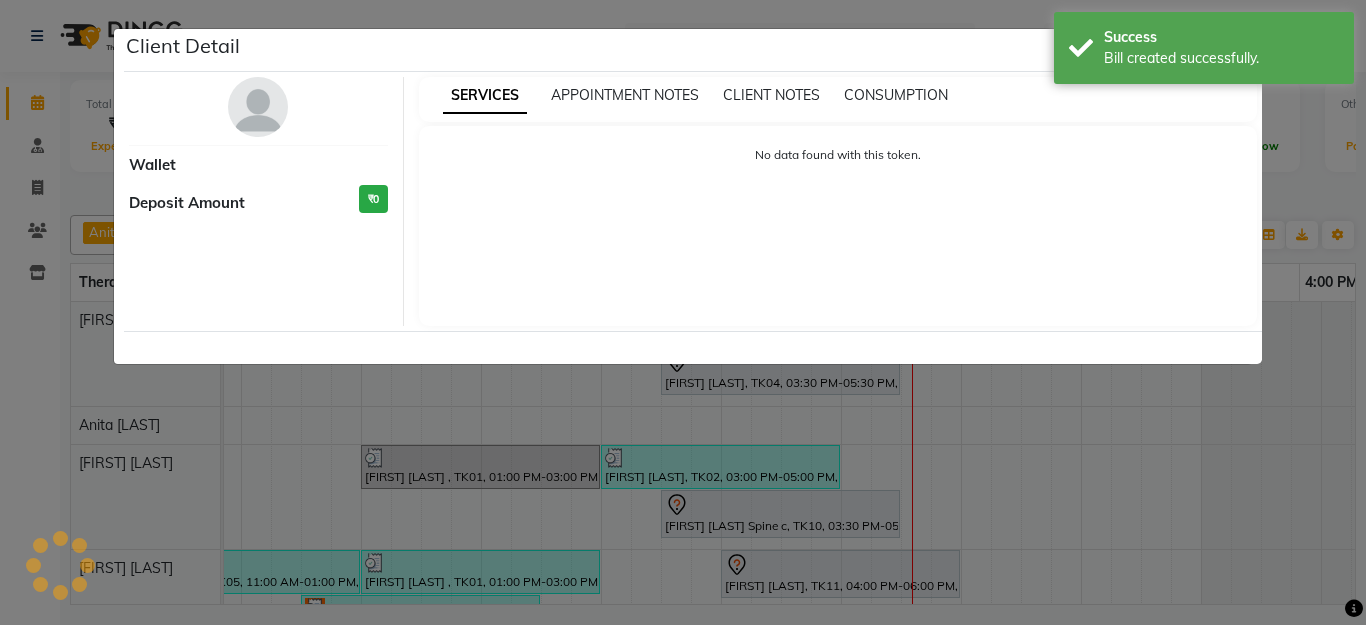select on "7" 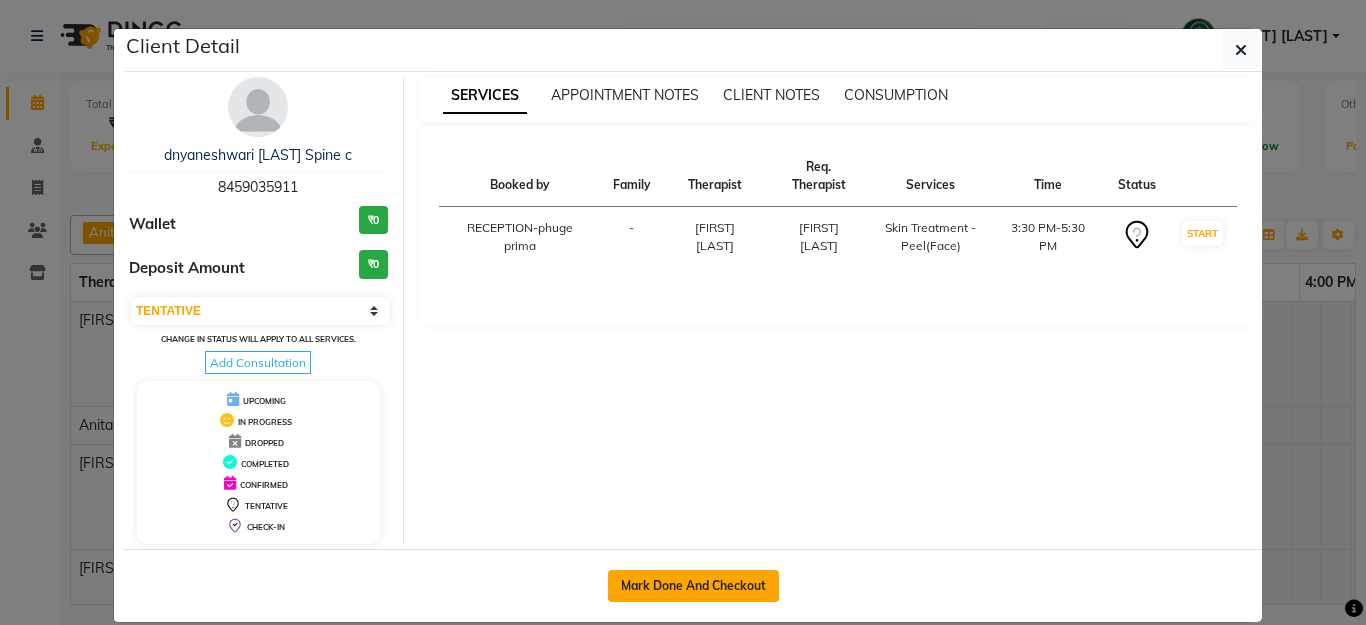 click on "Mark Done And Checkout" 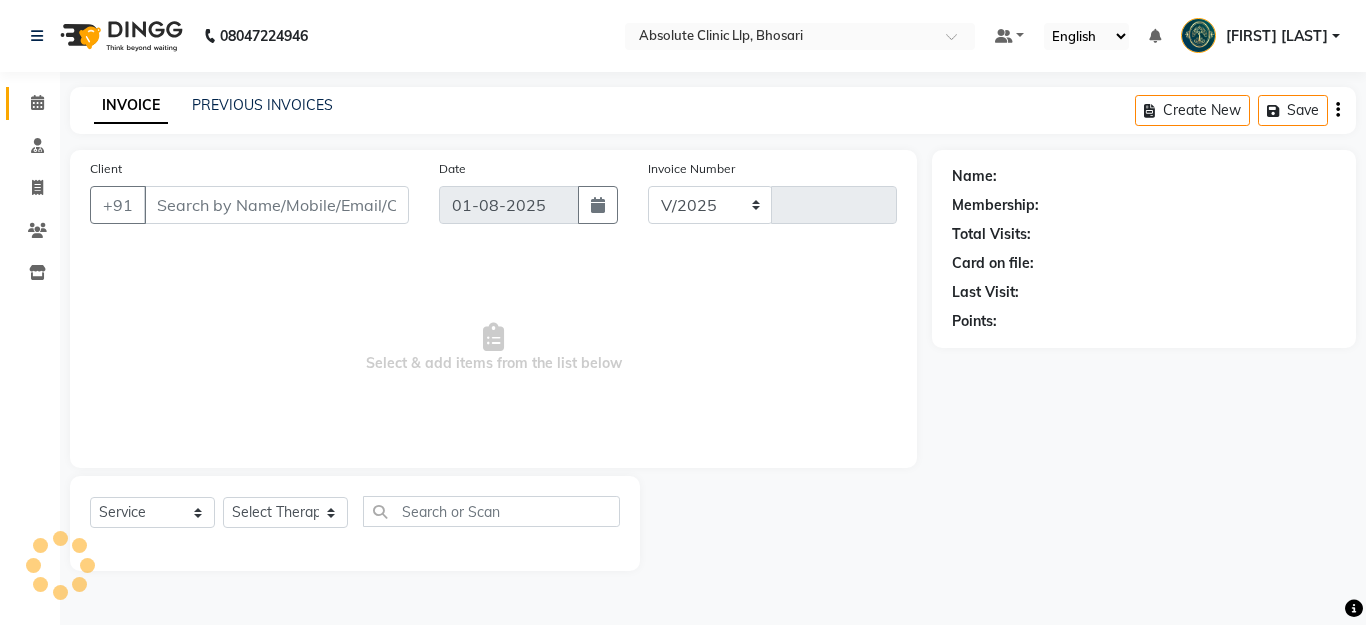 select on "4706" 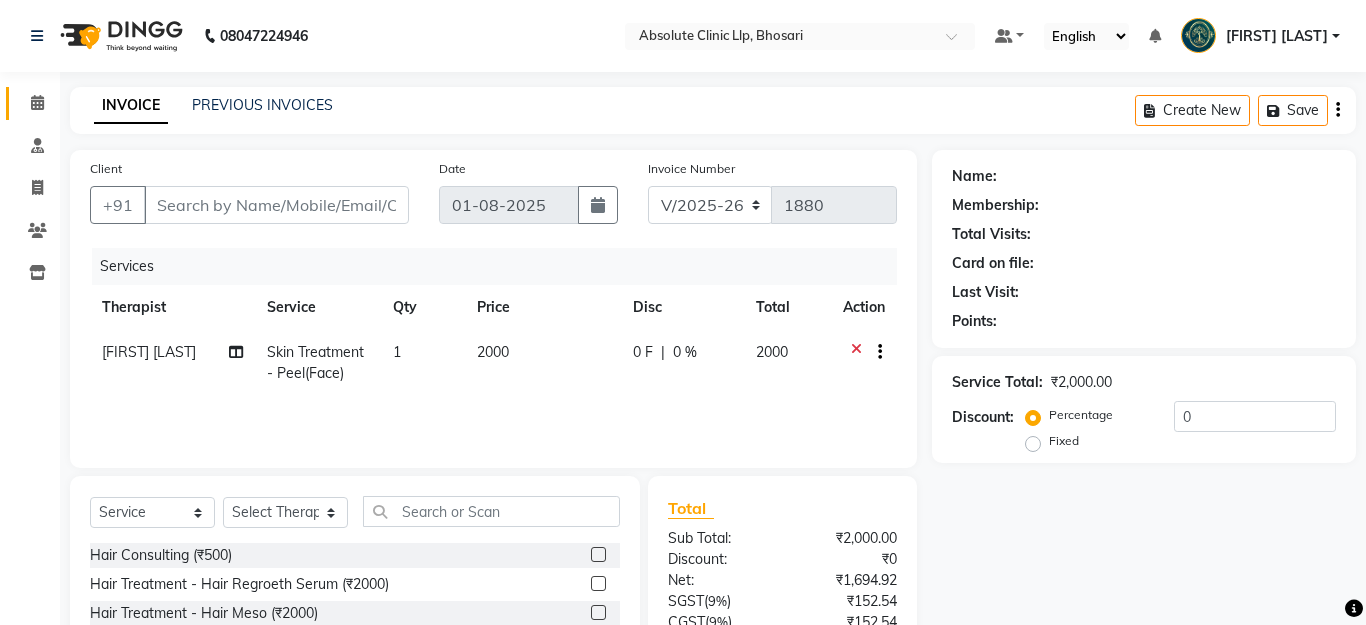 type on "8459035911" 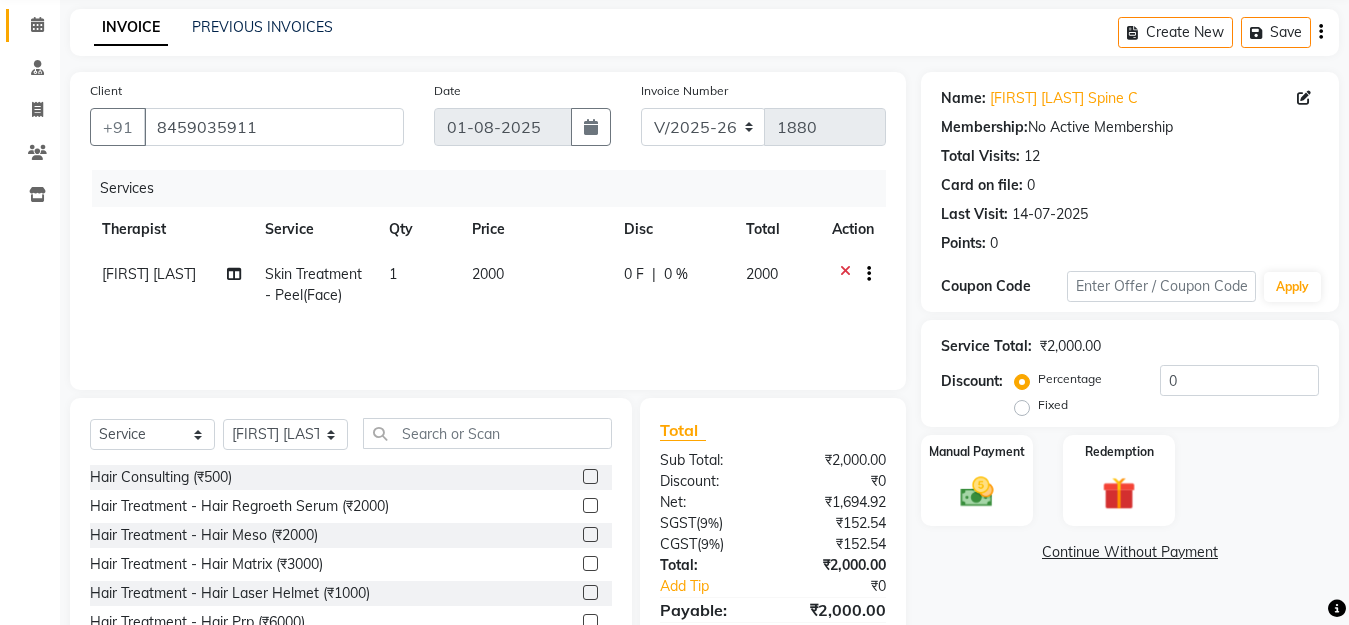 scroll, scrollTop: 176, scrollLeft: 0, axis: vertical 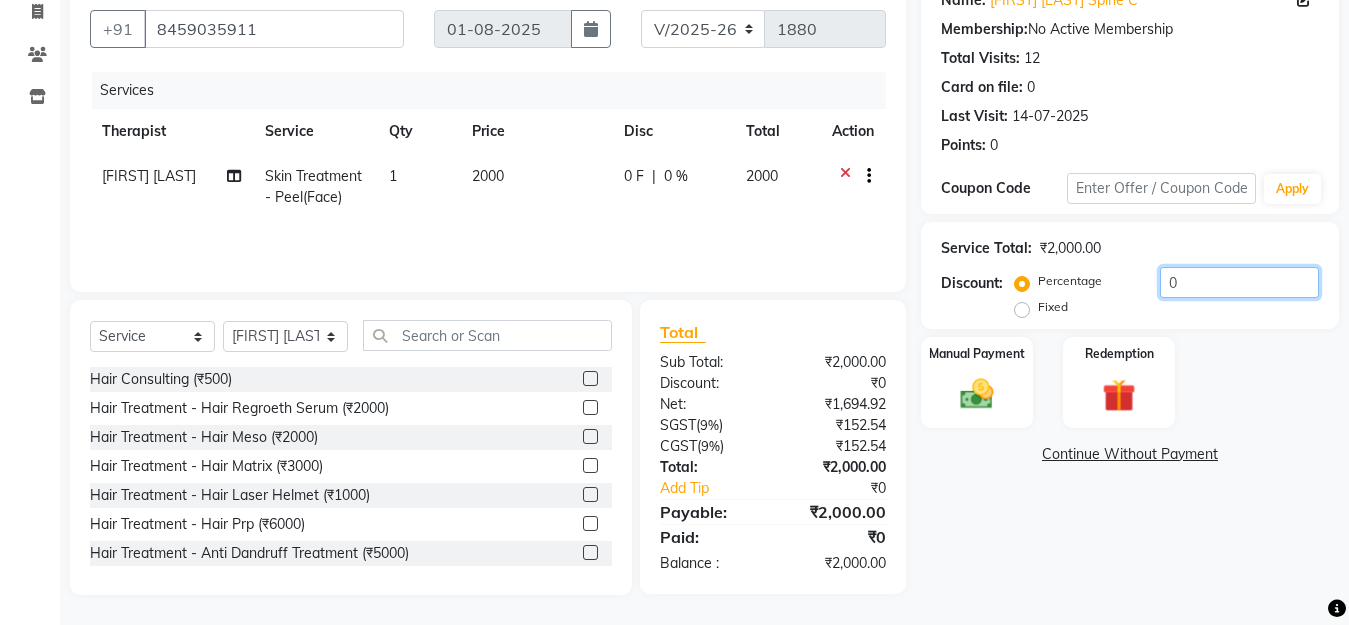 click on "Percentage   Fixed  0" 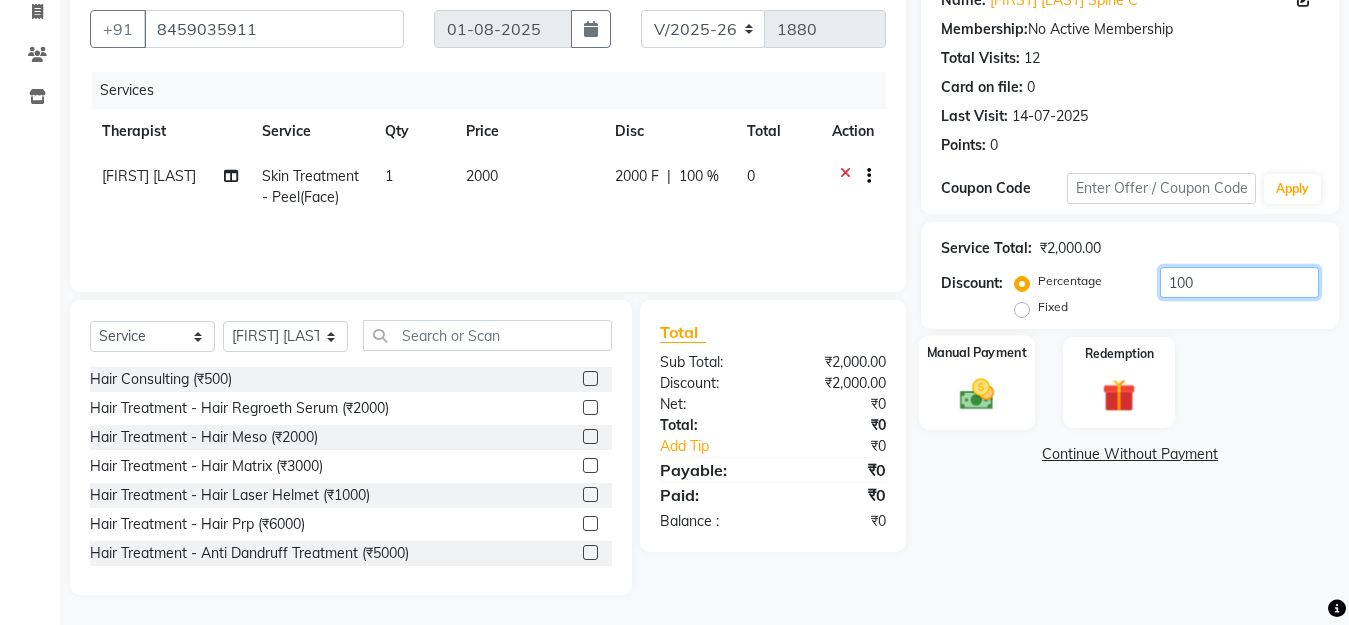 type on "100" 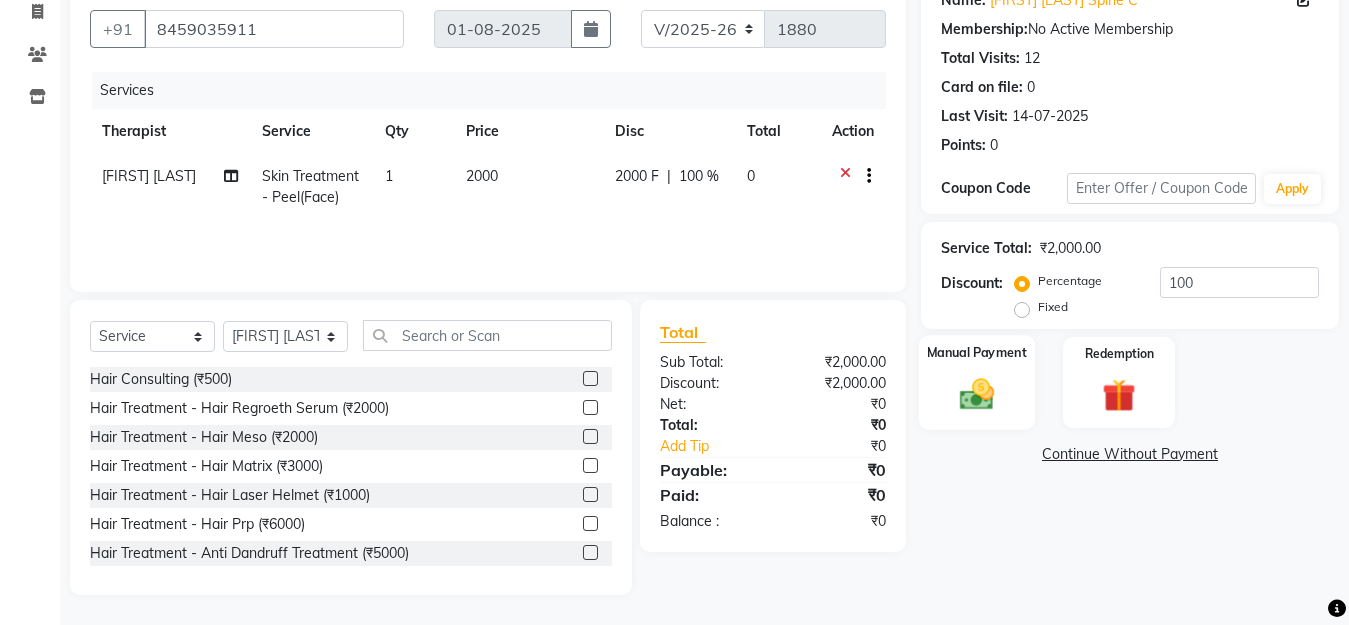 click on "Manual Payment" 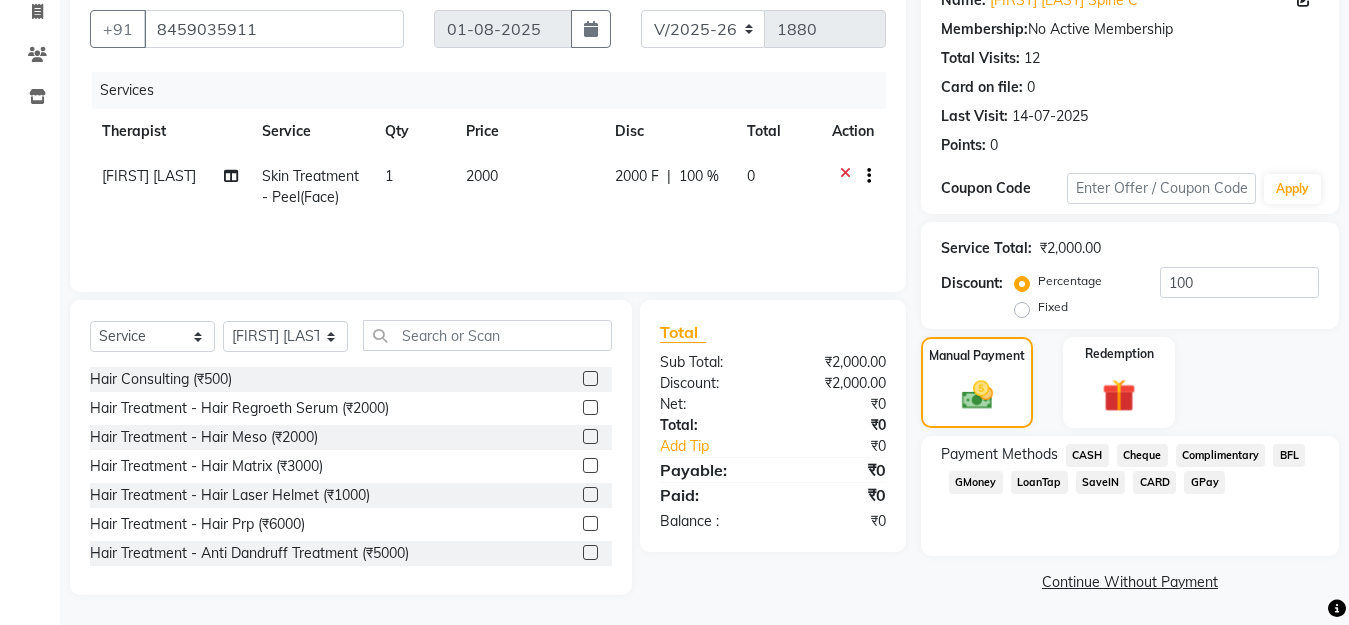 click on "CASH" 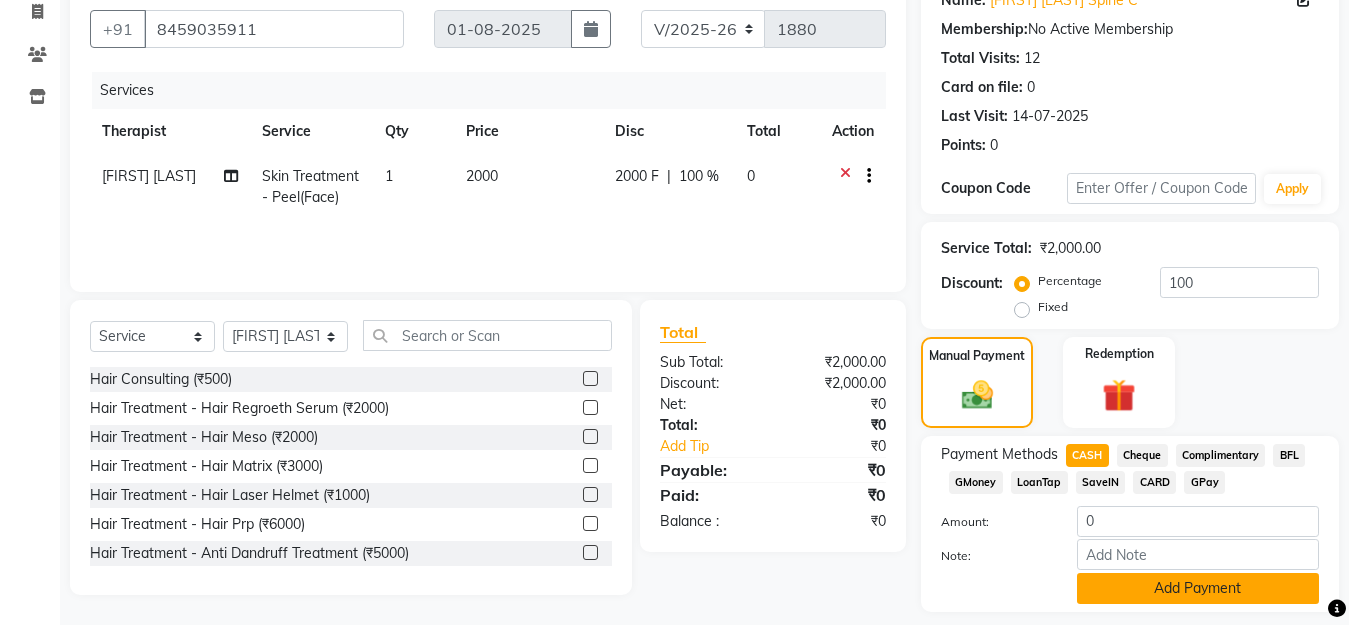 click on "Add Payment" 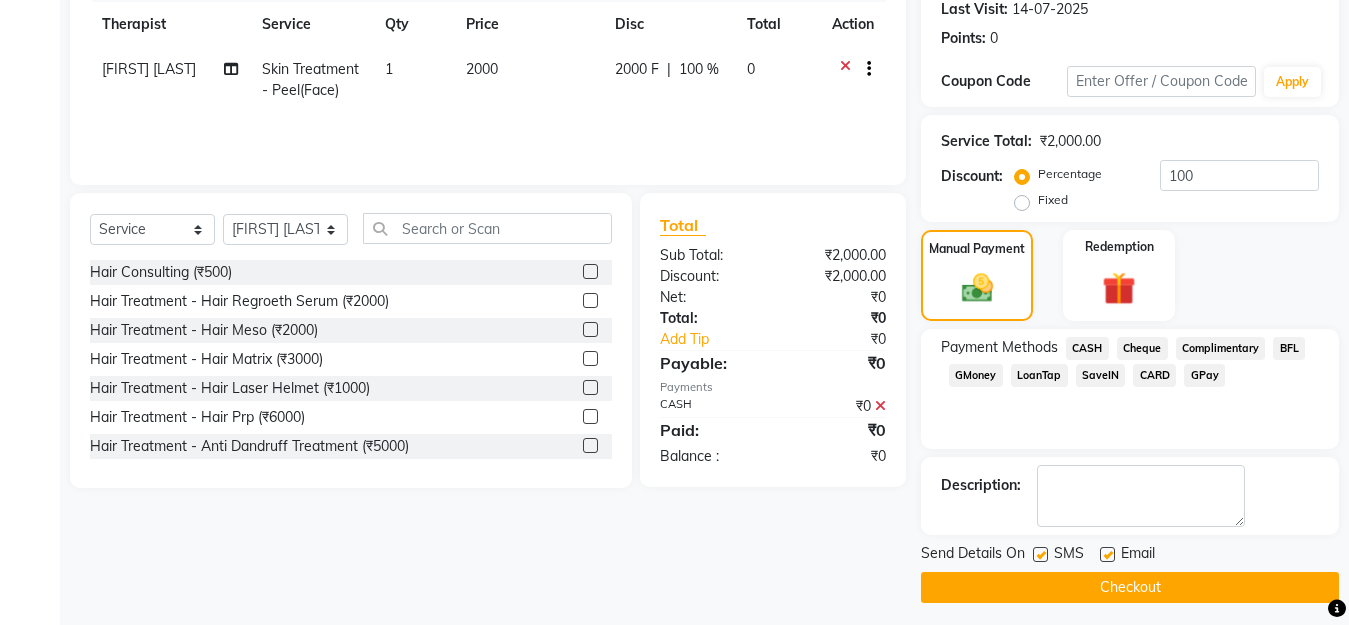 scroll, scrollTop: 291, scrollLeft: 0, axis: vertical 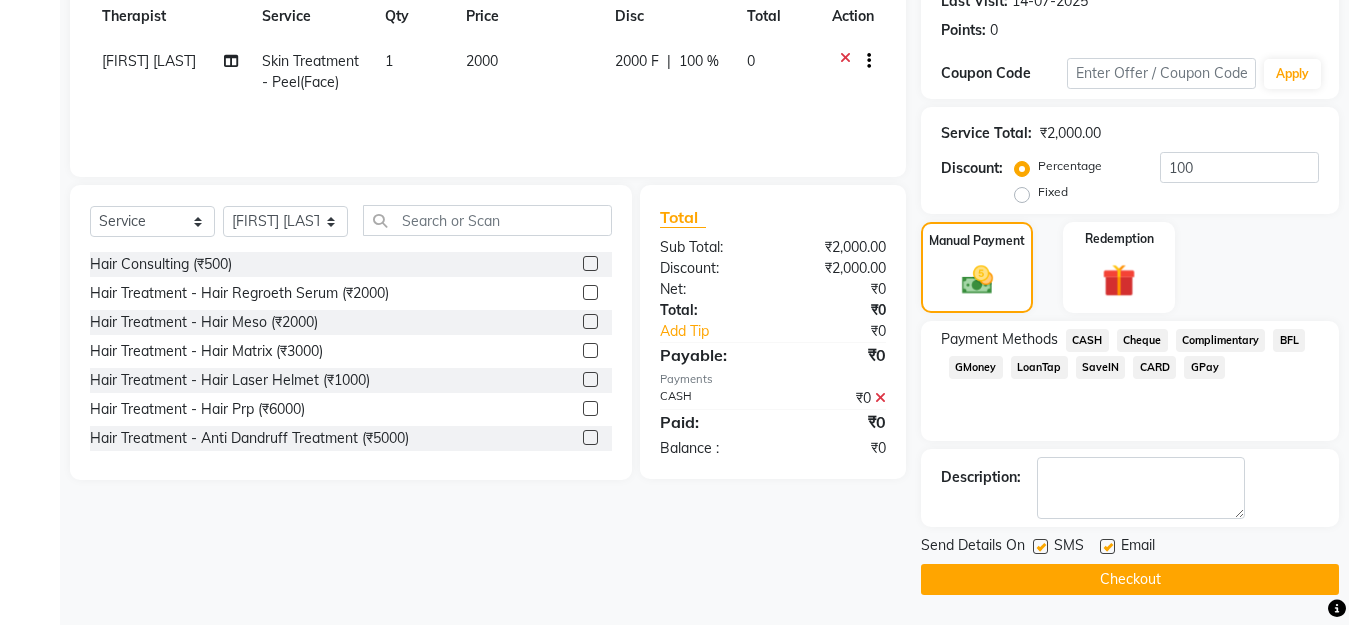 click 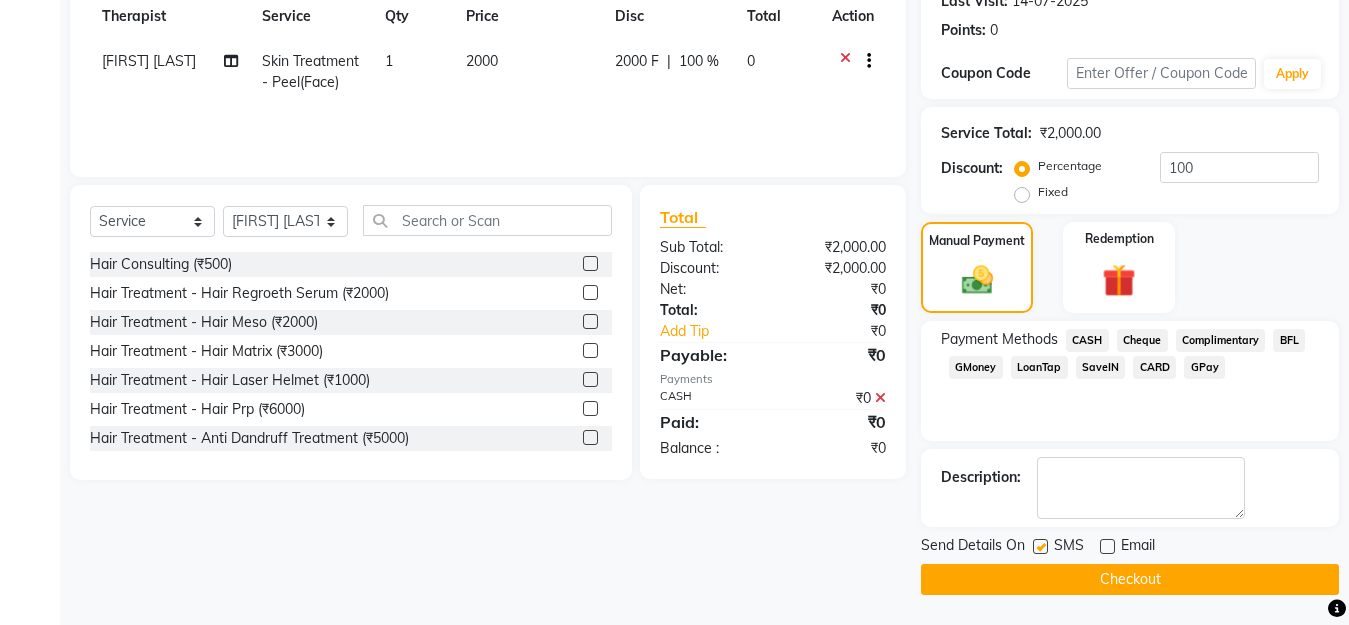 click on "Checkout" 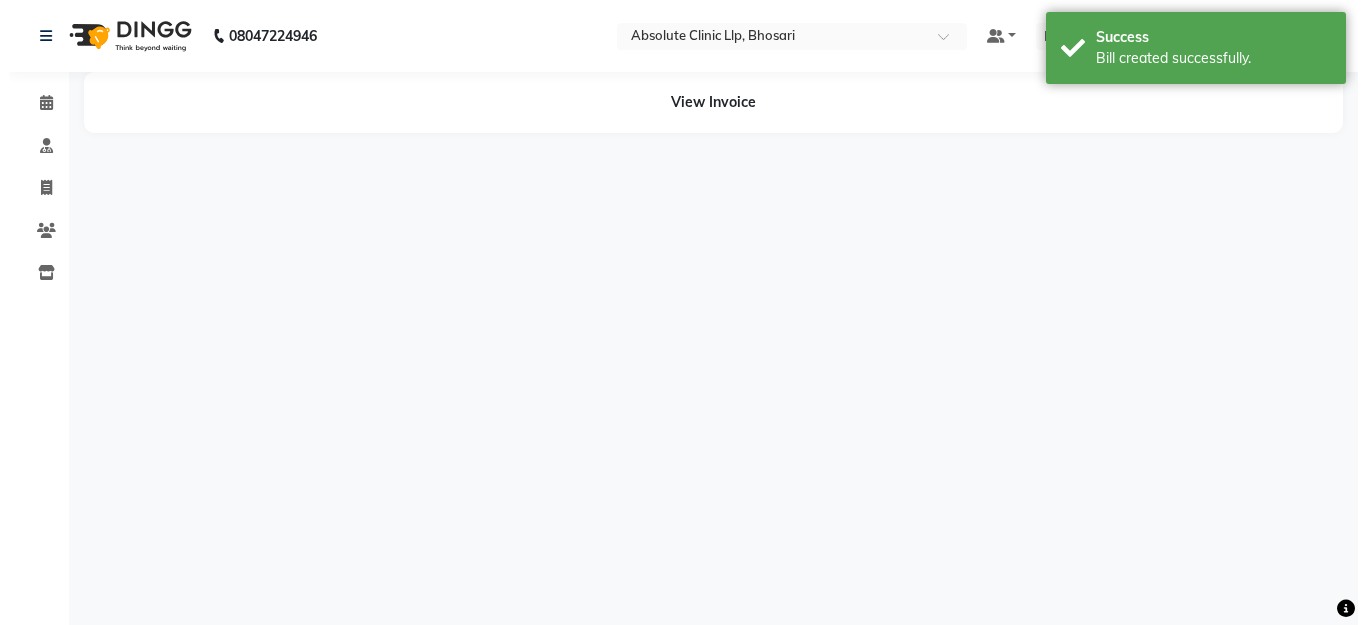 scroll, scrollTop: 0, scrollLeft: 0, axis: both 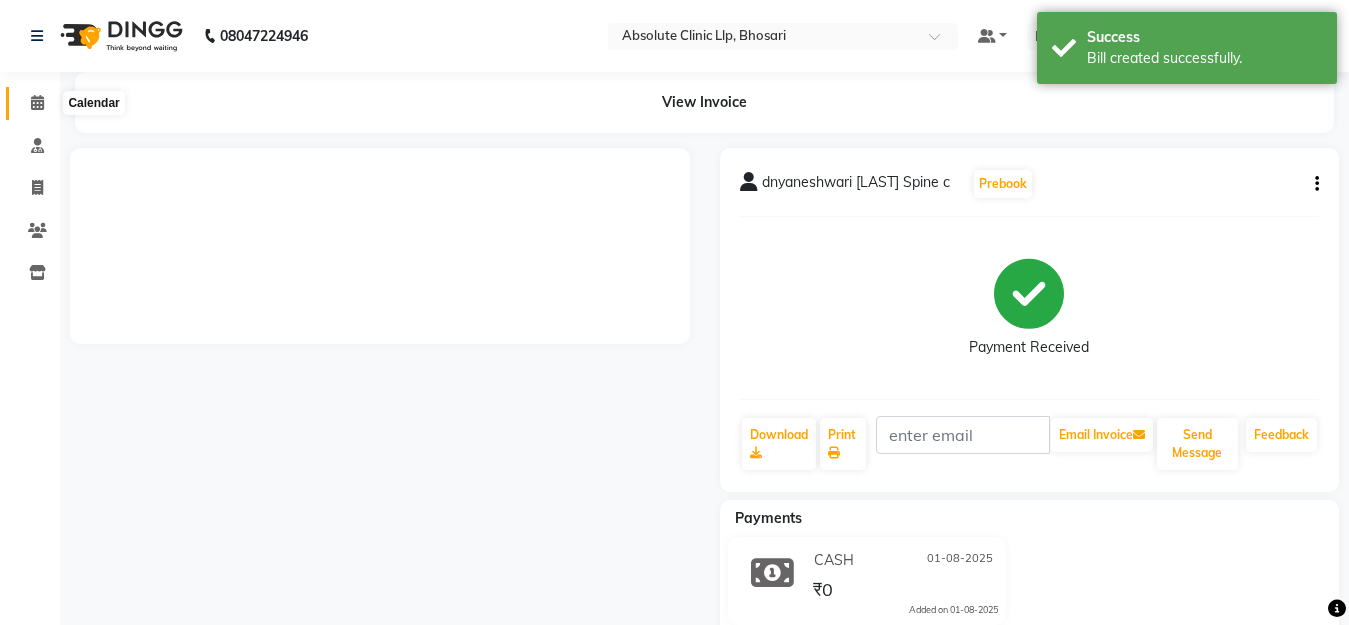 click 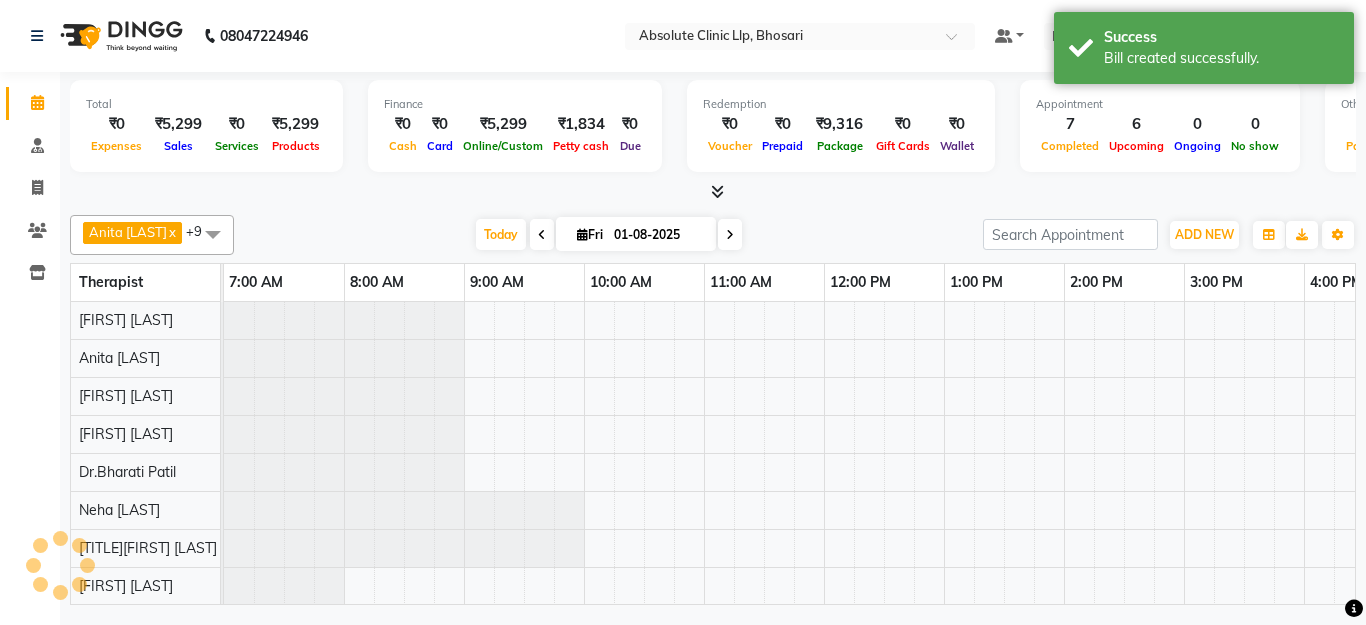 scroll, scrollTop: 0, scrollLeft: 0, axis: both 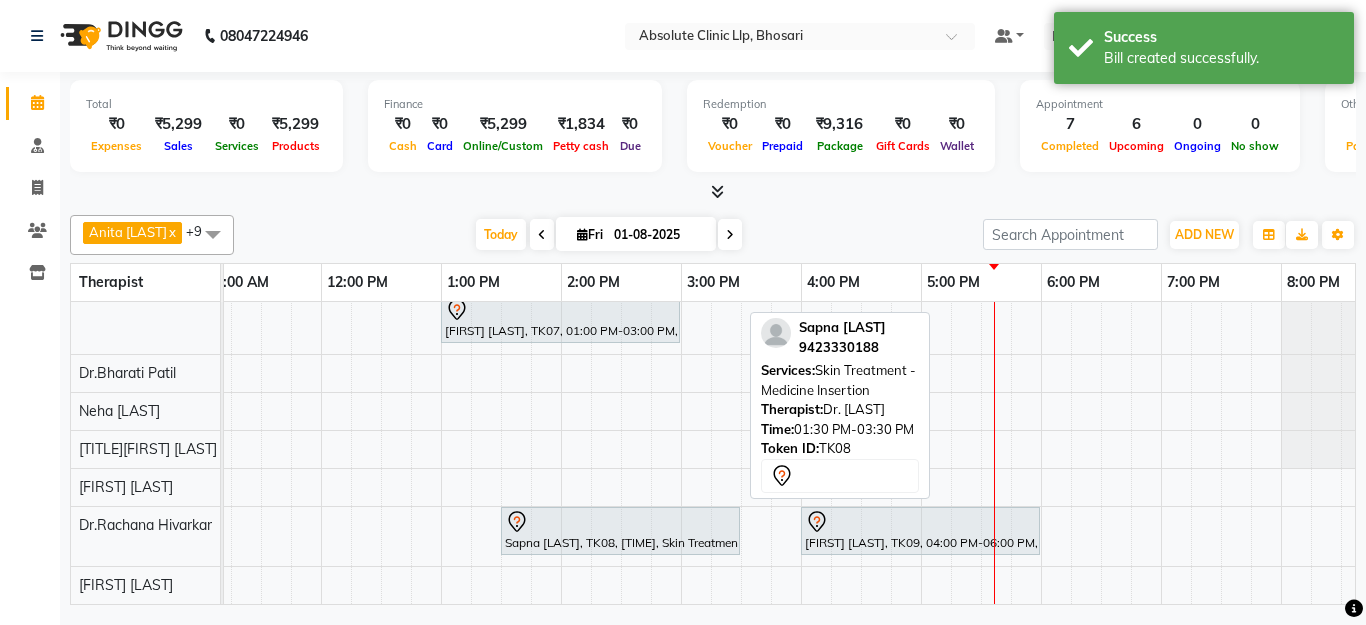 click at bounding box center (620, 522) 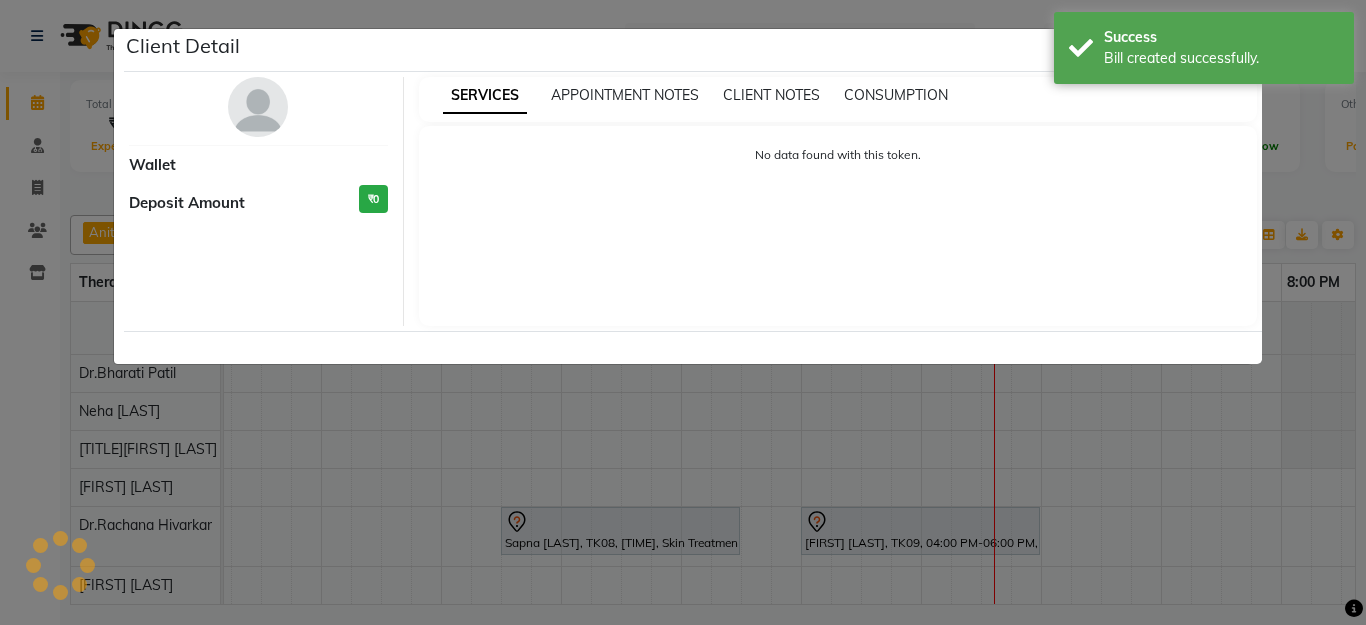 select on "7" 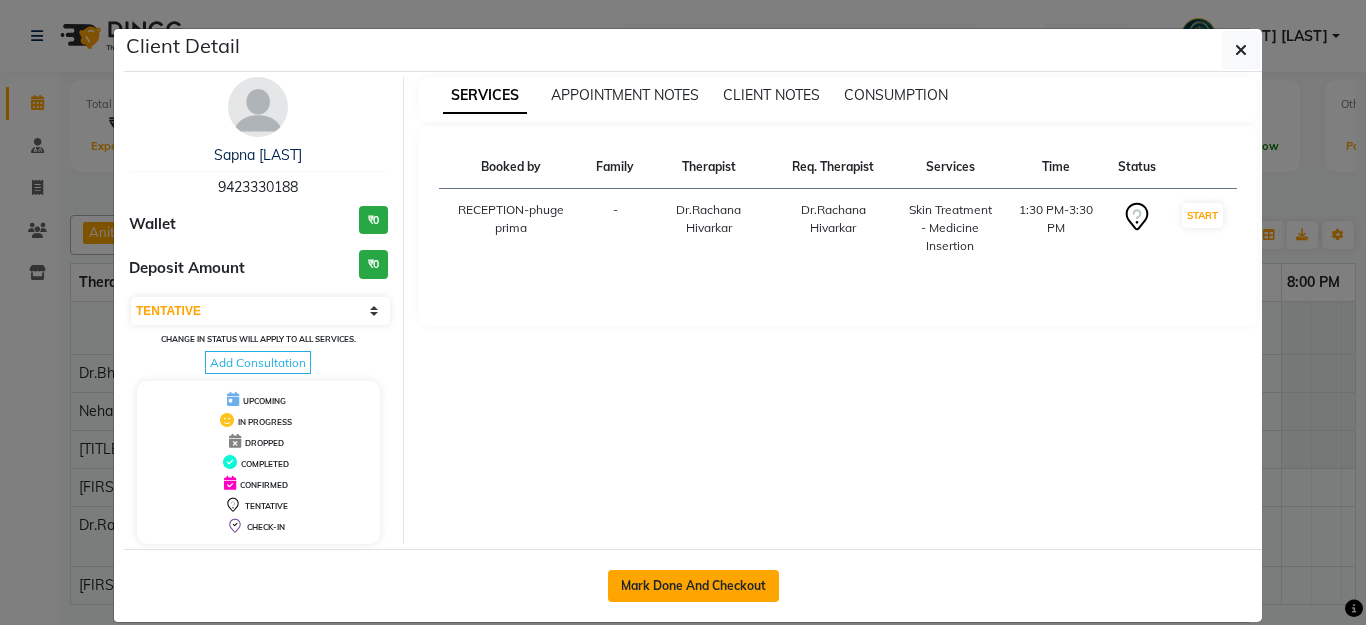 click on "Mark Done And Checkout" 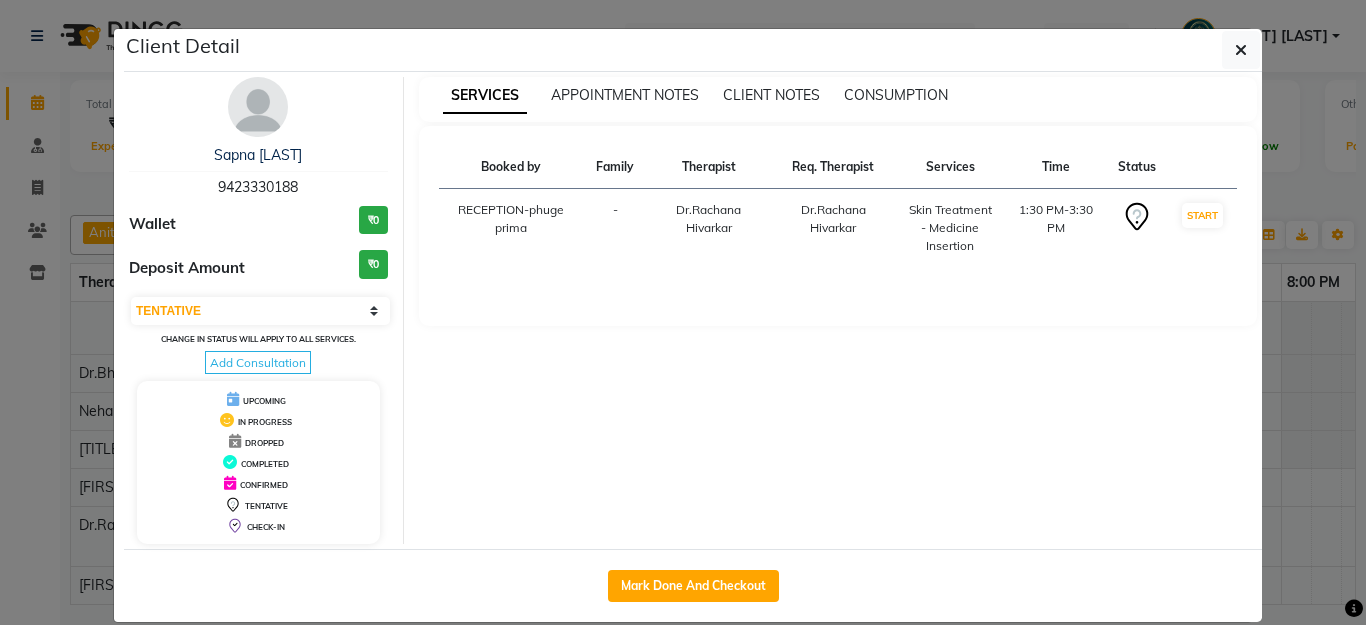 select on "service" 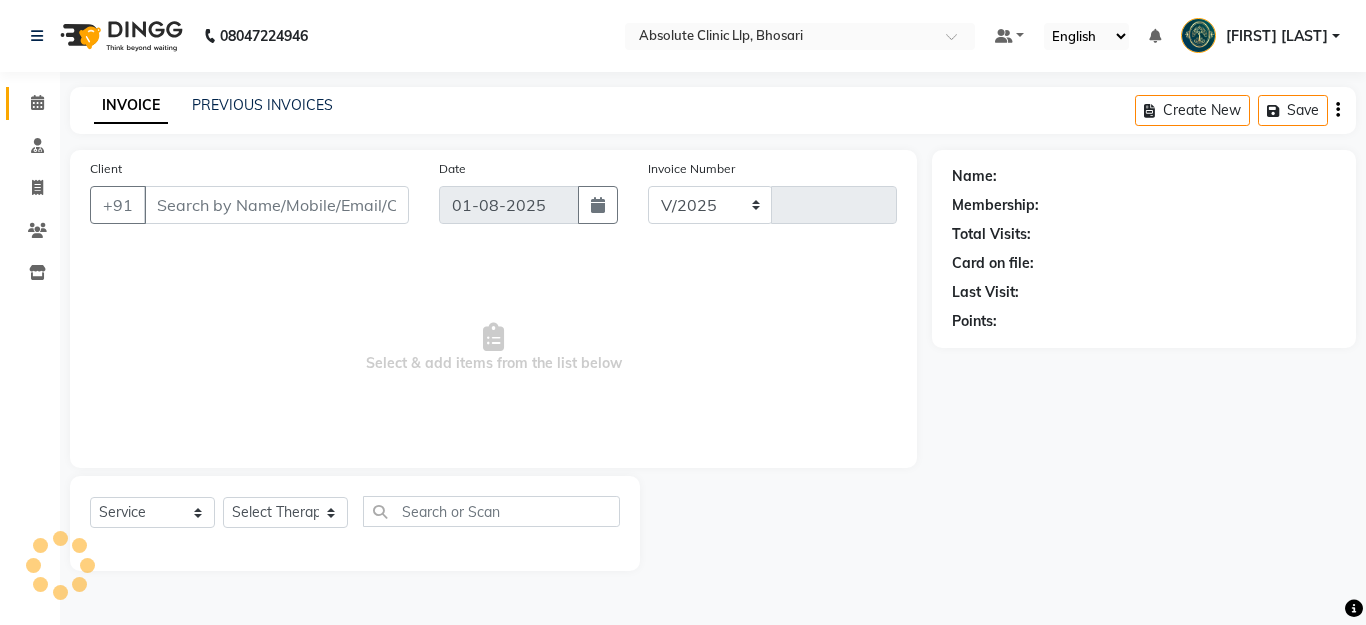 select on "4706" 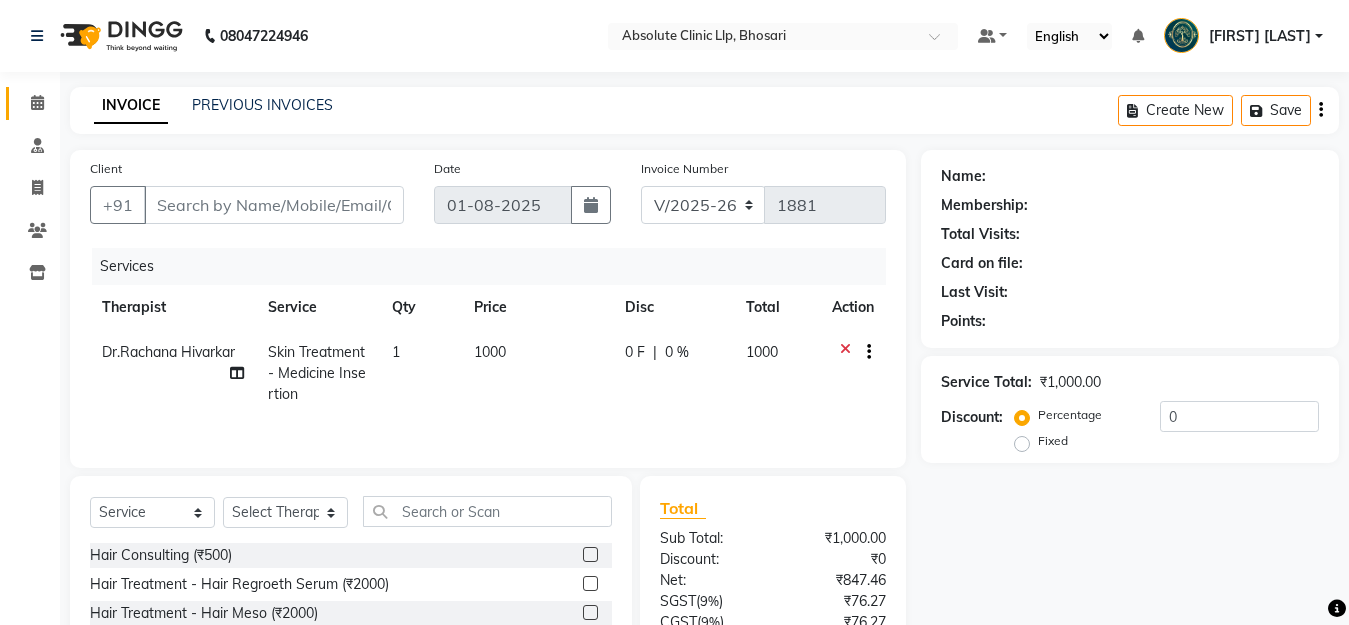 type on "9423330188" 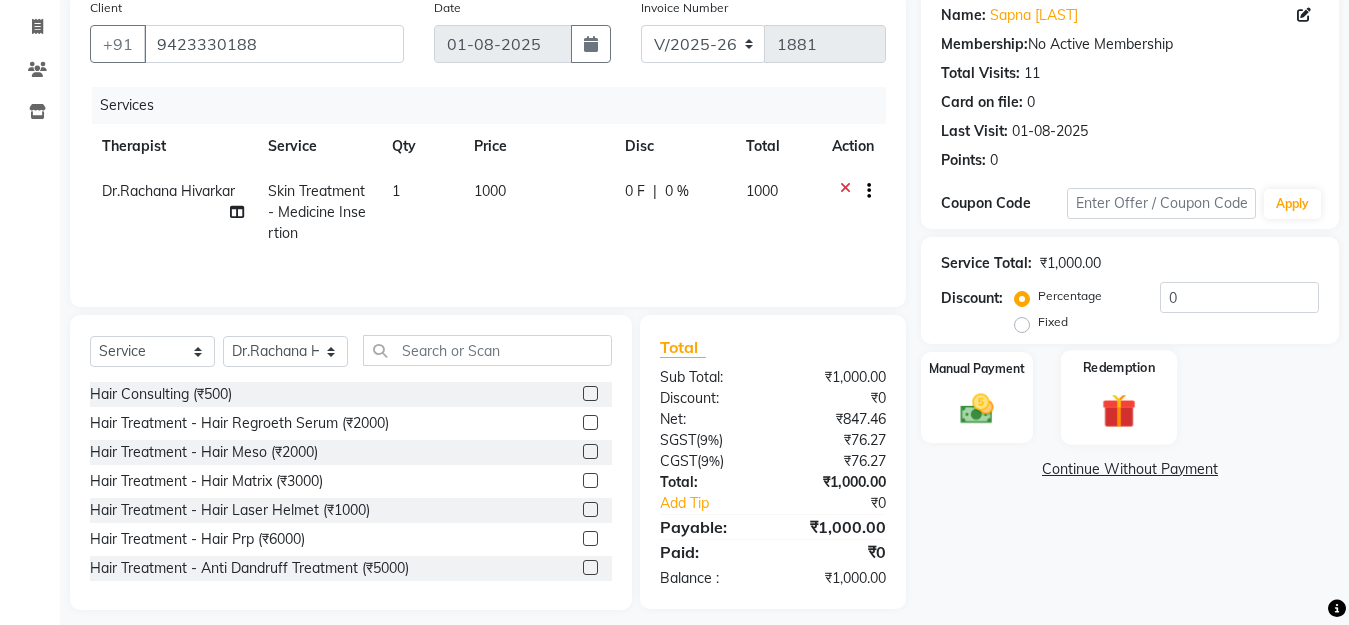 scroll, scrollTop: 178, scrollLeft: 0, axis: vertical 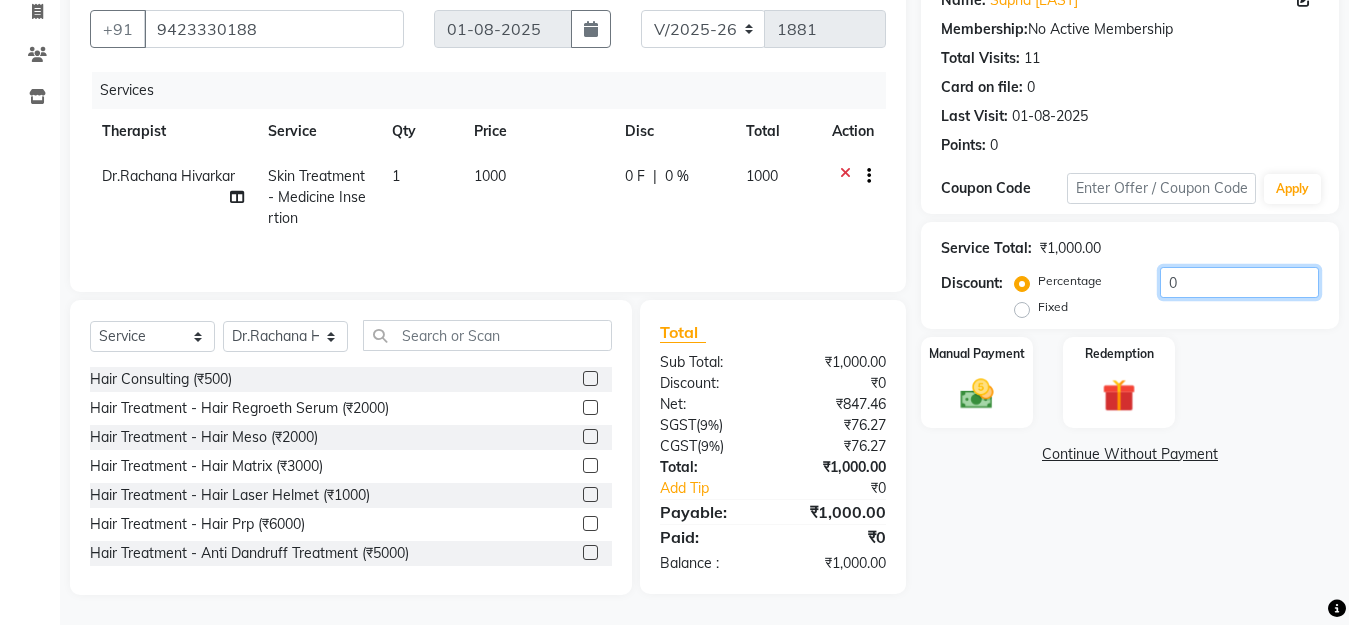 click on "0" 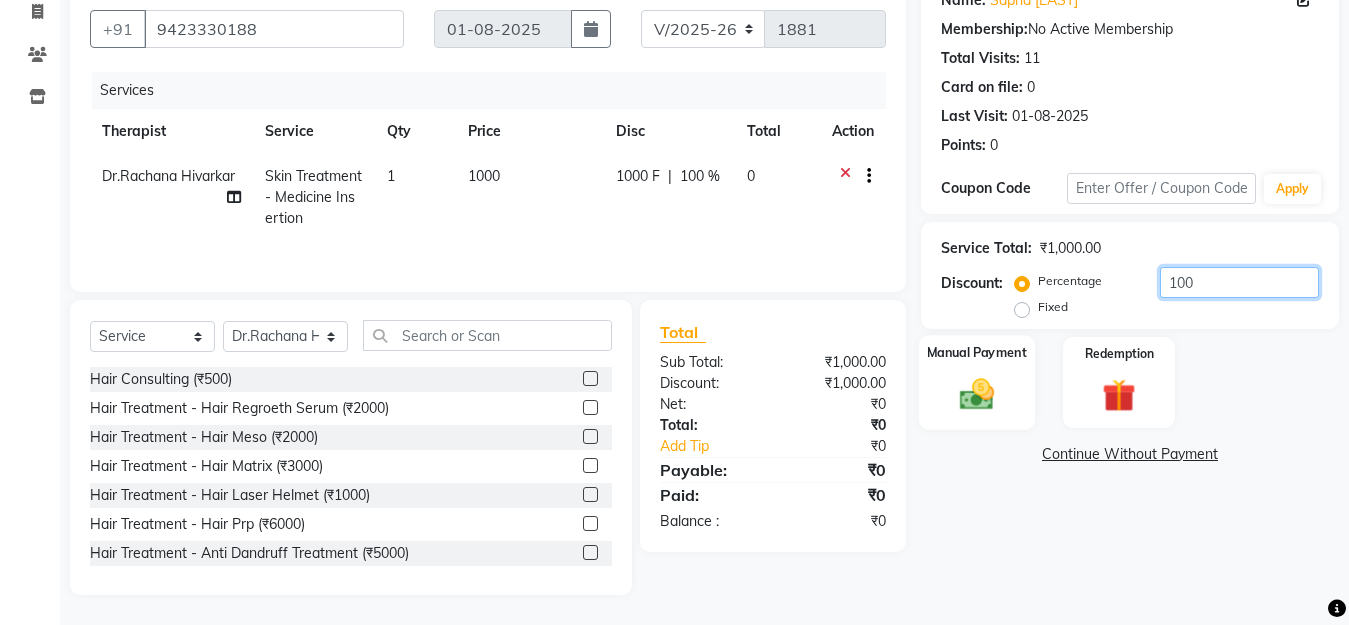 type on "100" 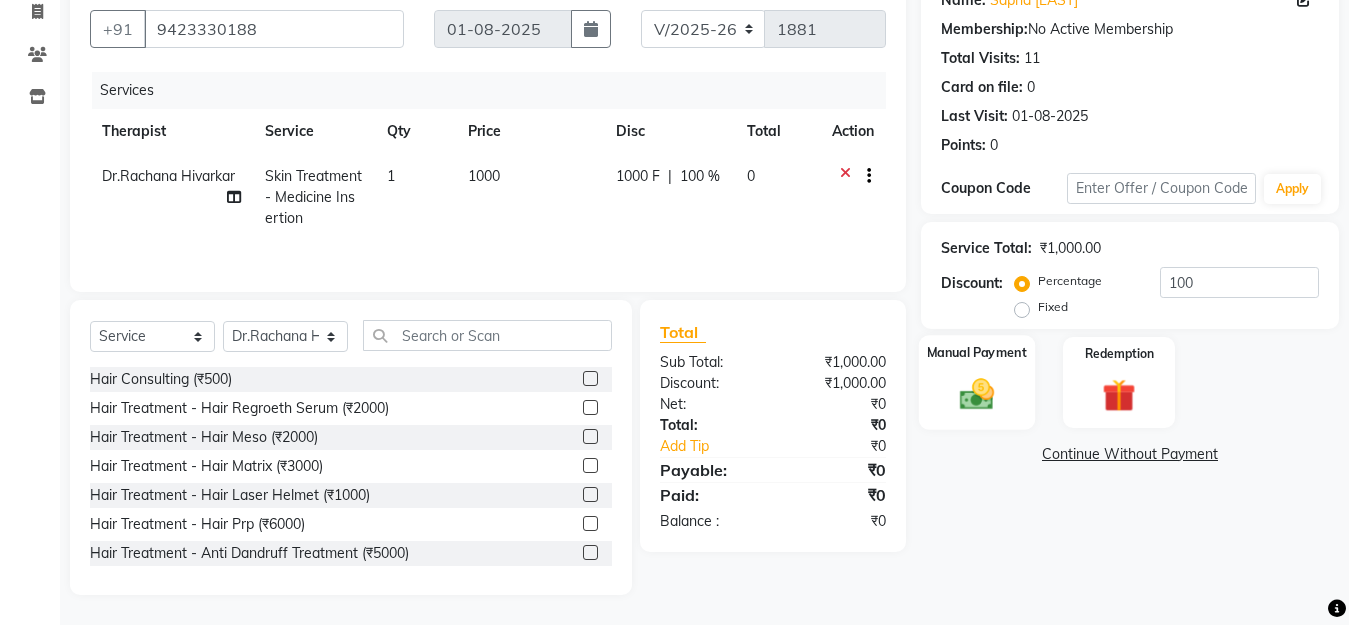 click 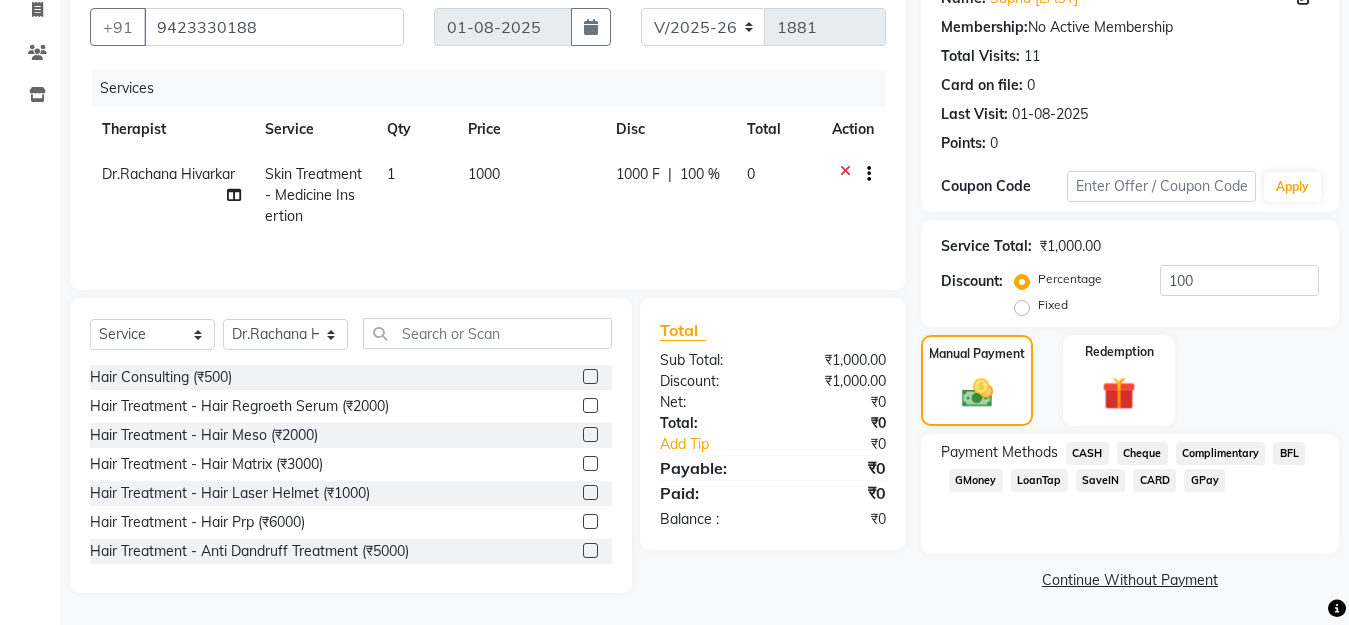 click on "Cheque" 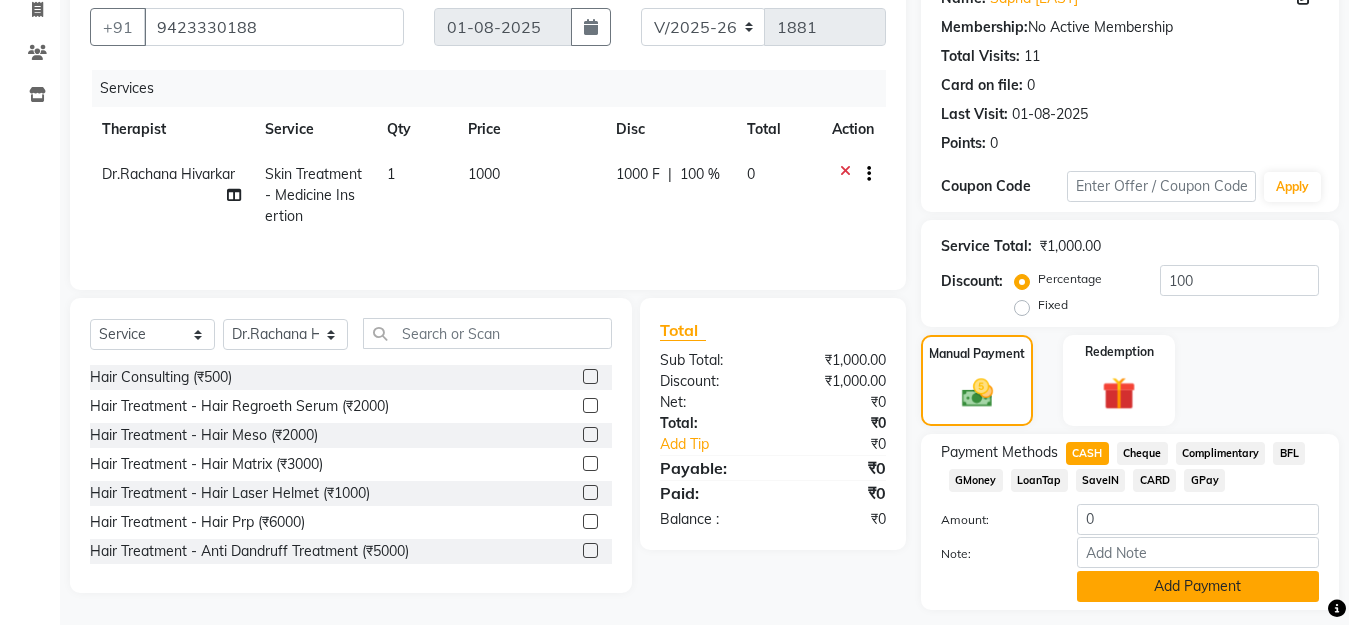 click on "Add Payment" 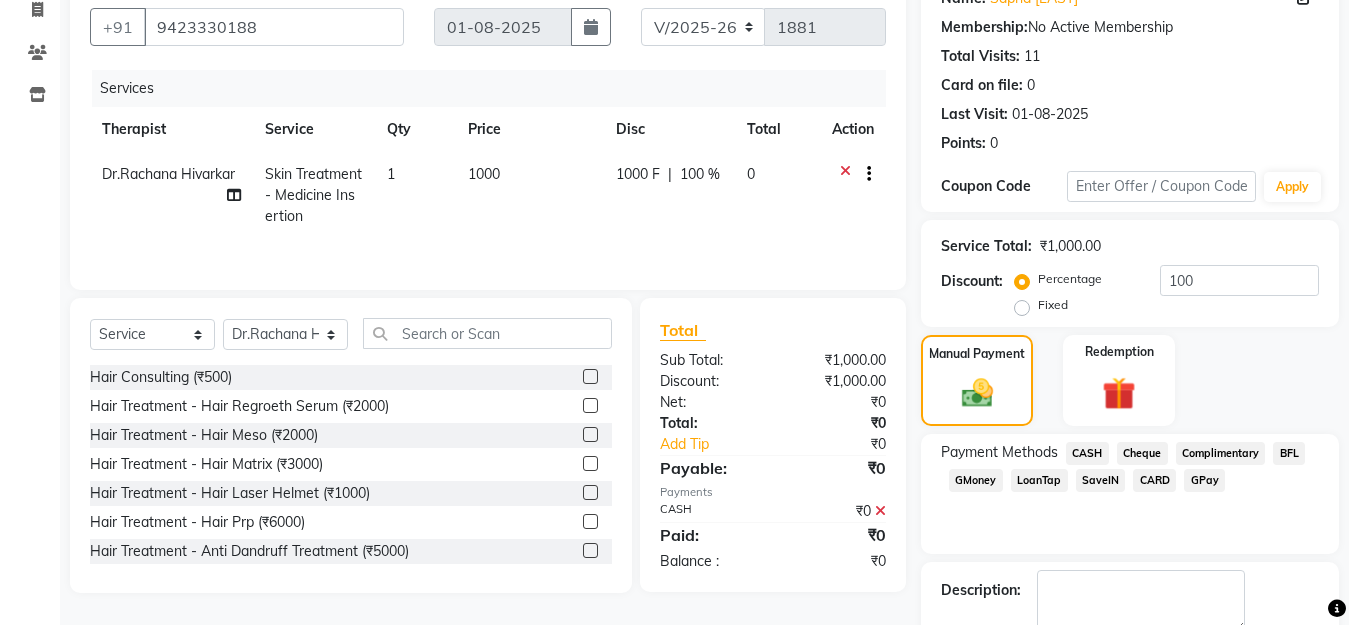 scroll, scrollTop: 291, scrollLeft: 0, axis: vertical 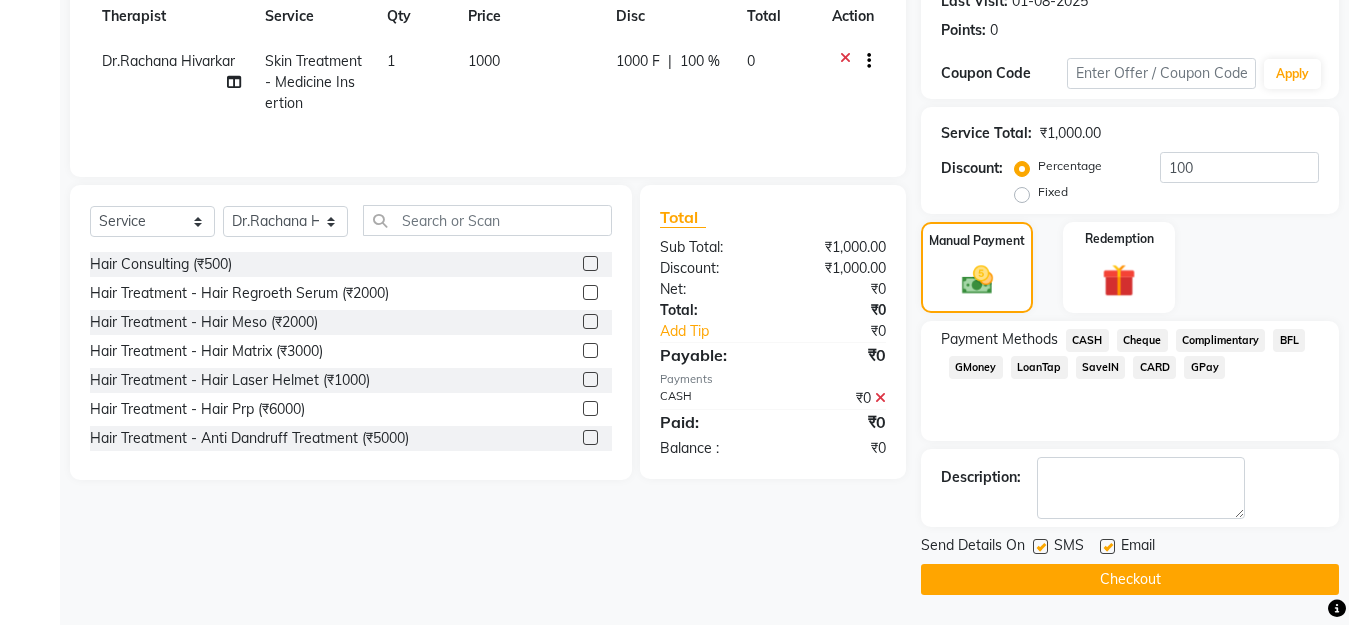 click on "Checkout" 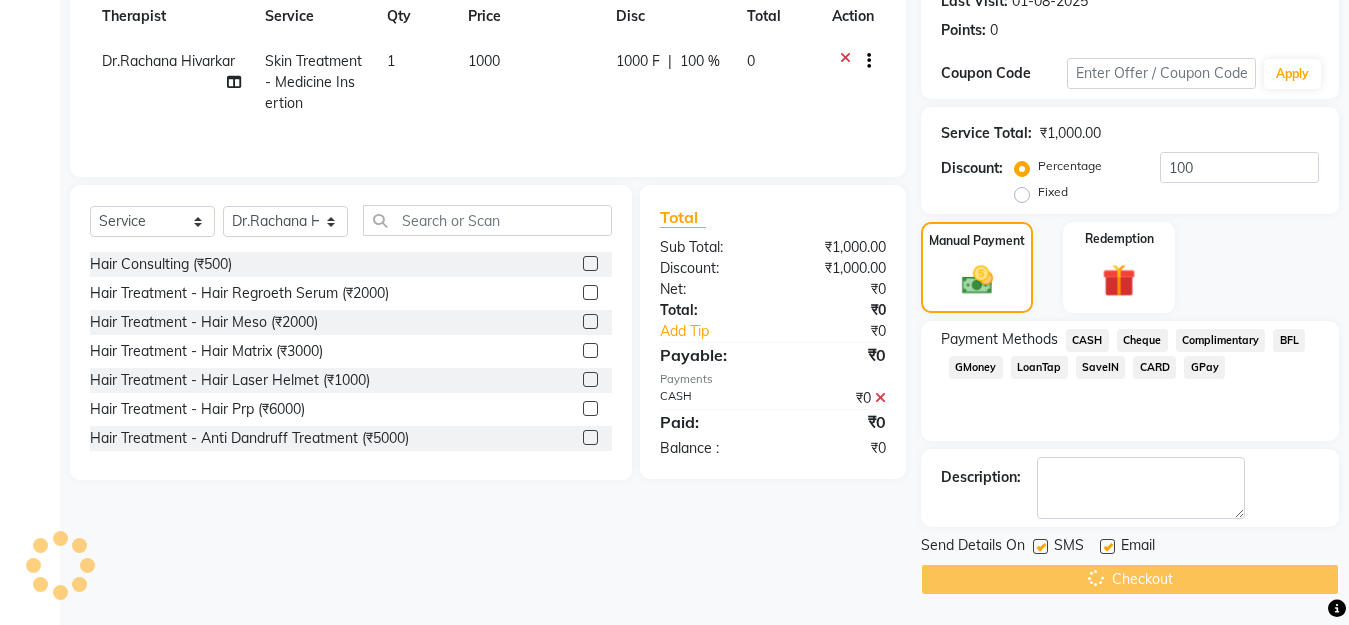 click on "Checkout" 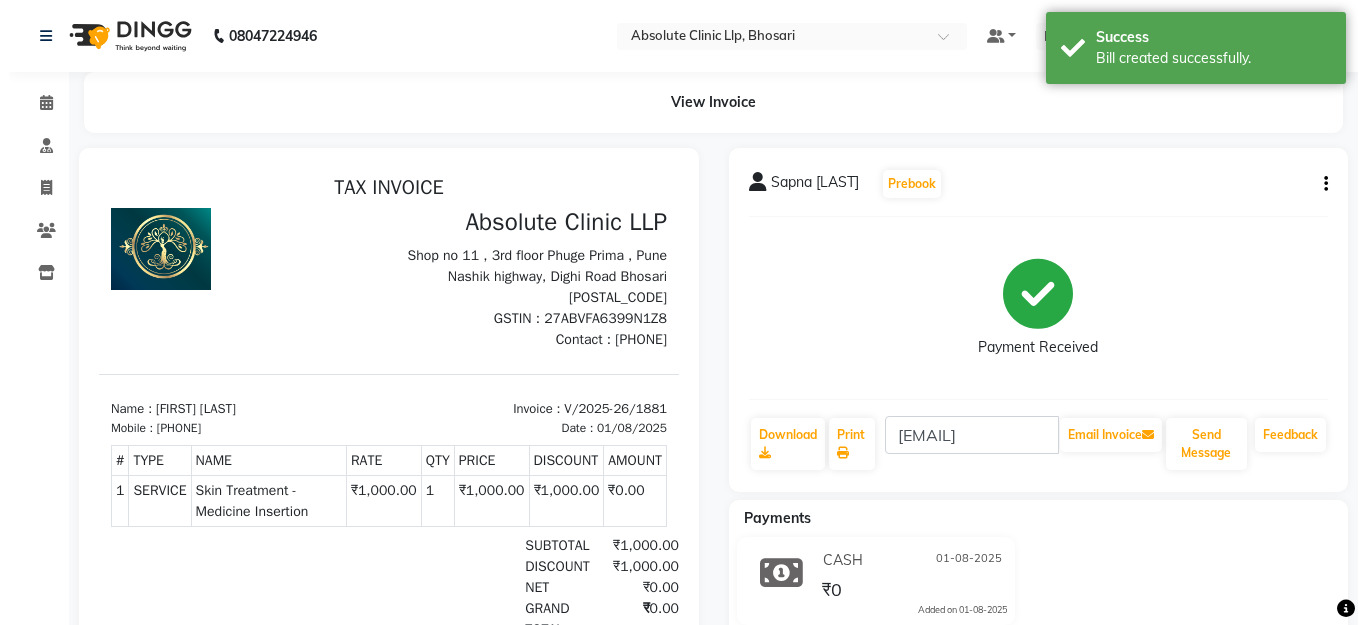 scroll, scrollTop: 0, scrollLeft: 0, axis: both 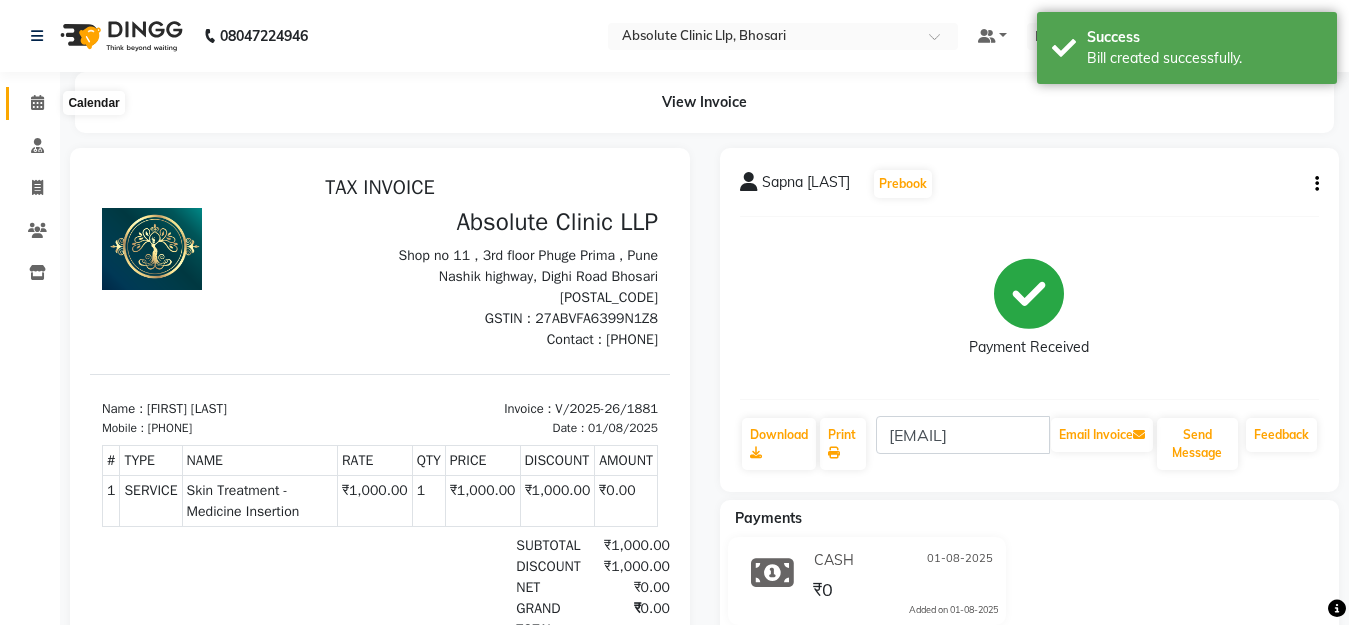 click 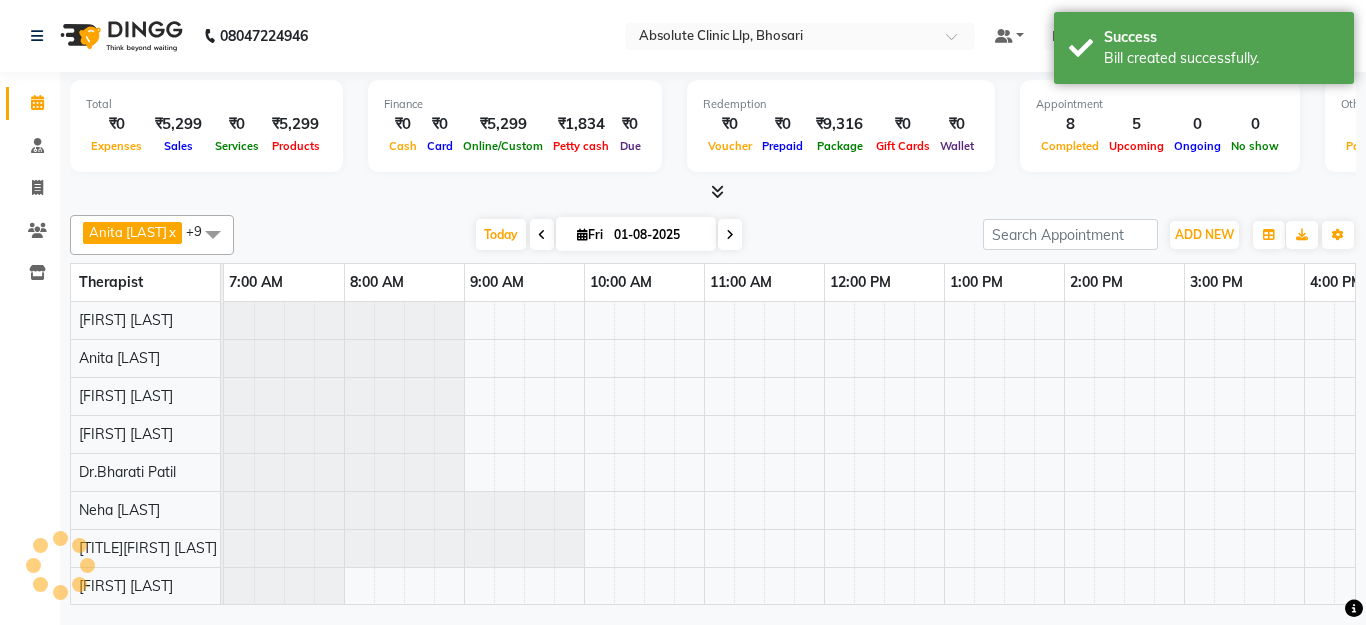 scroll, scrollTop: 0, scrollLeft: 0, axis: both 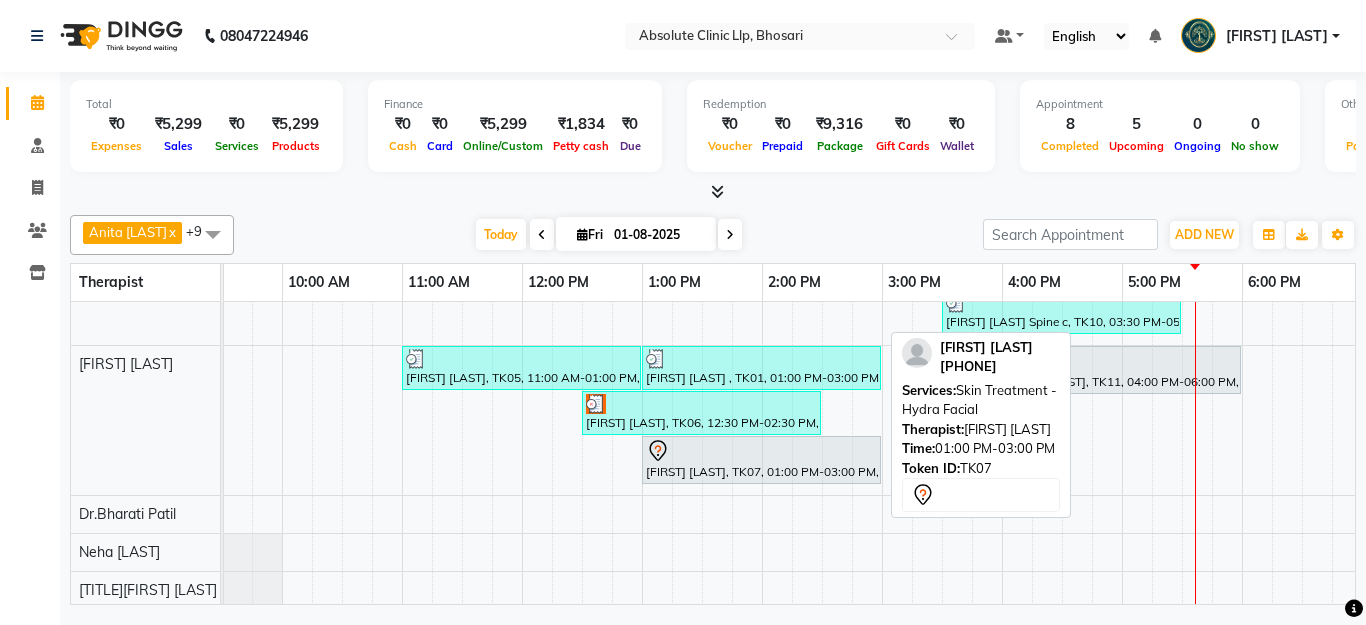 click on "[FIRST] [LAST], TK07, 01:00 PM-03:00 PM, Skin Treatment - Hydra Facial" at bounding box center (761, 460) 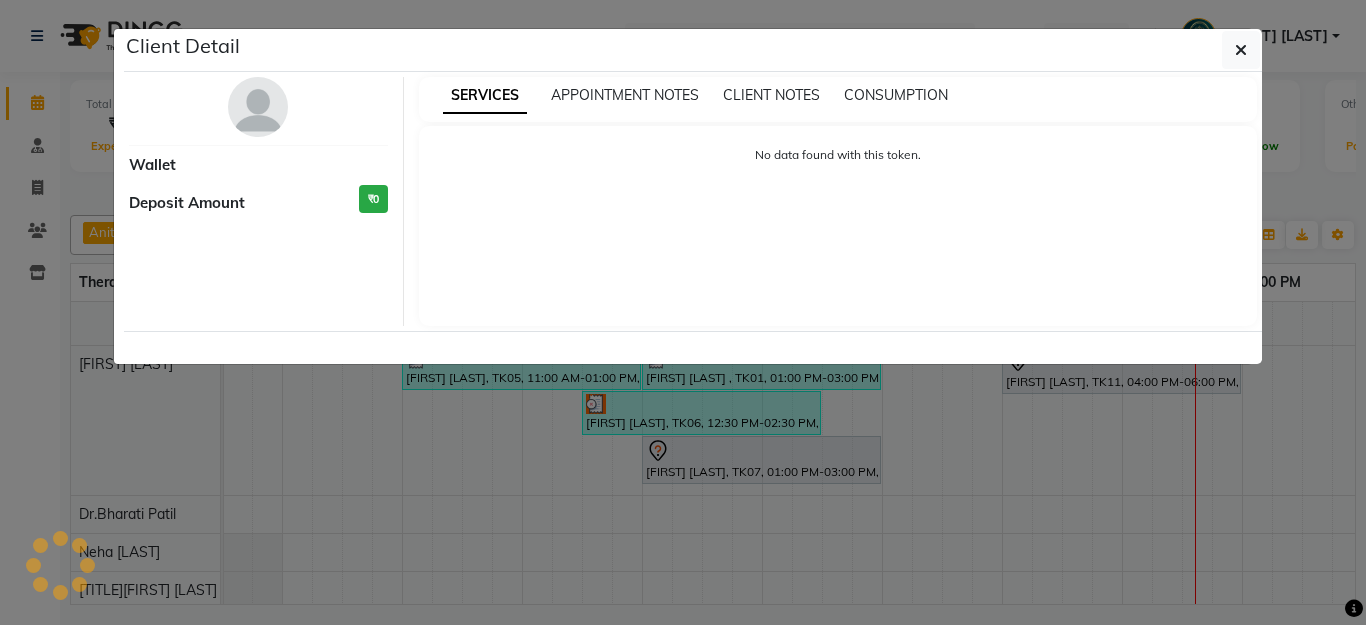 select on "7" 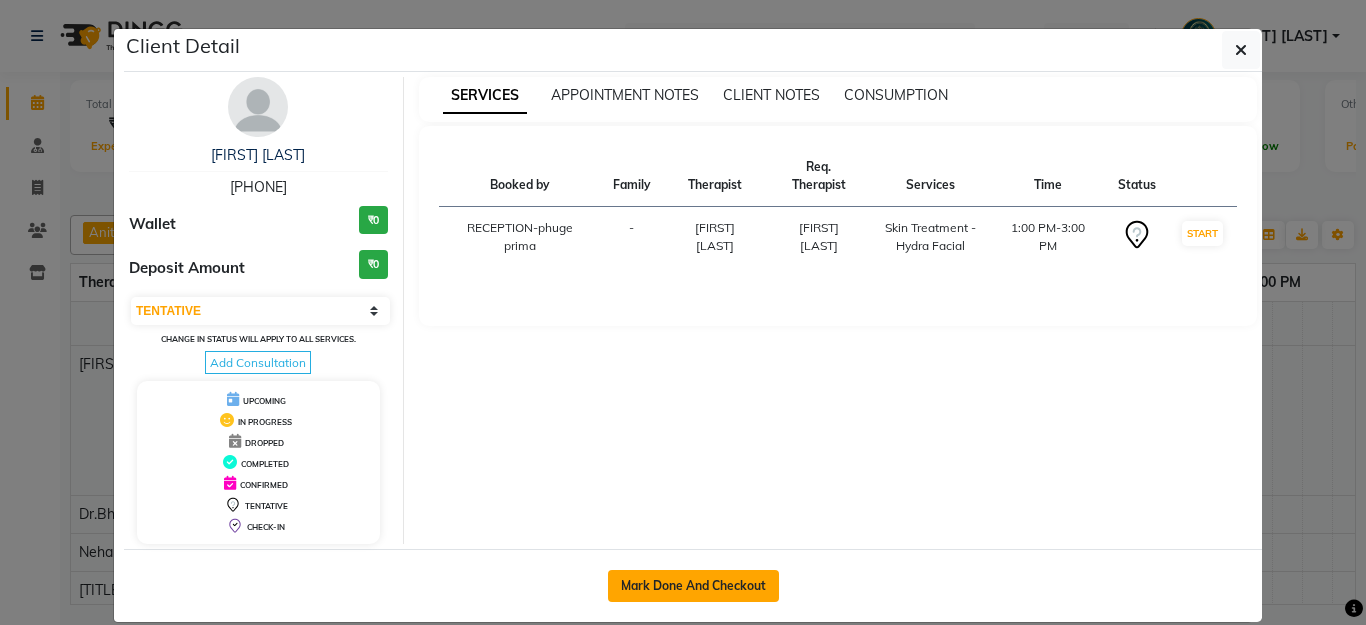 click on "Mark Done And Checkout" 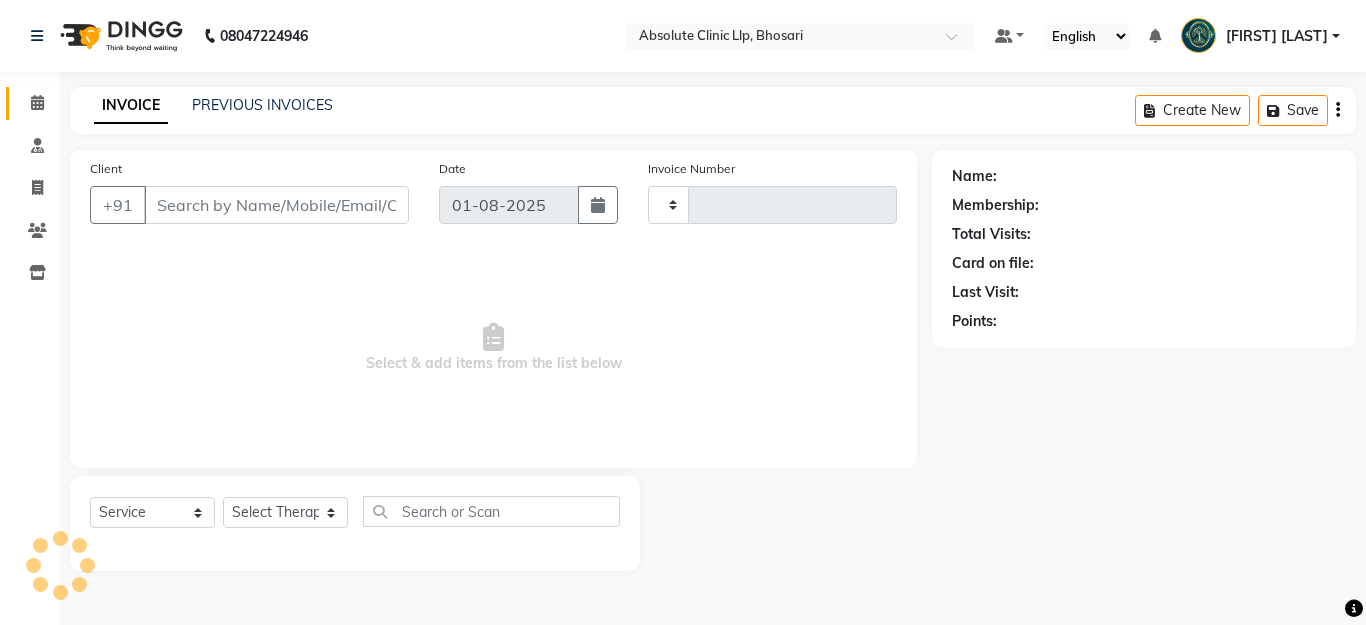 type on "1882" 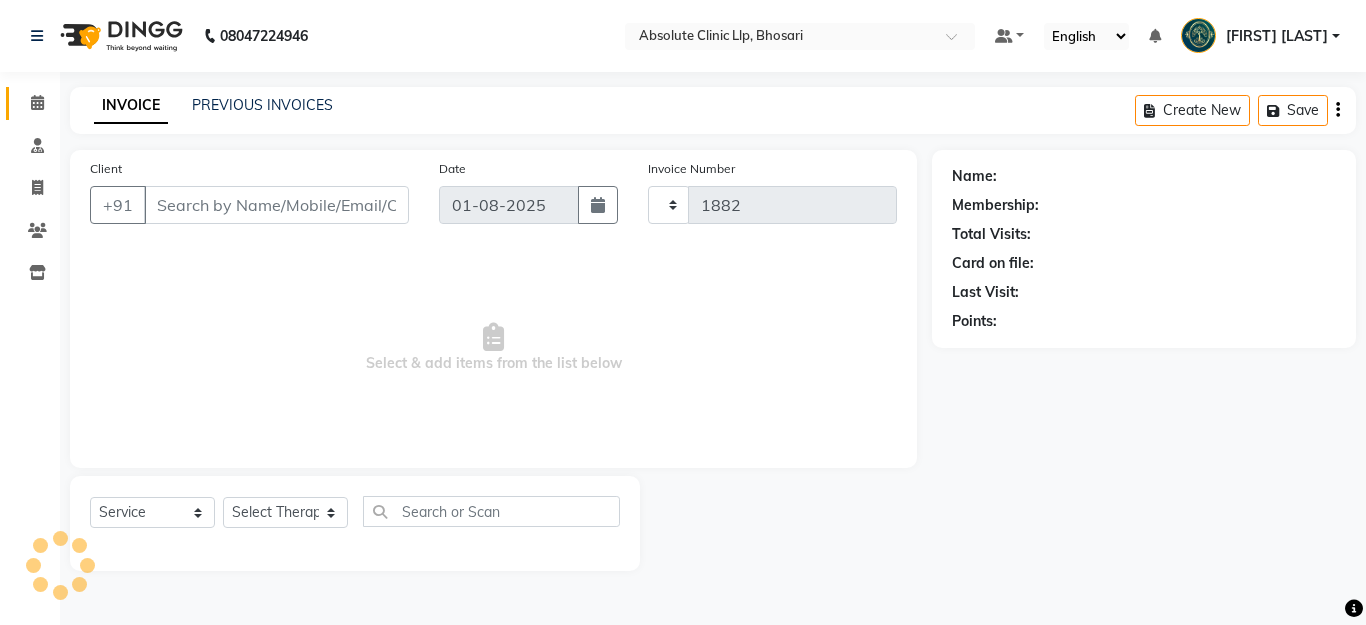 select on "4706" 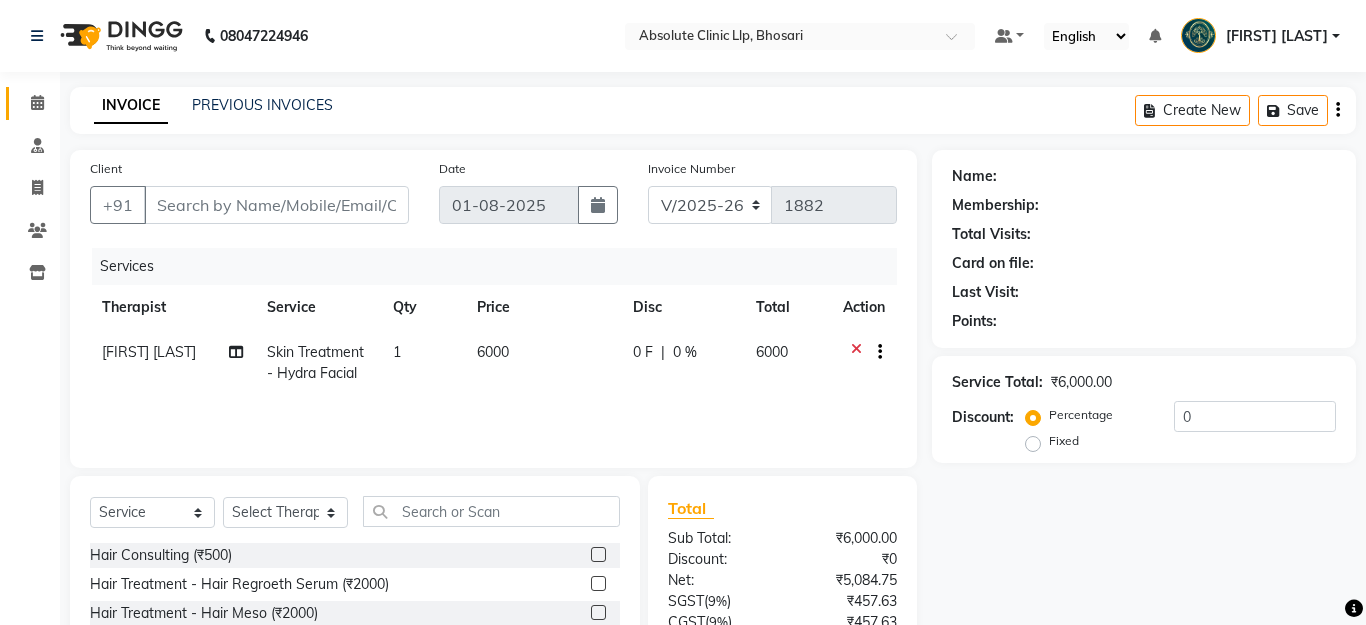 type on "[PHONE]" 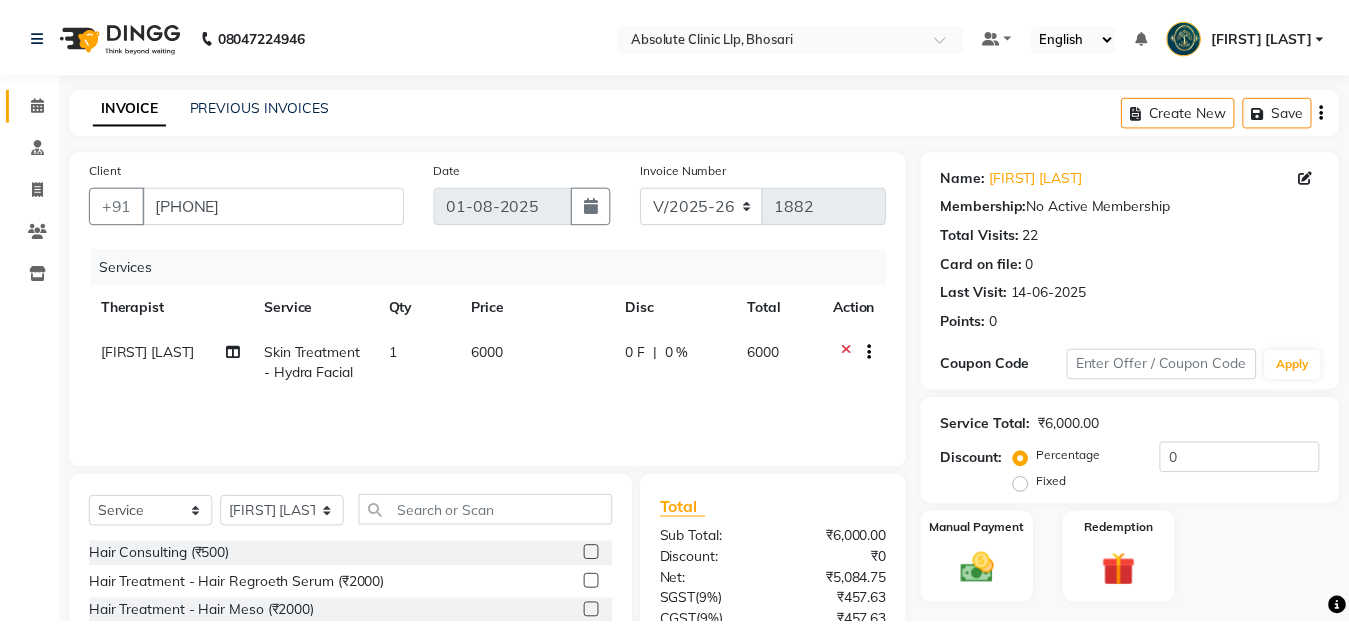 scroll, scrollTop: 176, scrollLeft: 0, axis: vertical 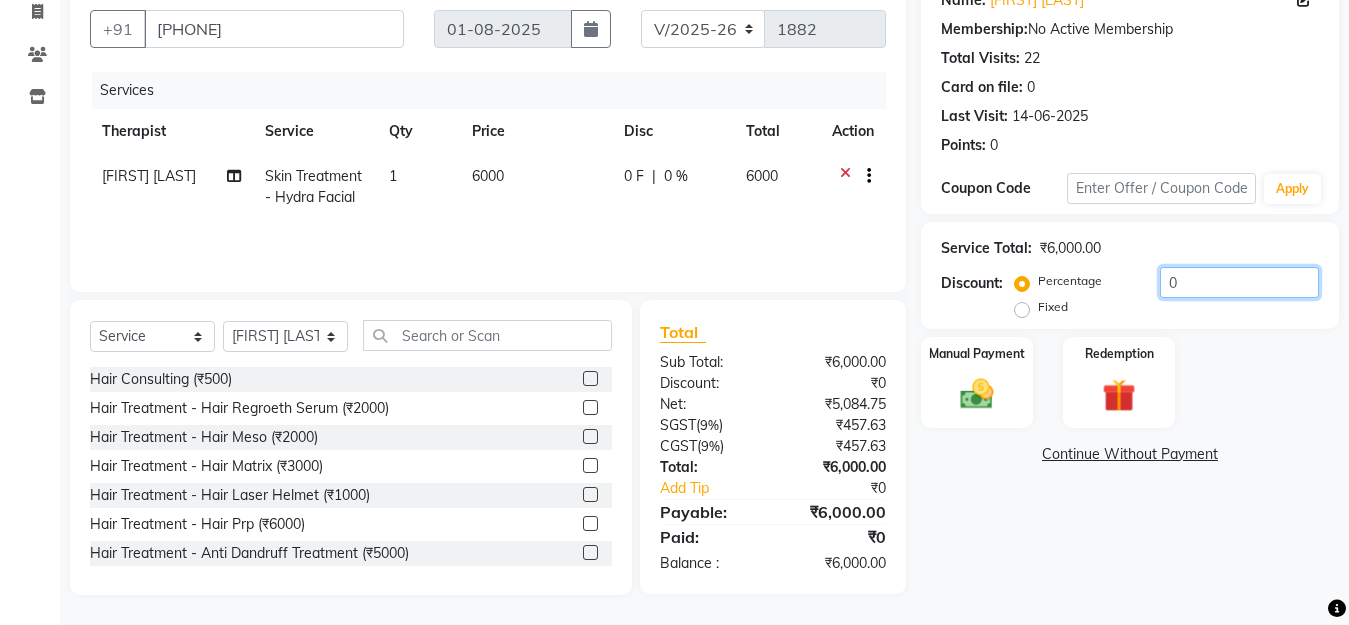 click on "0" 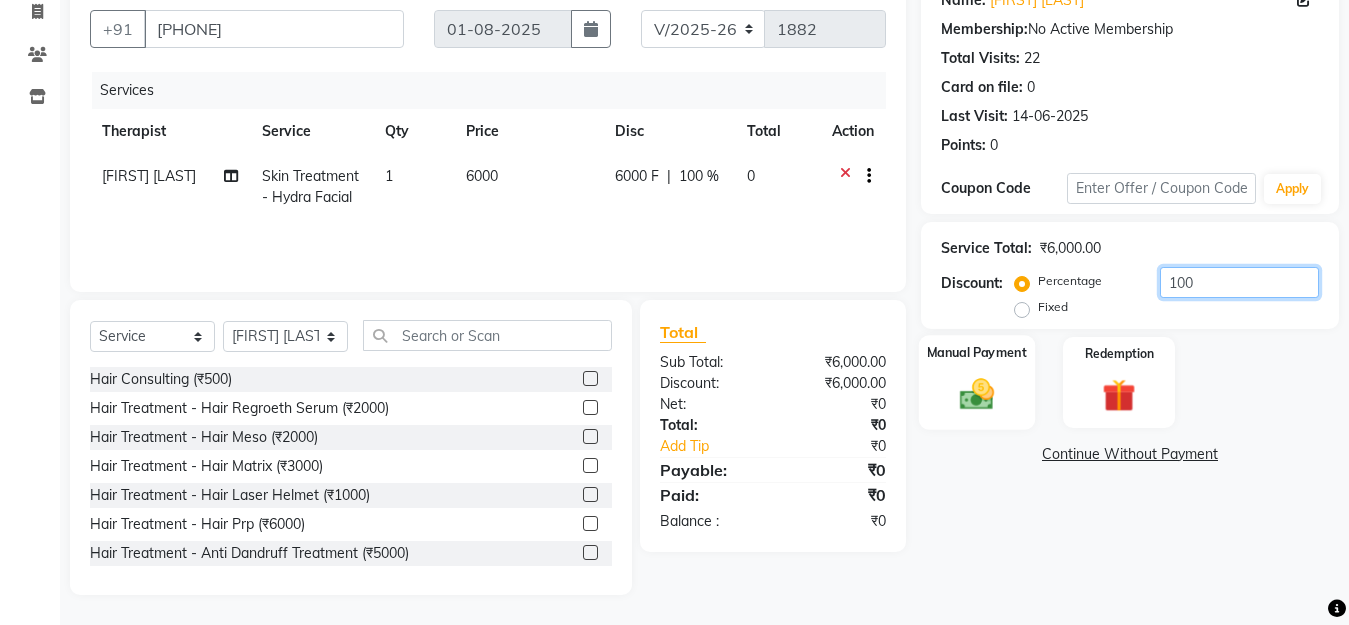 type on "100" 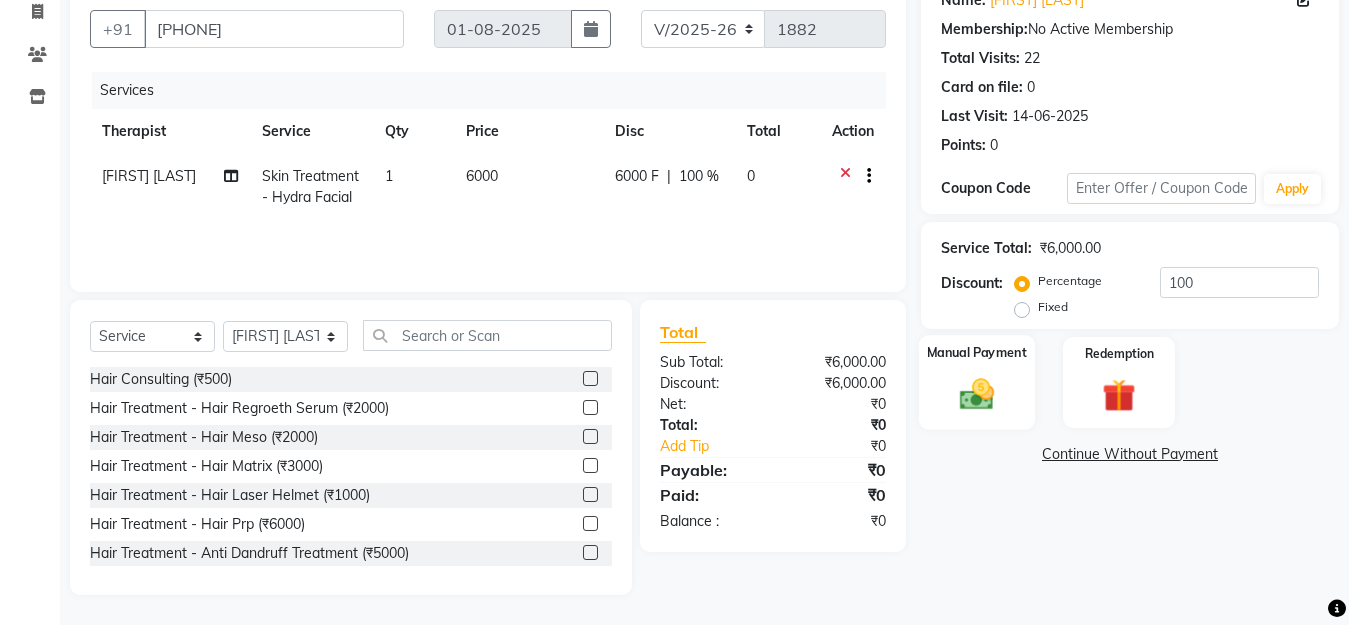 click on "Manual Payment" 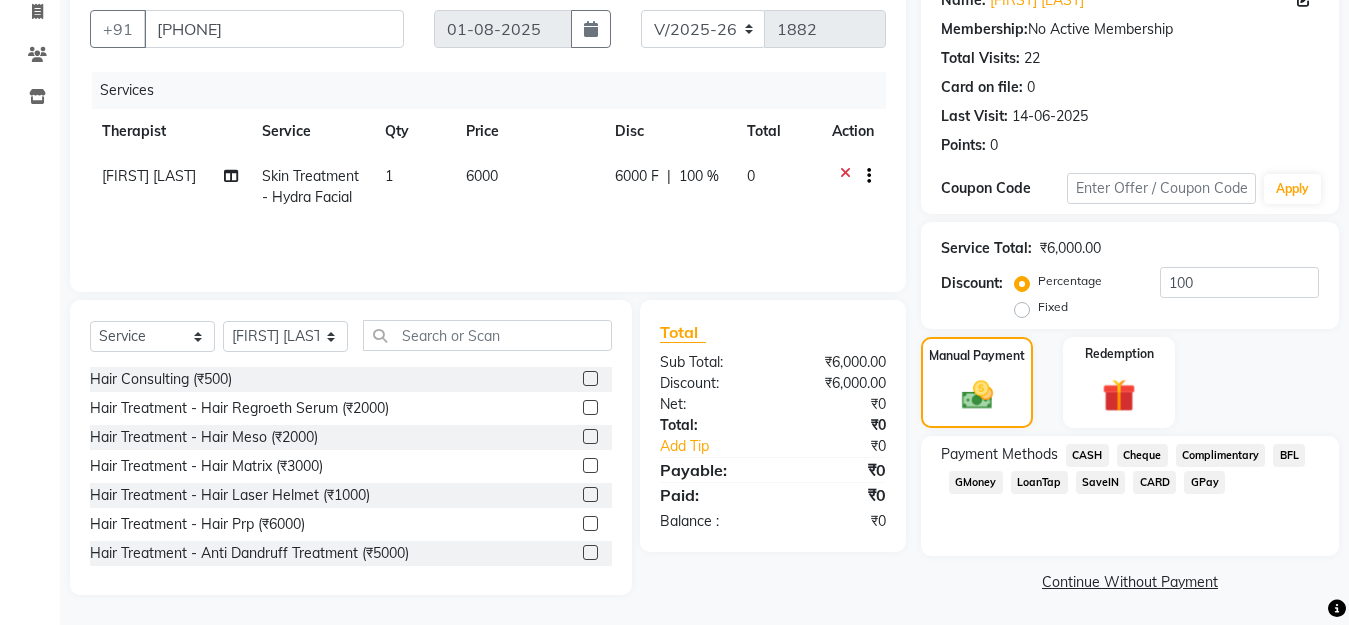 click on "CASH" 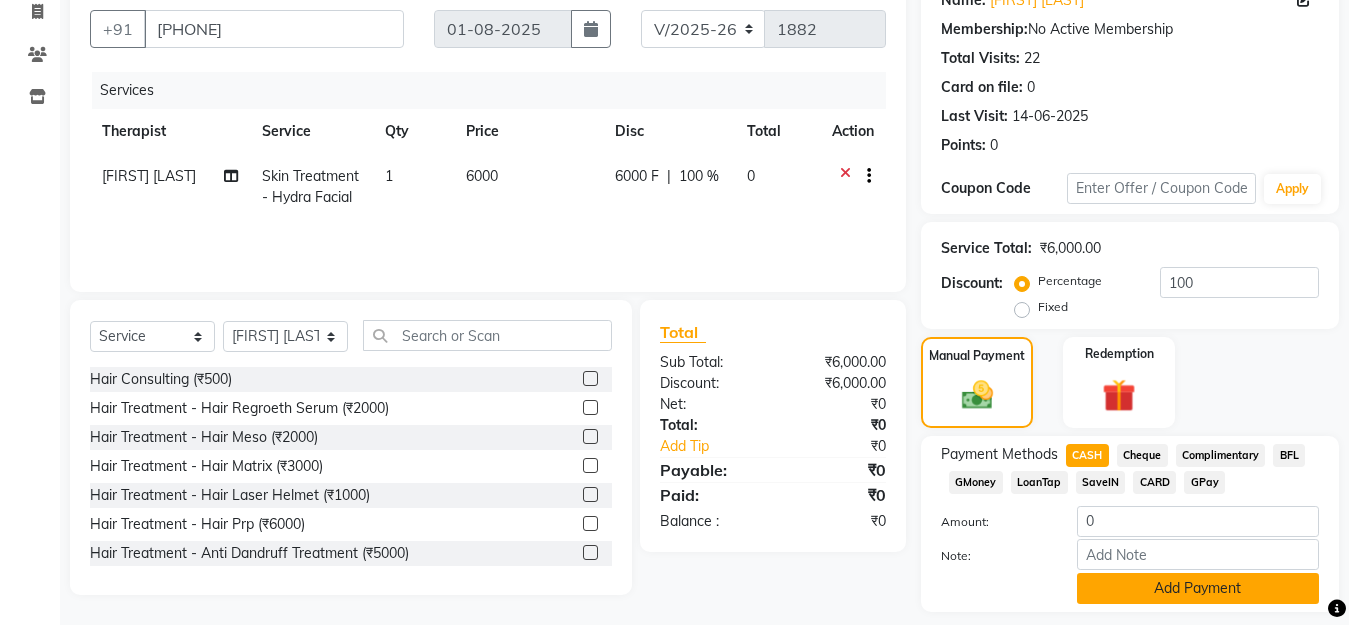 click on "Add Payment" 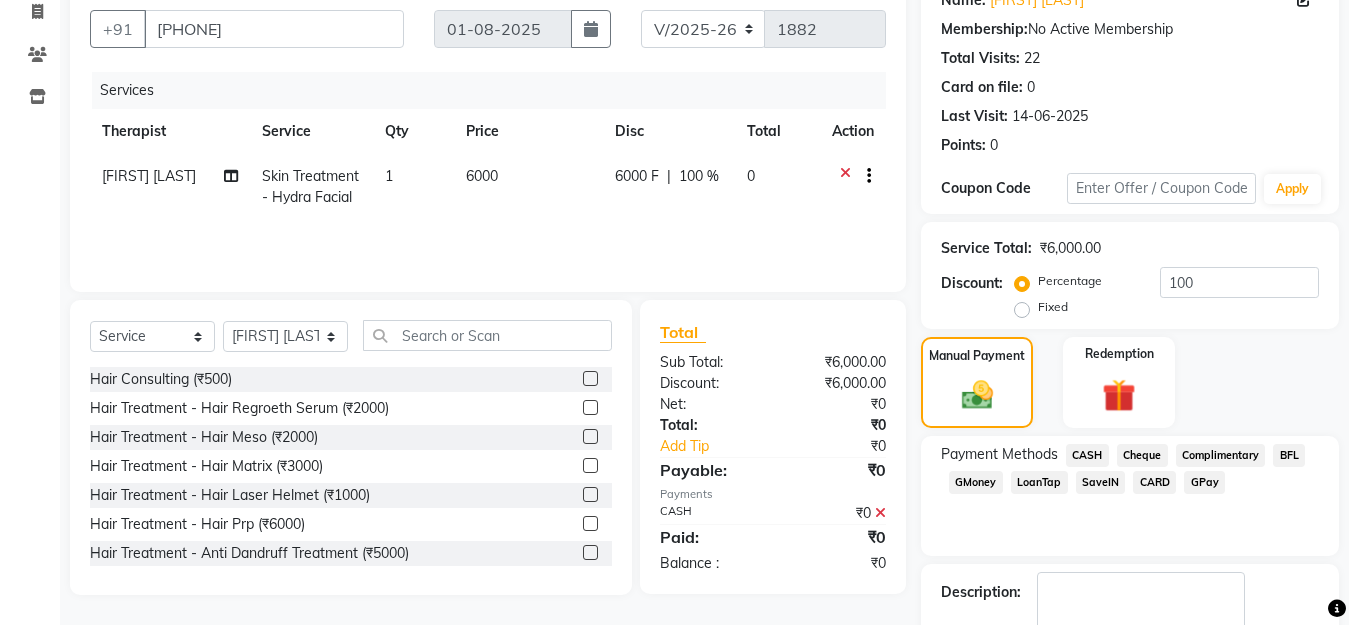scroll, scrollTop: 291, scrollLeft: 0, axis: vertical 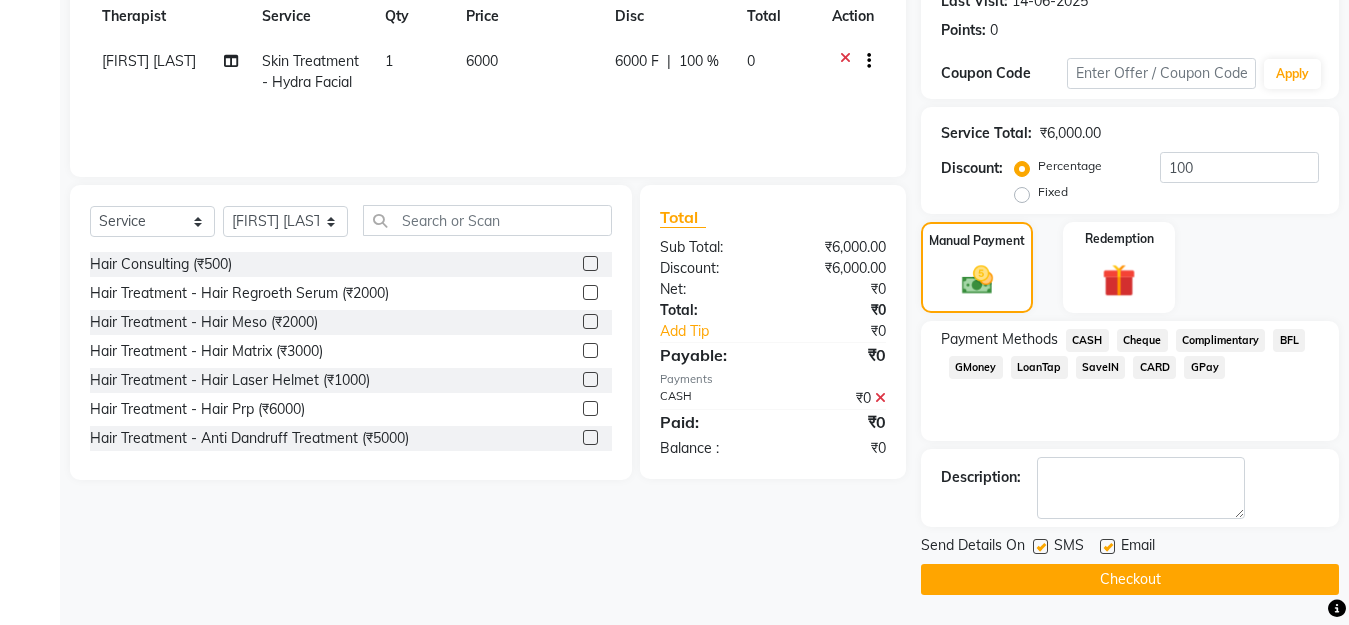 click on "Checkout" 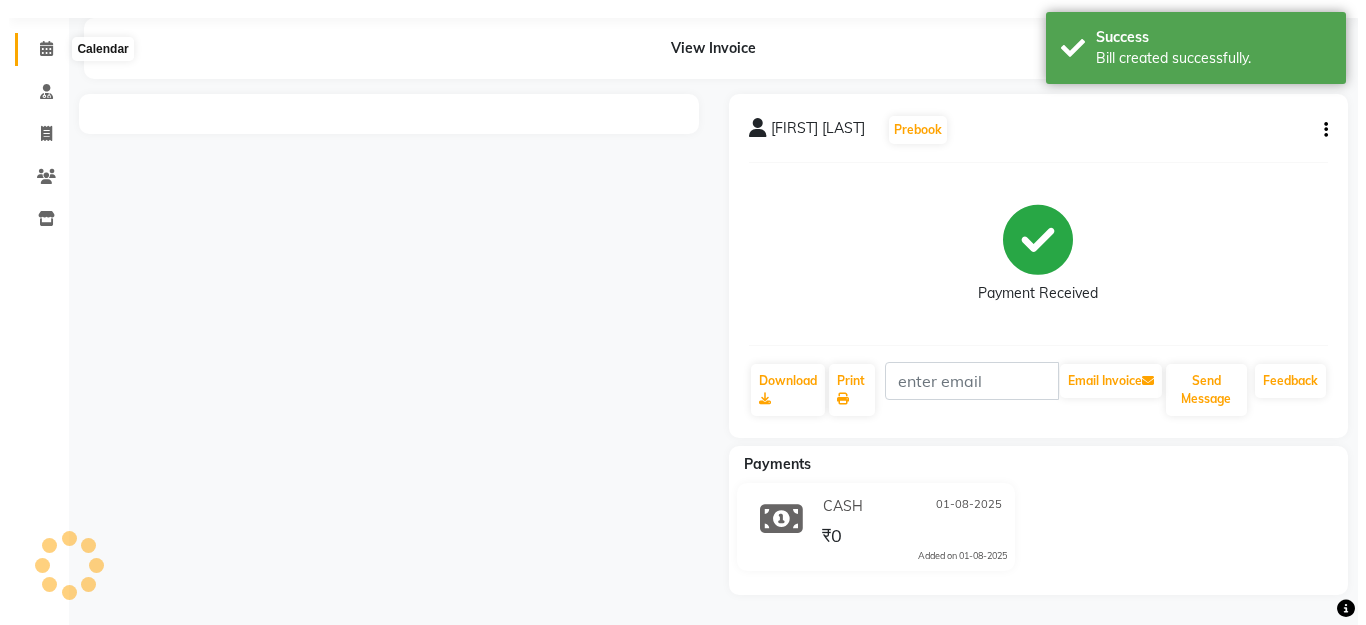 scroll, scrollTop: 0, scrollLeft: 0, axis: both 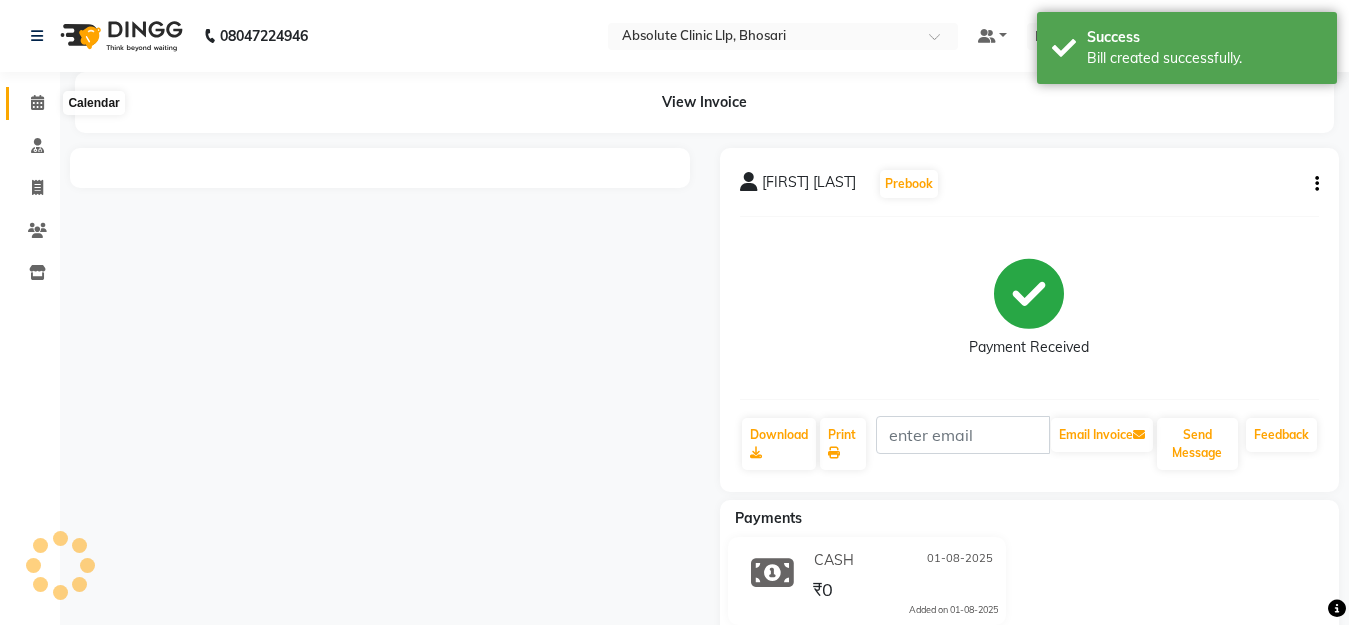 click 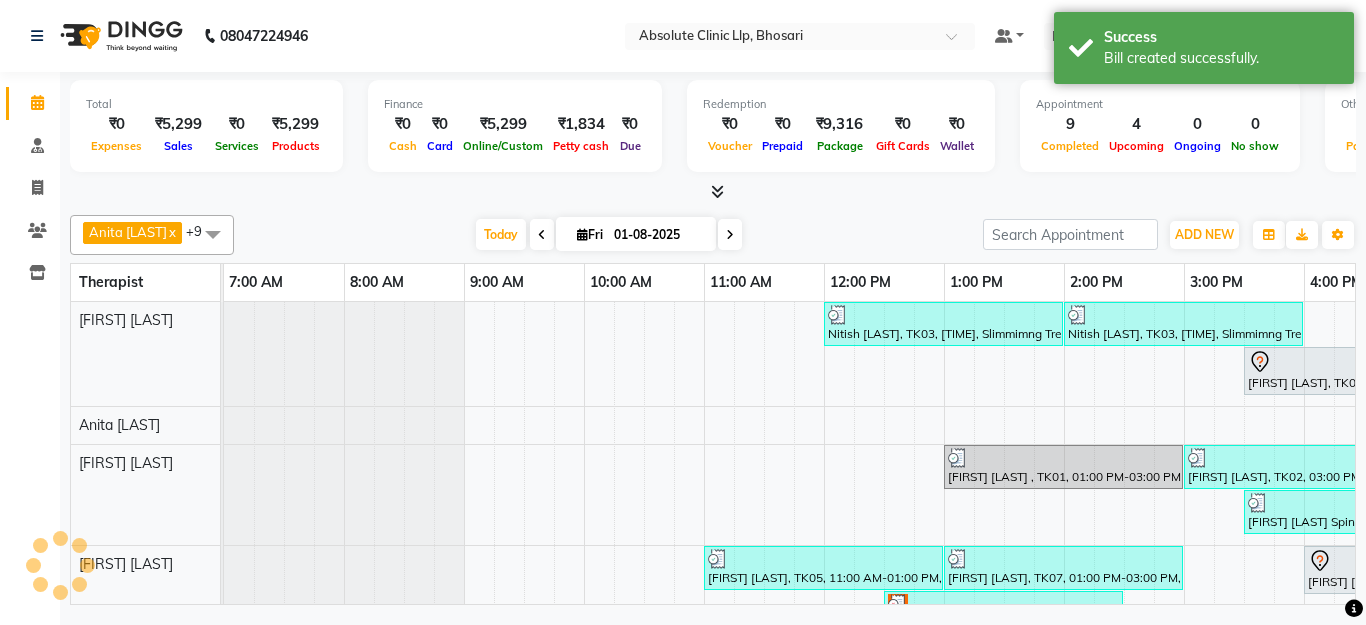 scroll, scrollTop: 0, scrollLeft: 361, axis: horizontal 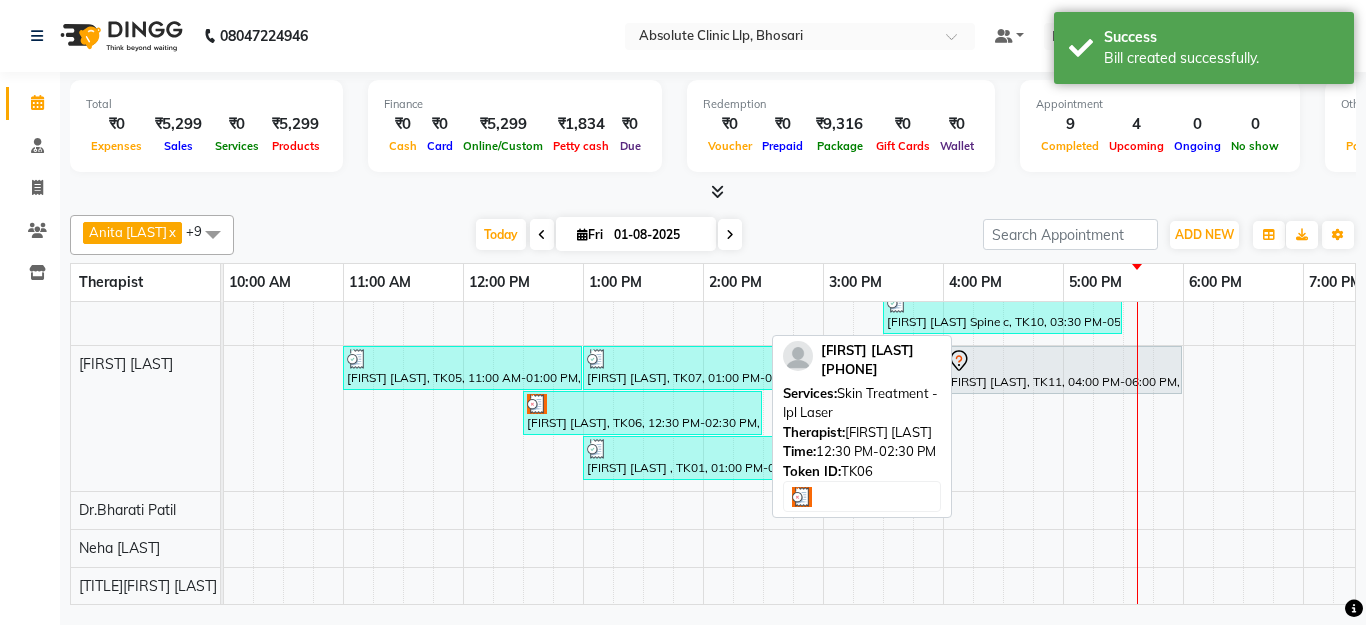 click on "[FIRST] [LAST], TK06, 12:30 PM-02:30 PM, Skin Treatment - Ipl Laser" at bounding box center (642, 413) 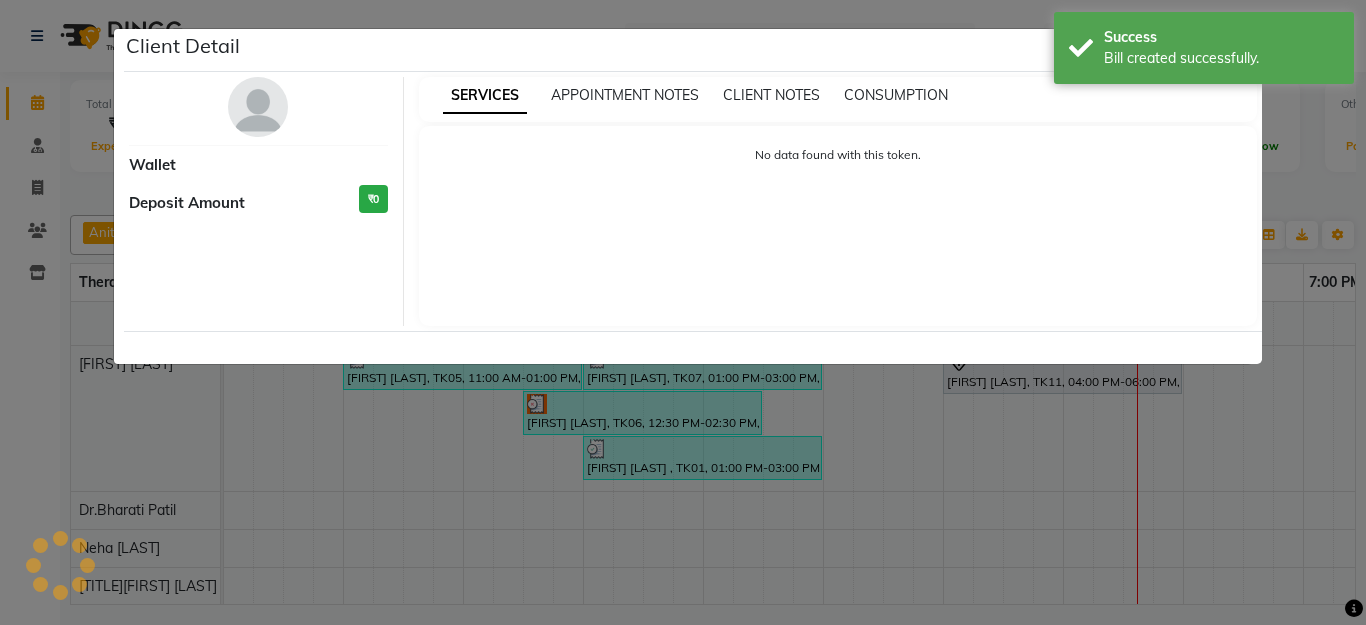 select on "3" 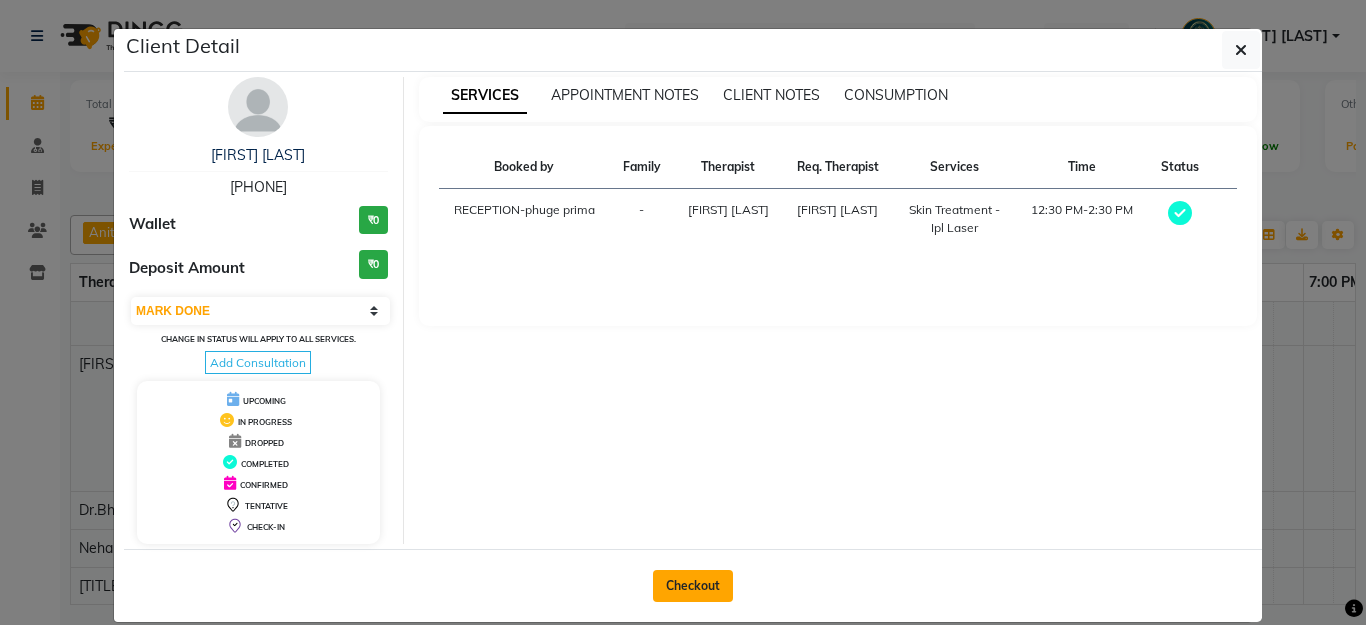 click on "Checkout" 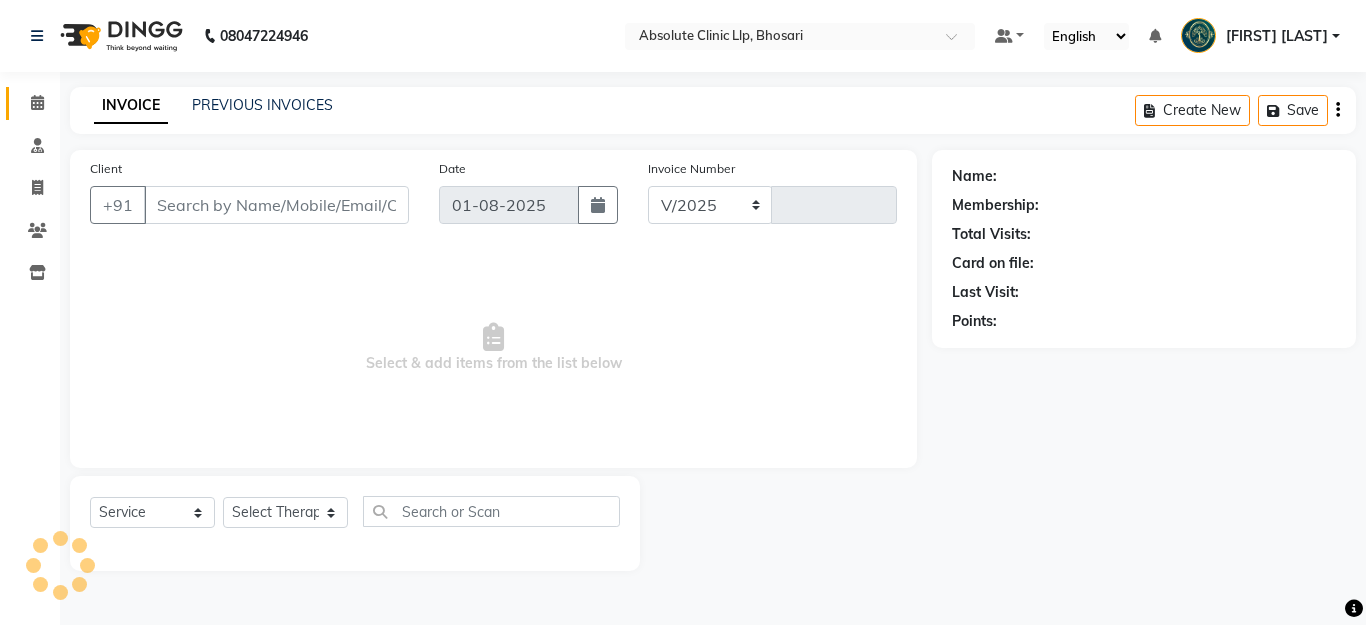 select on "4706" 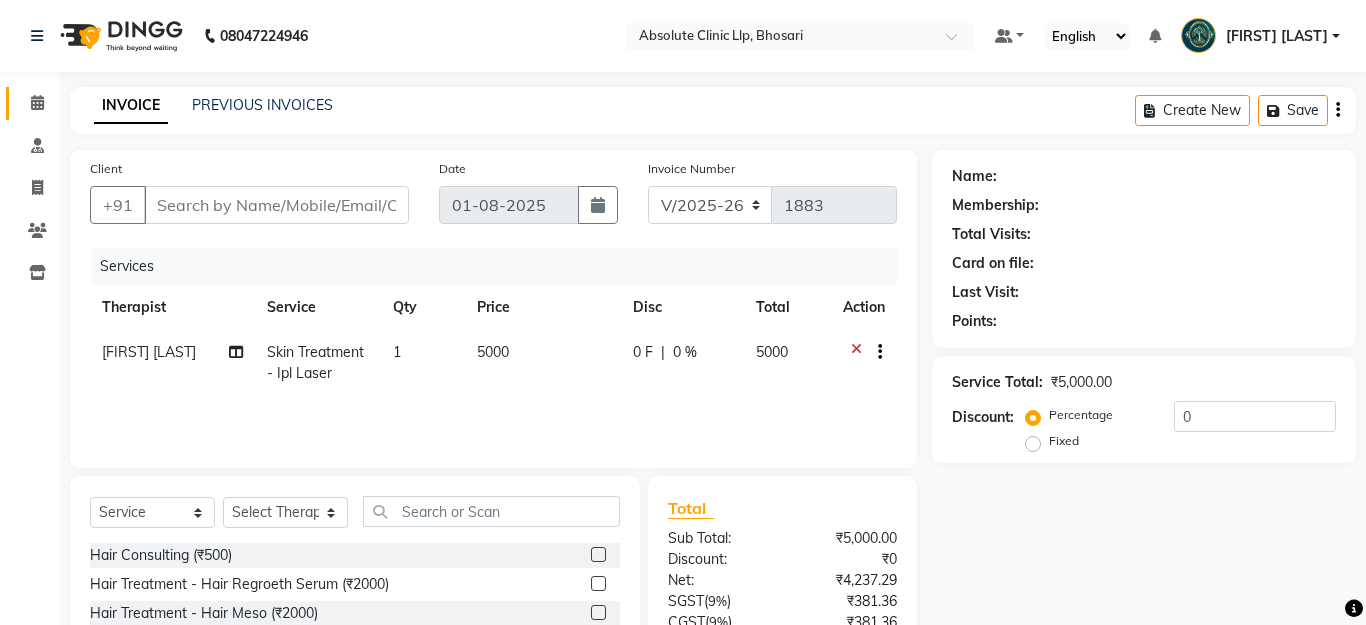 type on "[PHONE]" 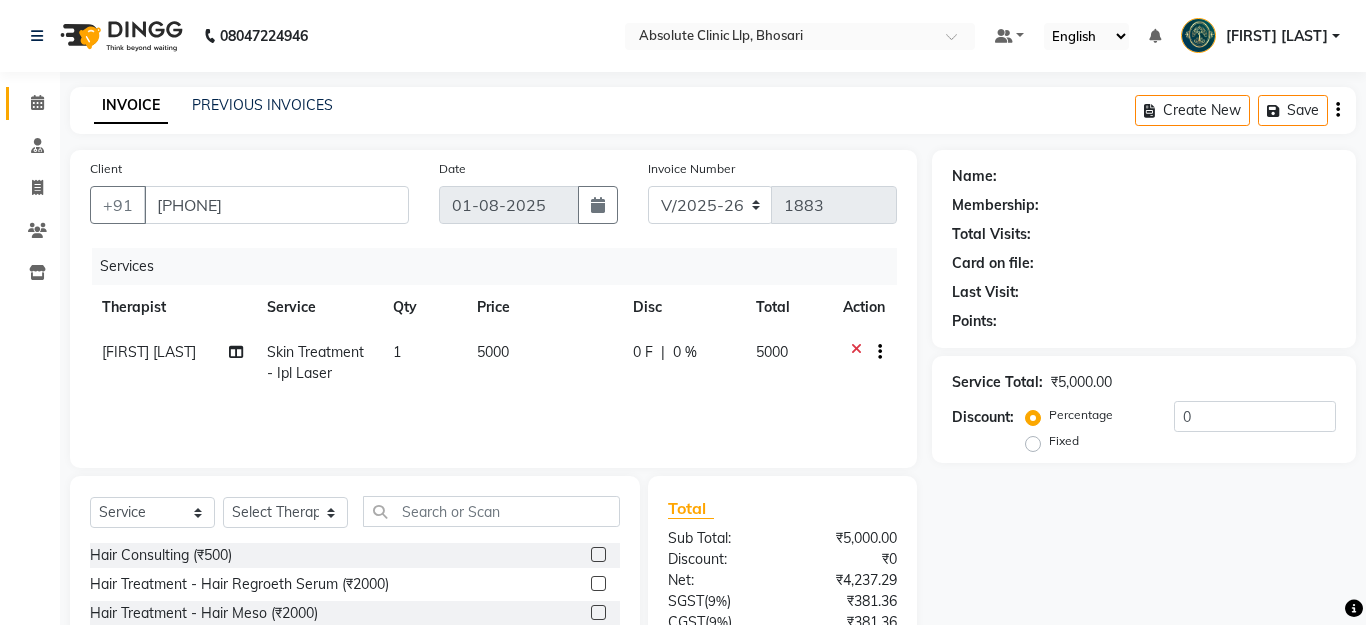 select on "27987" 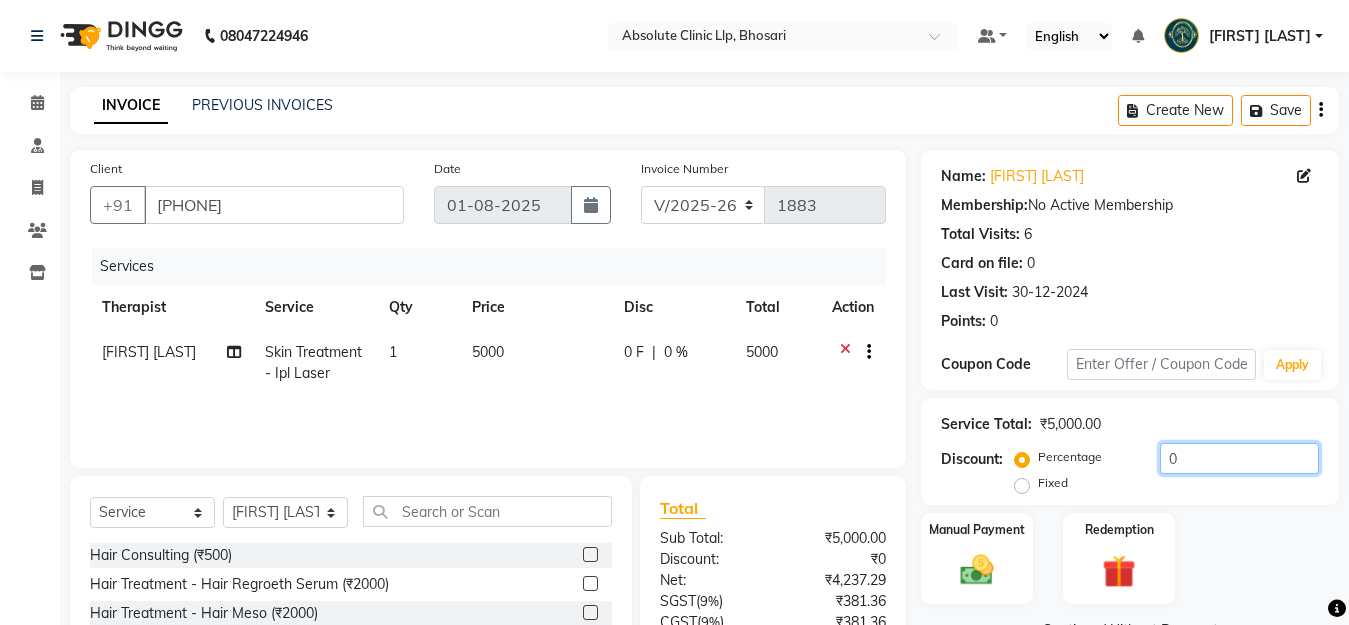 click on "0" 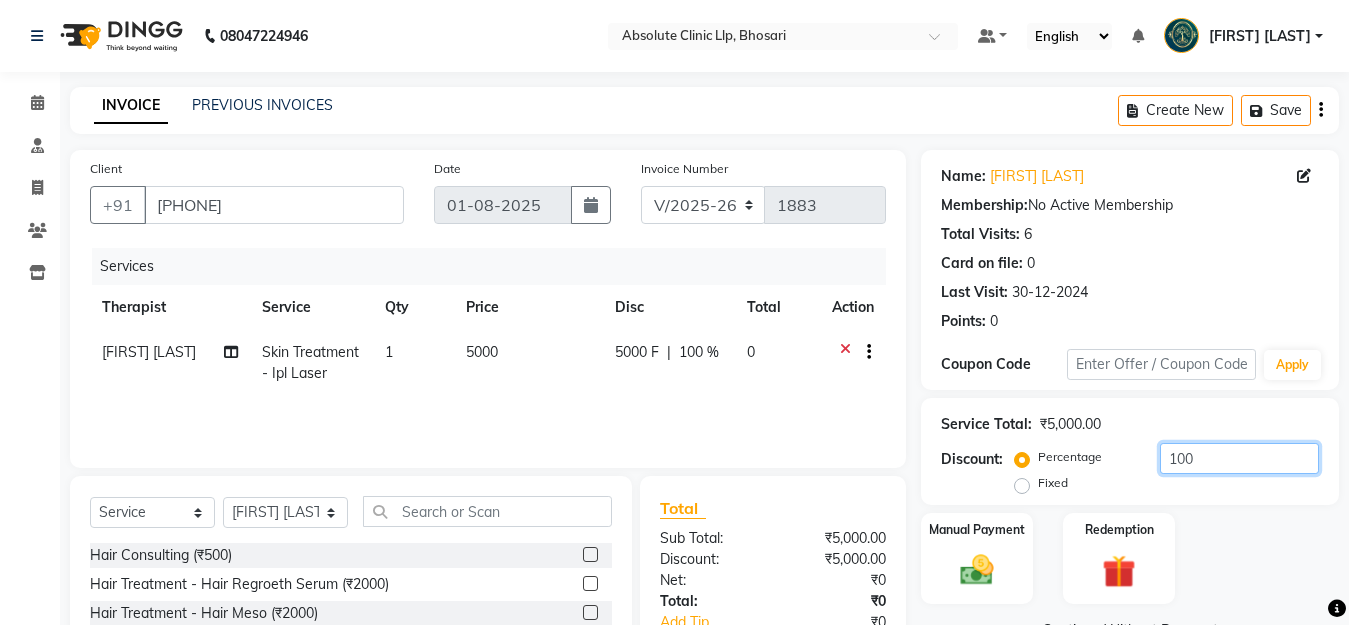 scroll, scrollTop: 176, scrollLeft: 0, axis: vertical 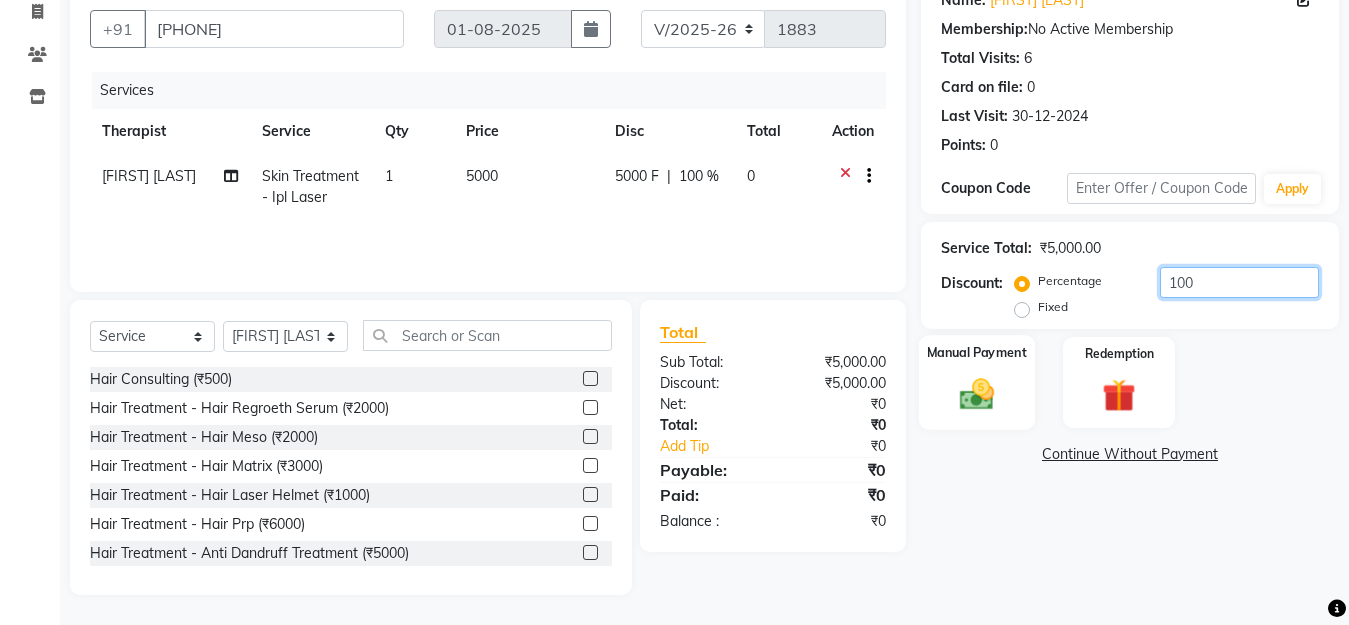 type on "100" 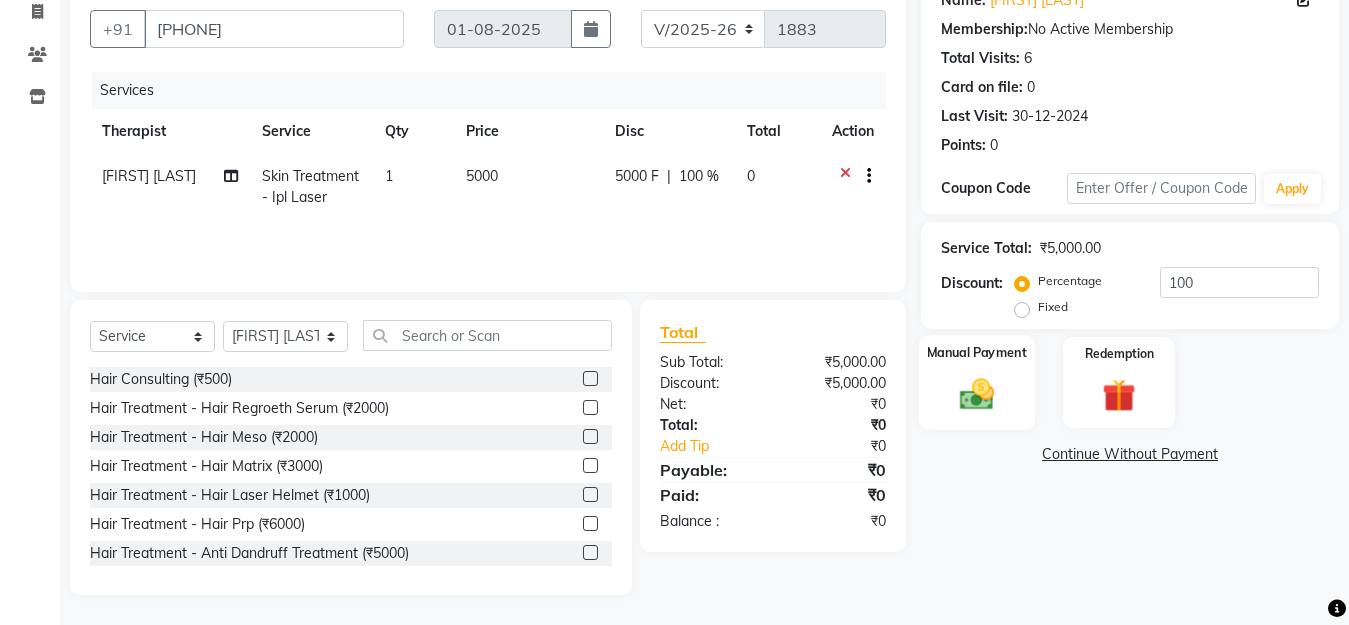 click on "Manual Payment" 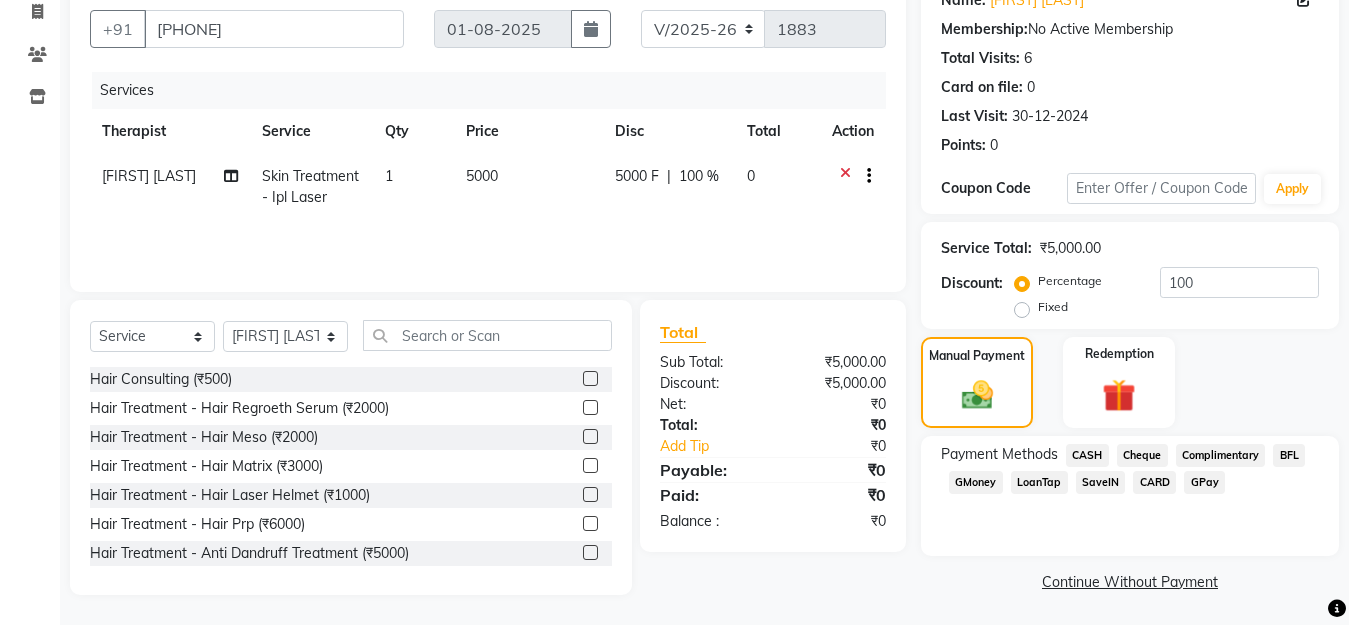 click on "CASH" 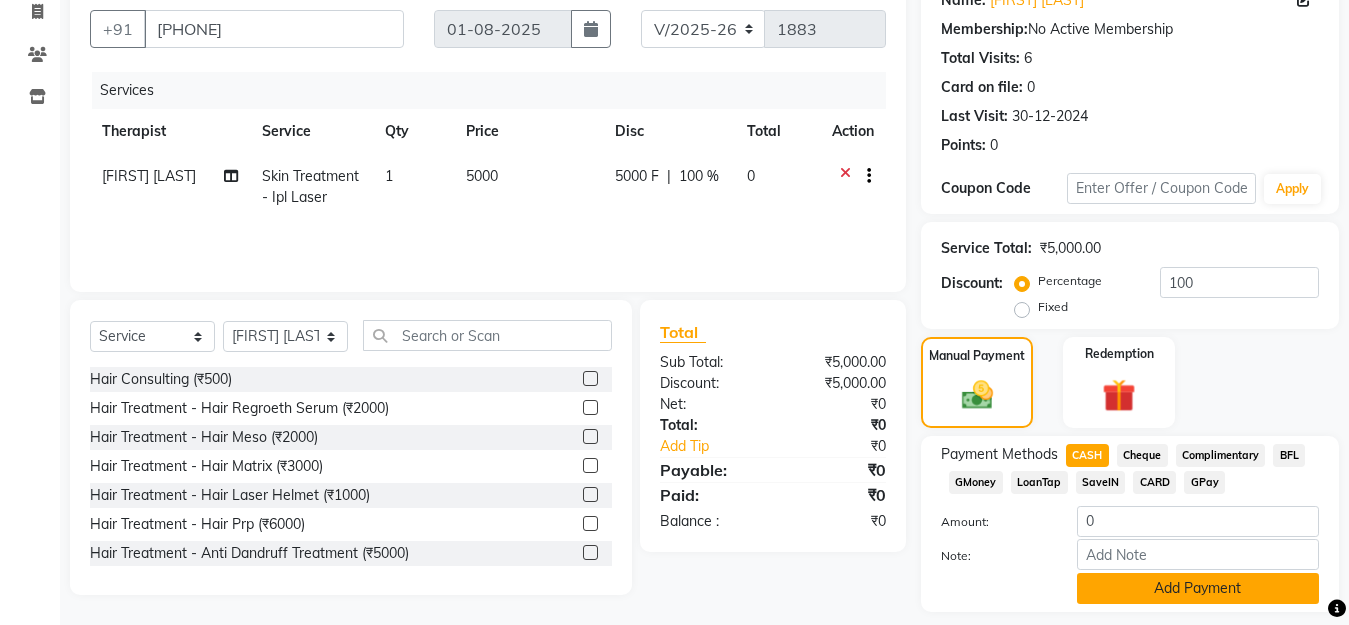 click on "Add Payment" 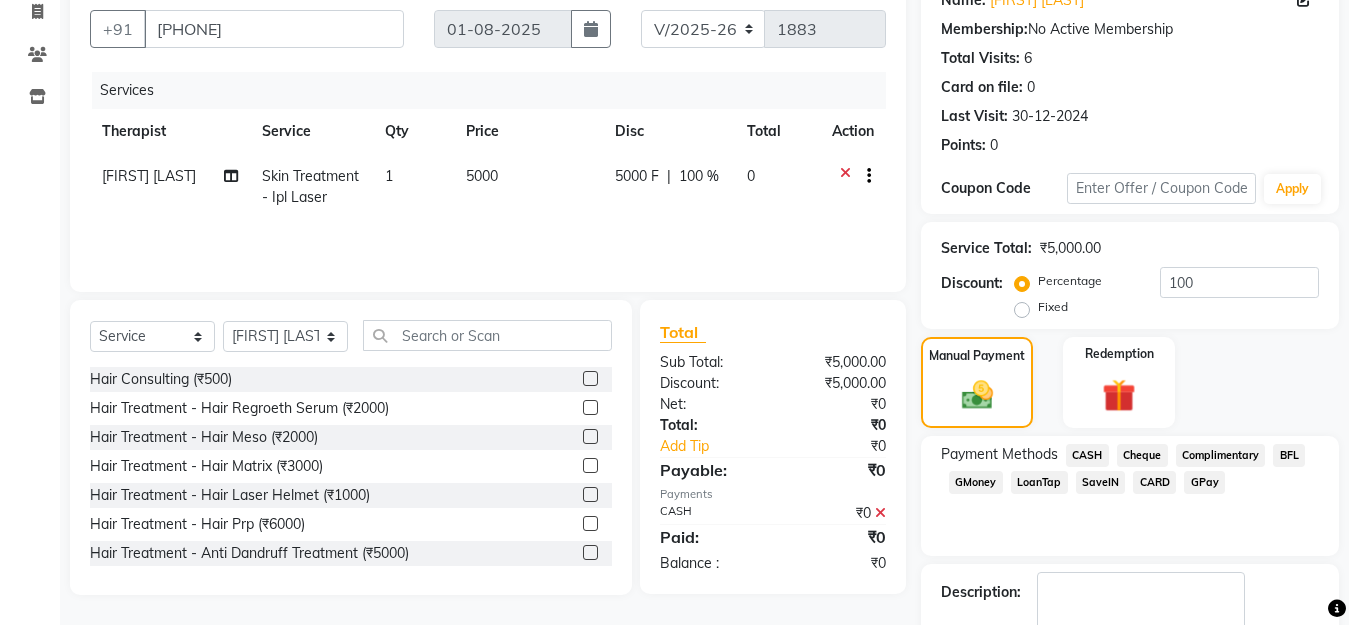 scroll, scrollTop: 291, scrollLeft: 0, axis: vertical 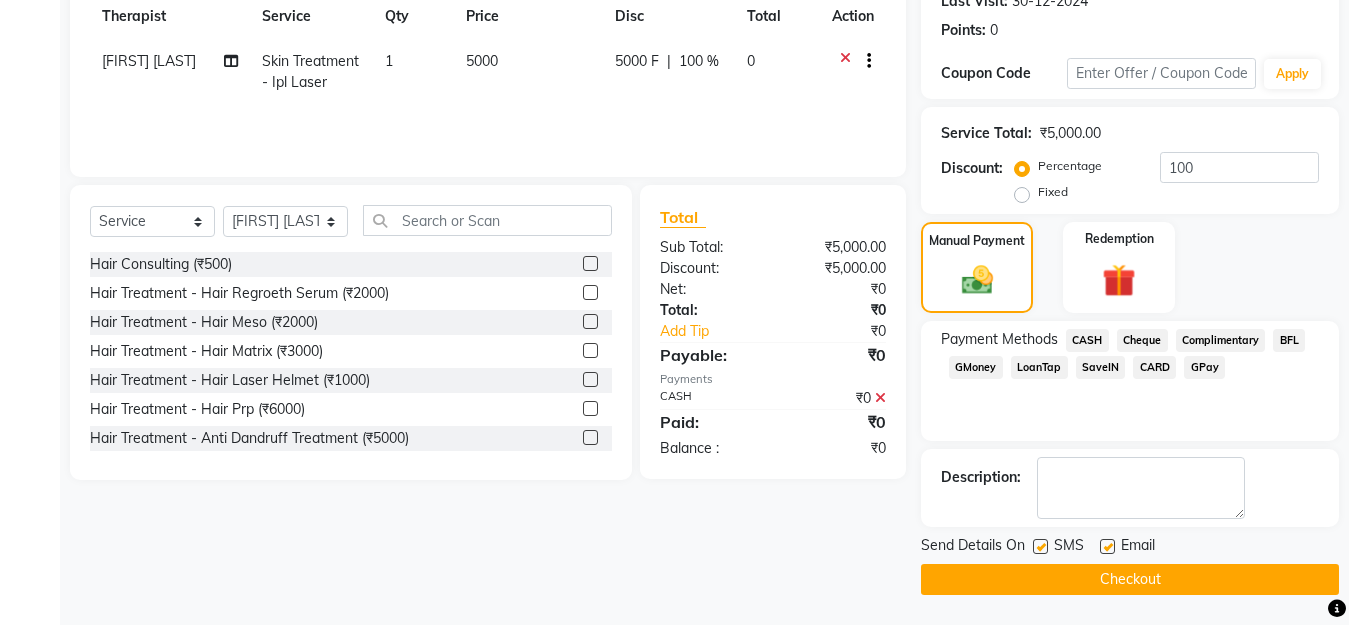 click 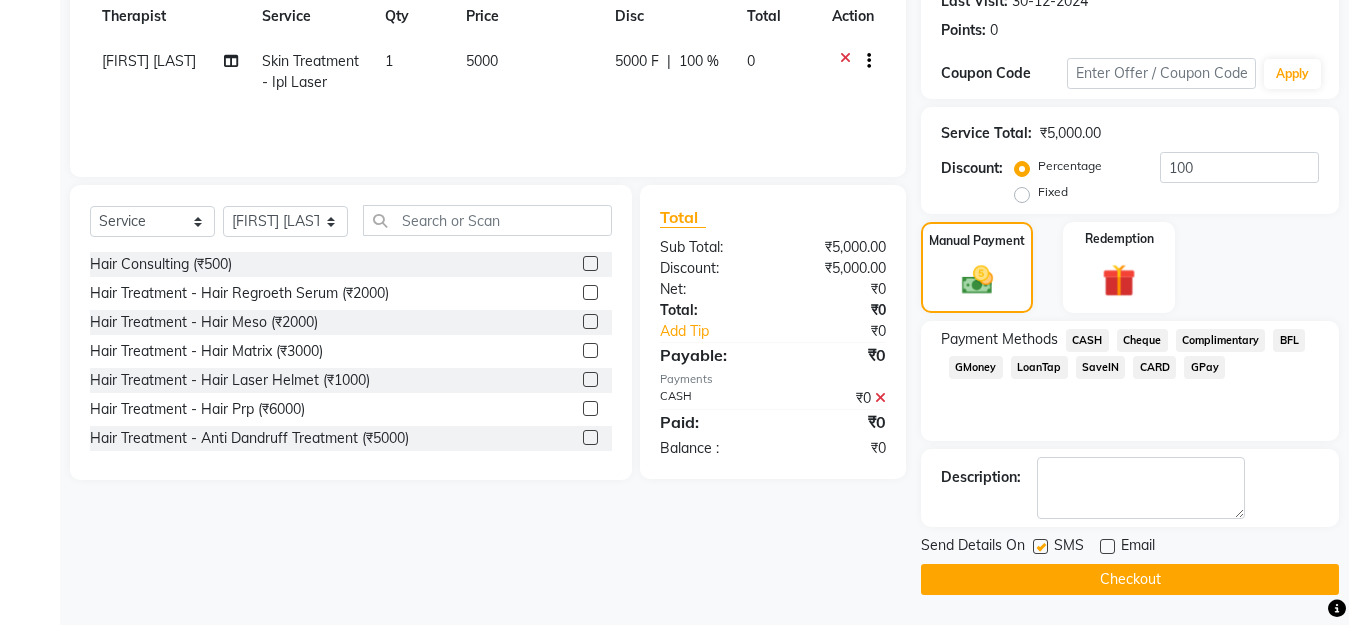click 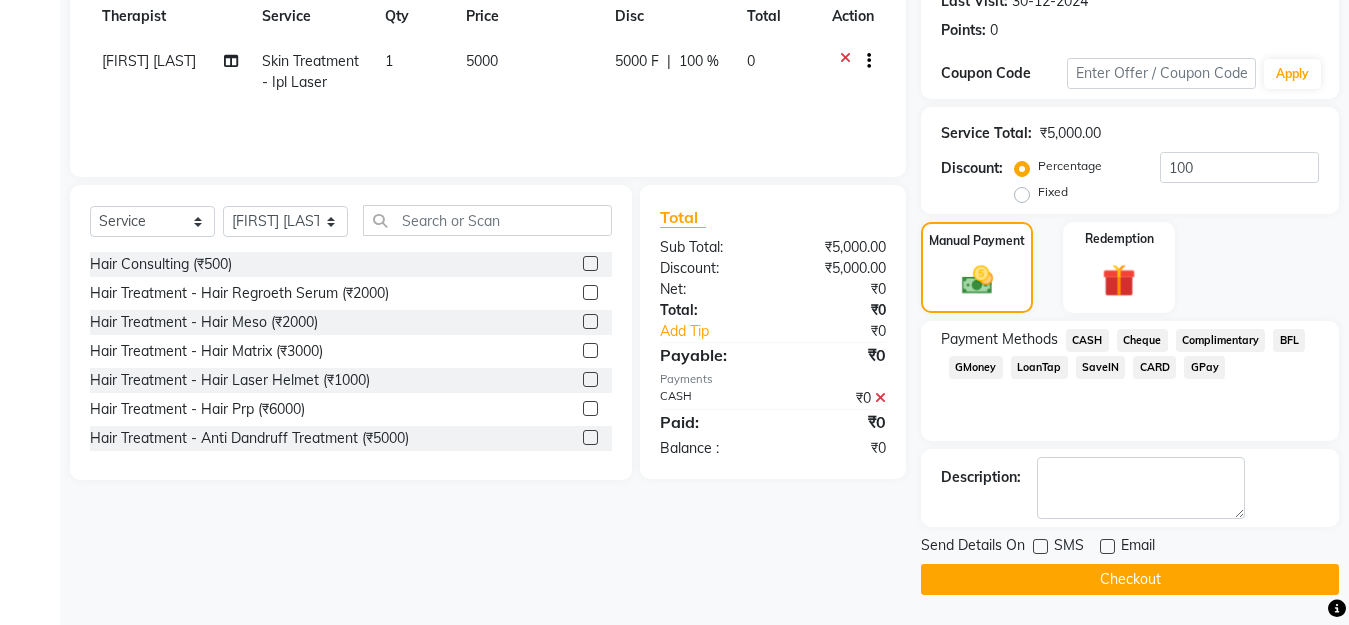 click on "Checkout" 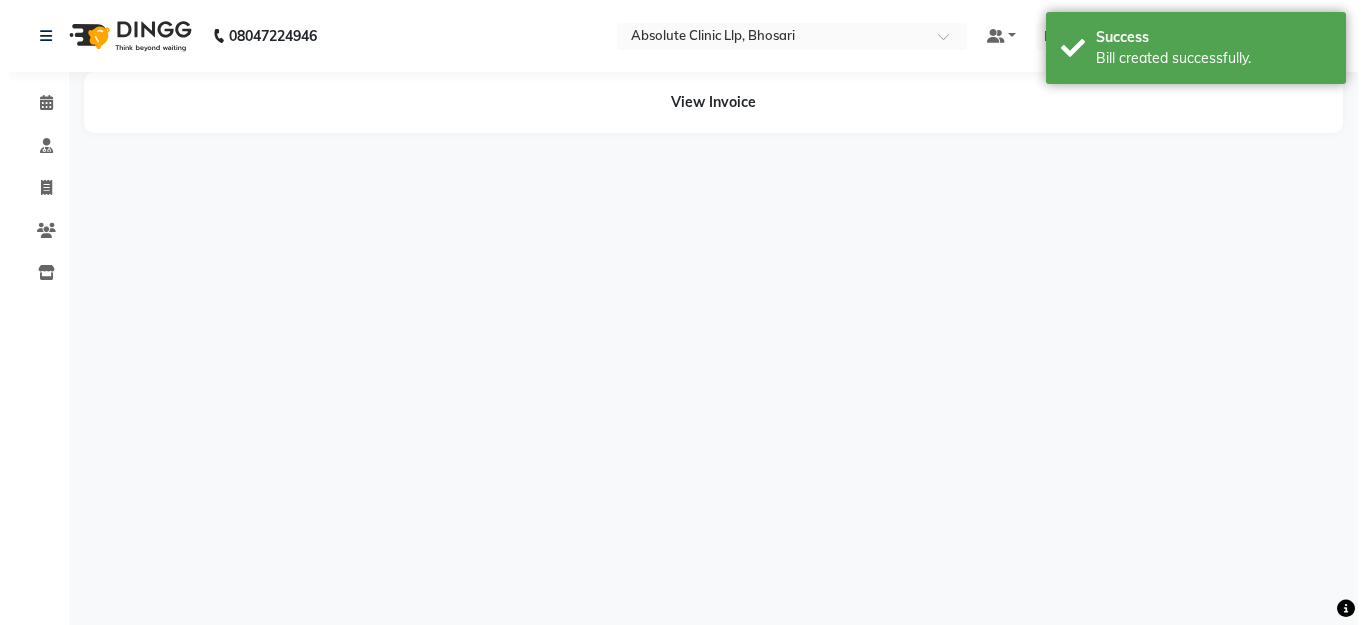 scroll, scrollTop: 0, scrollLeft: 0, axis: both 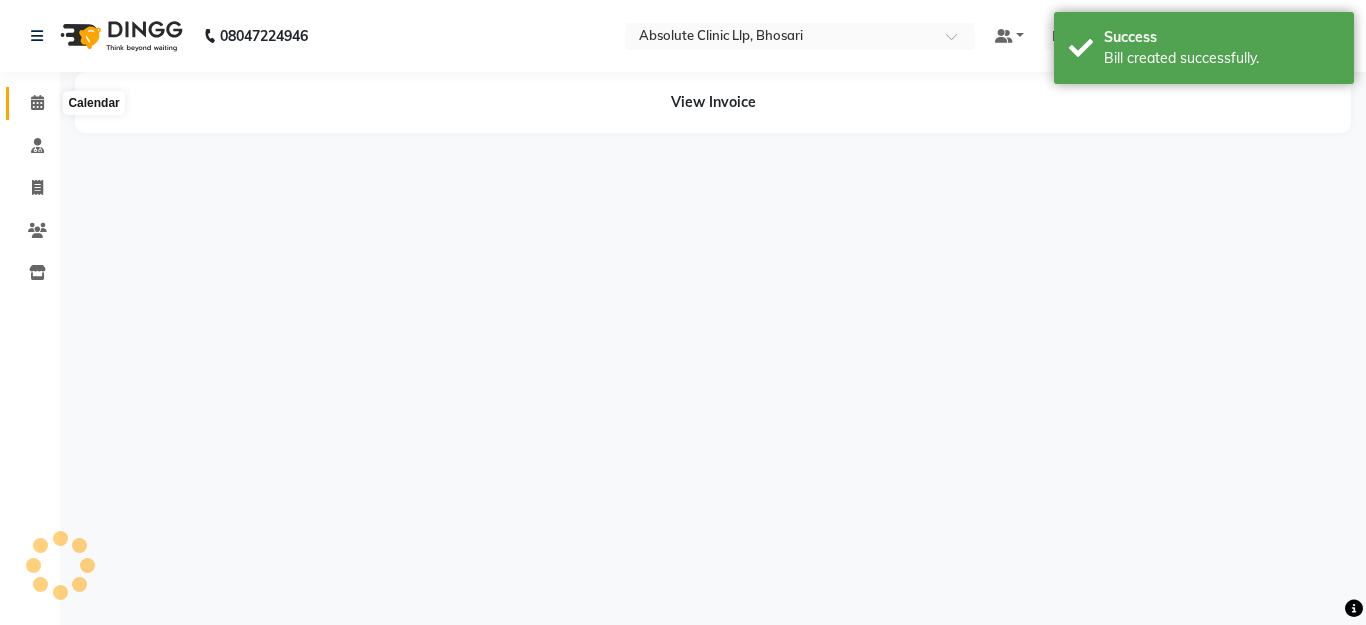 click 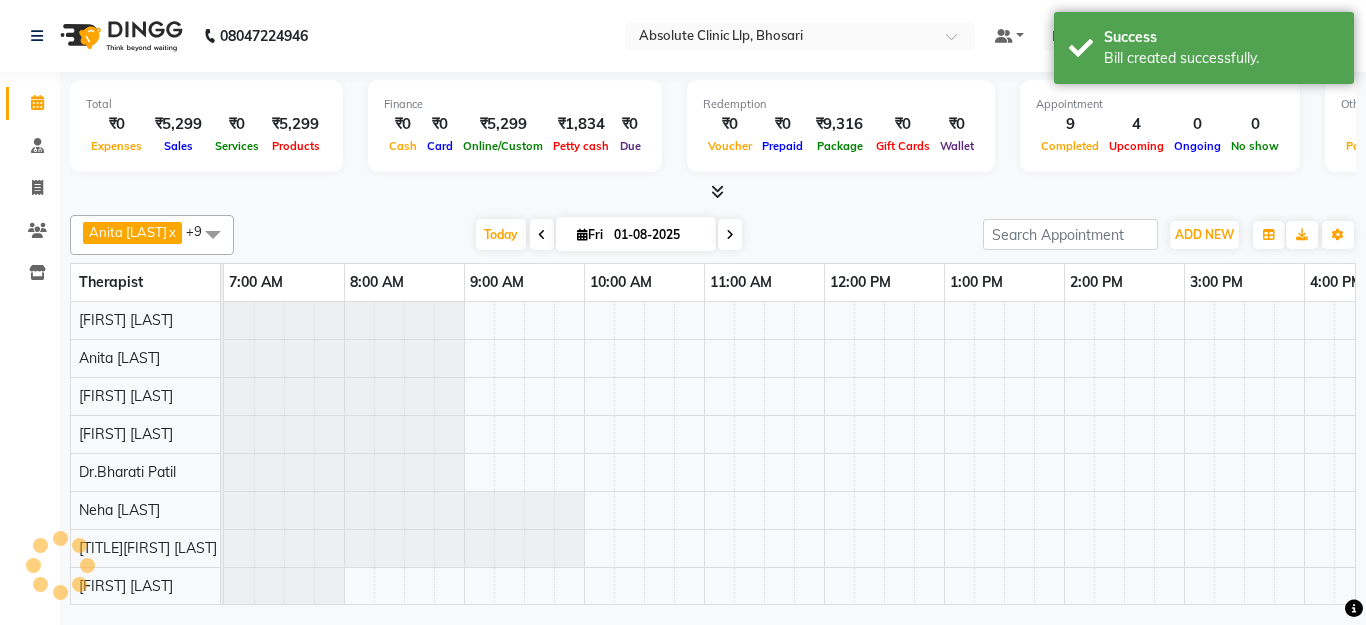 scroll, scrollTop: 0, scrollLeft: 0, axis: both 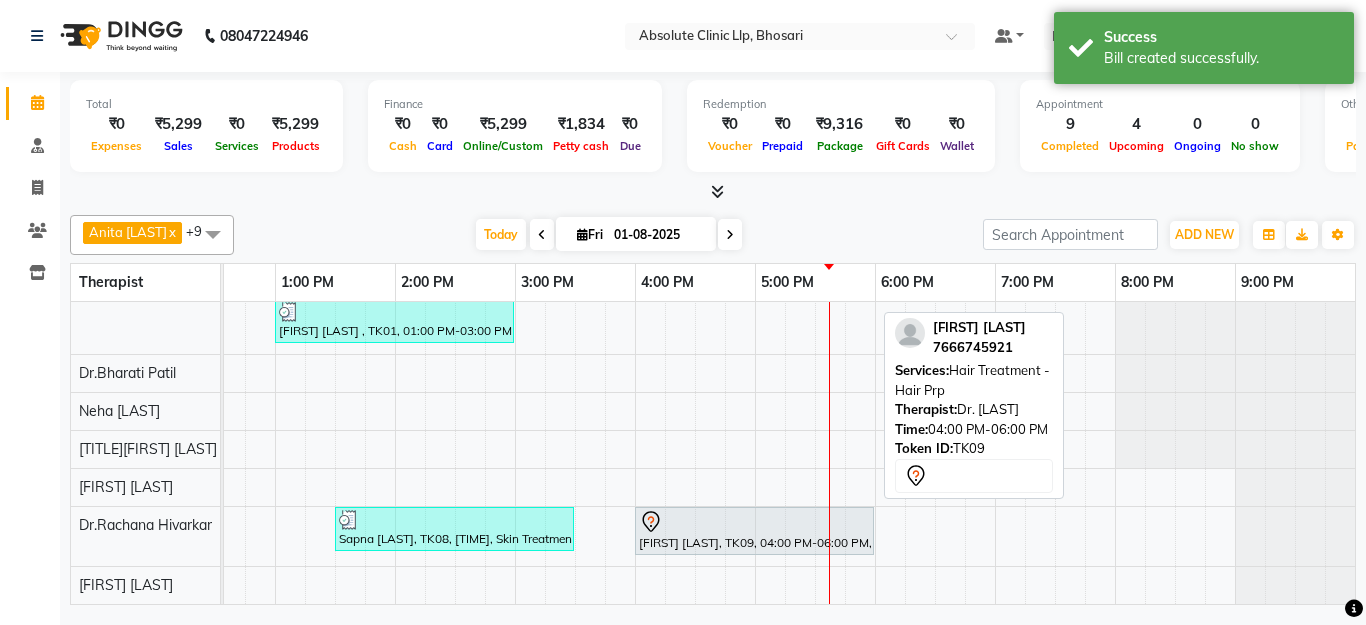 click on "[FIRST] [LAST], TK09, 04:00 PM-06:00 PM, Hair Treatment - Hair Prp" at bounding box center [754, 531] 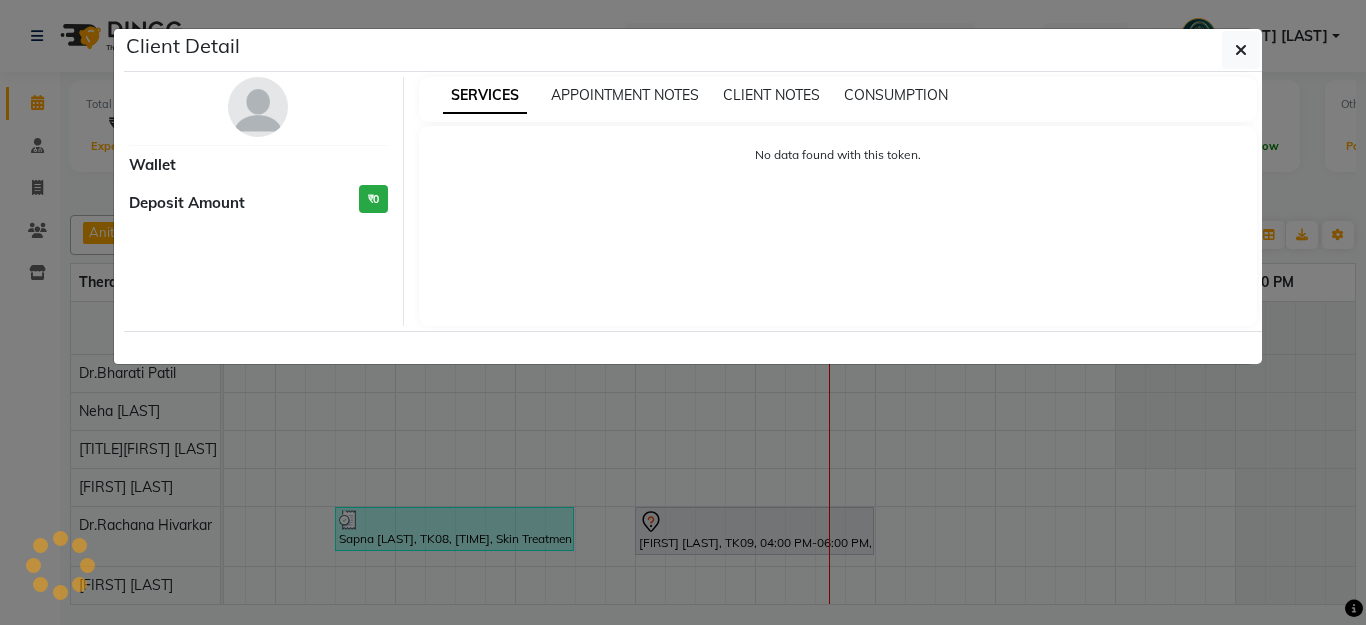 select on "7" 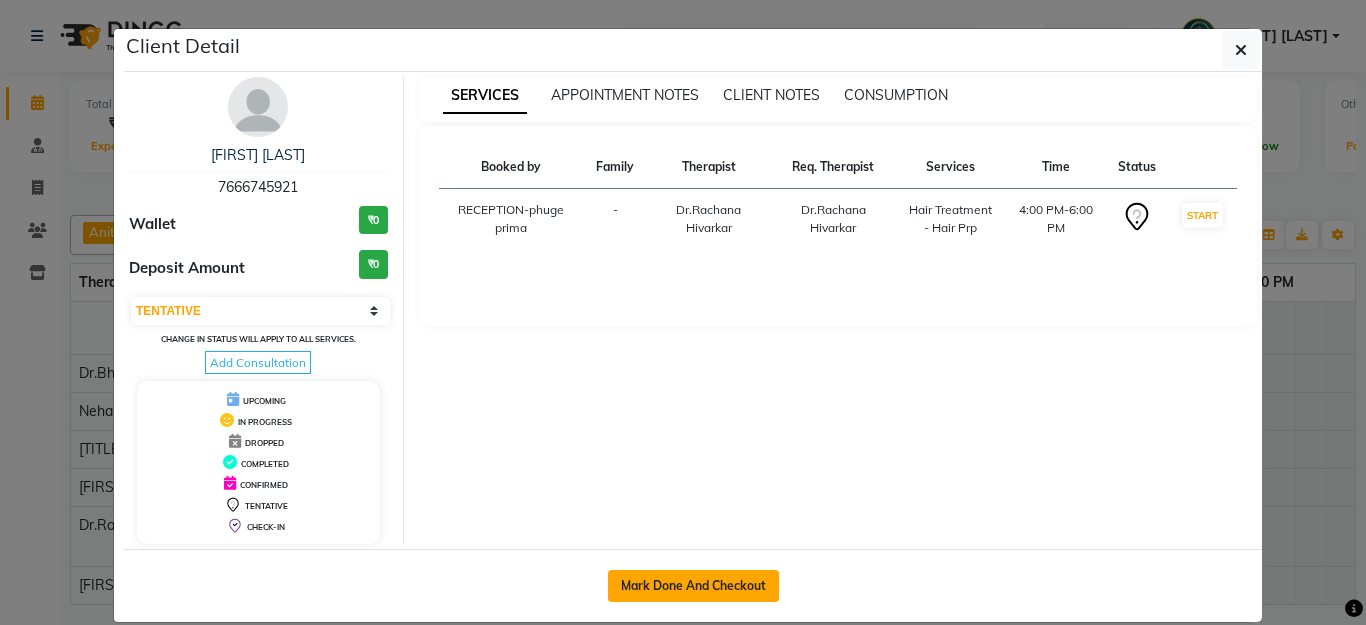 click on "Mark Done And Checkout" 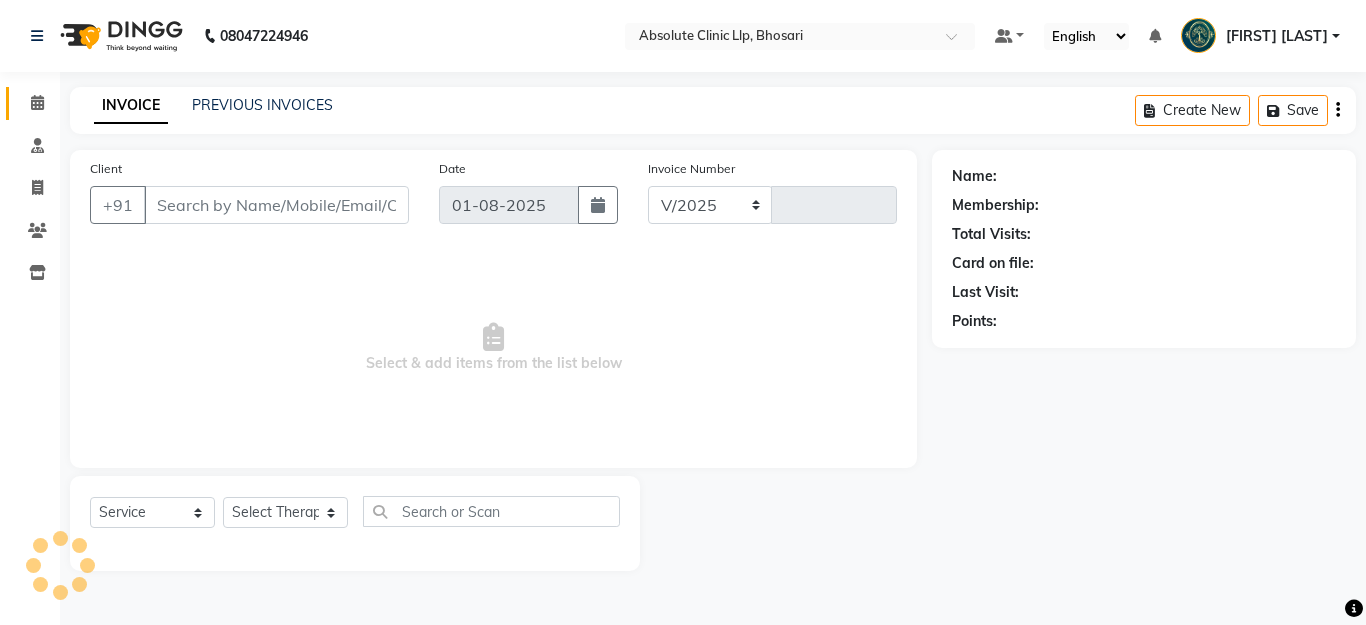 select on "4706" 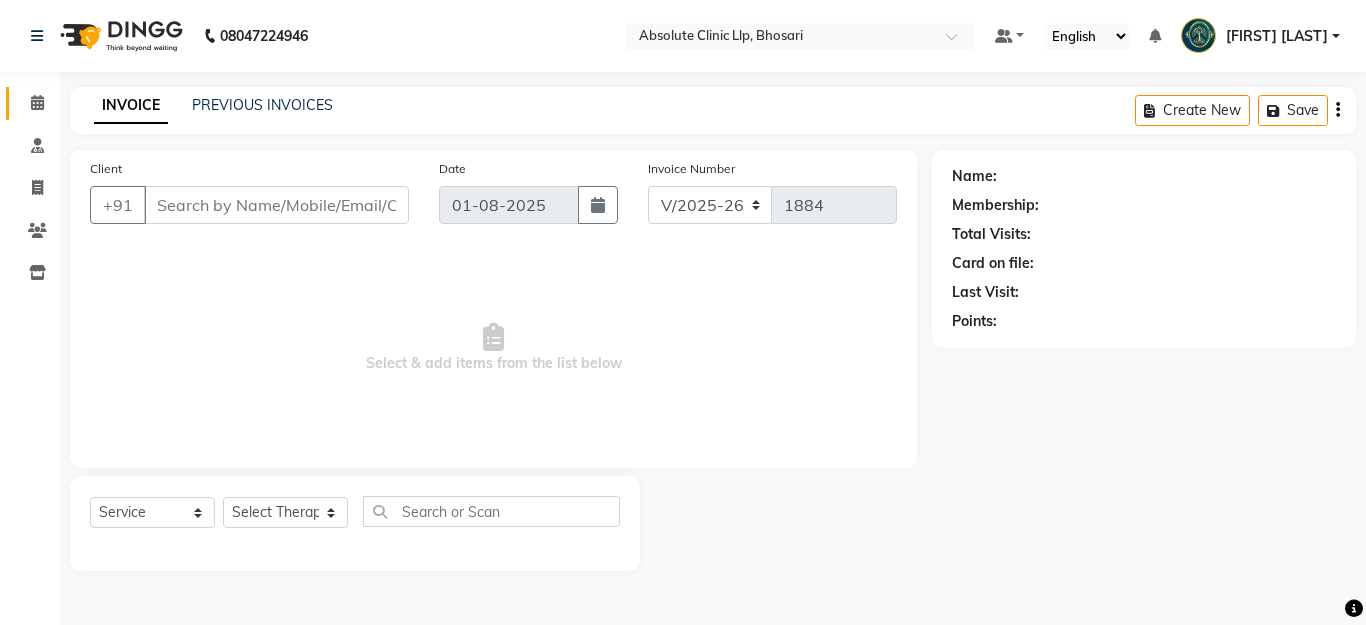 type on "7666745921" 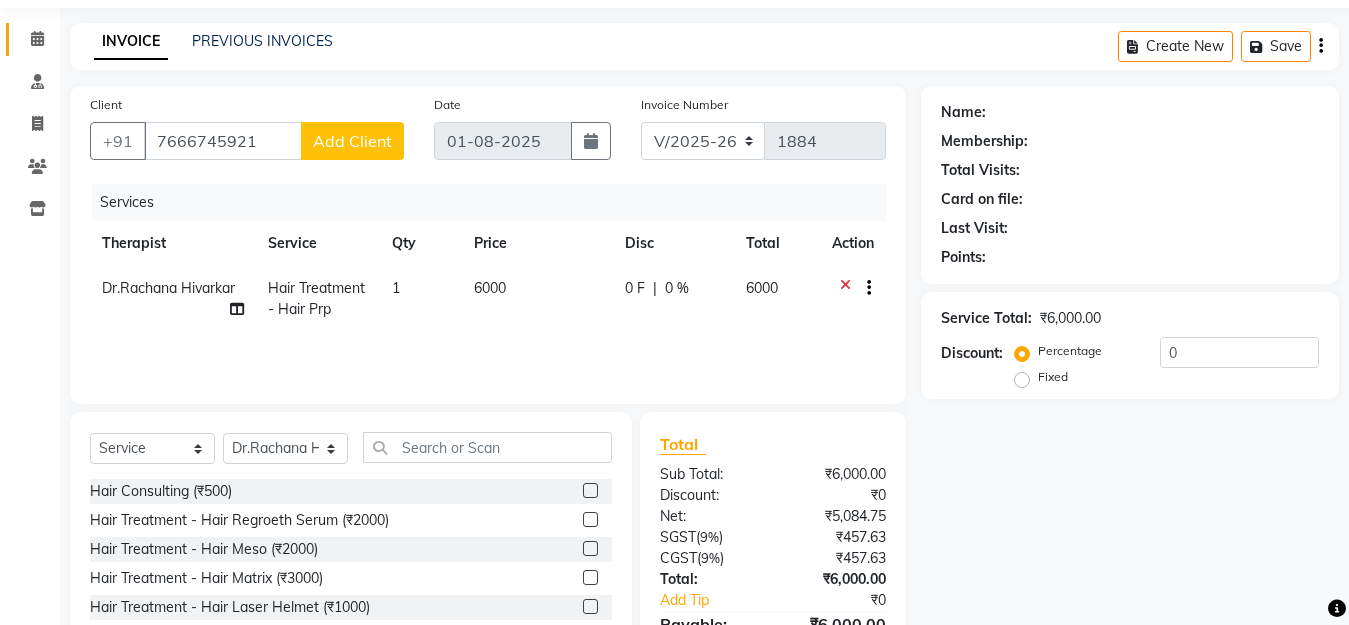 scroll, scrollTop: 100, scrollLeft: 0, axis: vertical 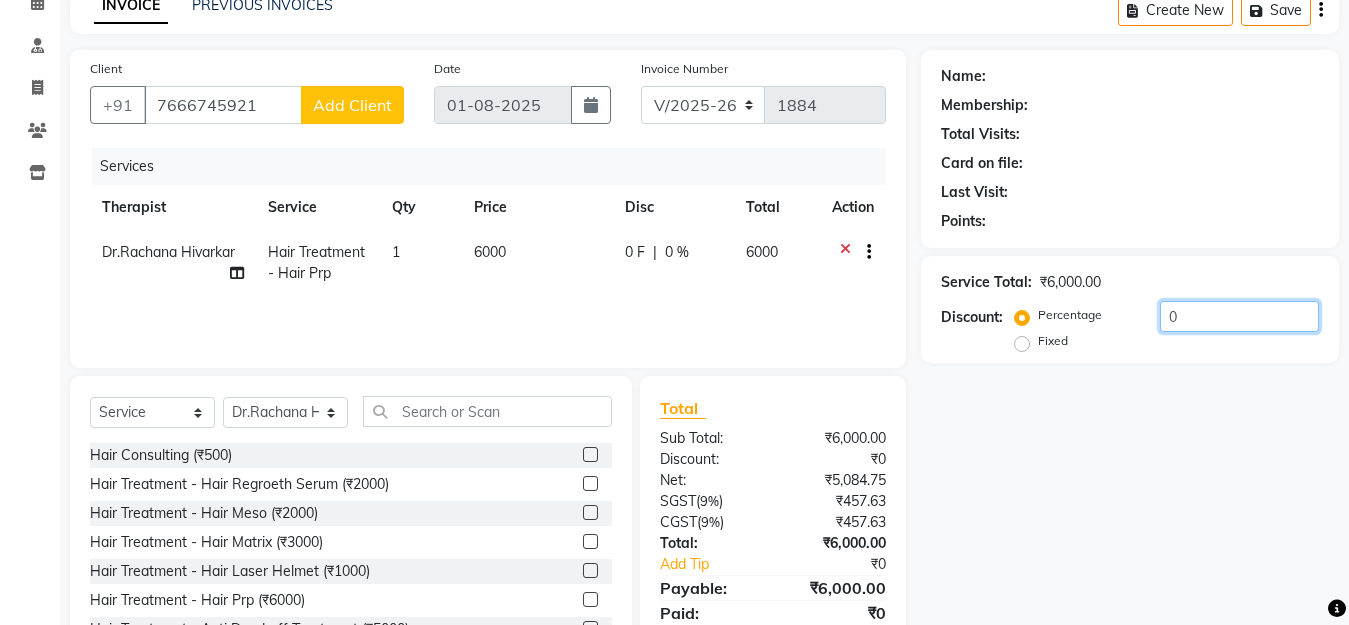click on "0" 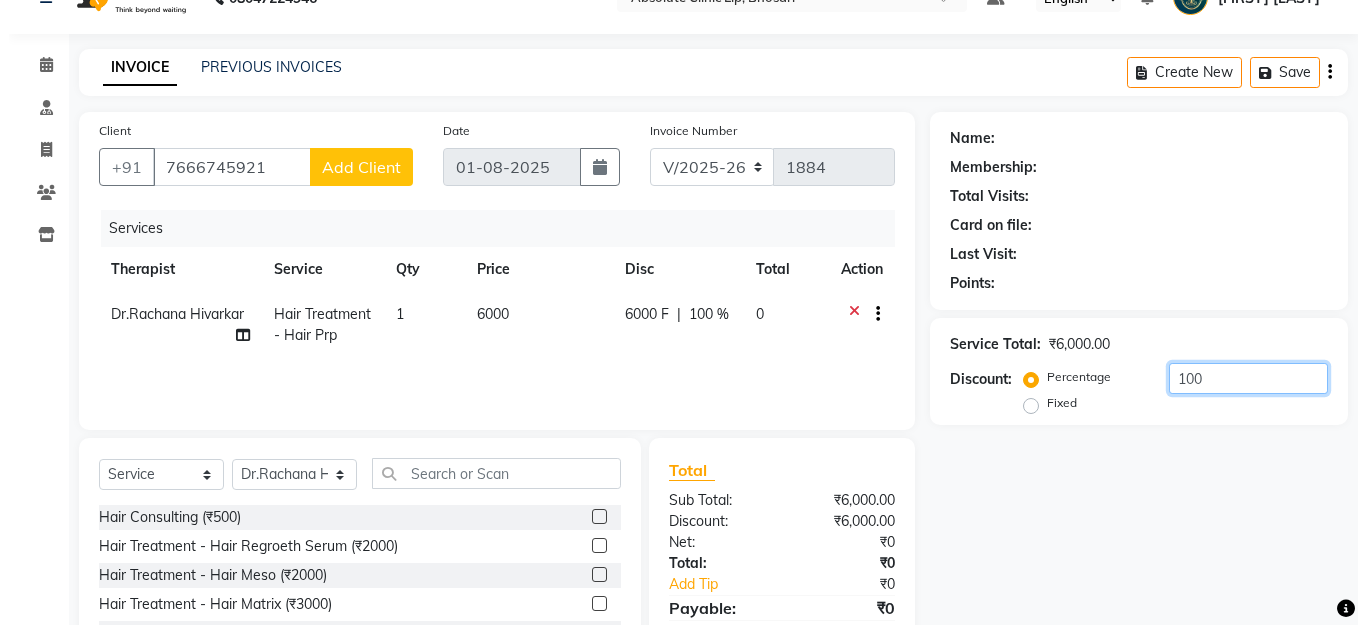 scroll, scrollTop: 0, scrollLeft: 0, axis: both 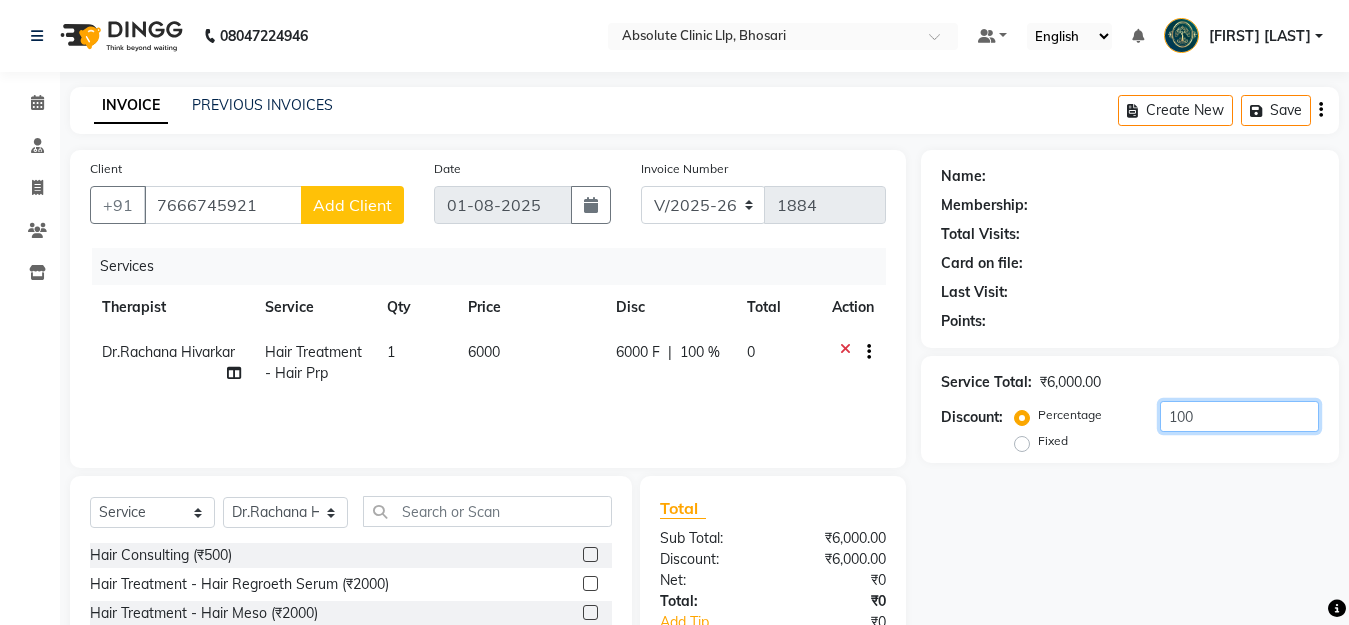 type on "100" 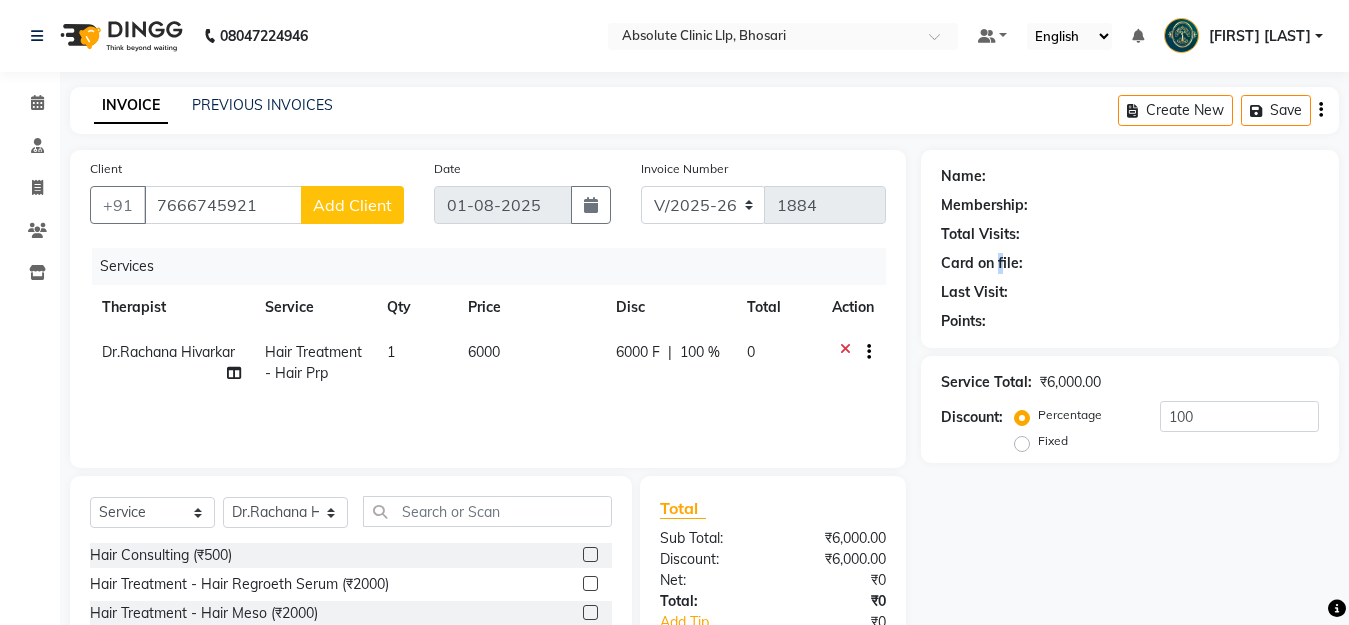 click on "Card on file:" 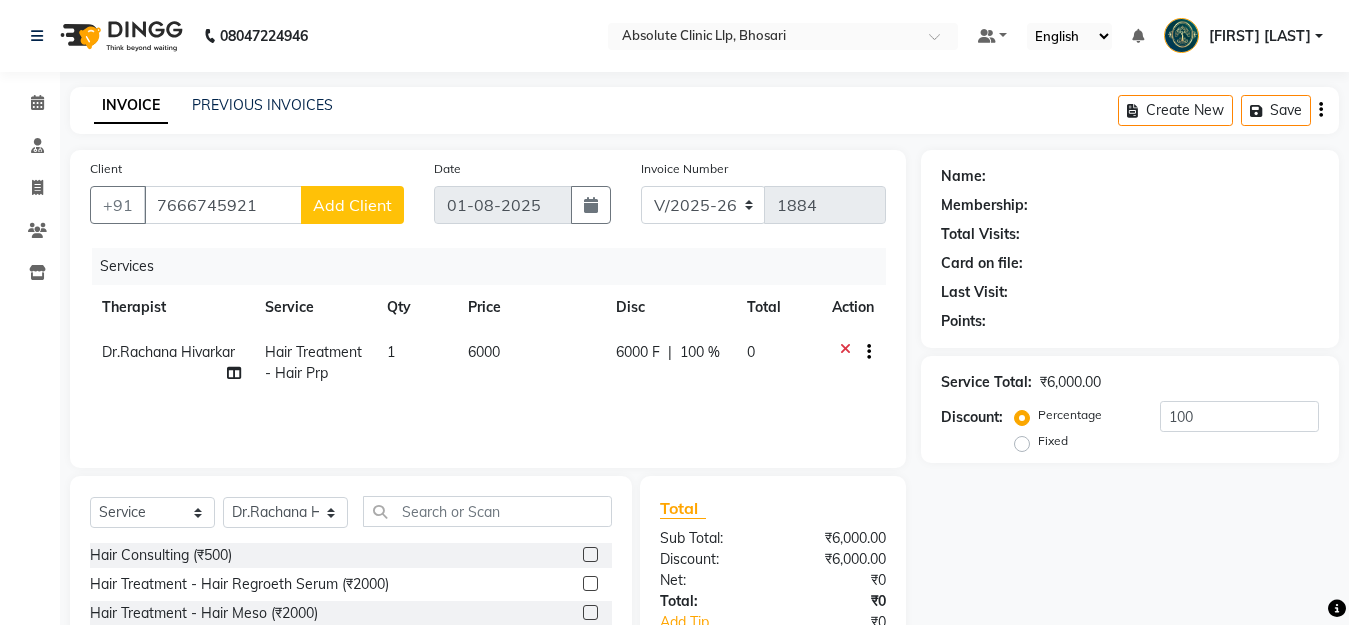 click on "Name: Membership: Total Visits: Card on file: Last Visit: Points: Service Total: ₹6,000.00 Discount: Percentage Fixed 100" 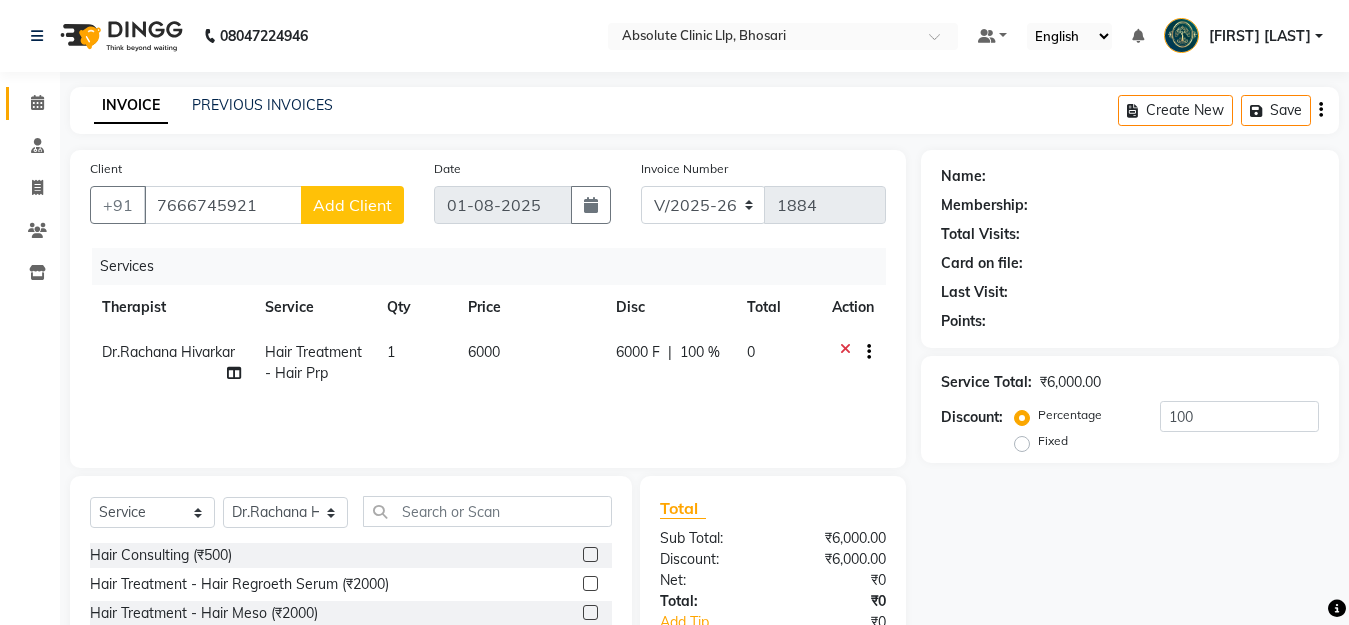 click 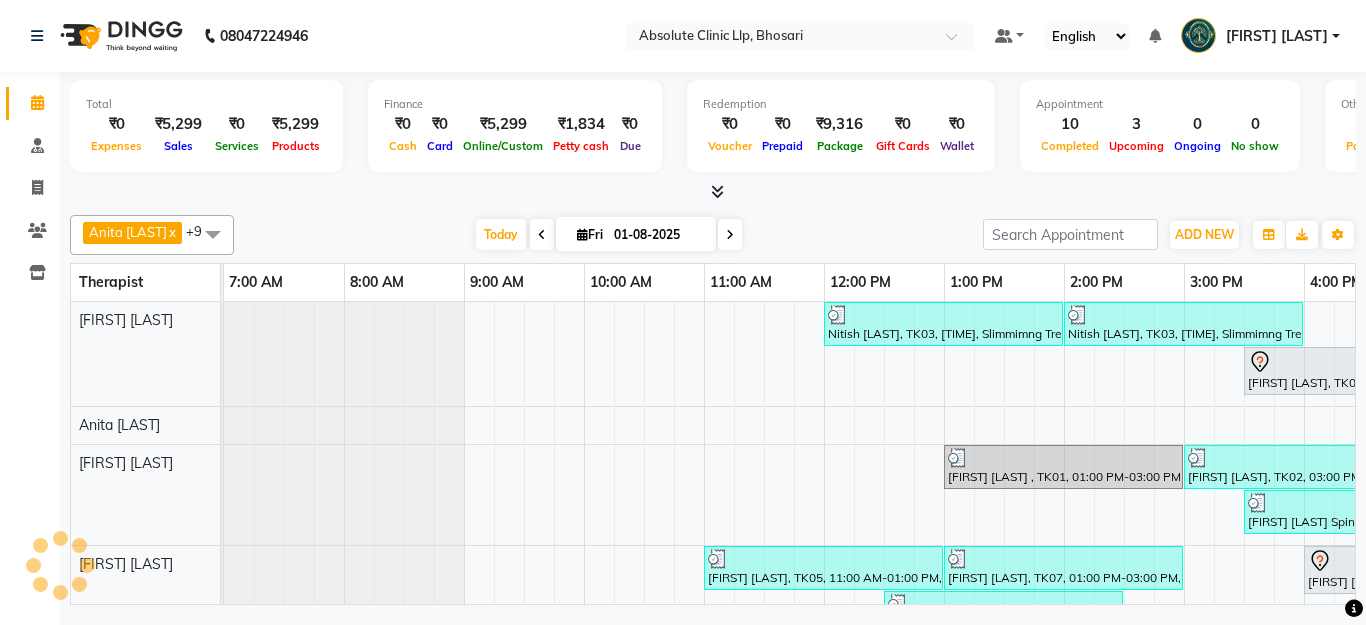 scroll, scrollTop: 0, scrollLeft: 33, axis: horizontal 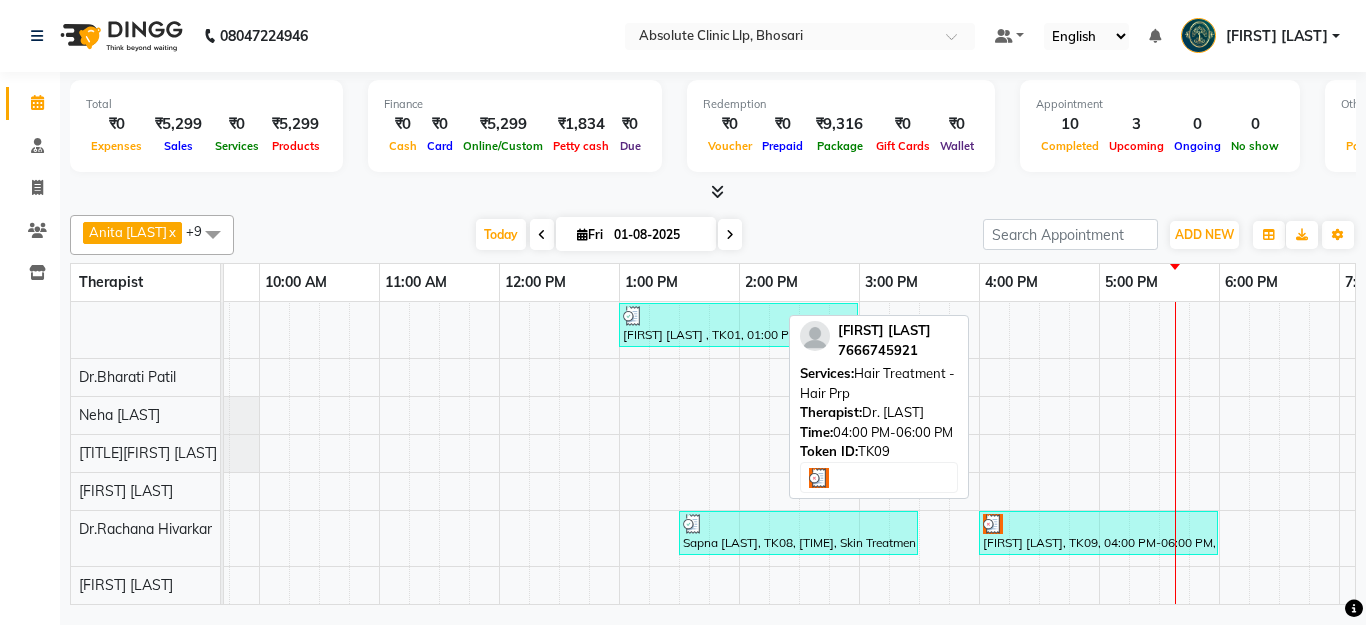 click on "[FIRST] [LAST], TK09, 04:00 PM-06:00 PM, Hair Treatment - Hair Prp" at bounding box center (1098, 533) 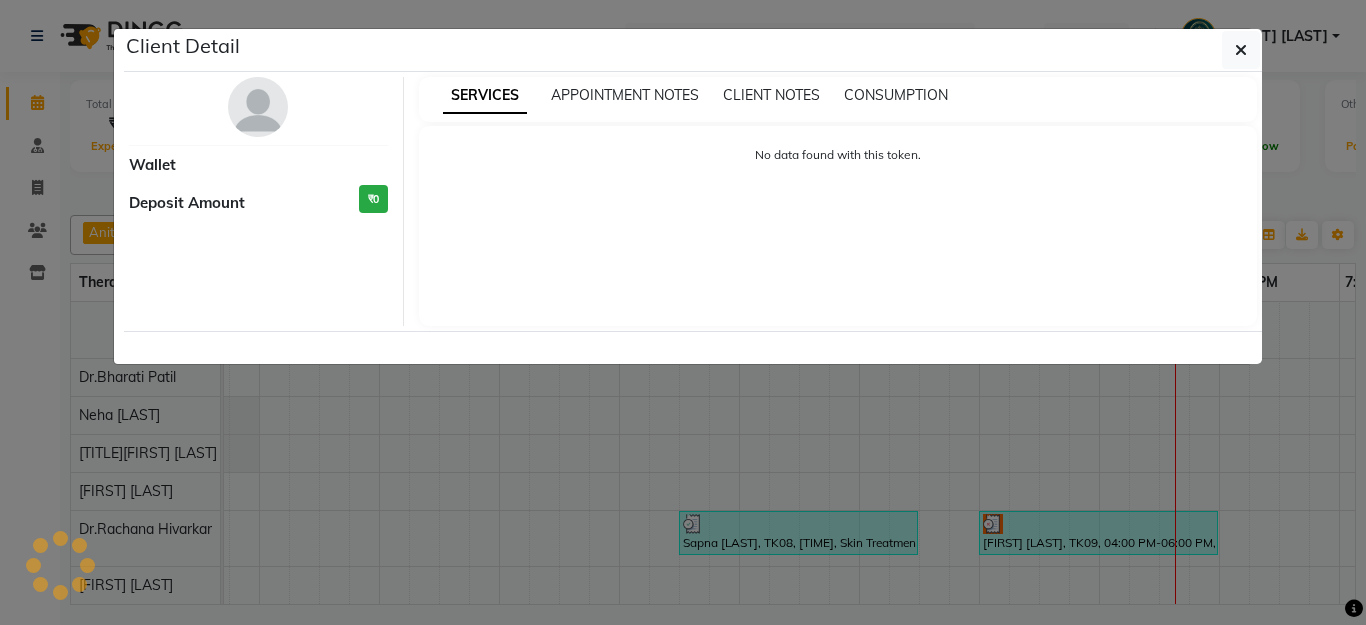 select on "3" 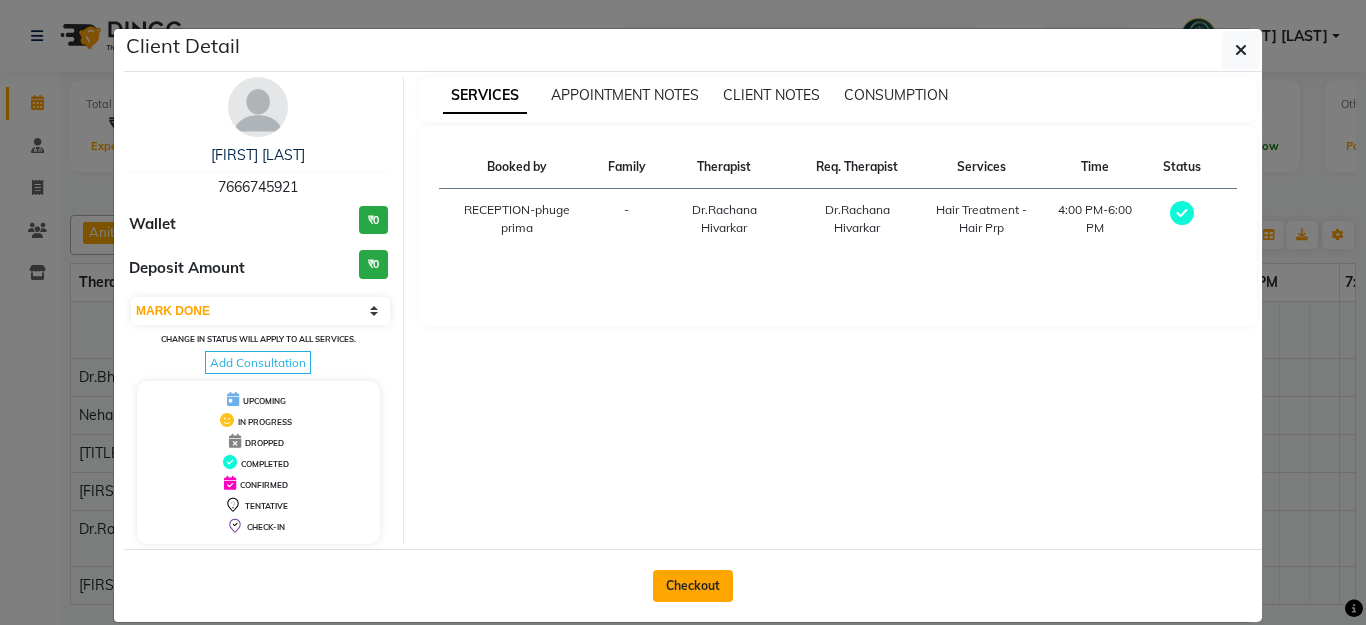 click on "Checkout" 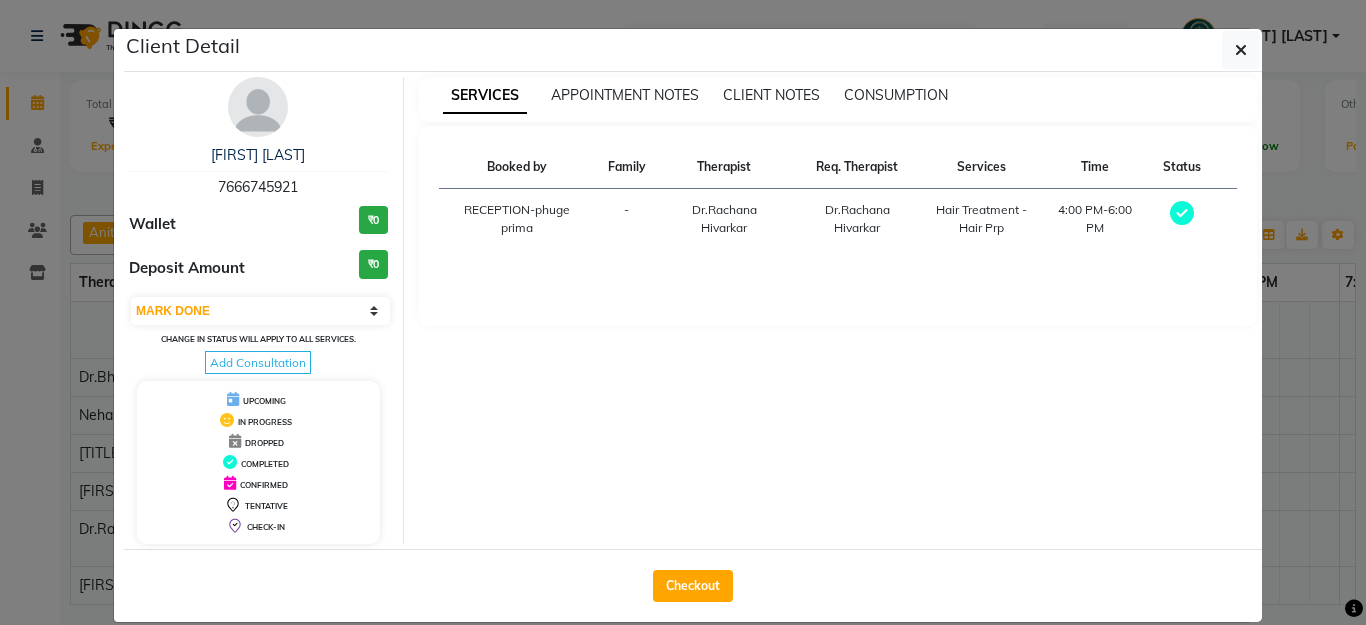 click on "Checkout" 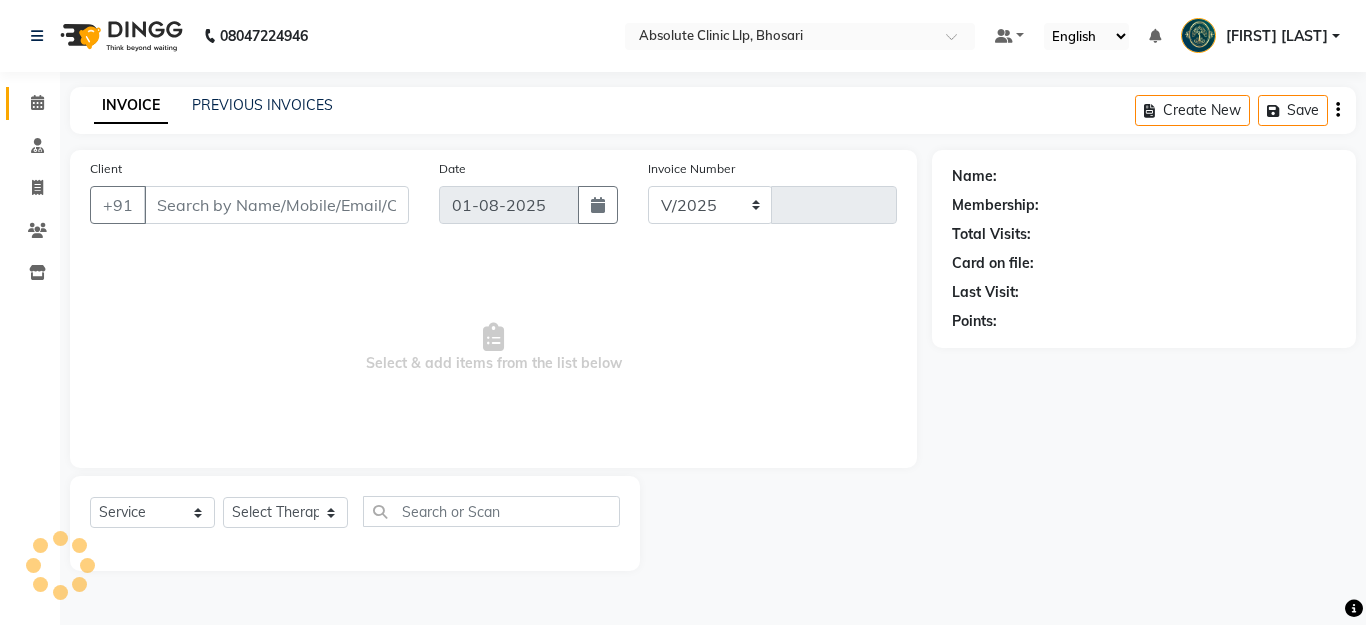 select on "4706" 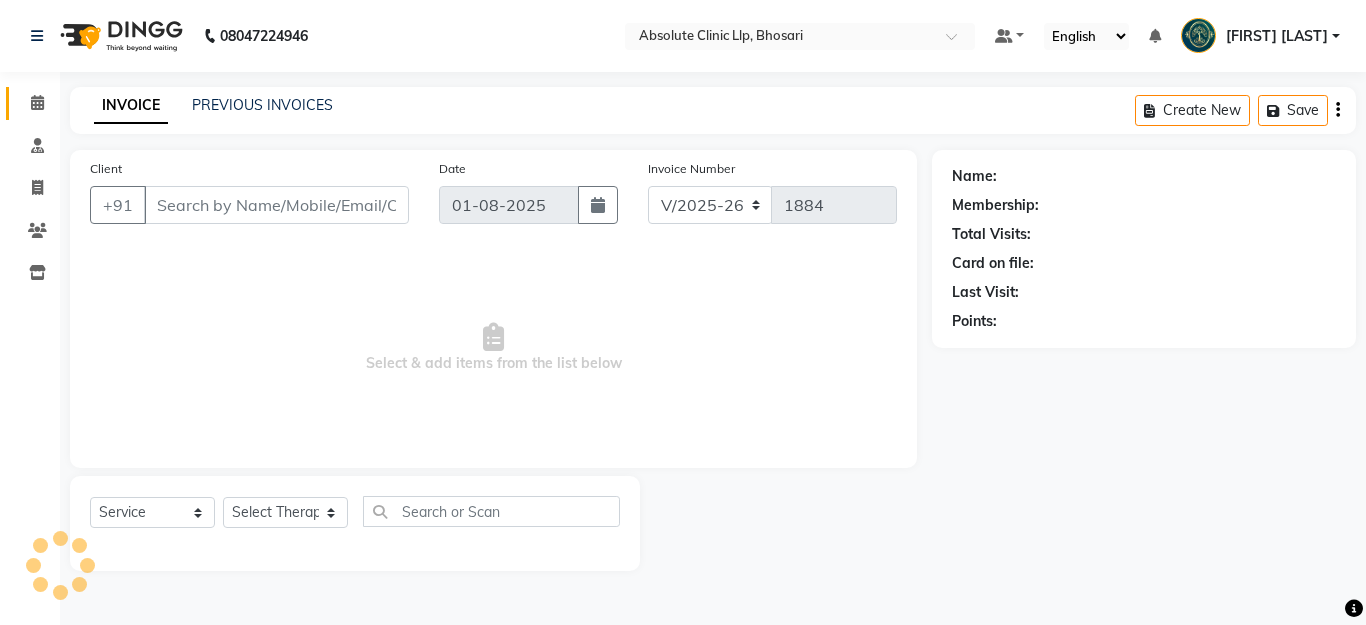type on "7666745921" 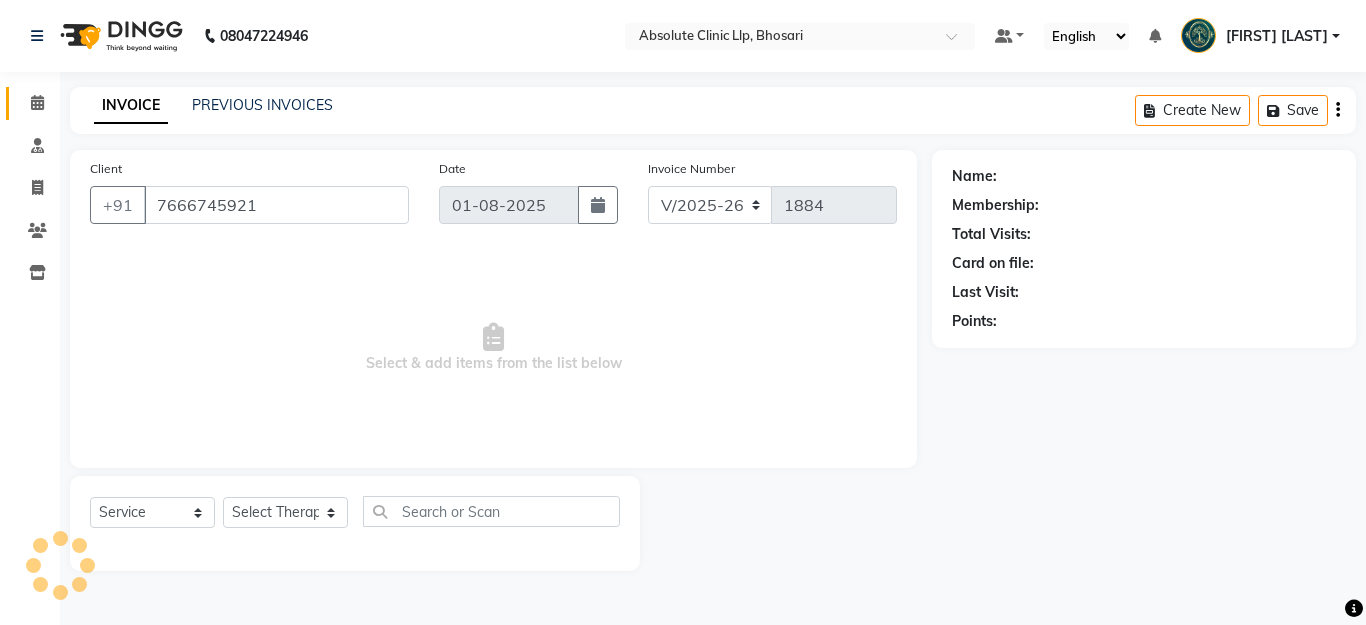 select on "70435" 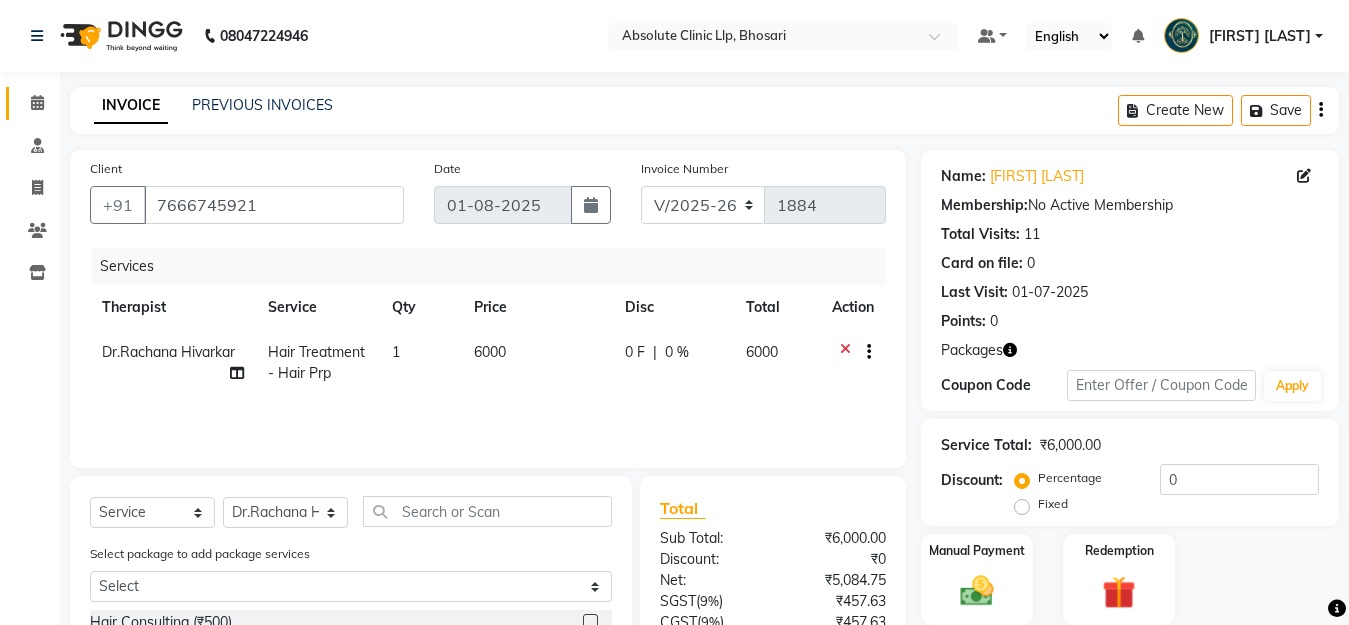 scroll, scrollTop: 243, scrollLeft: 0, axis: vertical 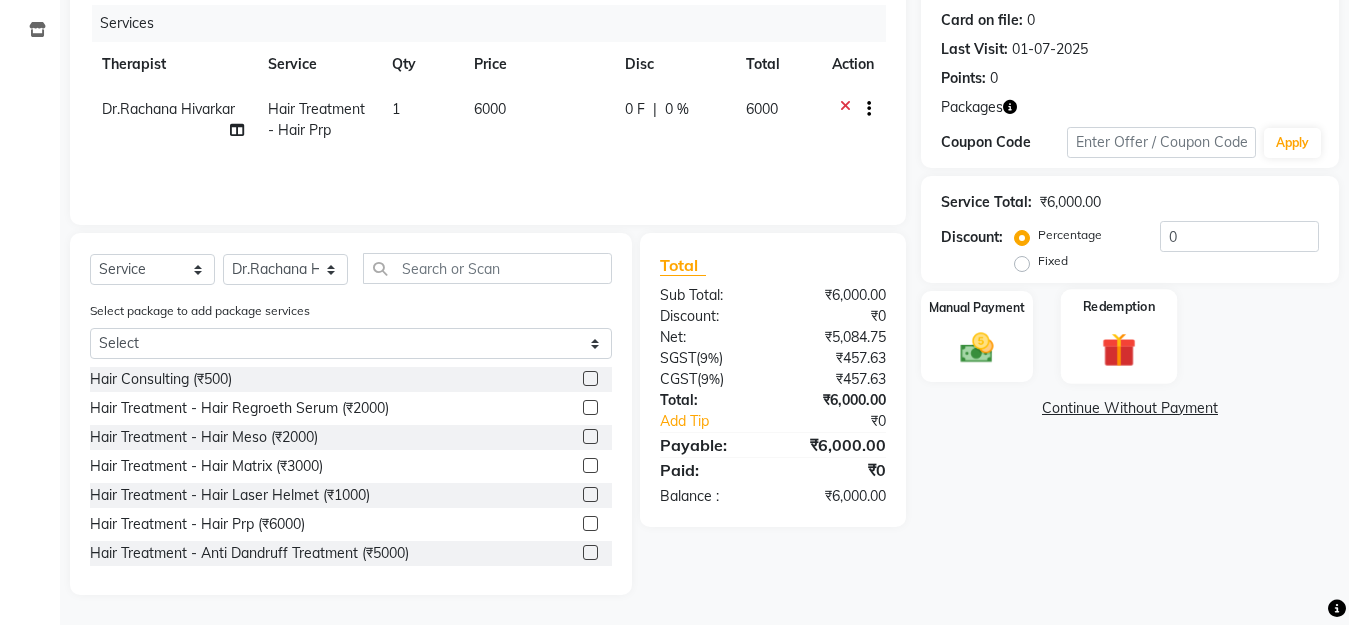 click on "Redemption" 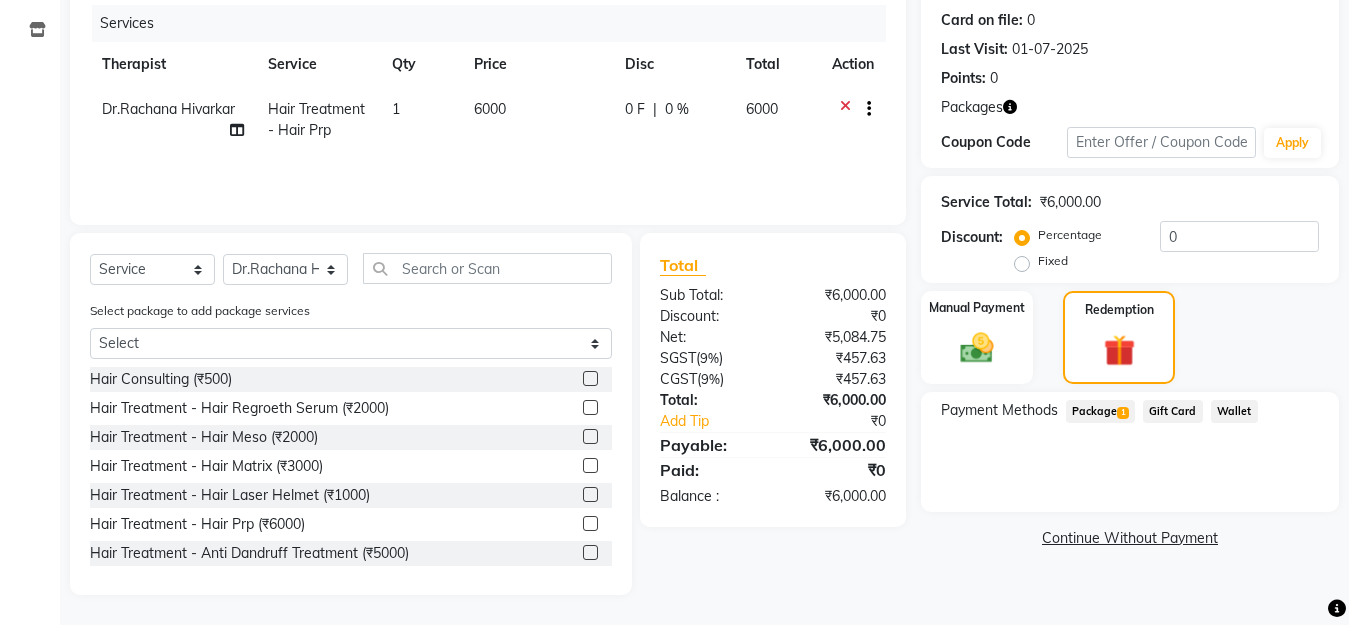 click on "Package  1" 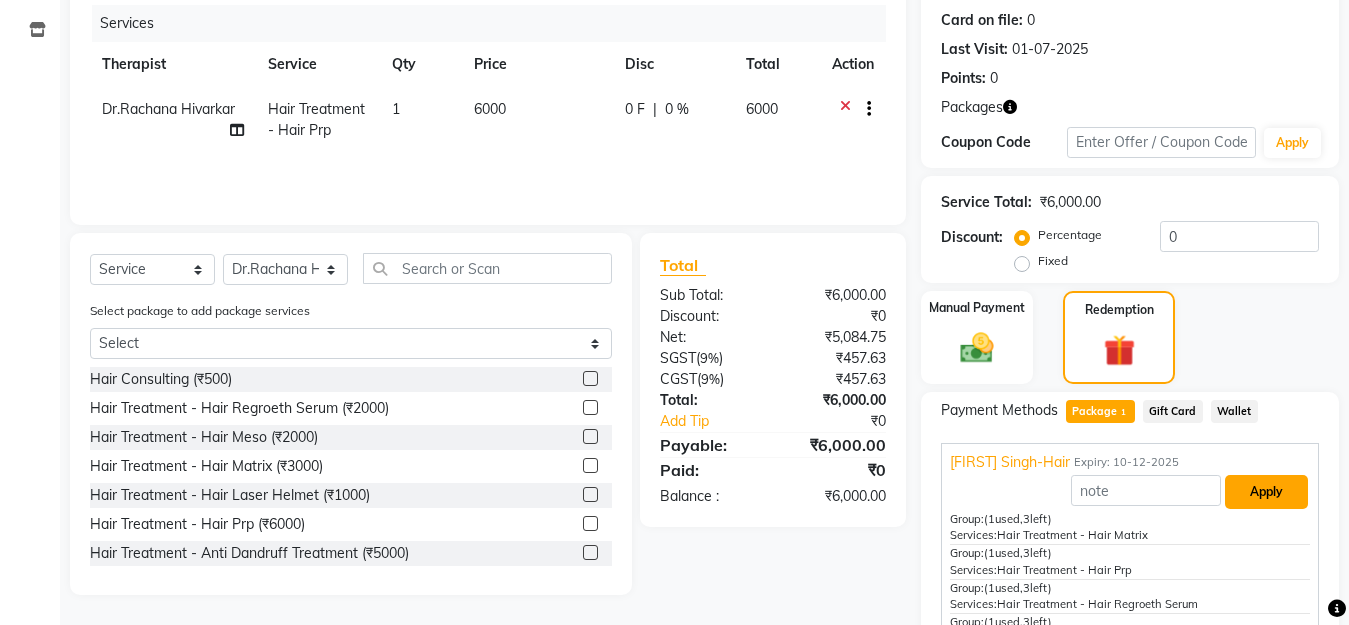 click on "Apply" at bounding box center [1266, 492] 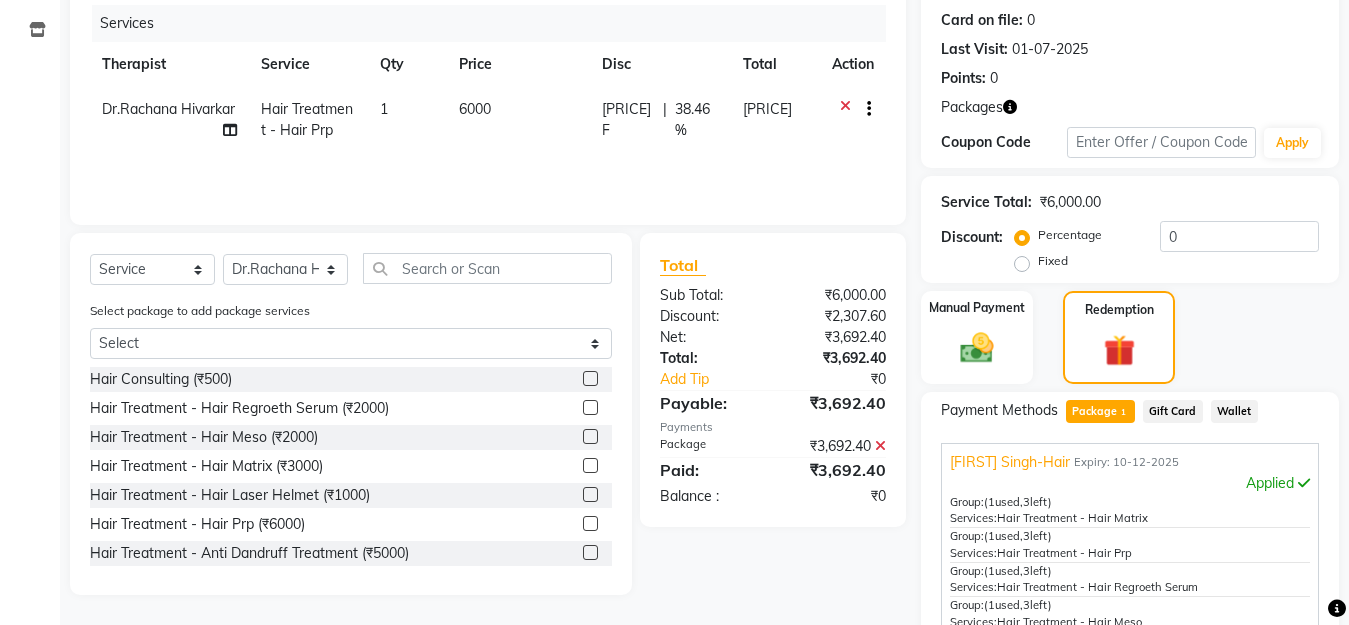 scroll, scrollTop: 467, scrollLeft: 0, axis: vertical 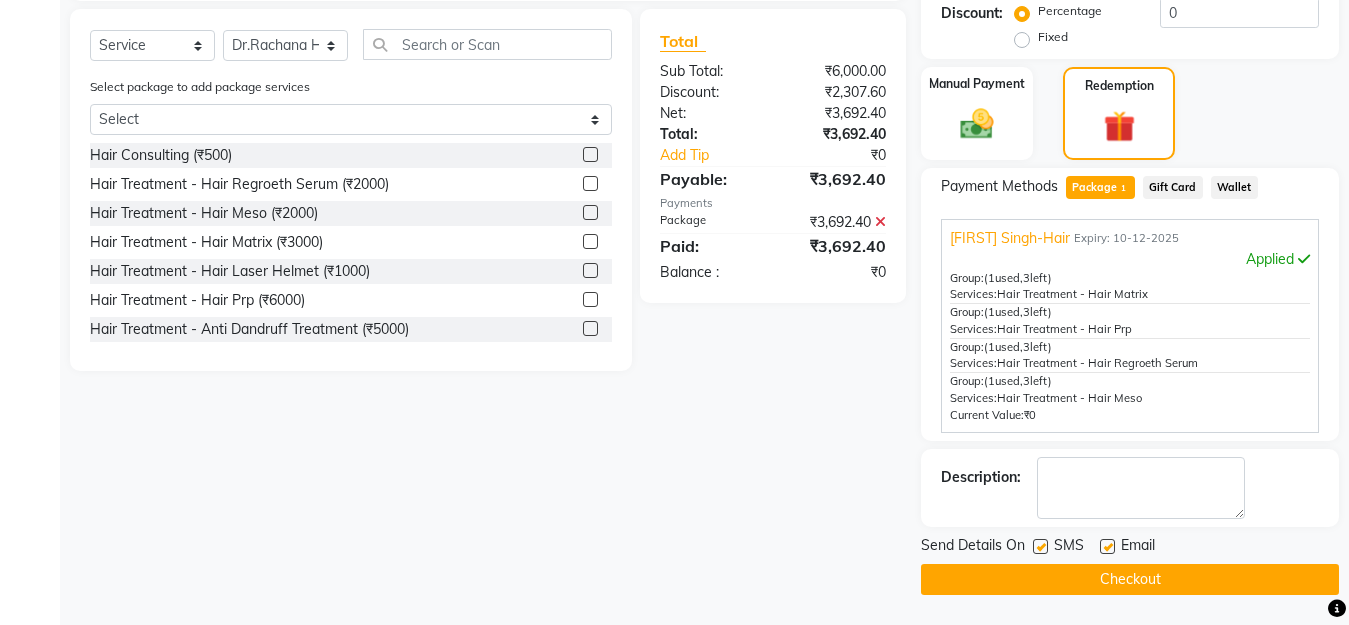 click 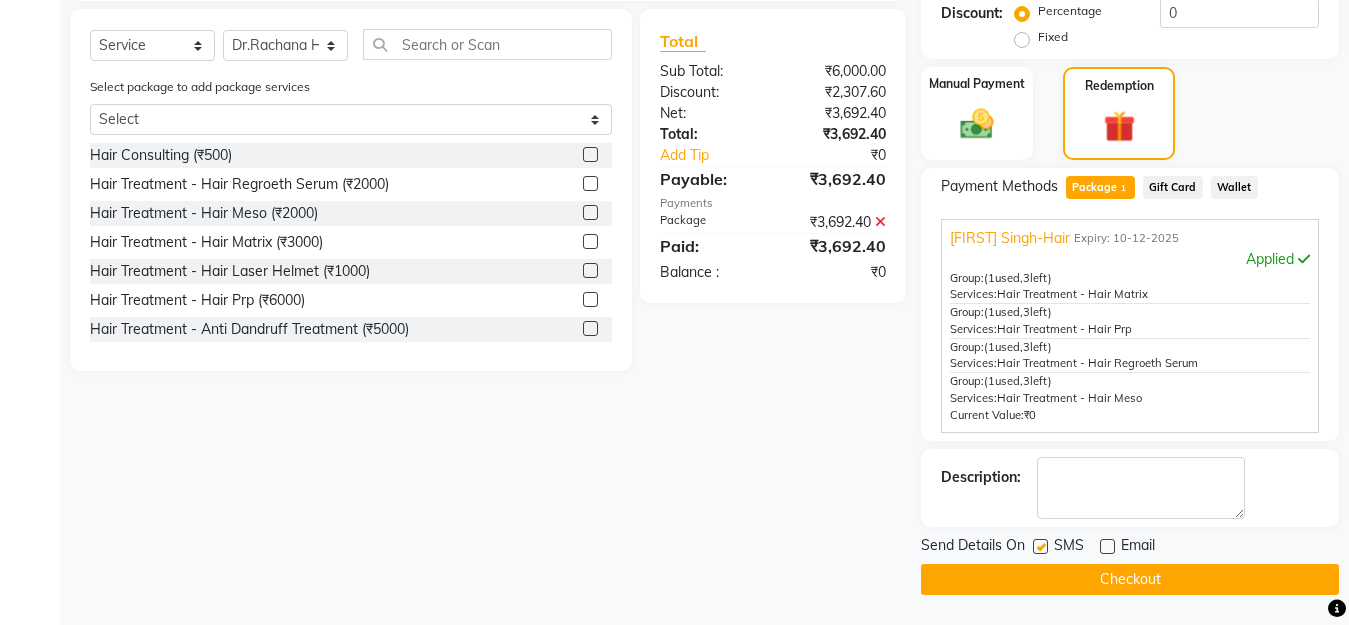 click 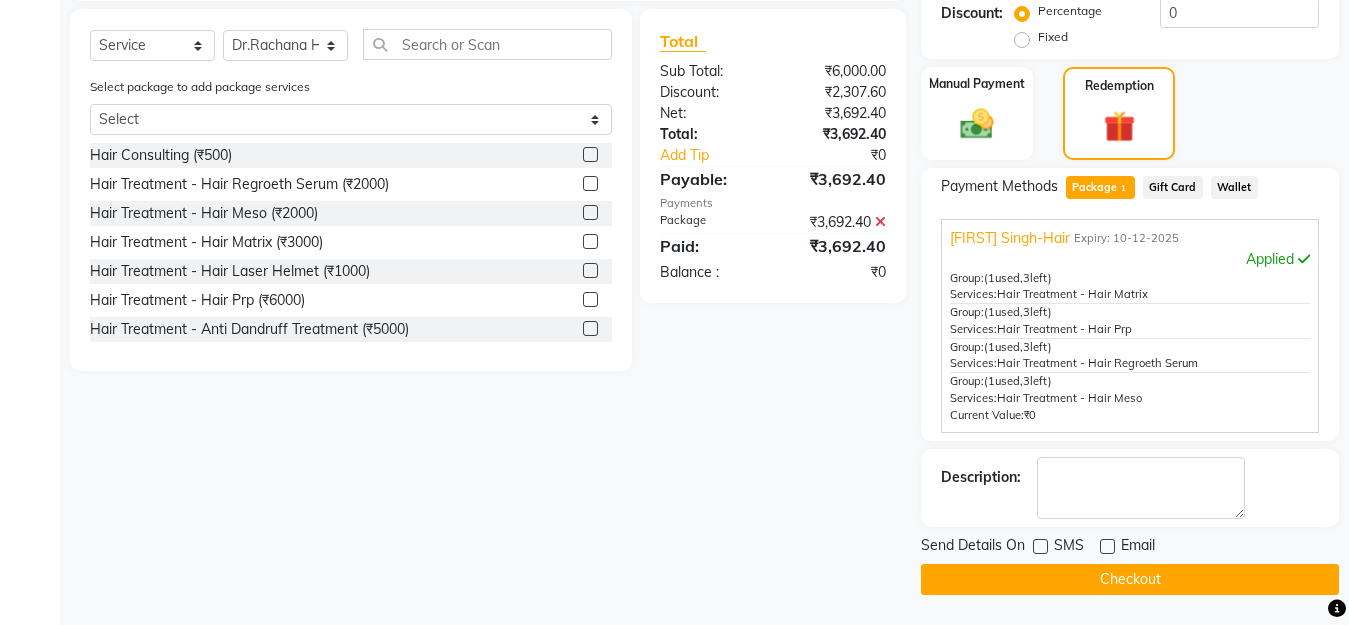 click on "Checkout" 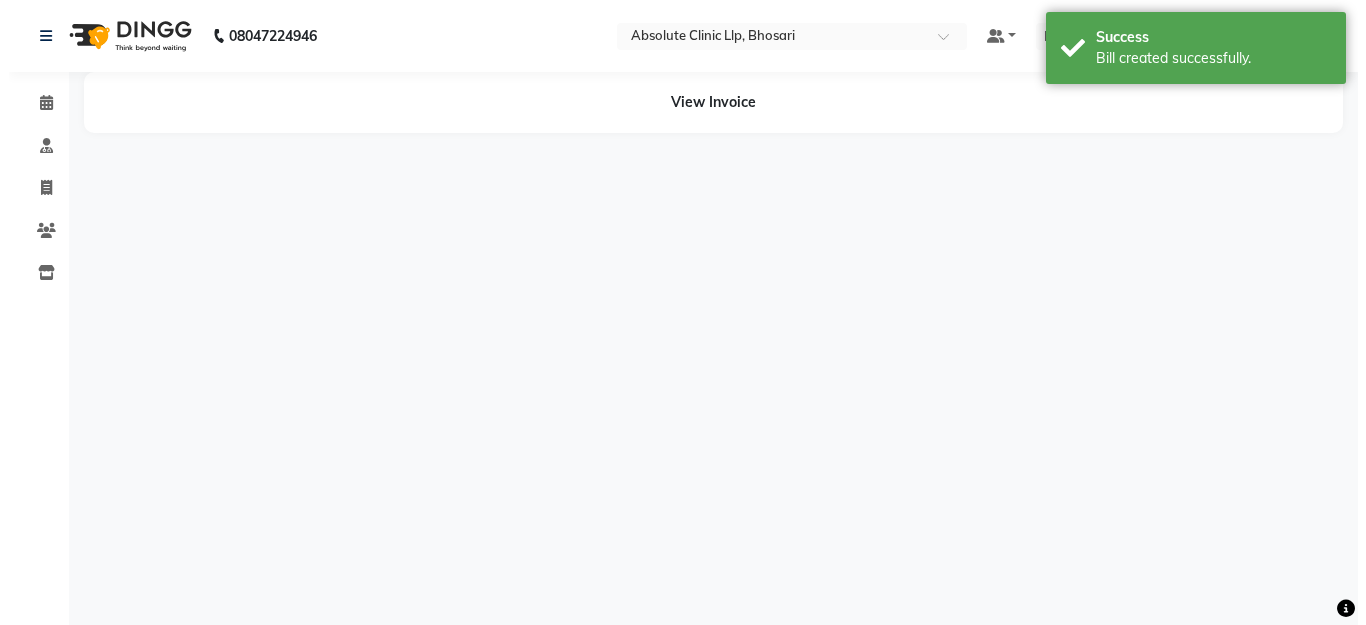 scroll, scrollTop: 0, scrollLeft: 0, axis: both 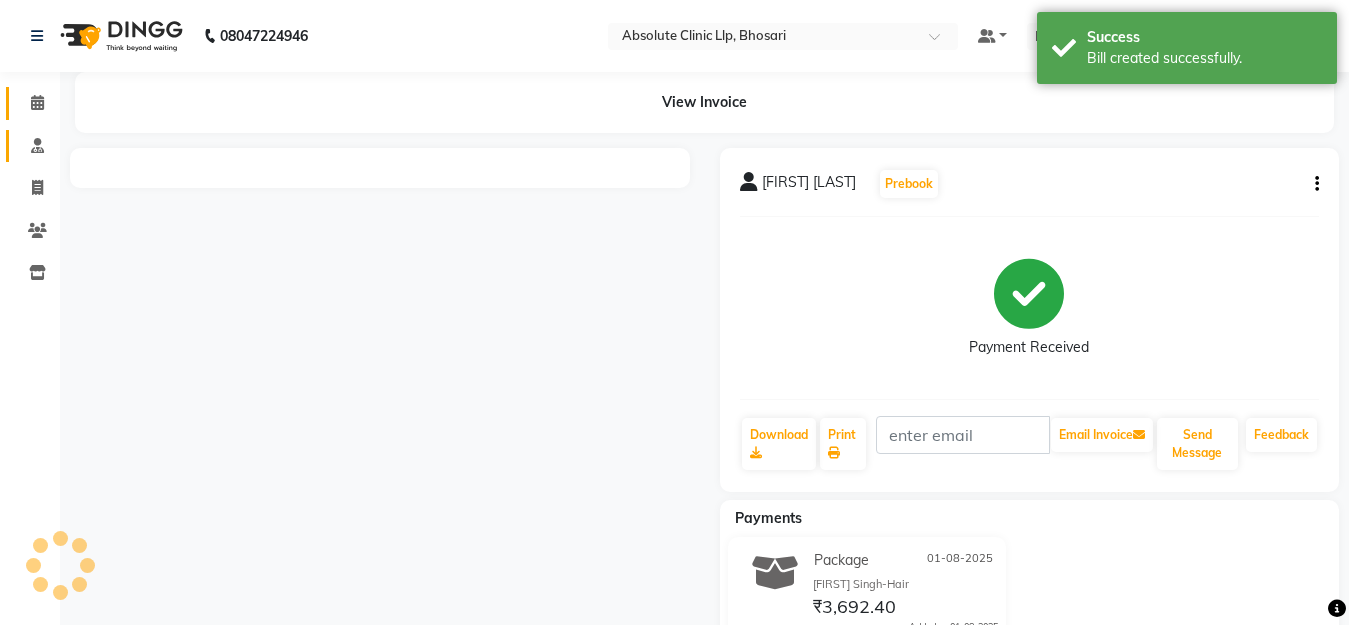 click 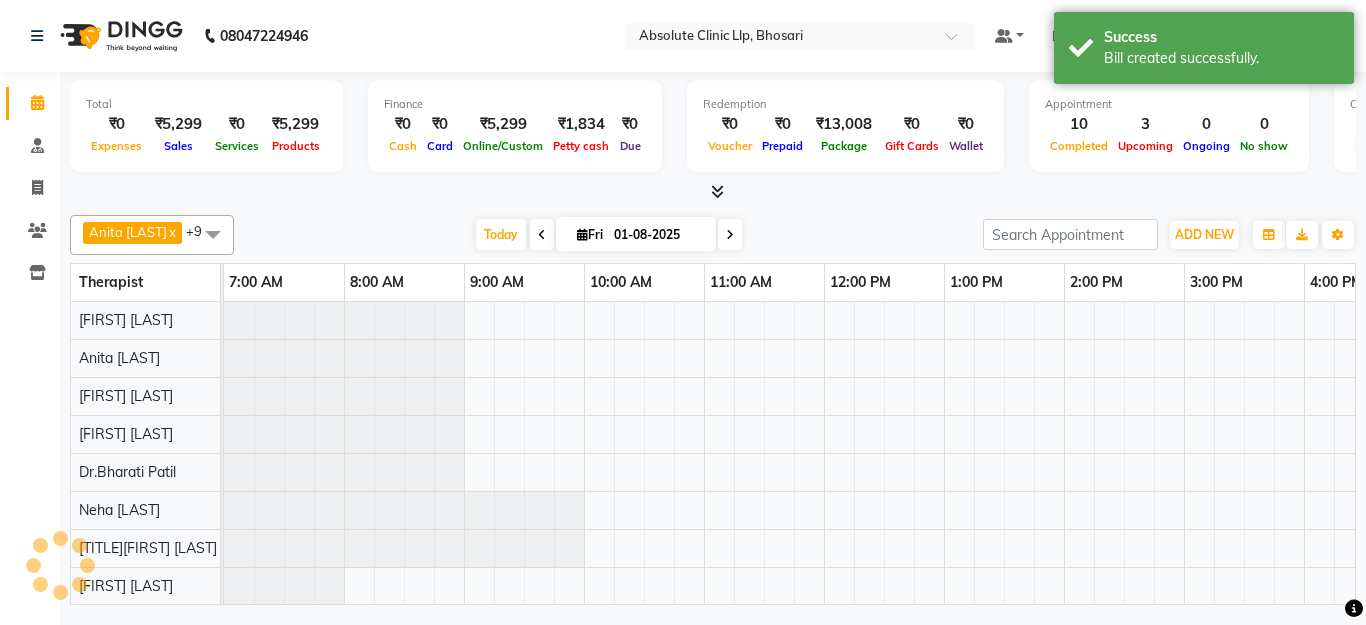 scroll, scrollTop: 0, scrollLeft: 0, axis: both 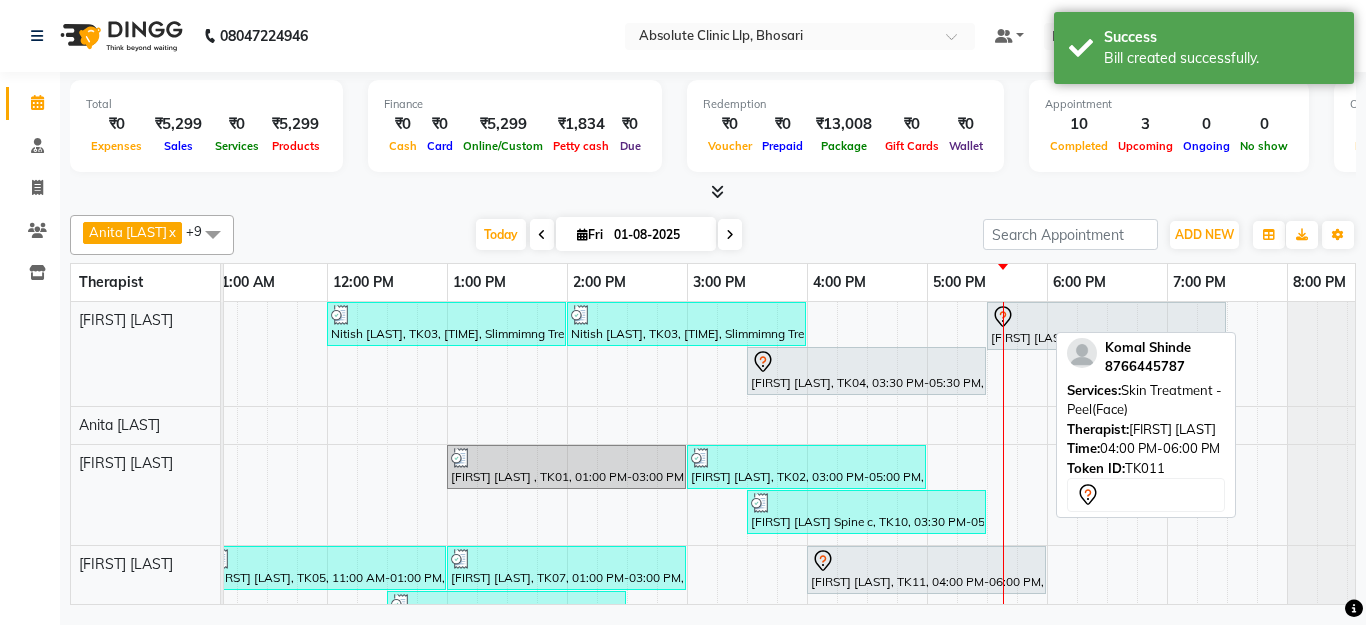 click at bounding box center (926, 561) 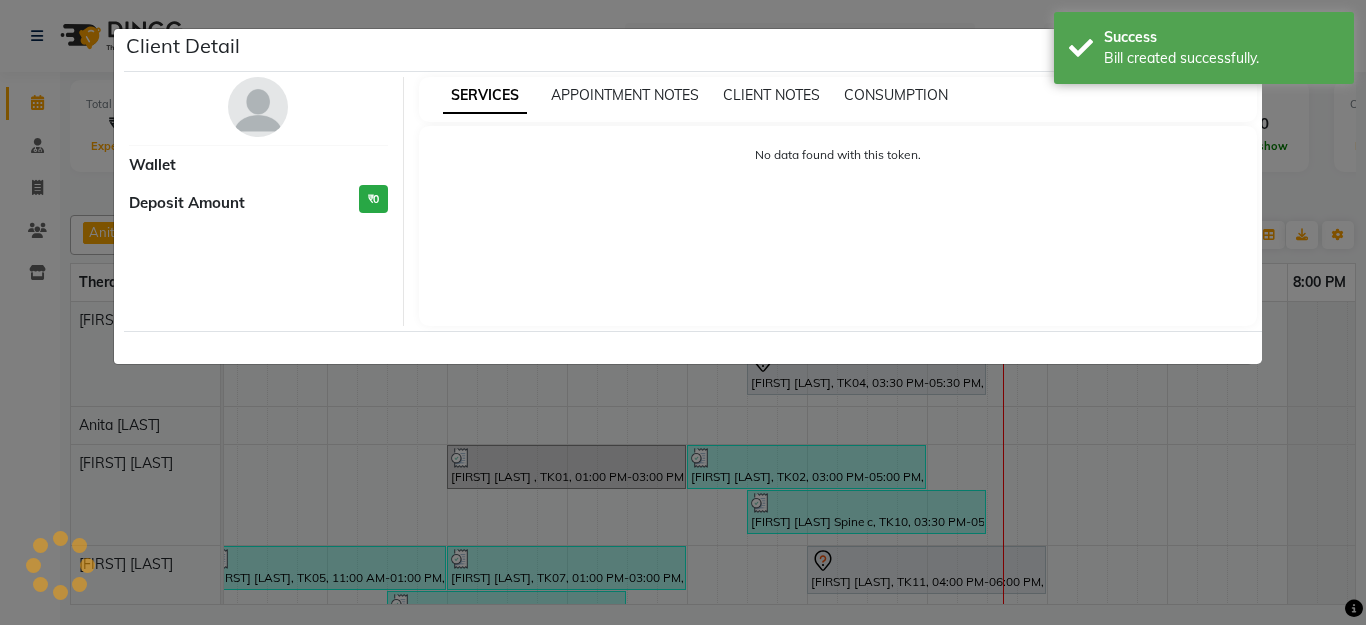 select on "7" 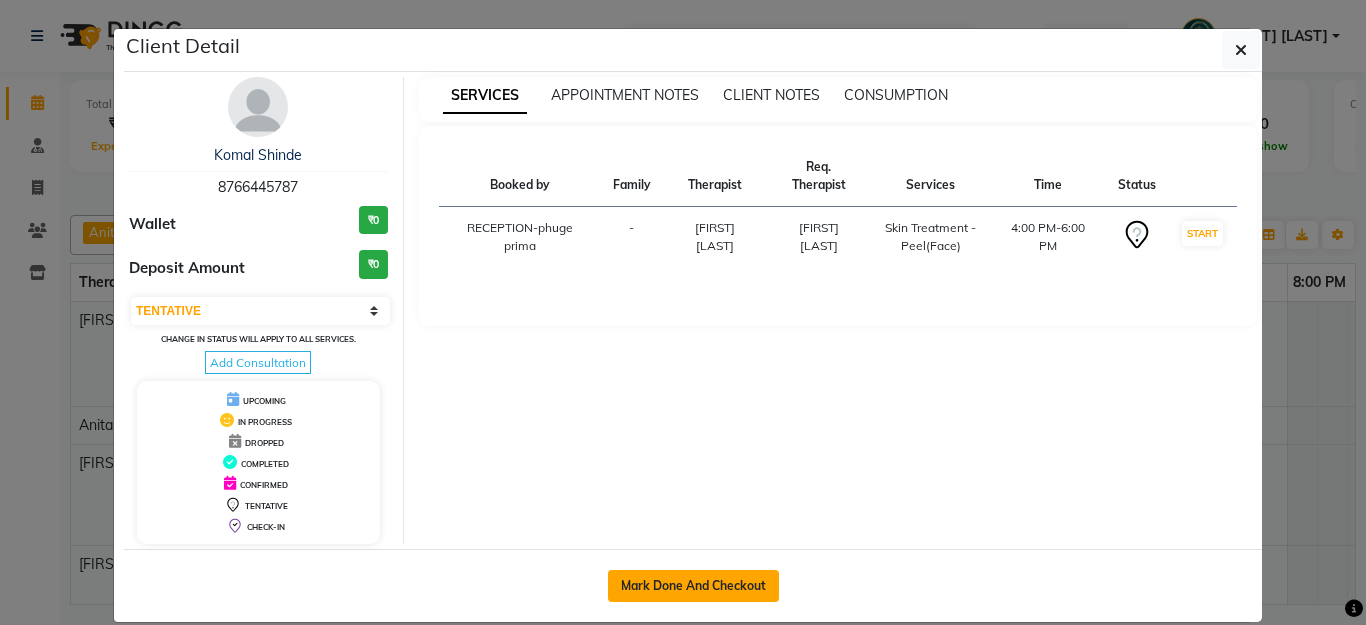 click on "Mark Done And Checkout" 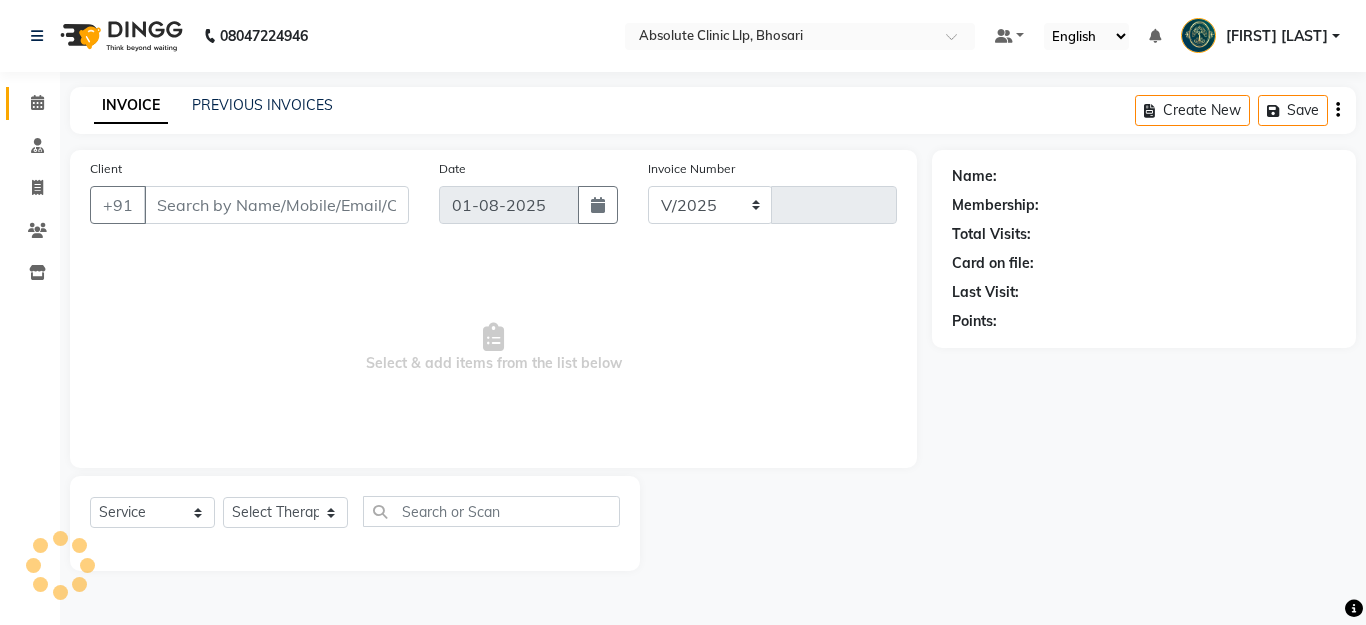 select on "4706" 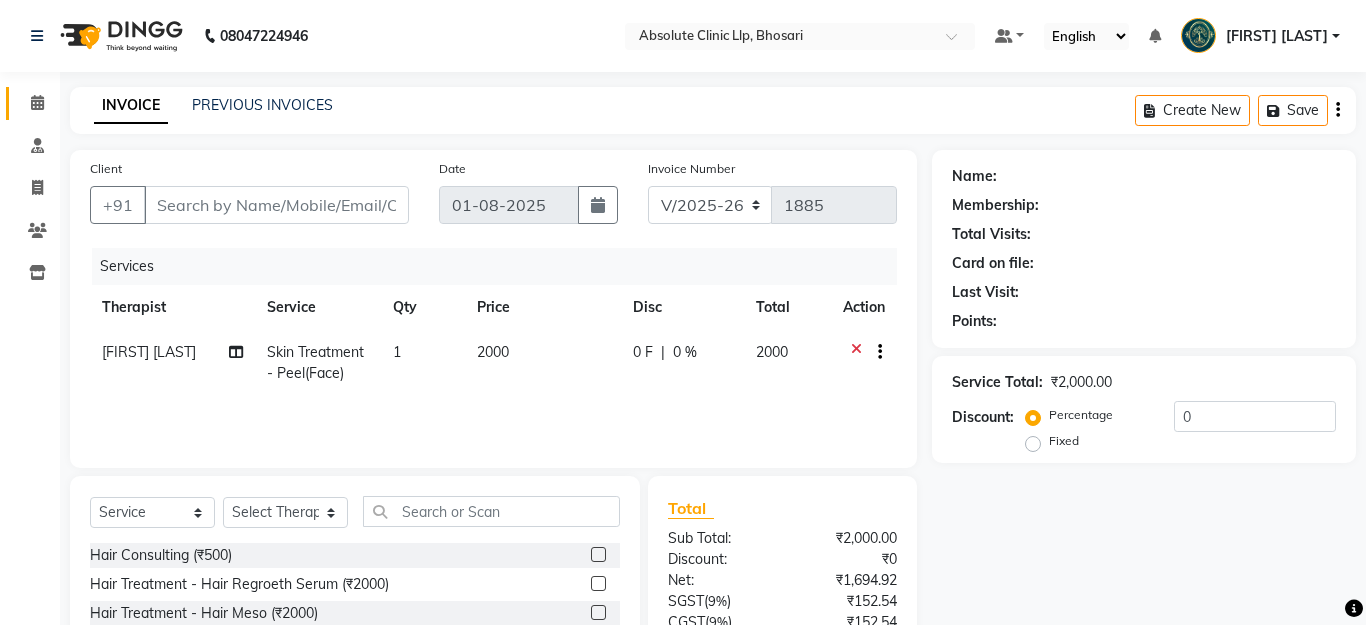 type on "8766445787" 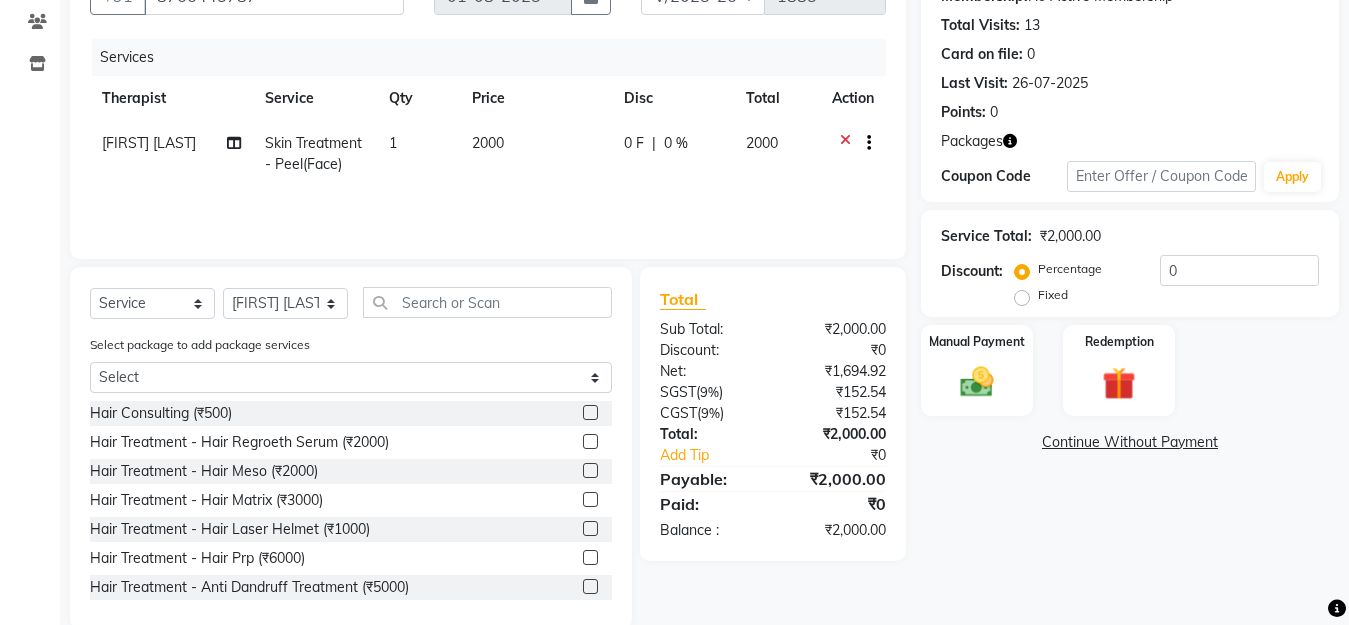 scroll, scrollTop: 243, scrollLeft: 0, axis: vertical 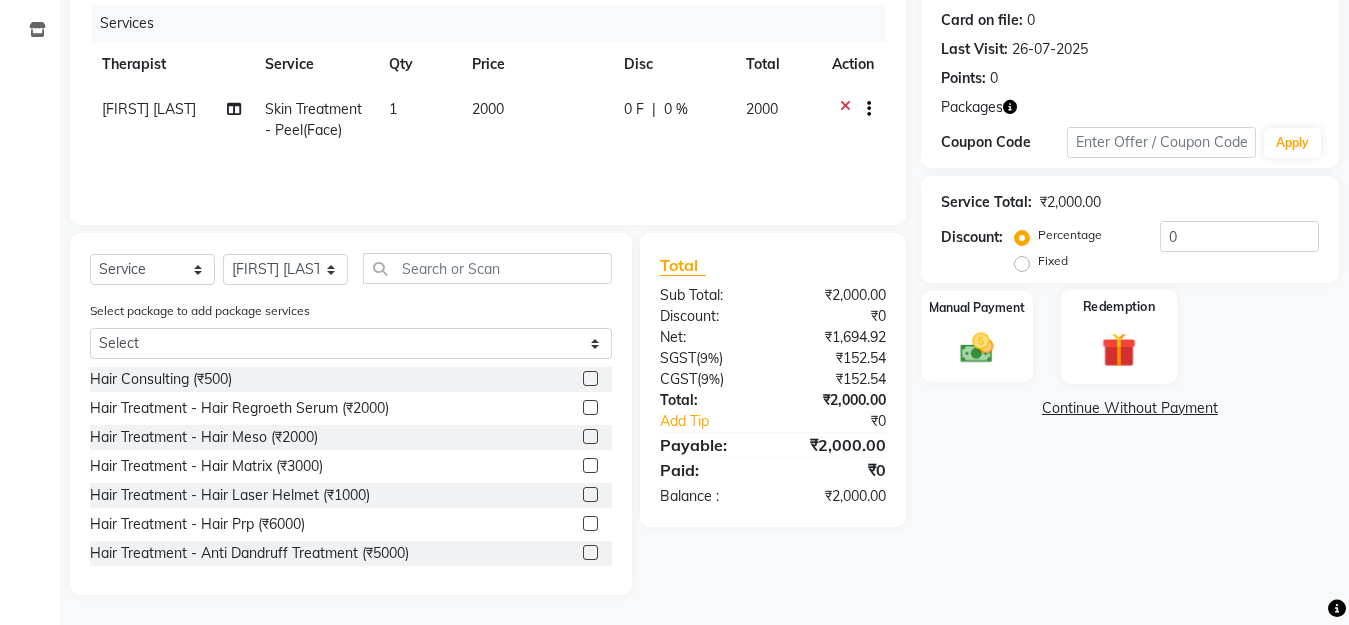 click 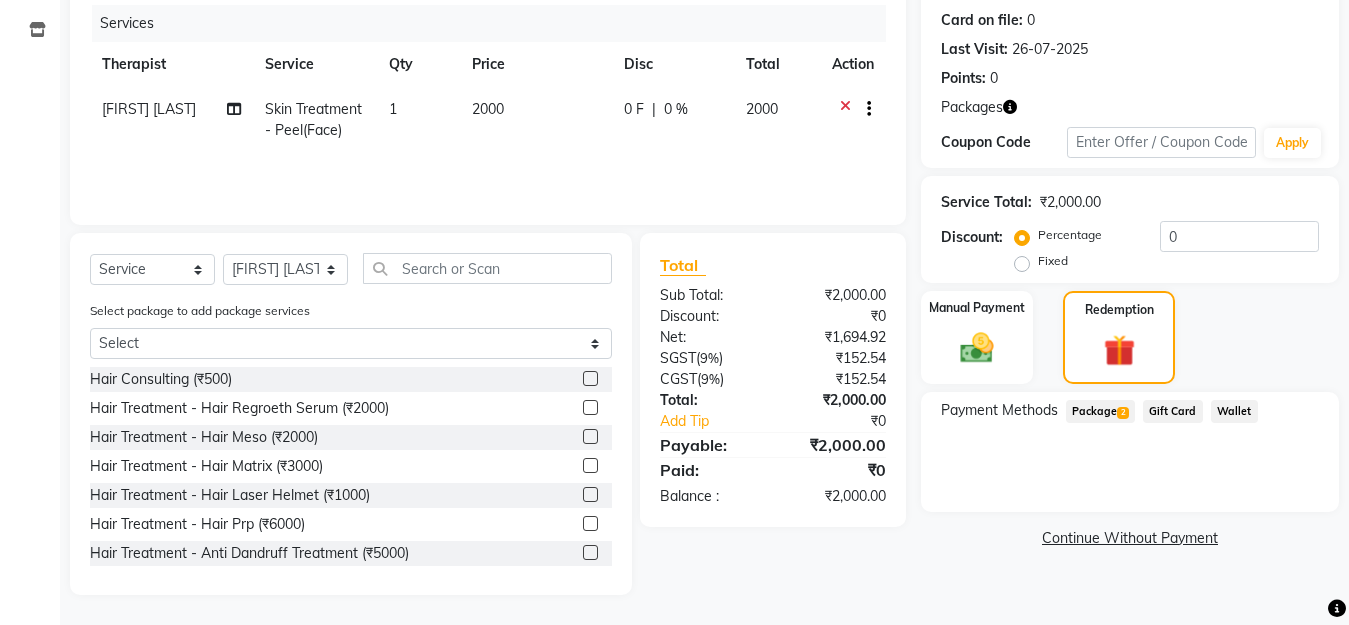 click on "Package  2" 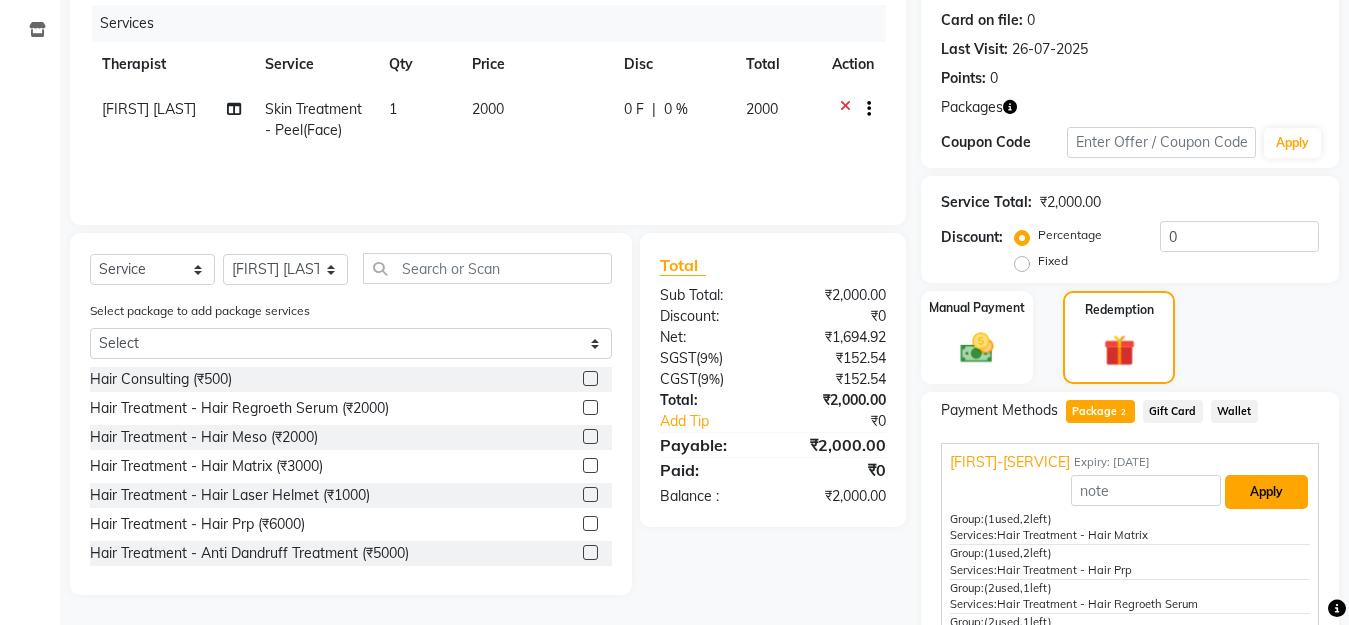 click on "Apply" at bounding box center [1266, 492] 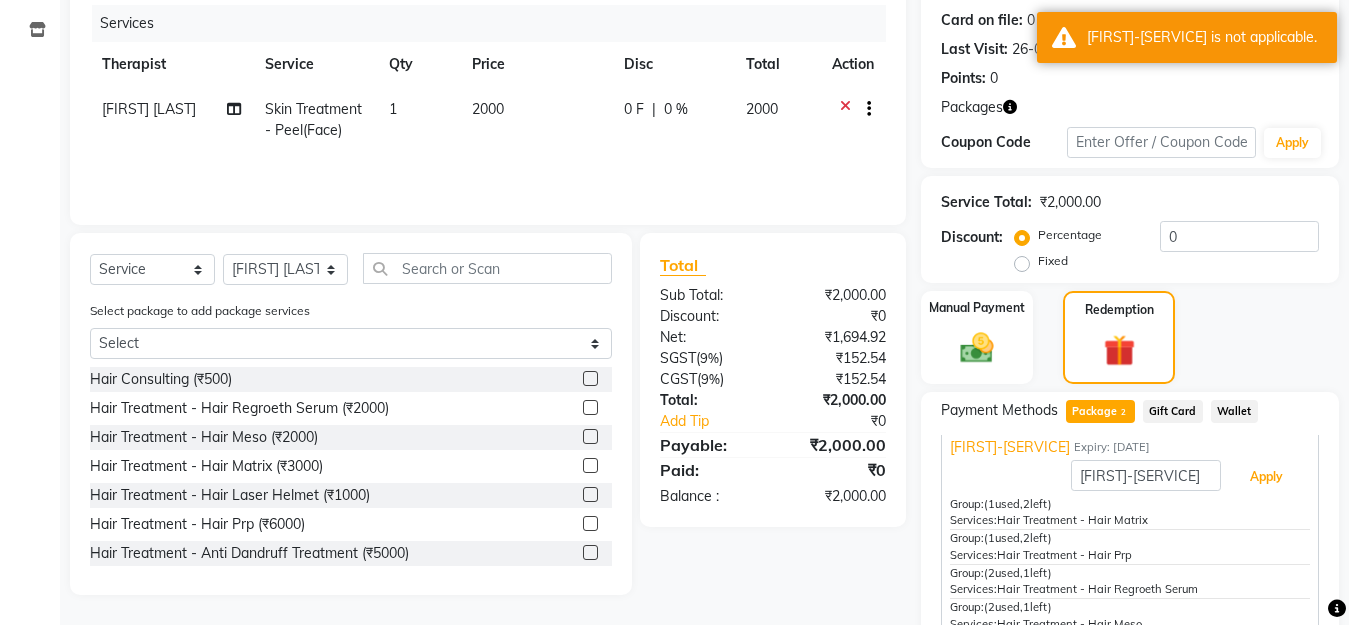 scroll, scrollTop: 56, scrollLeft: 0, axis: vertical 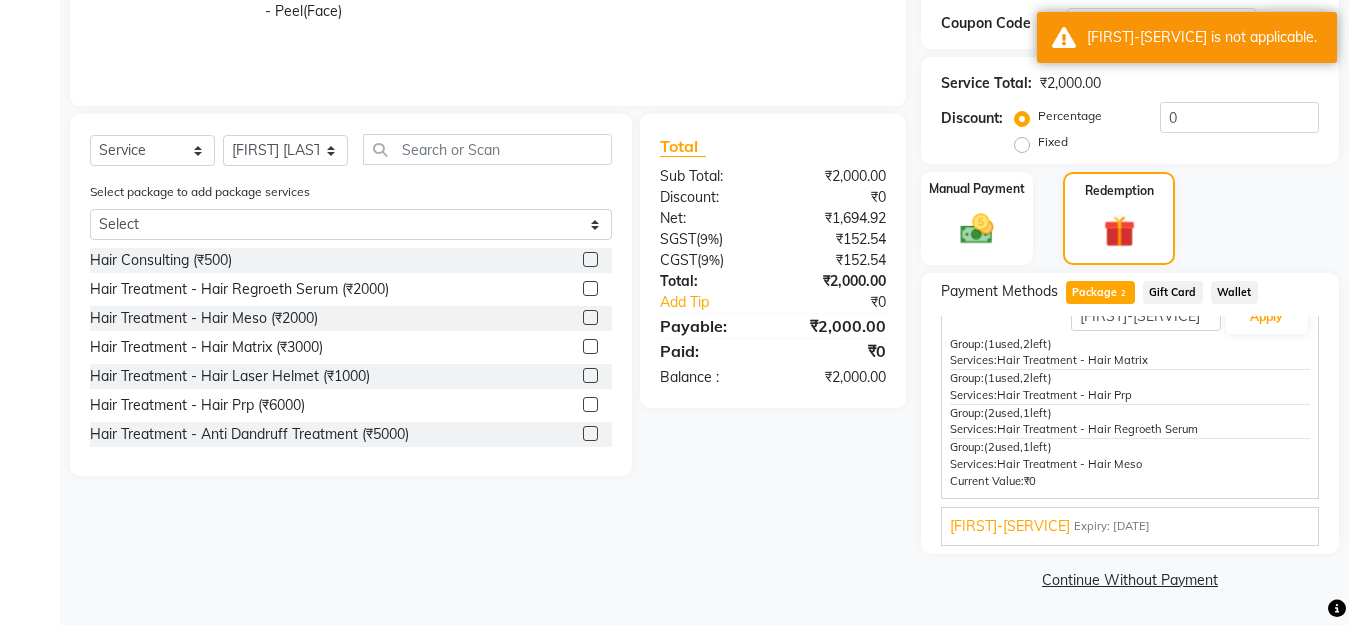 click on "[FIRST]-[SERVICE] Expiry: [DATE]" at bounding box center (1130, 526) 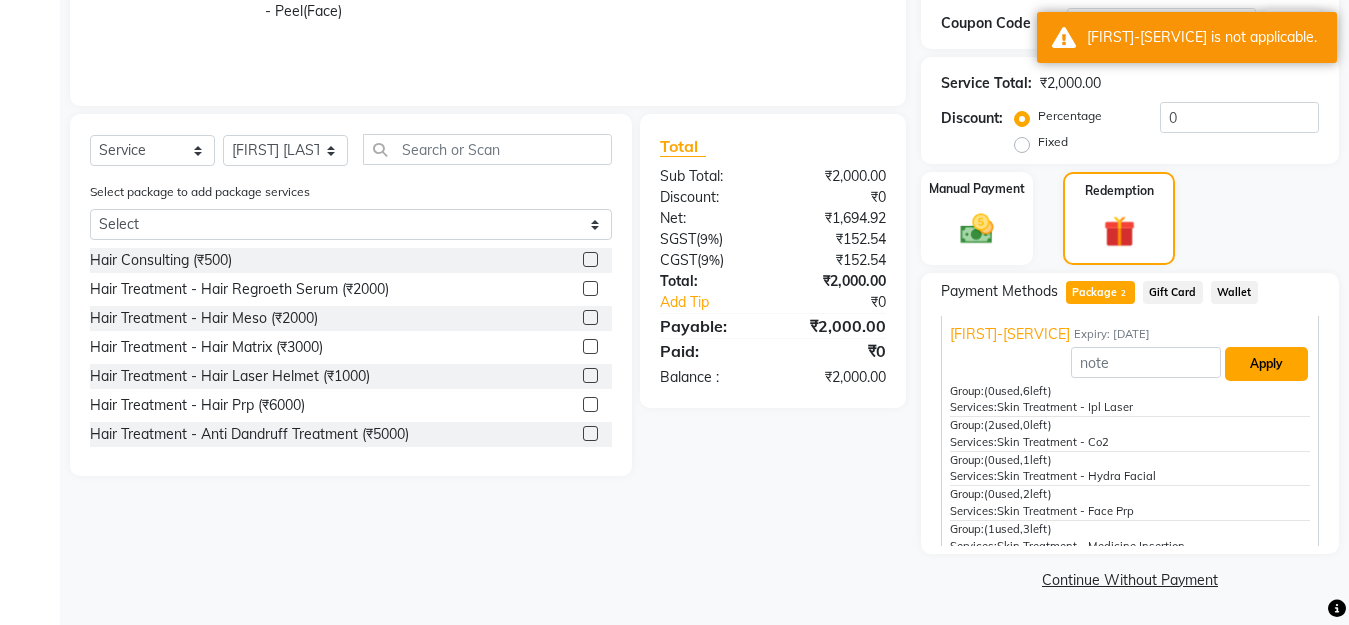 click on "Apply" at bounding box center [1266, 364] 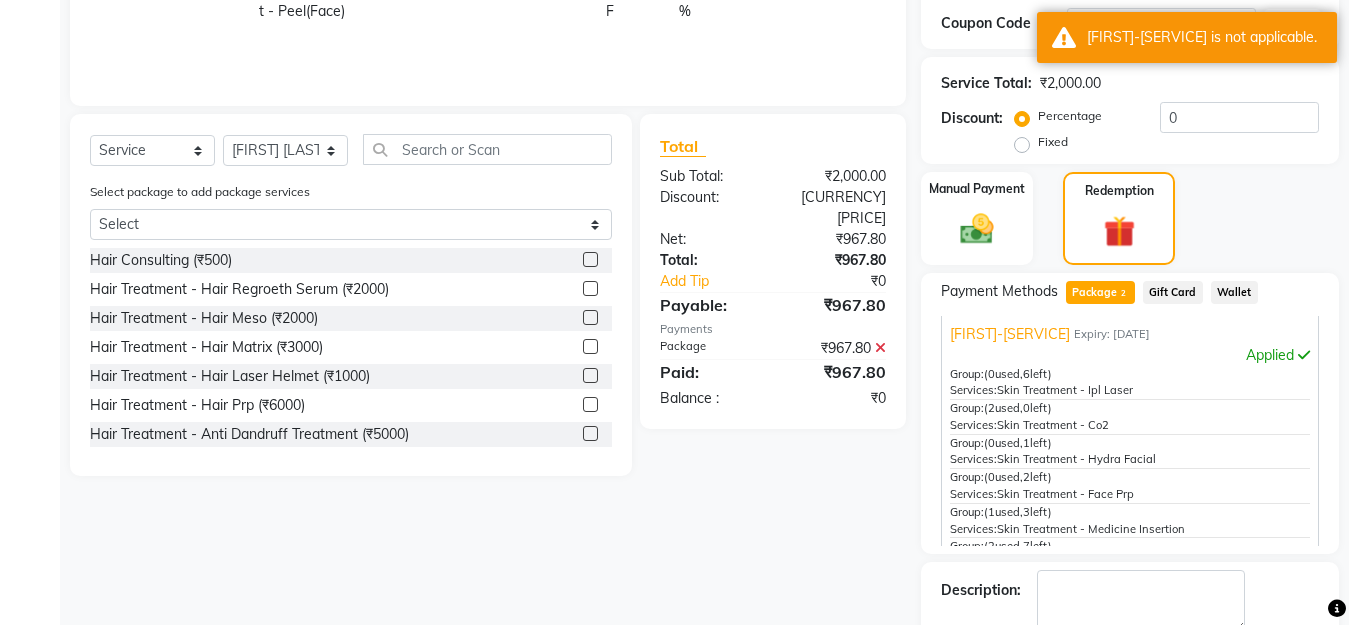 click on "Total Sub Total: [CURRENCY][PRICE] Discount: [CURRENCY][PRICE] Net: [CURRENCY][PRICE] Total: [CURRENCY][PRICE] Add Tip [CURRENCY] Payable: [CURRENCY][PRICE] Payments Package [CURRENCY][PRICE]  Paid: [CURRENCY][PRICE] Balance   : [CURRENCY]" 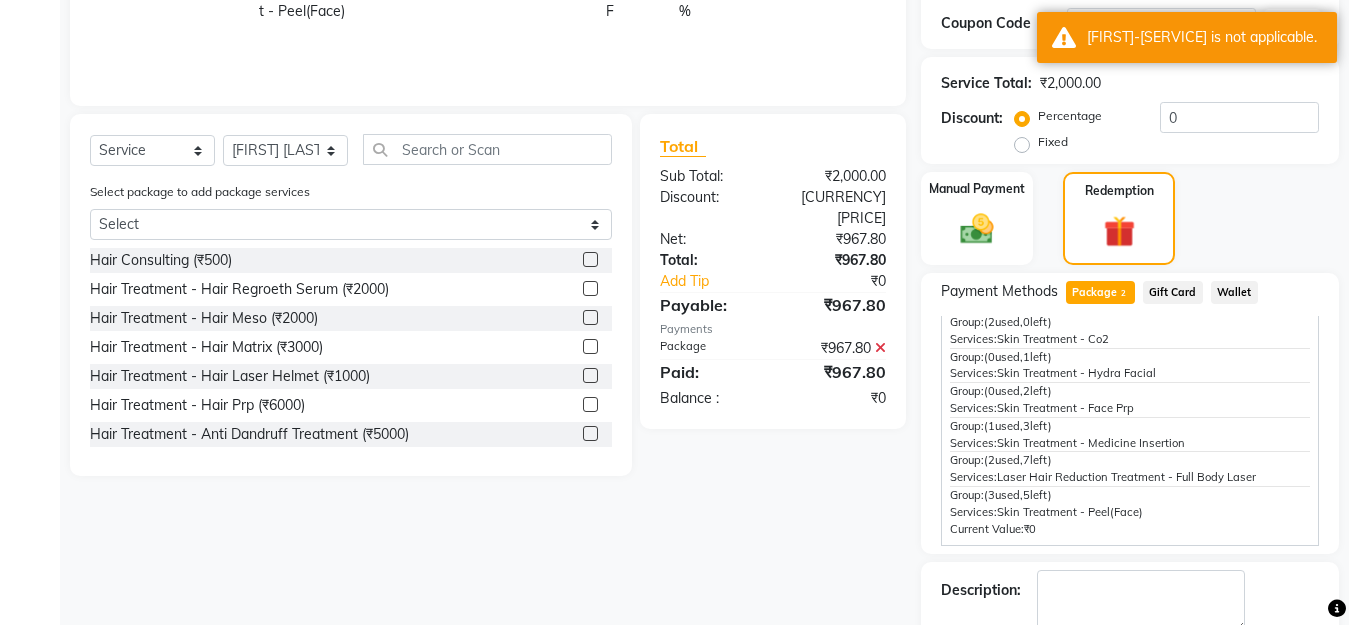 scroll, scrollTop: 475, scrollLeft: 0, axis: vertical 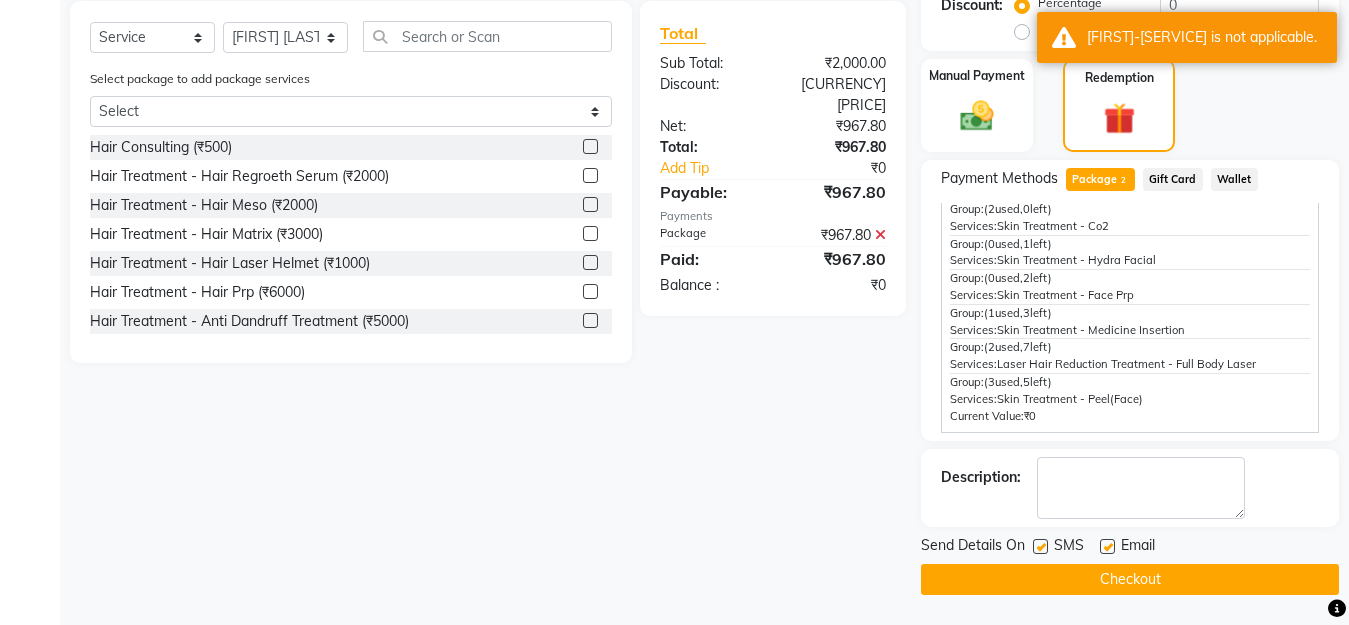 click 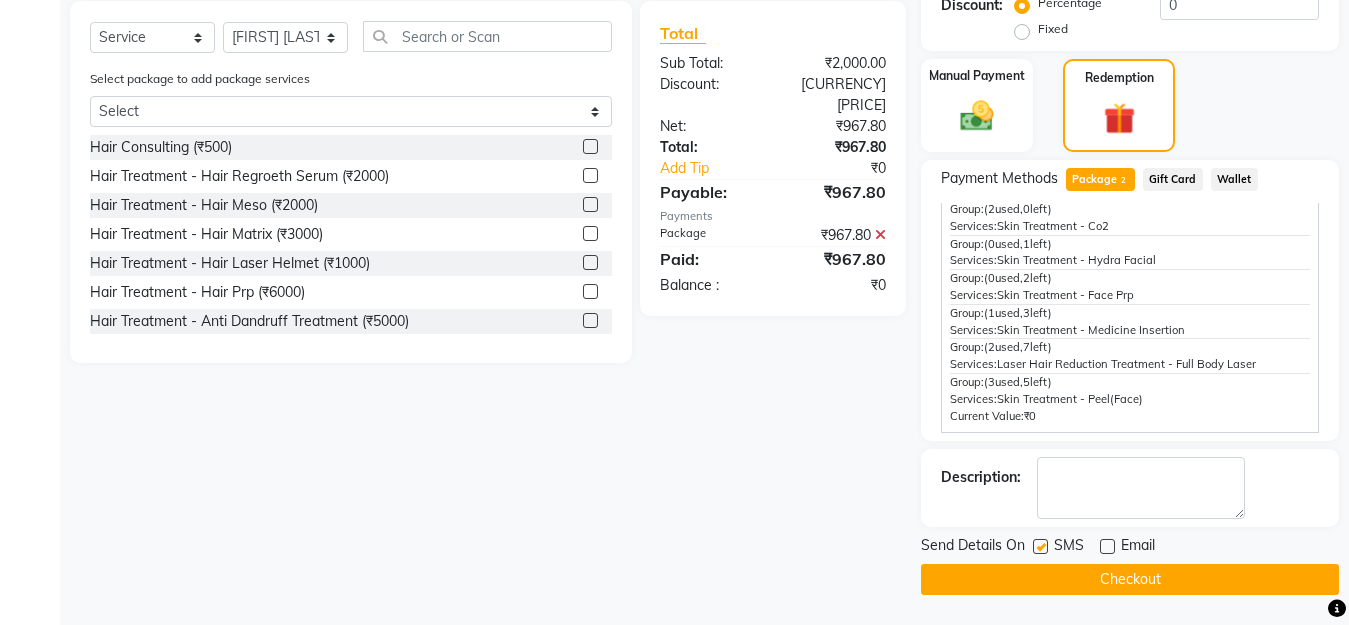 click on "Send Details On SMS Email" 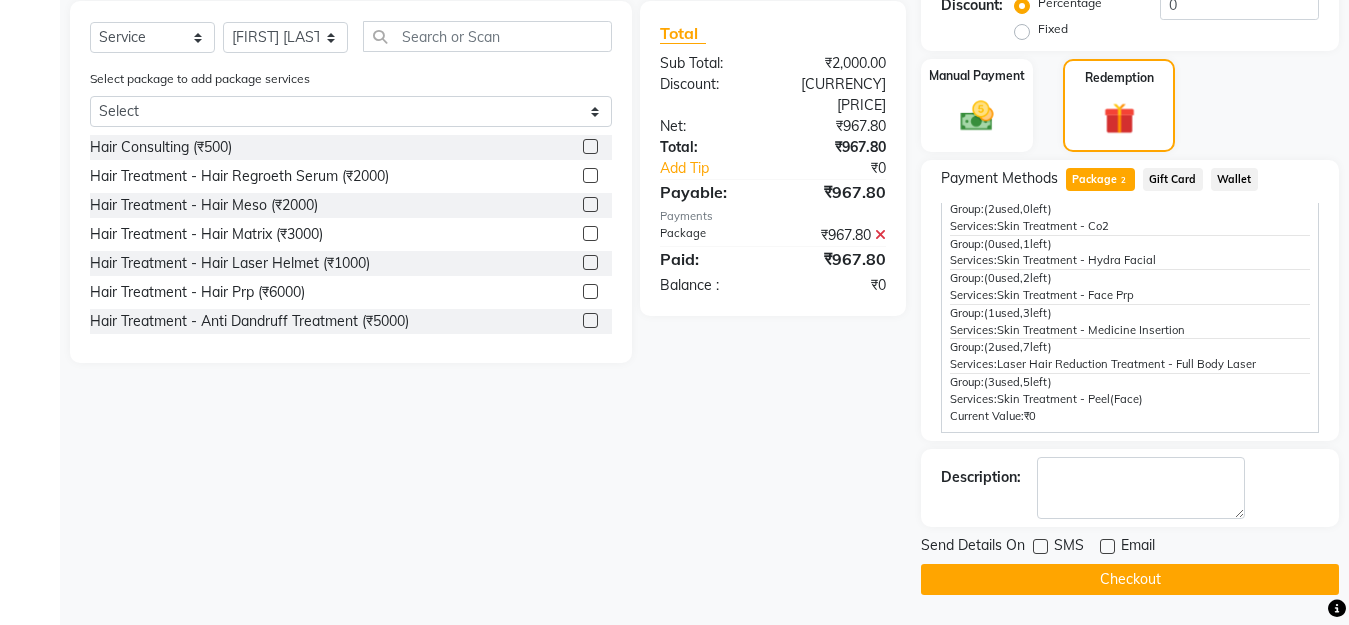 click on "Checkout" 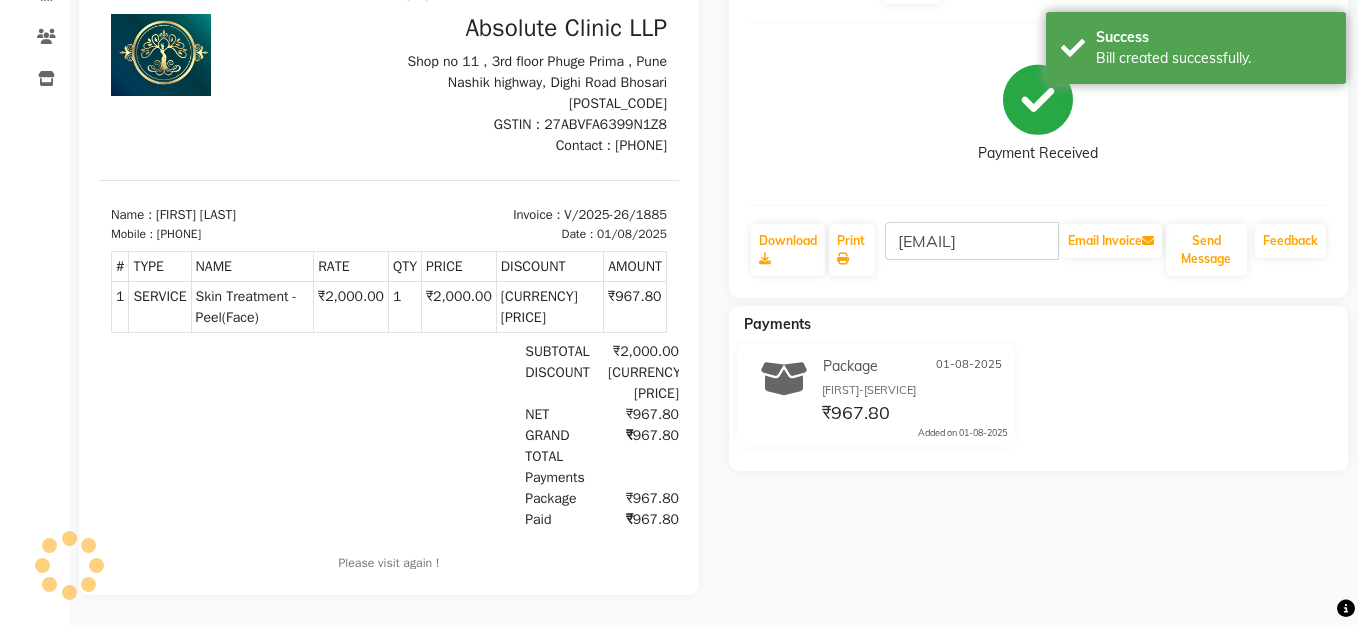 scroll, scrollTop: 0, scrollLeft: 0, axis: both 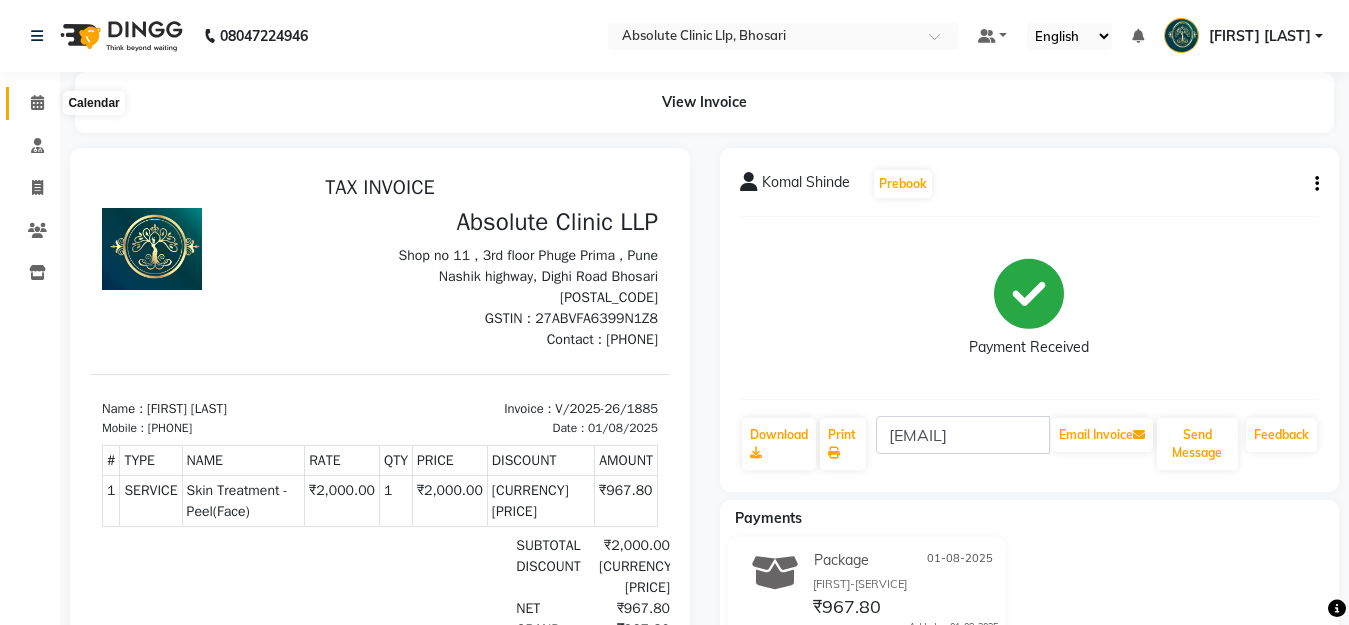 click 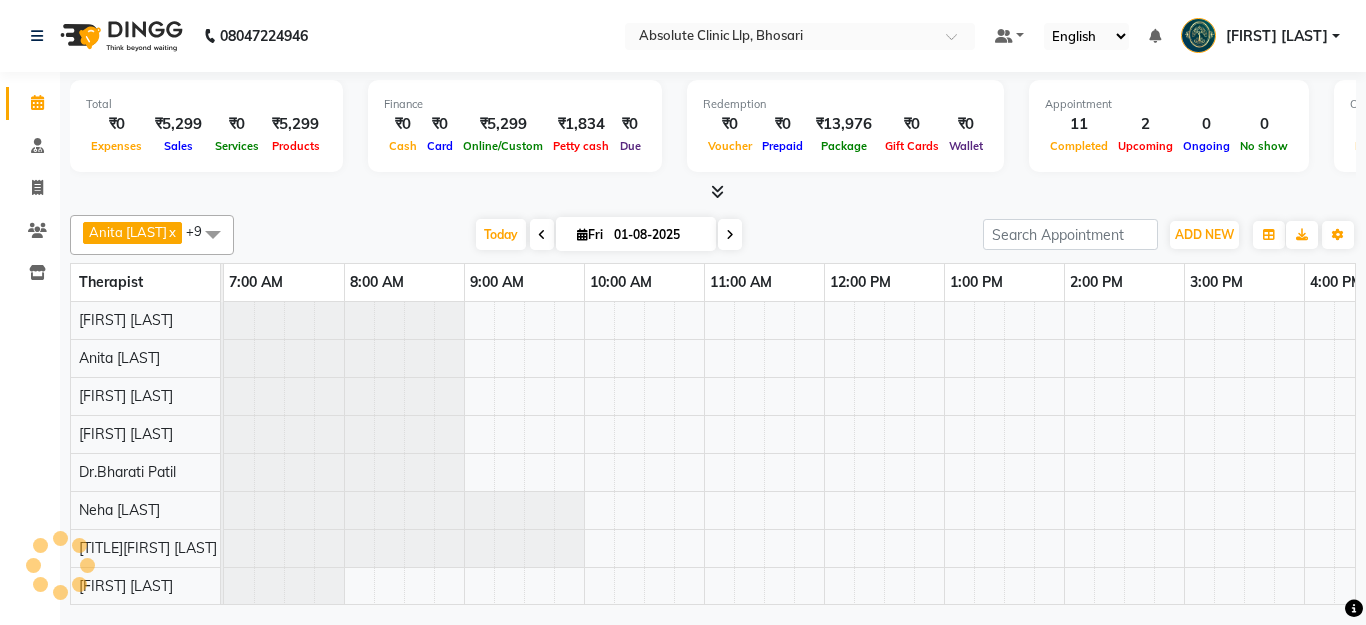 scroll, scrollTop: 0, scrollLeft: 0, axis: both 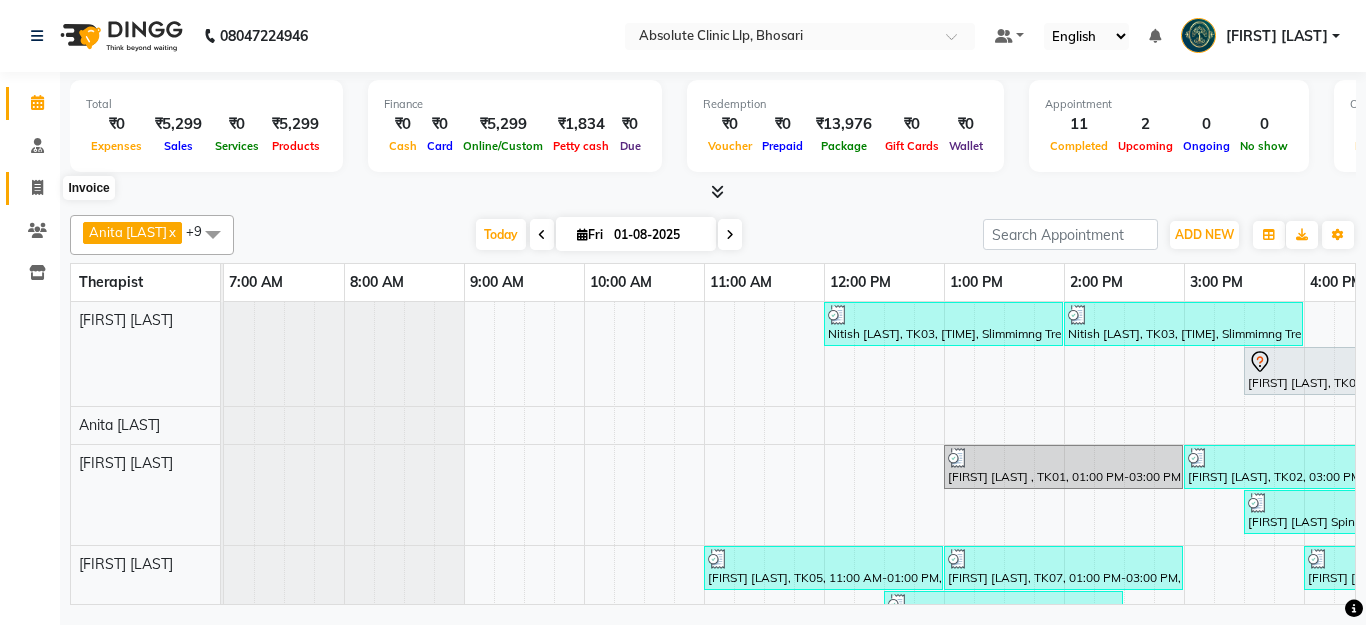 drag, startPoint x: 21, startPoint y: 186, endPoint x: 32, endPoint y: 194, distance: 13.601471 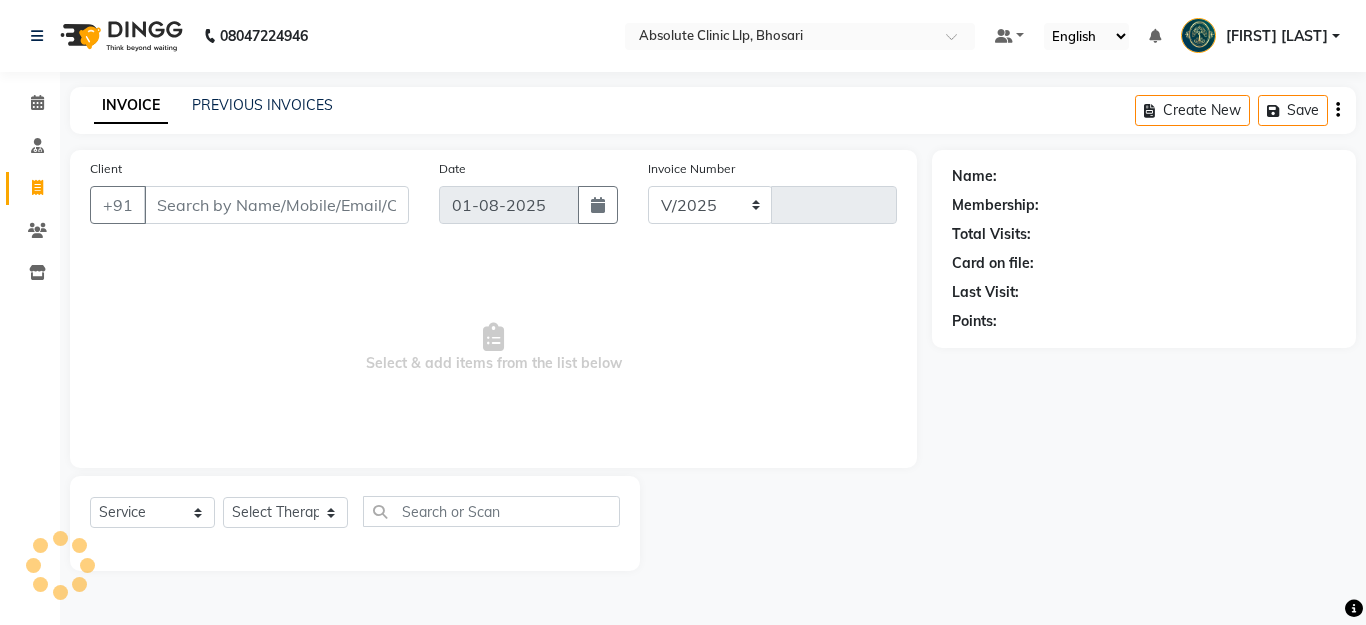 select on "4706" 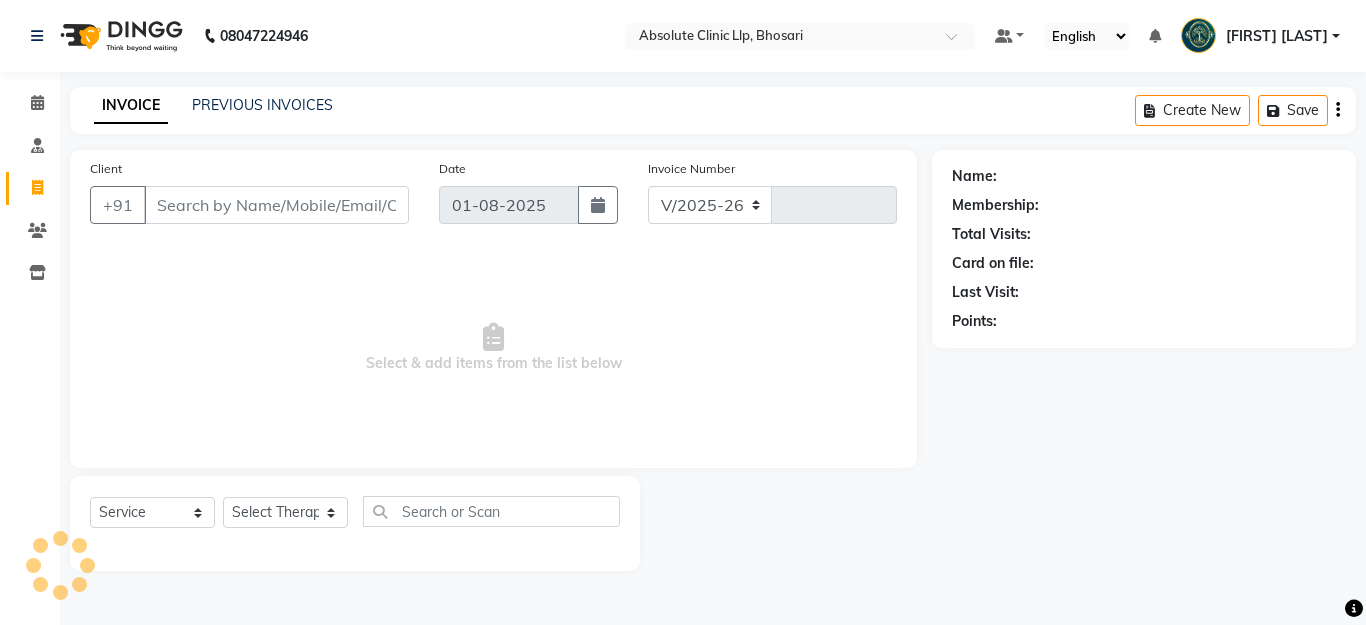 type on "1886" 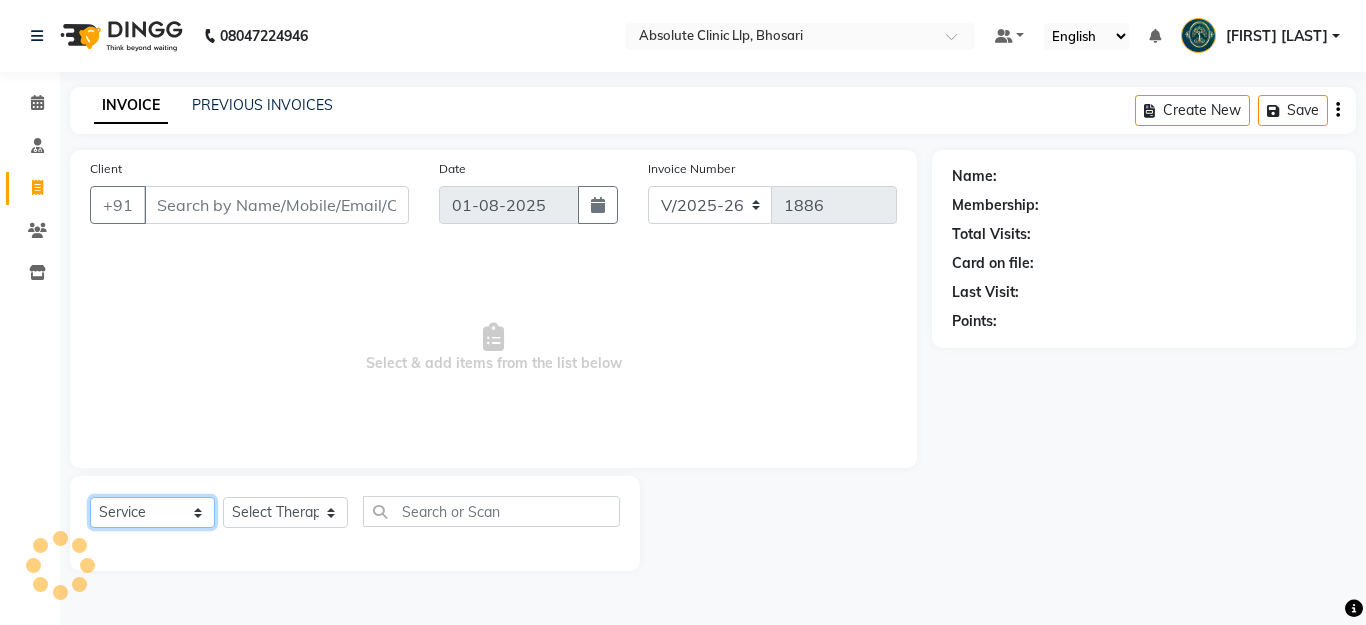 click on "Select  Service  Product  Membership  Package Voucher Prepaid Gift Card" 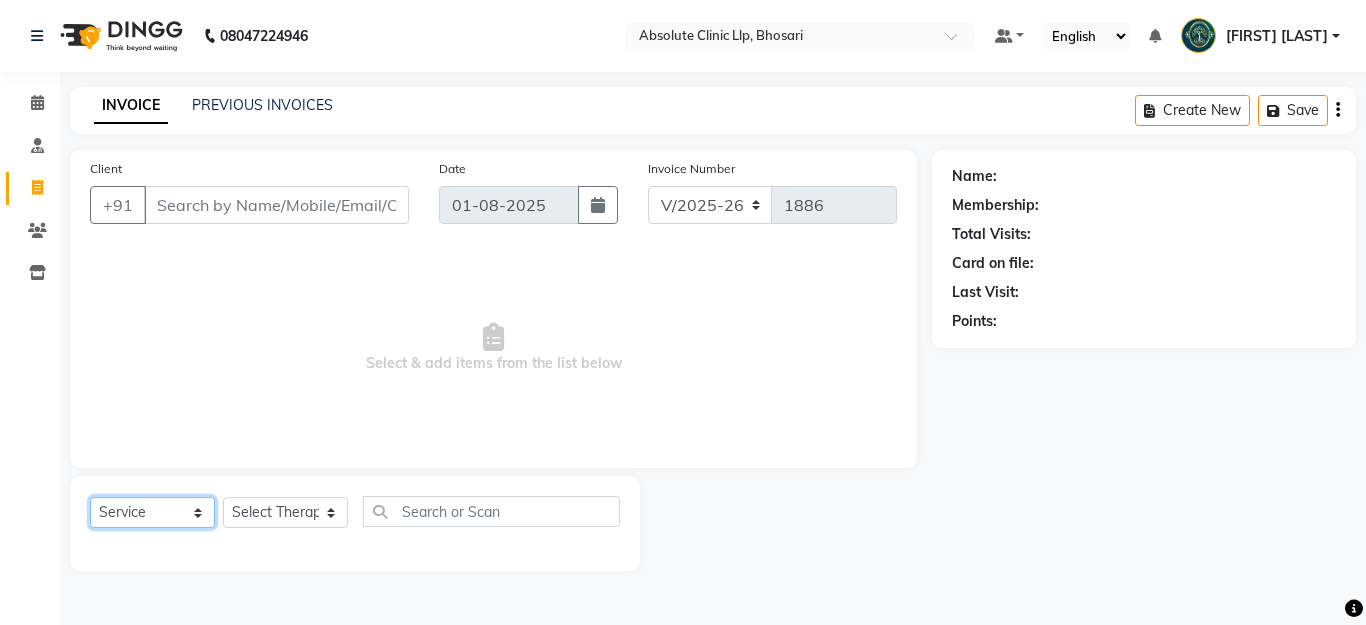 select on "product" 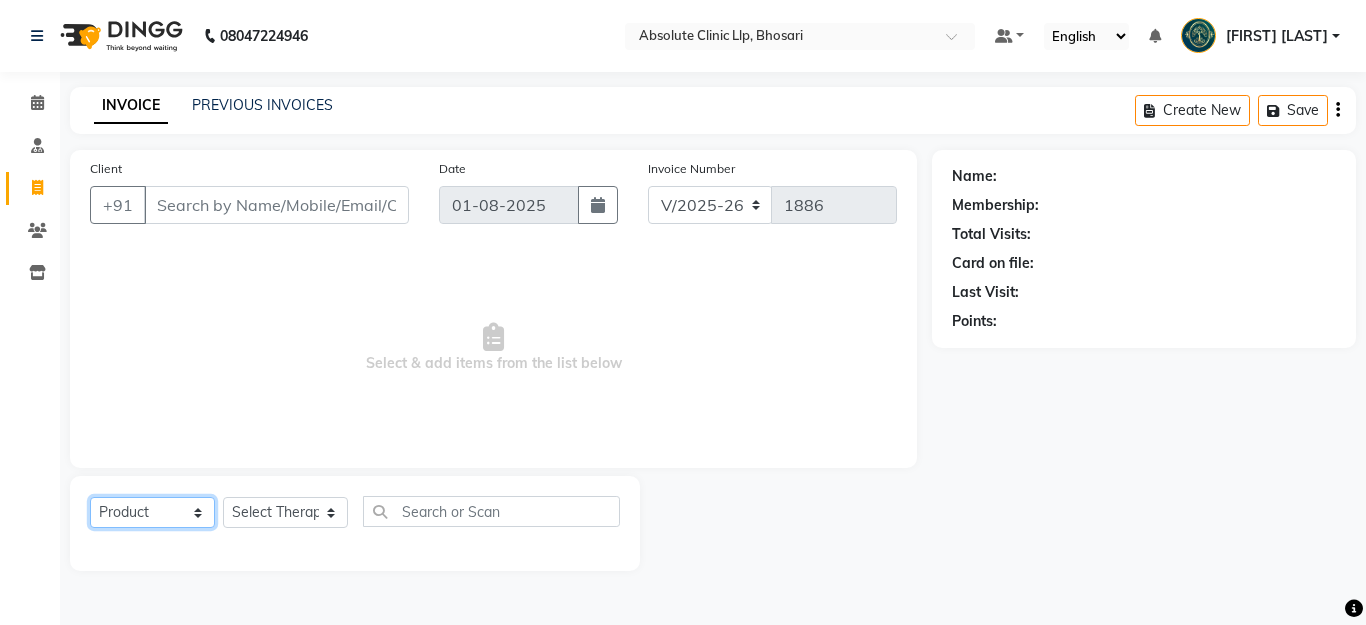 click on "Select  Service  Product  Membership  Package Voucher Prepaid Gift Card" 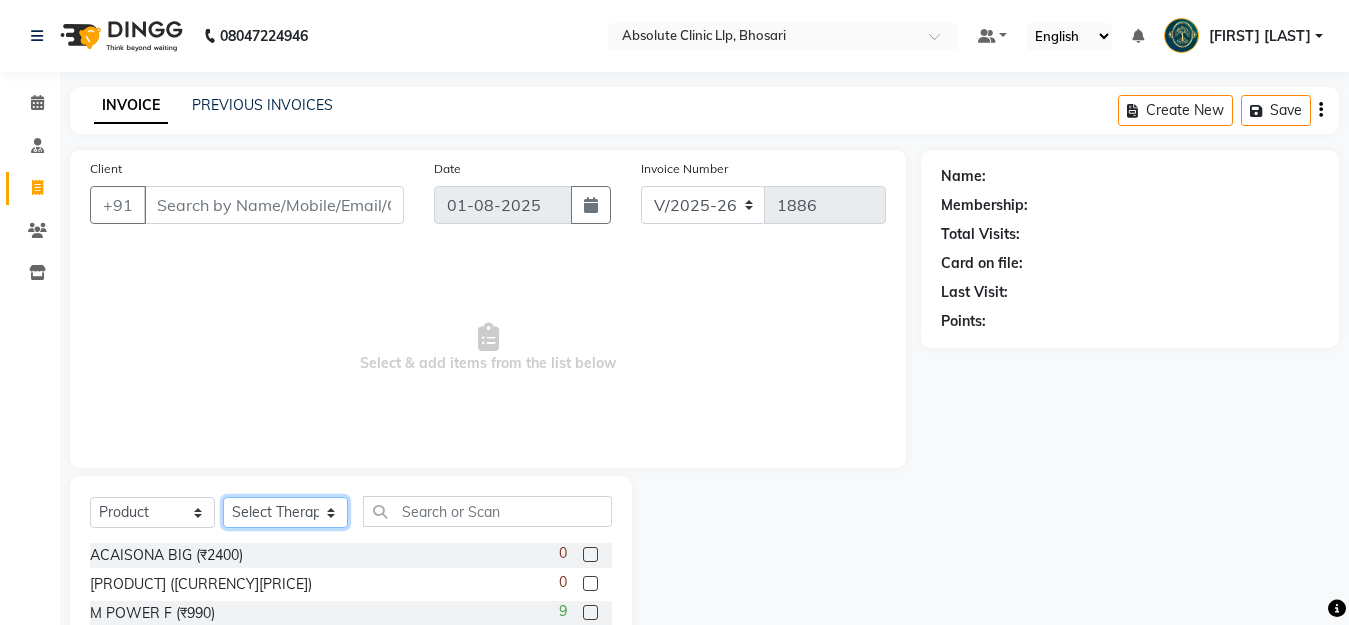 click on "Select Therapist Anita Gawli	 Dr.Bharati Patil Dr.Dhananjay Patil Dr.Rachana Hivarkar Gaurav Raaj Neha Rokde Priyanka  More RECEPTION-phuge prima Sachin Kale	 Sanjivni Kale	 Shekhar Chavan Sonali Naikre	 Vaishali Chowgule" 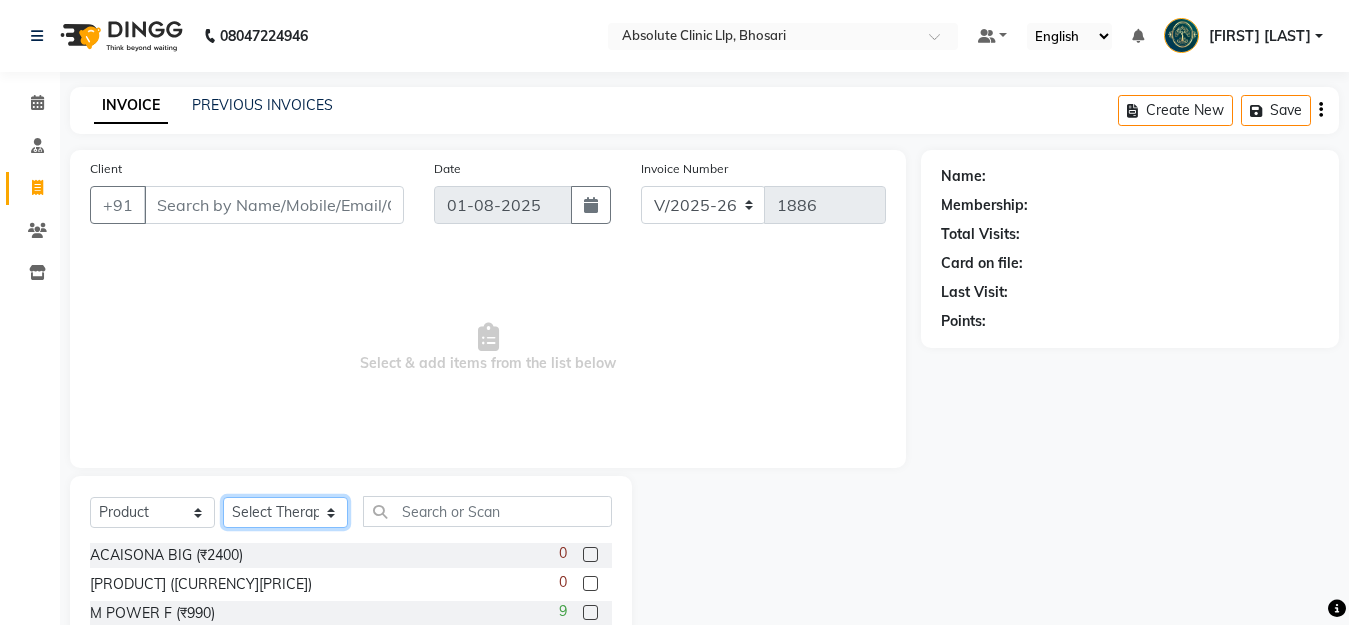 select on "28317" 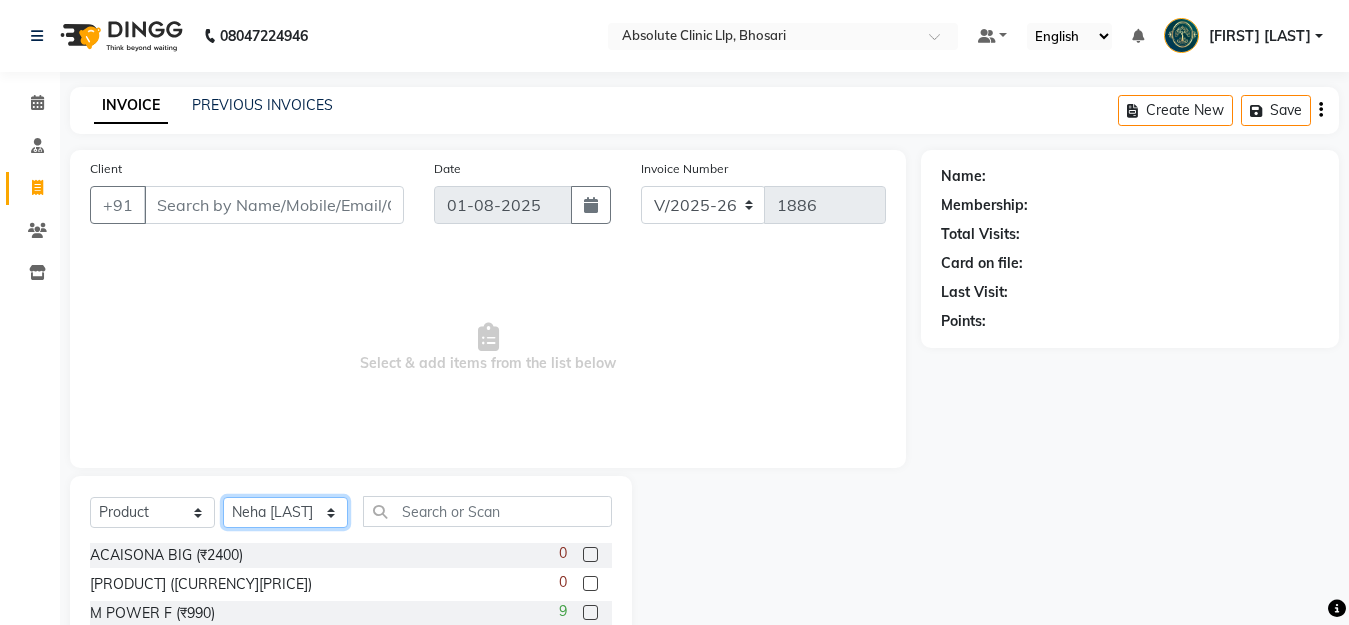 click on "Select Therapist Anita Gawli	 Dr.Bharati Patil Dr.Dhananjay Patil Dr.Rachana Hivarkar Gaurav Raaj Neha Rokde Priyanka  More RECEPTION-phuge prima Sachin Kale	 Sanjivni Kale	 Shekhar Chavan Sonali Naikre	 Vaishali Chowgule" 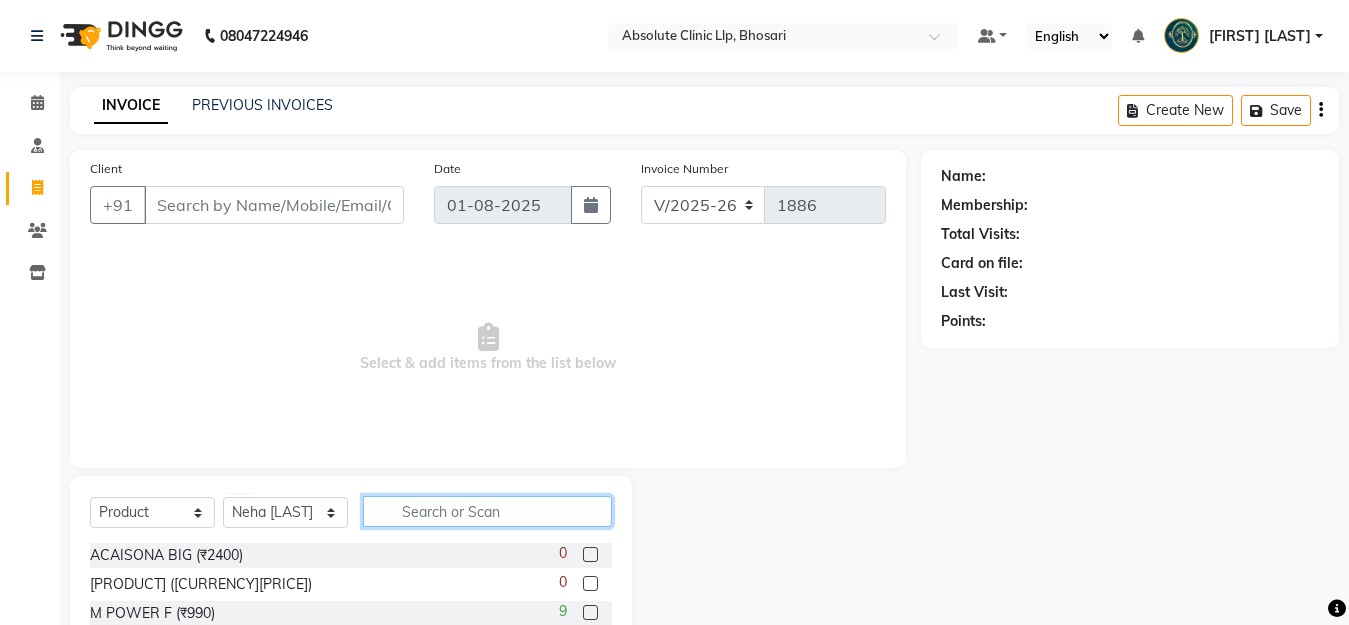 click 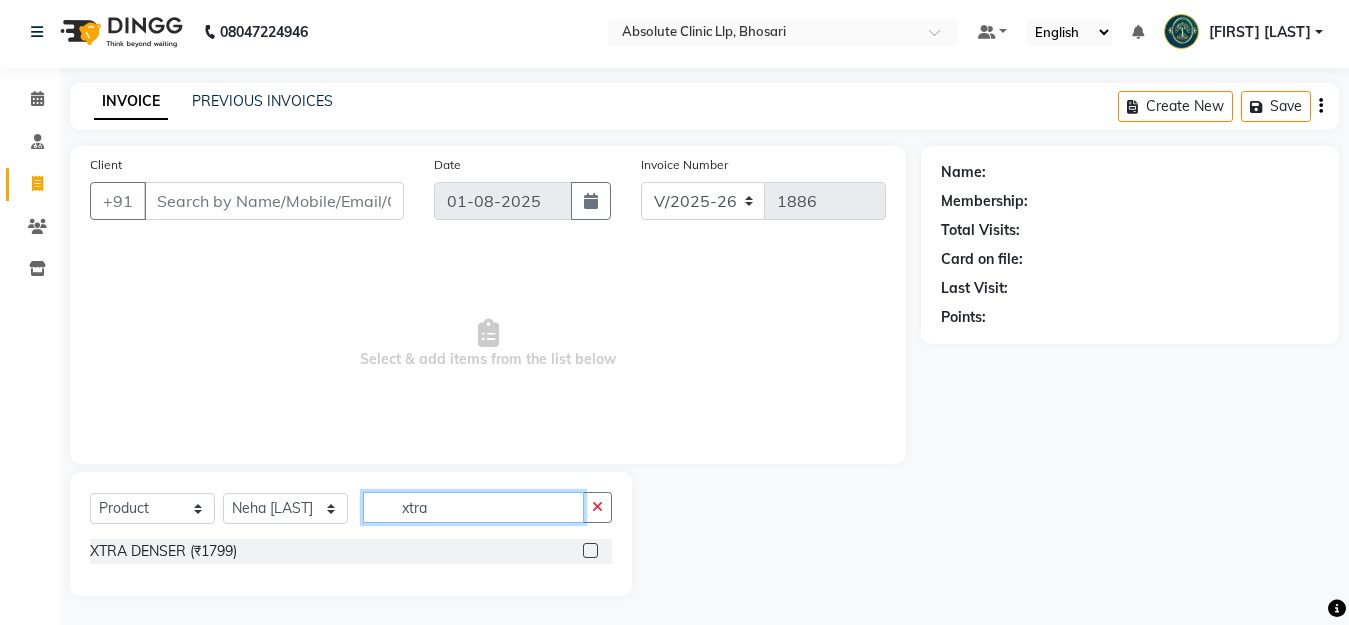 scroll, scrollTop: 5, scrollLeft: 0, axis: vertical 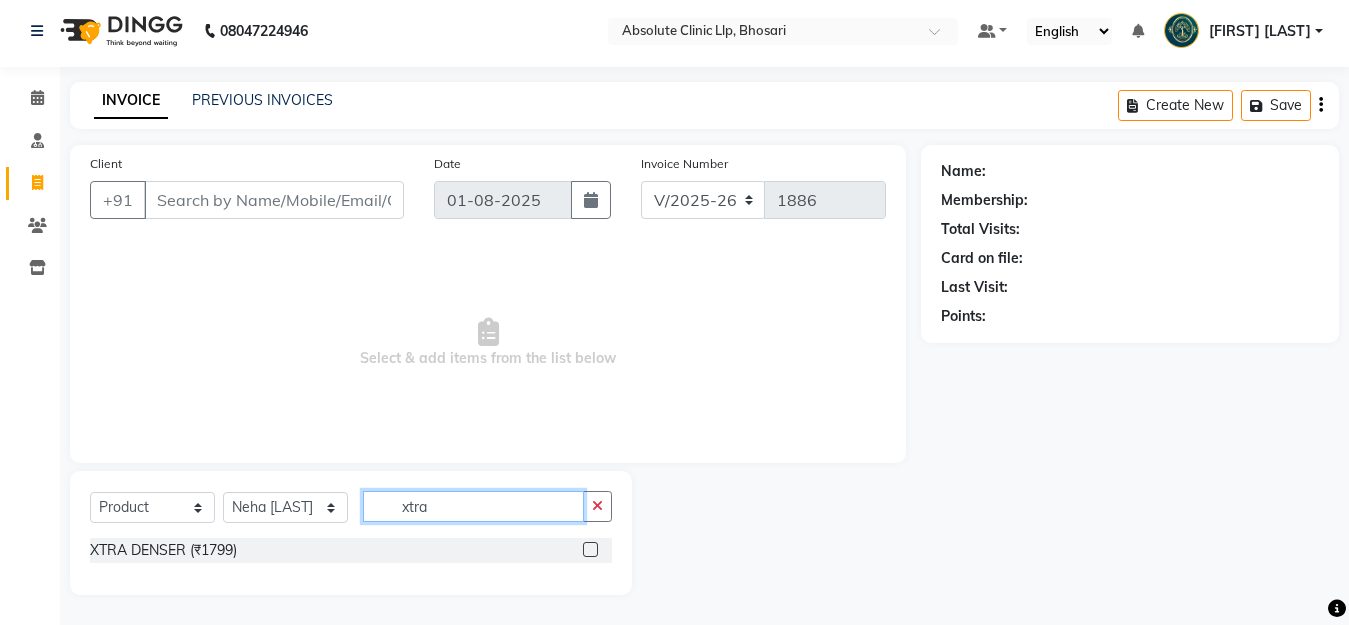 type on "xtra" 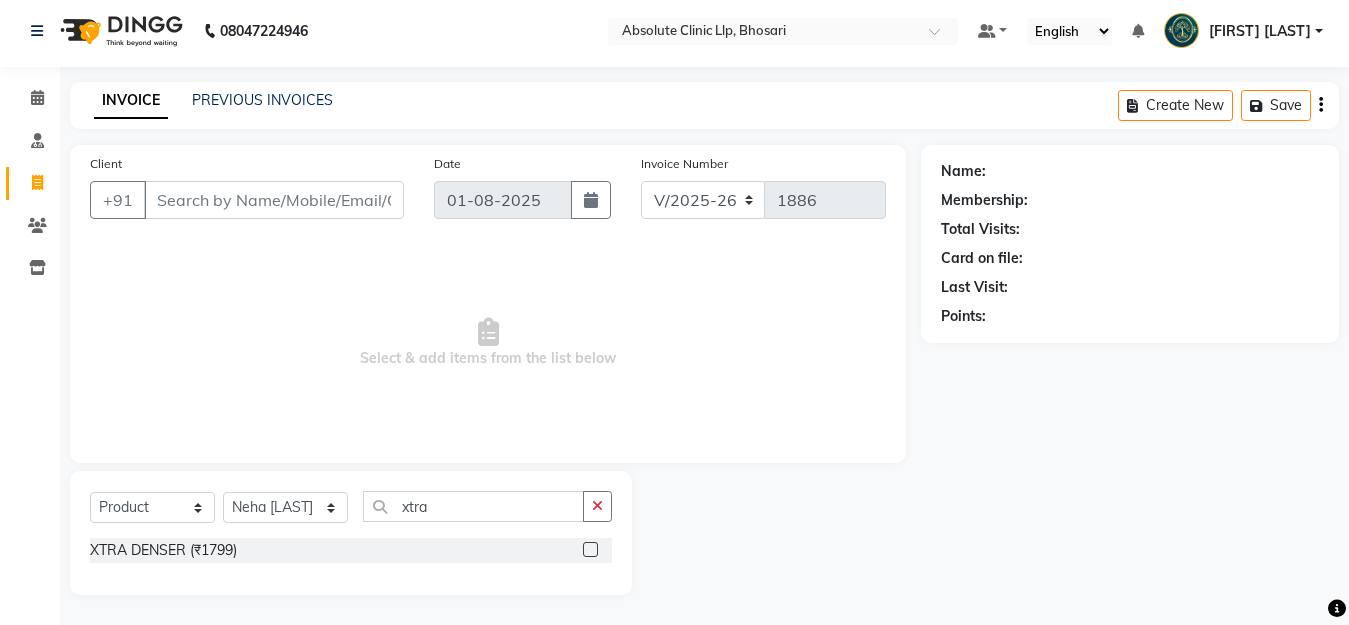 click 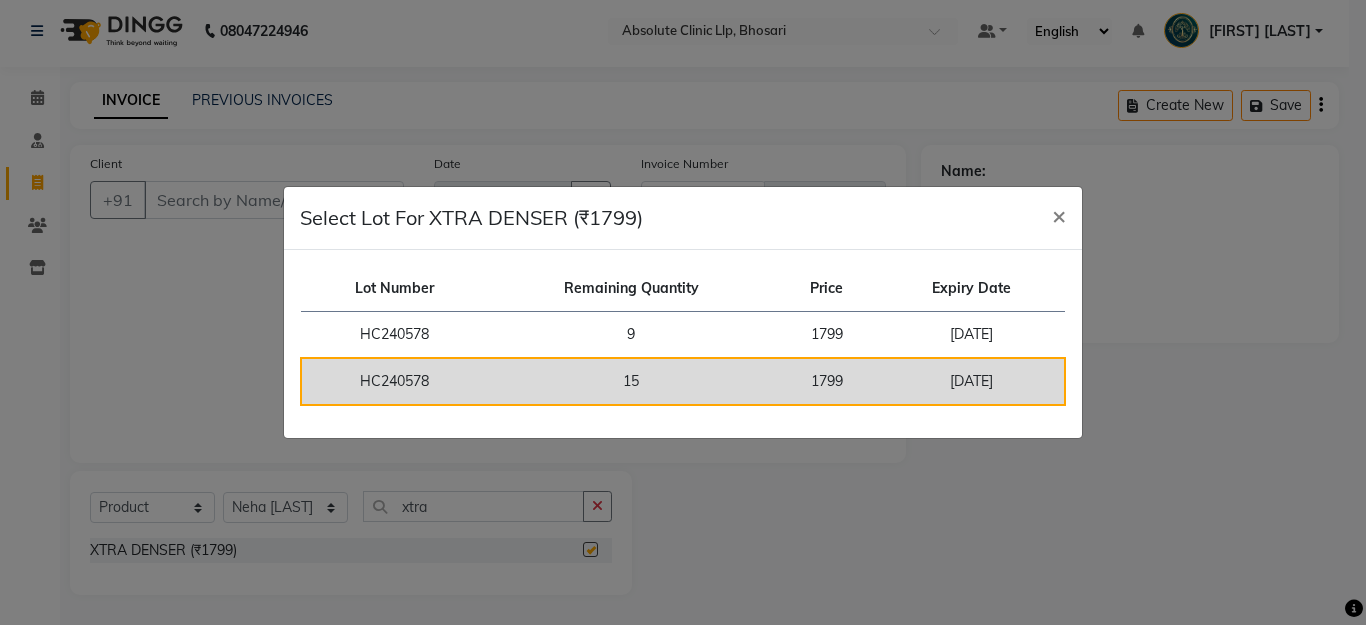 checkbox on "false" 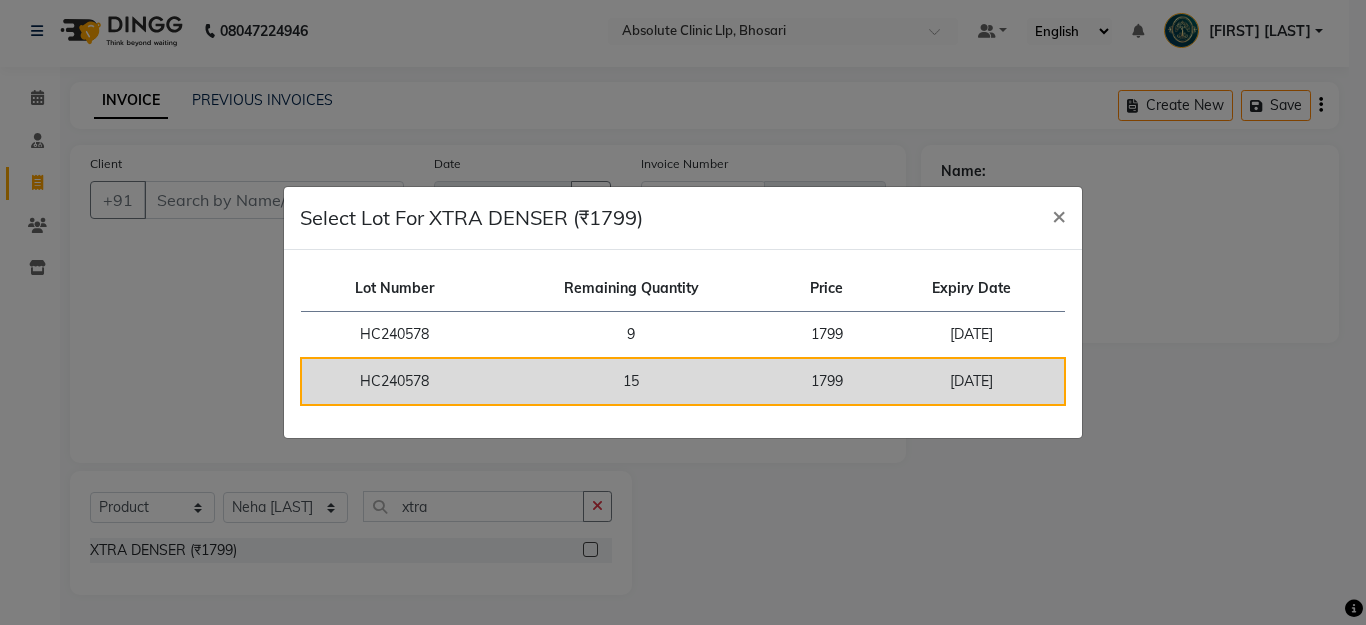 click on "15" 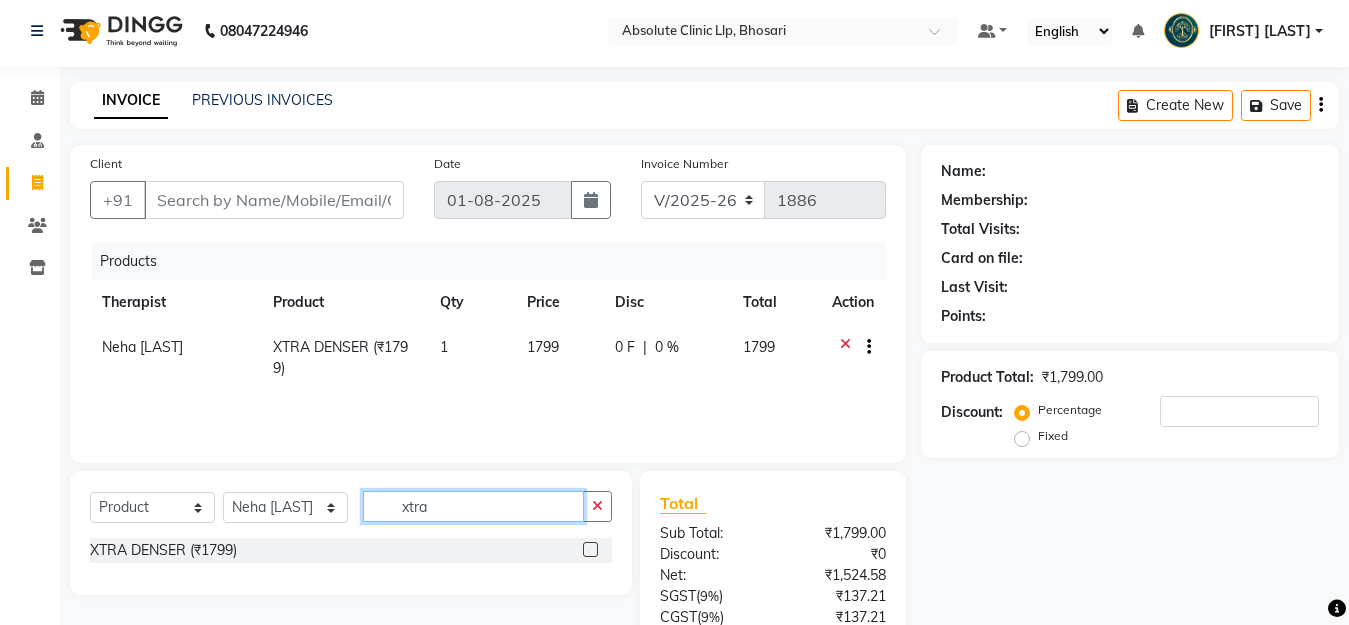 click on "xtra" 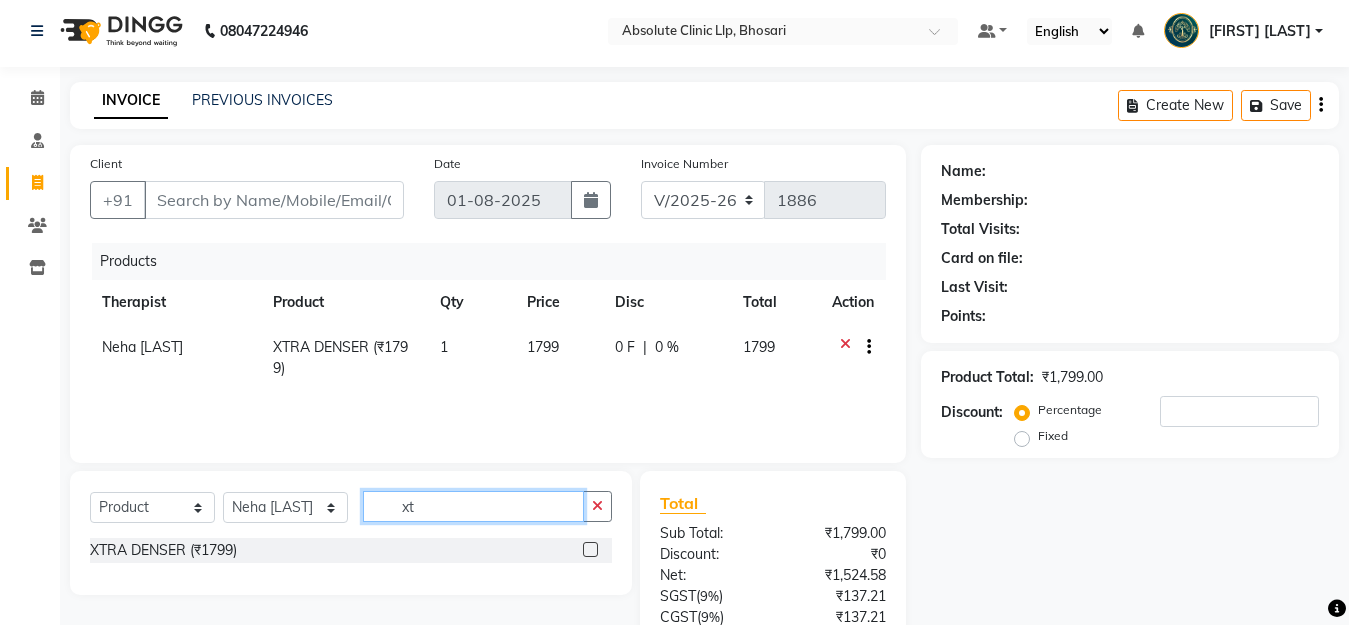 type on "x" 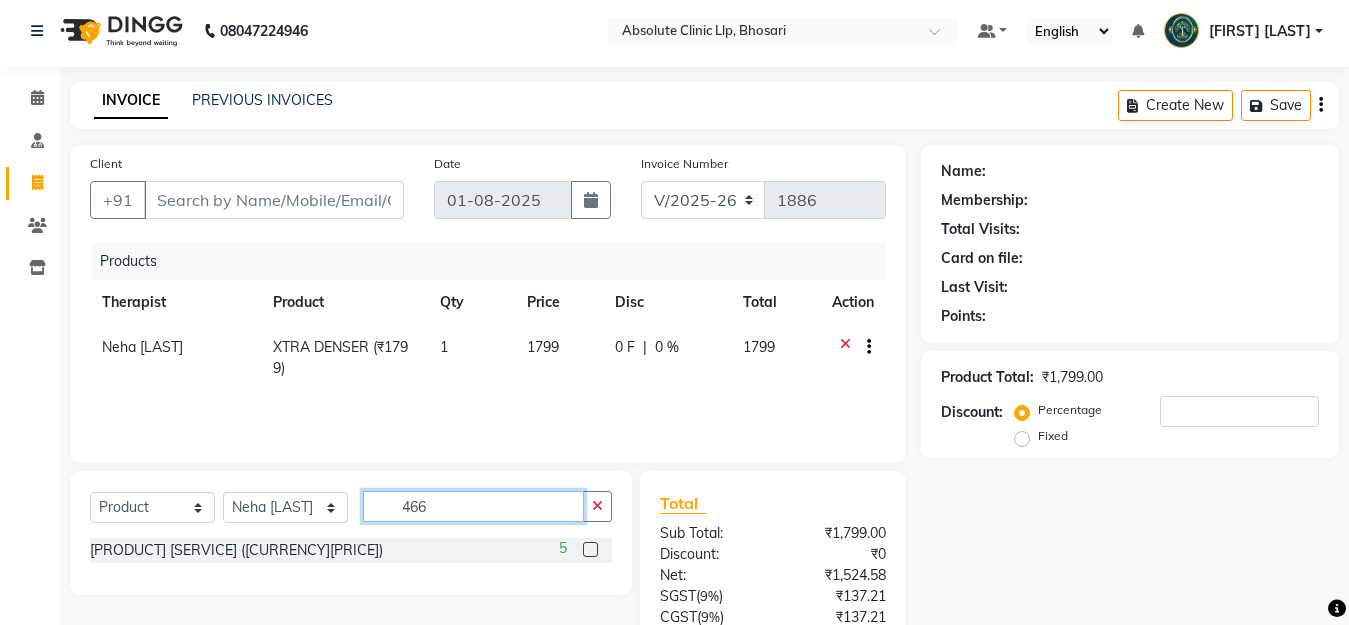 scroll, scrollTop: 154, scrollLeft: 0, axis: vertical 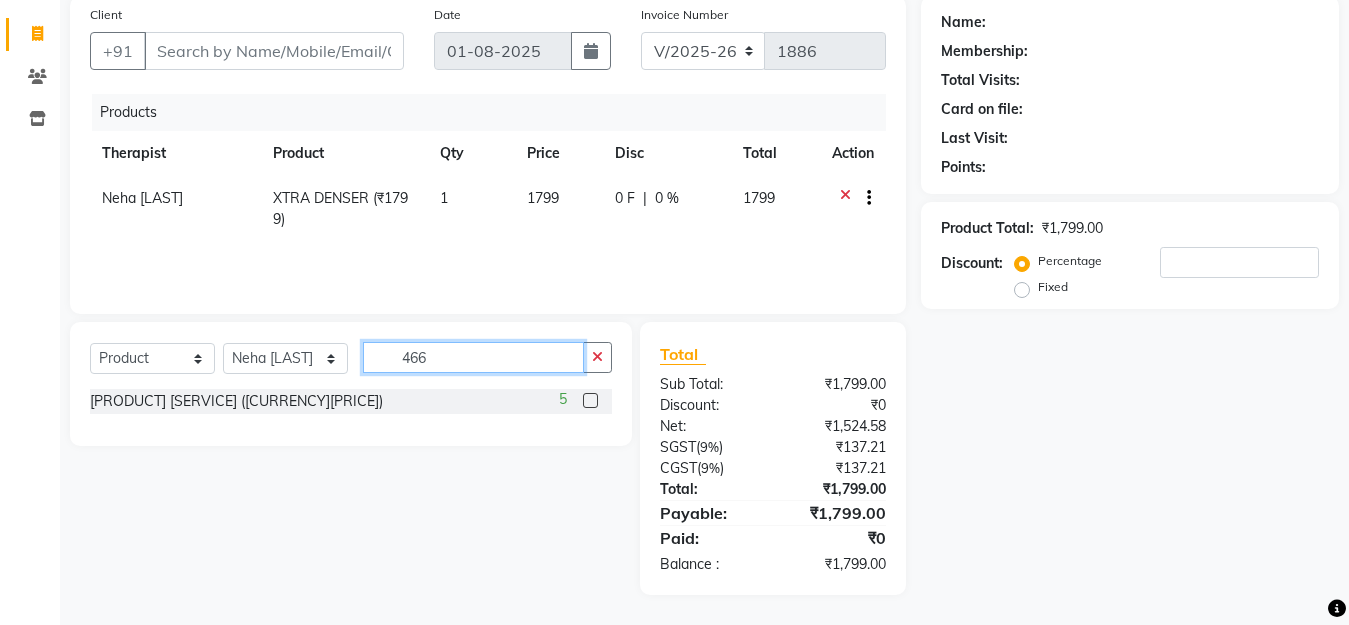type on "466" 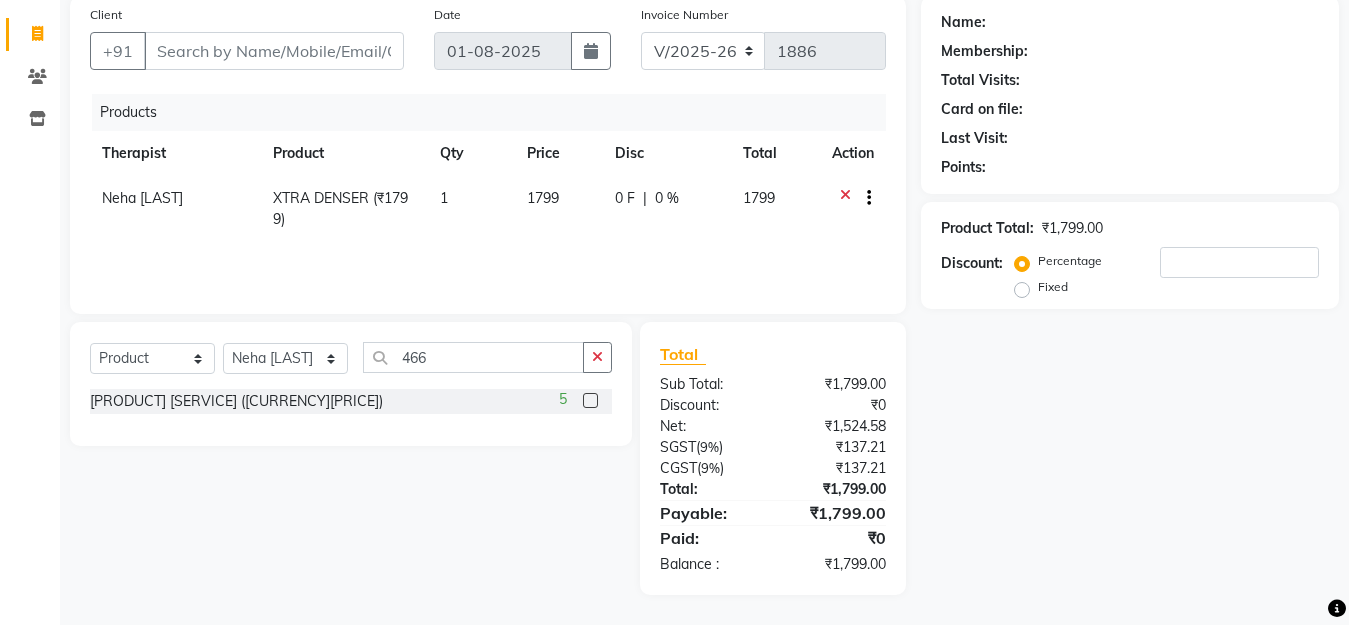 click 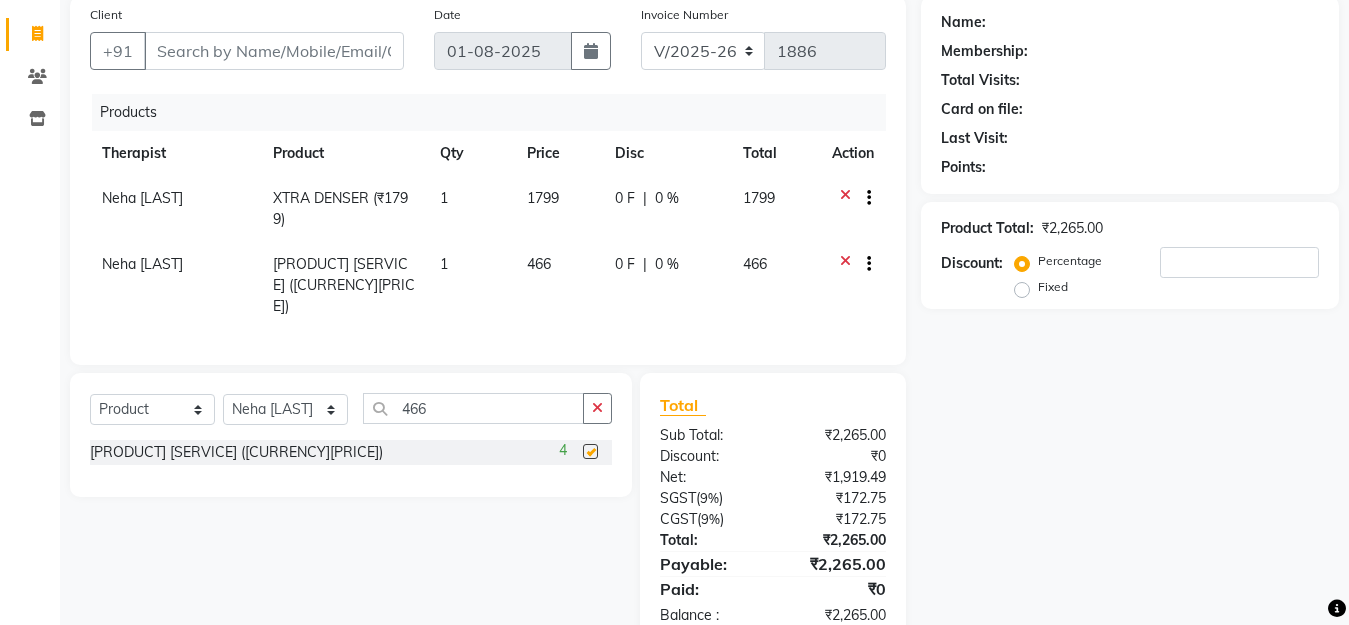 checkbox on "false" 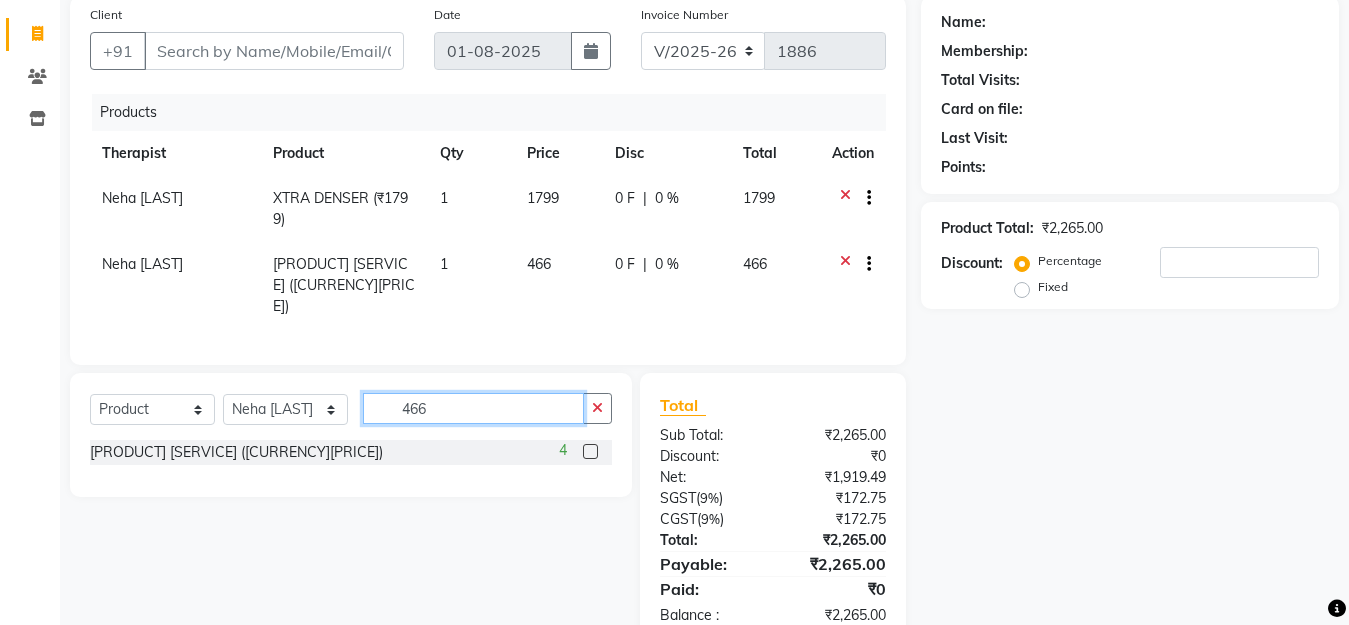 click on "466" 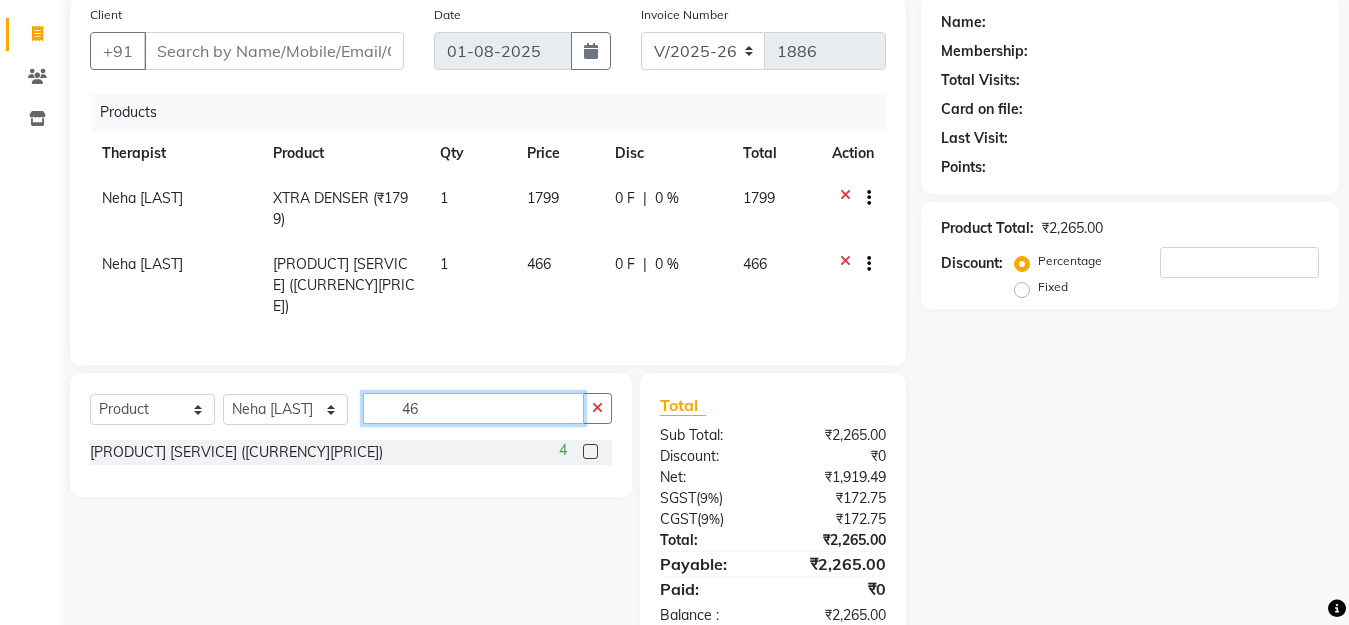 type on "4" 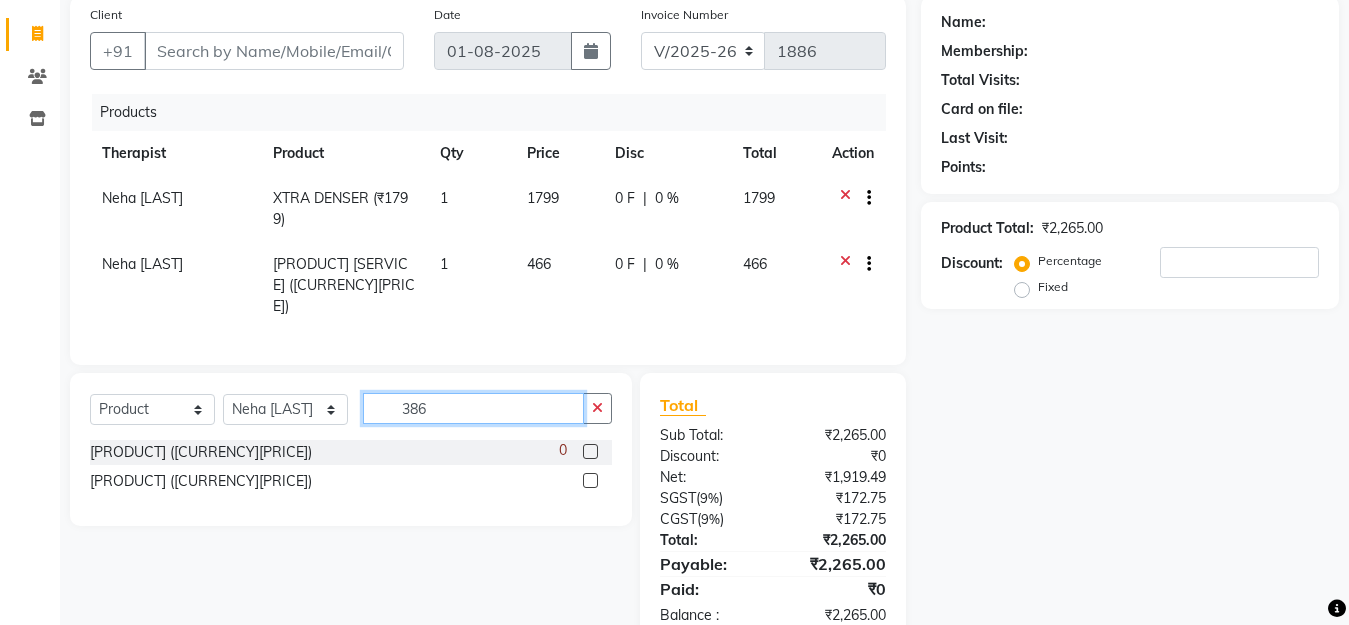type on "386" 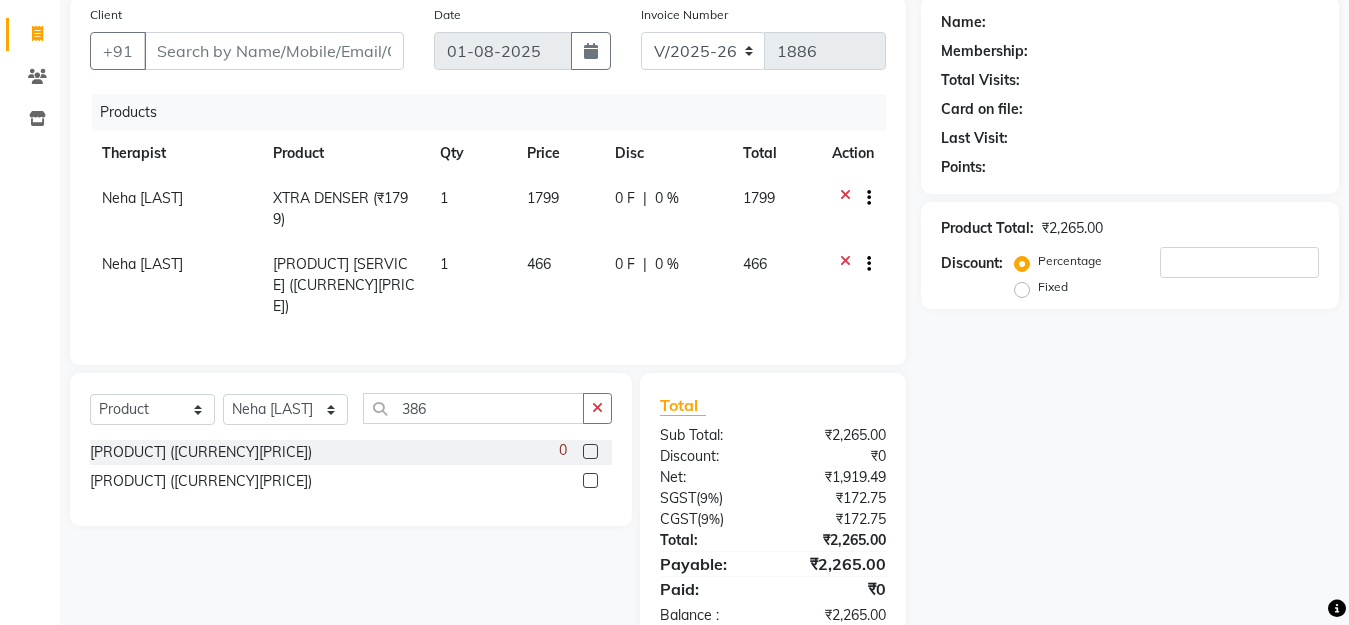 click 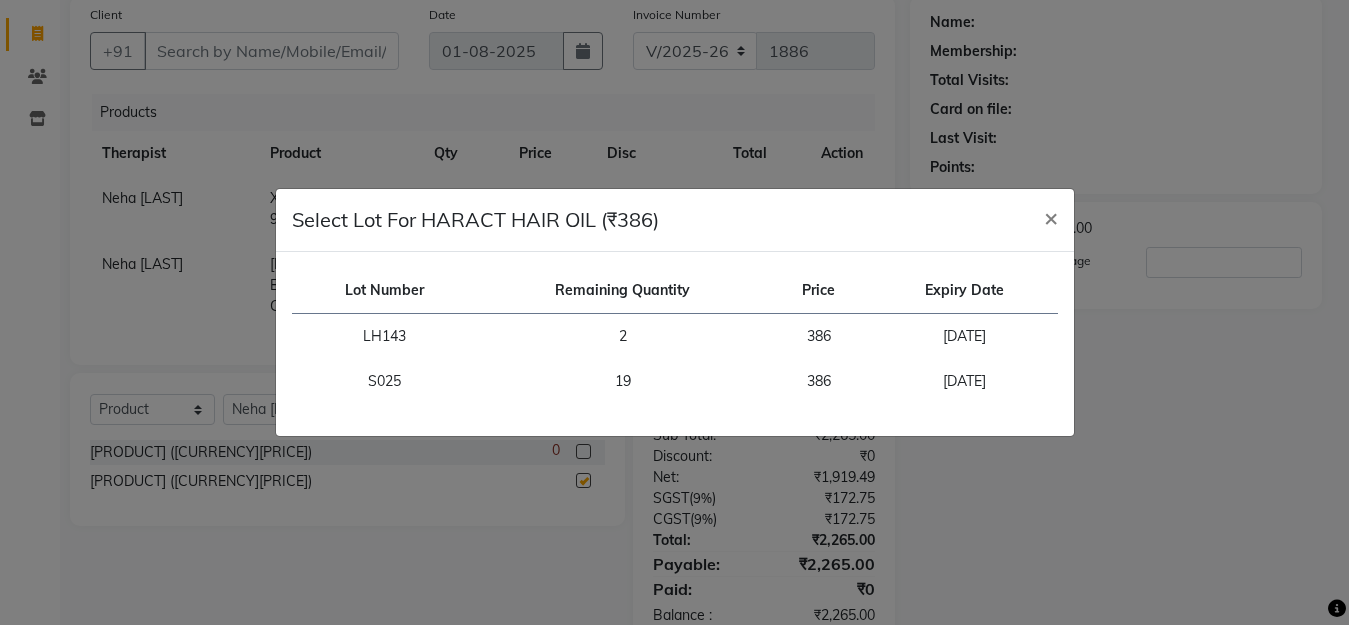 checkbox on "false" 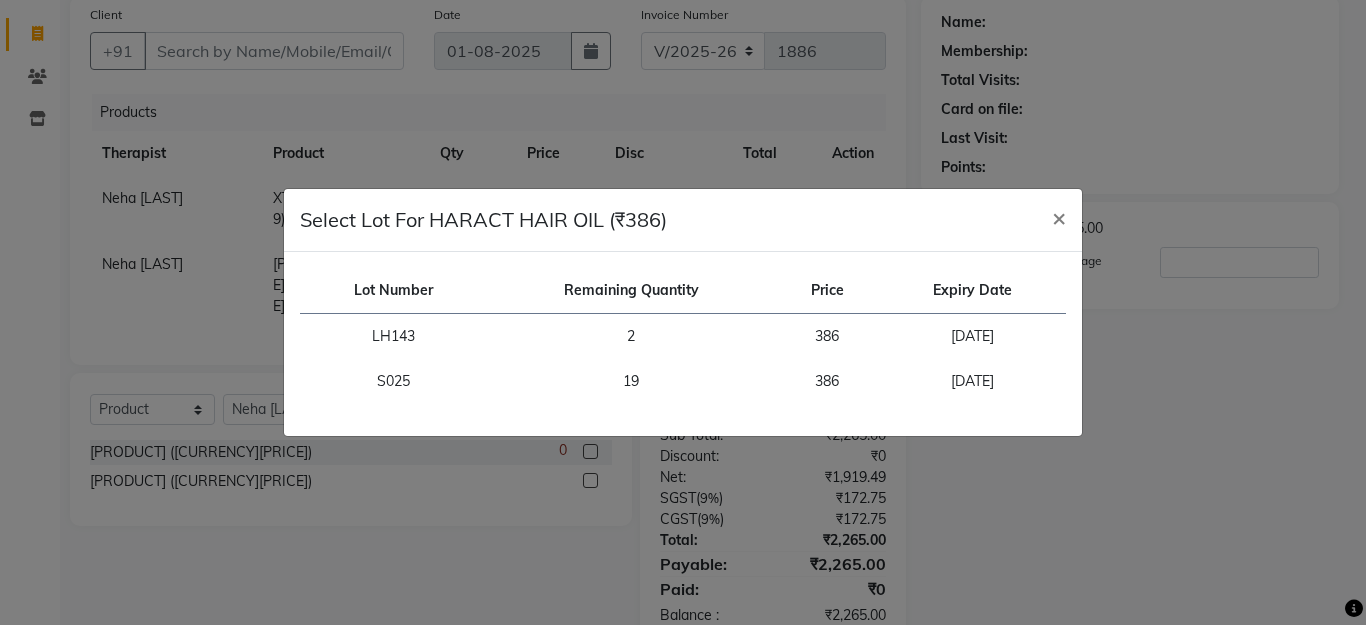 click on "2" 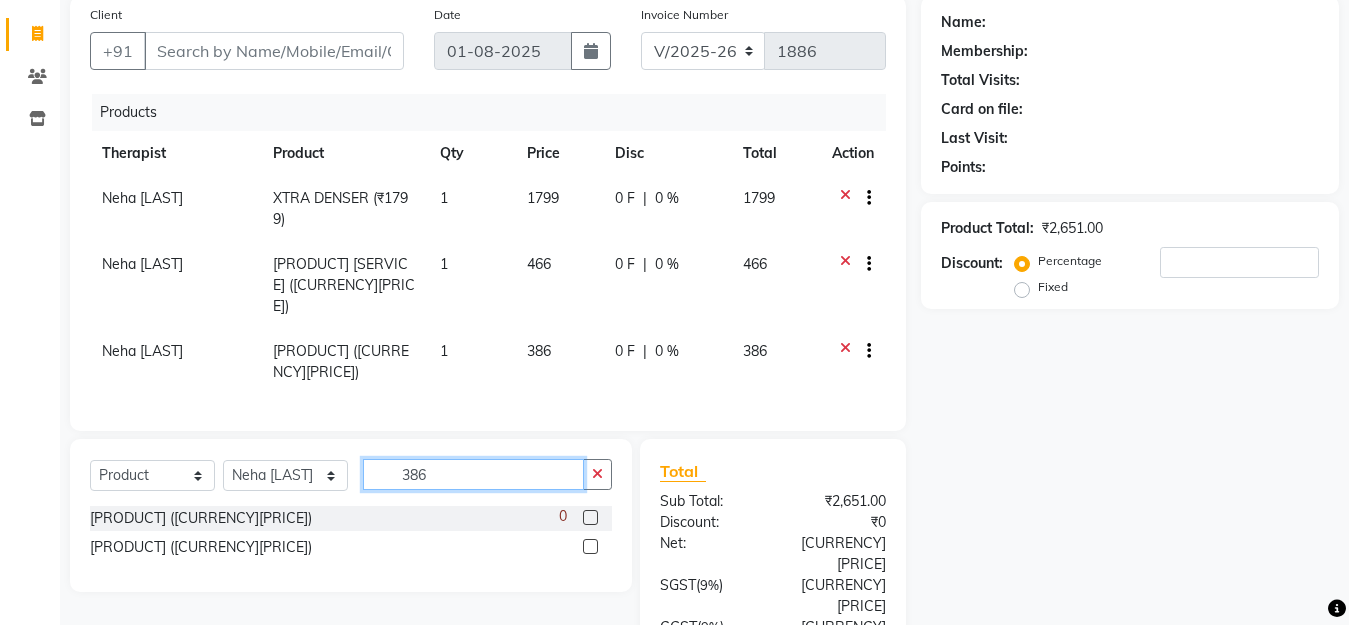 click on "386" 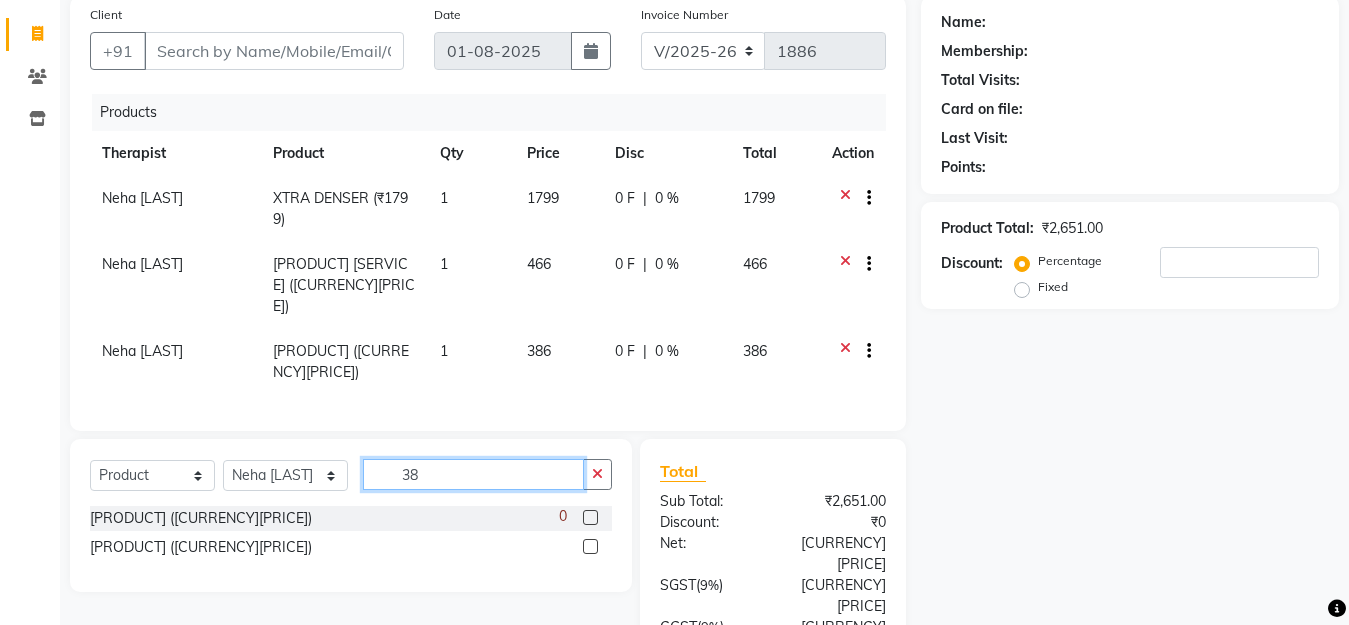 type on "3" 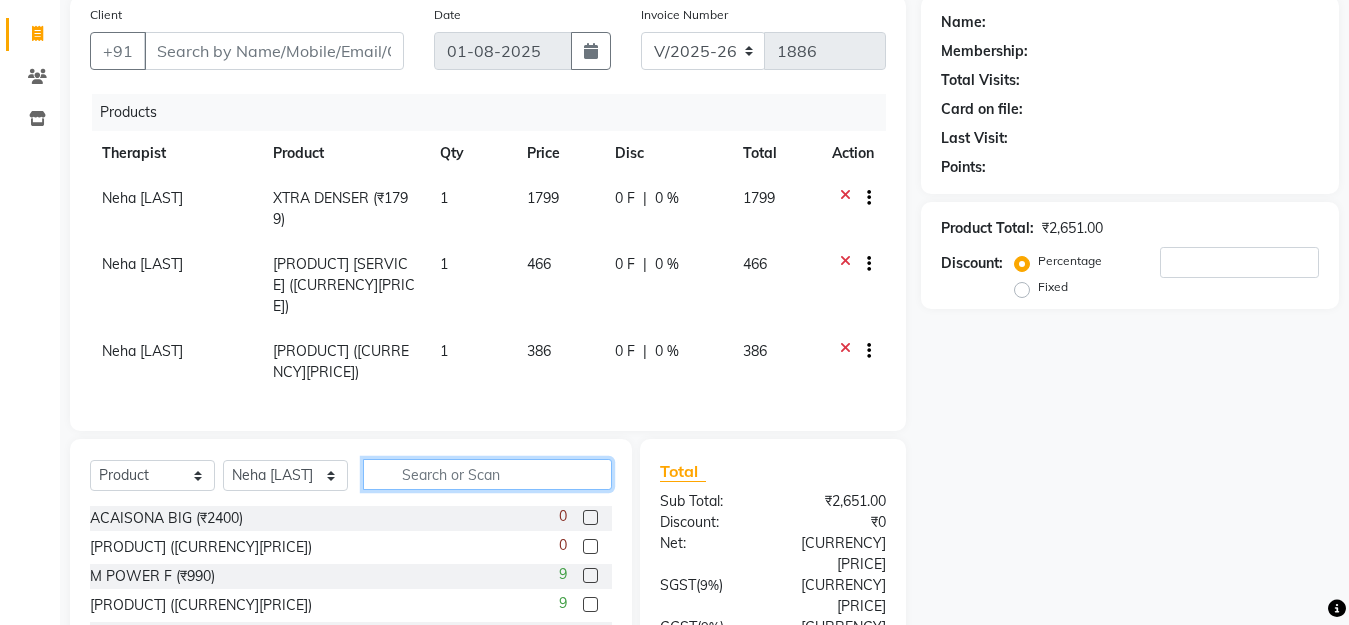 click 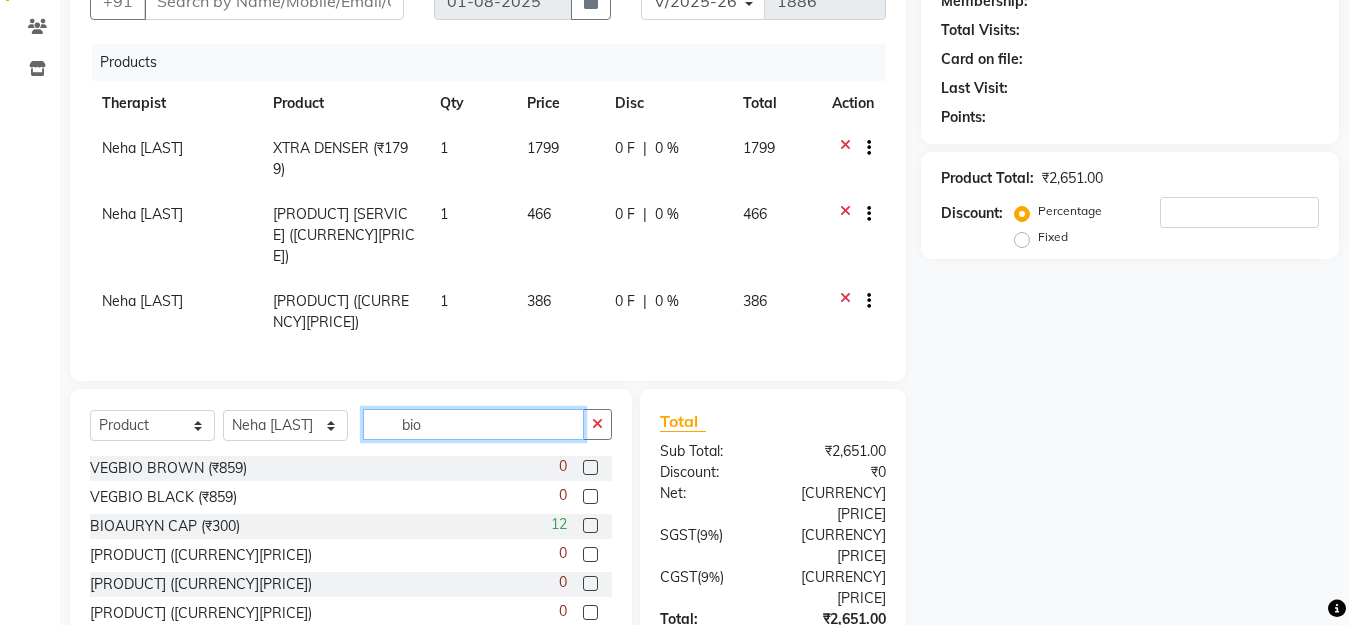 scroll, scrollTop: 254, scrollLeft: 0, axis: vertical 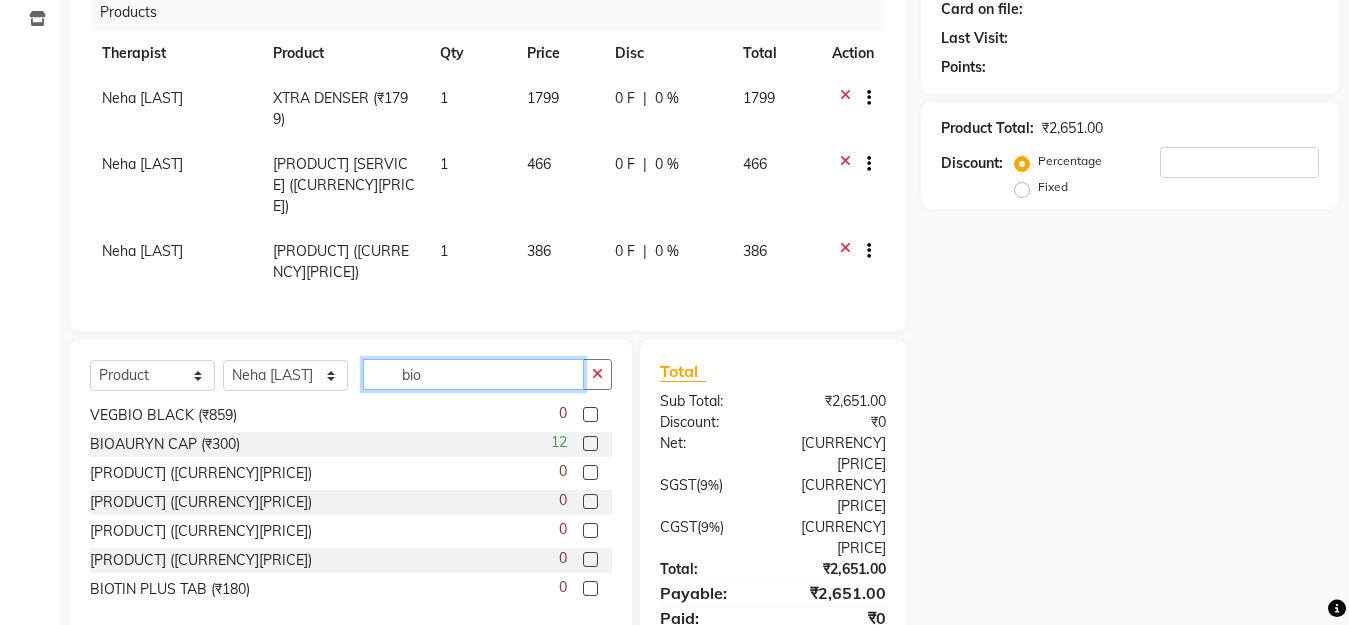 type on "bio" 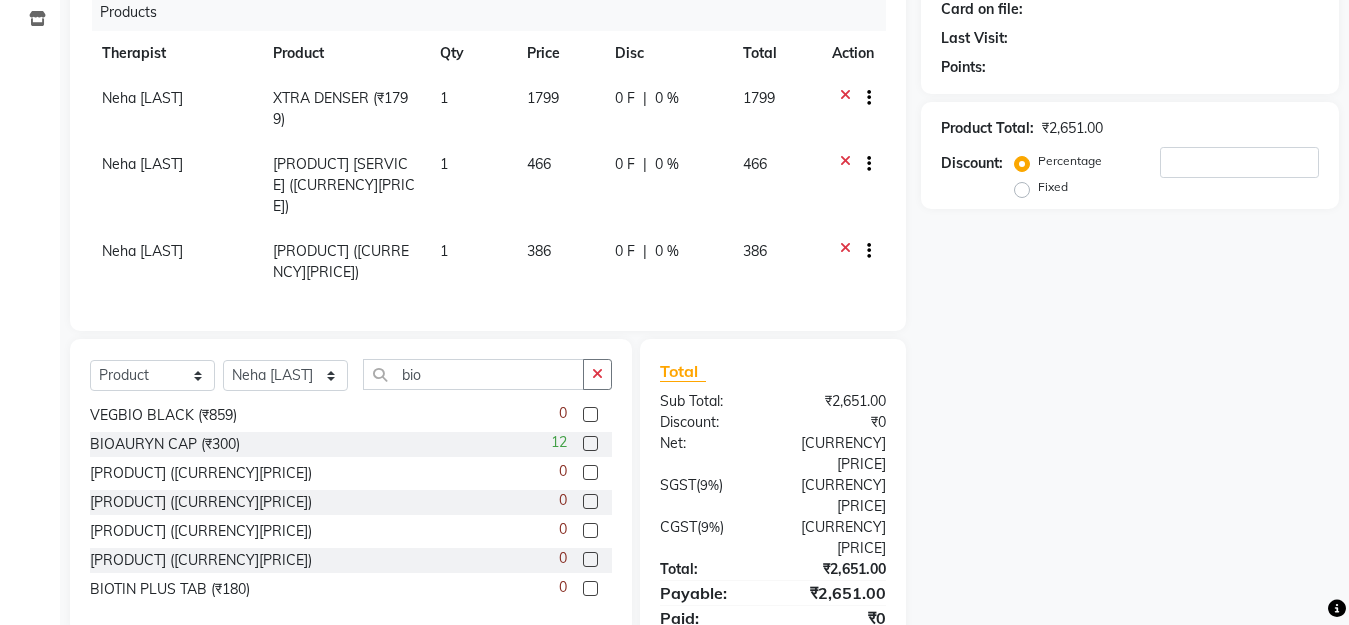 click 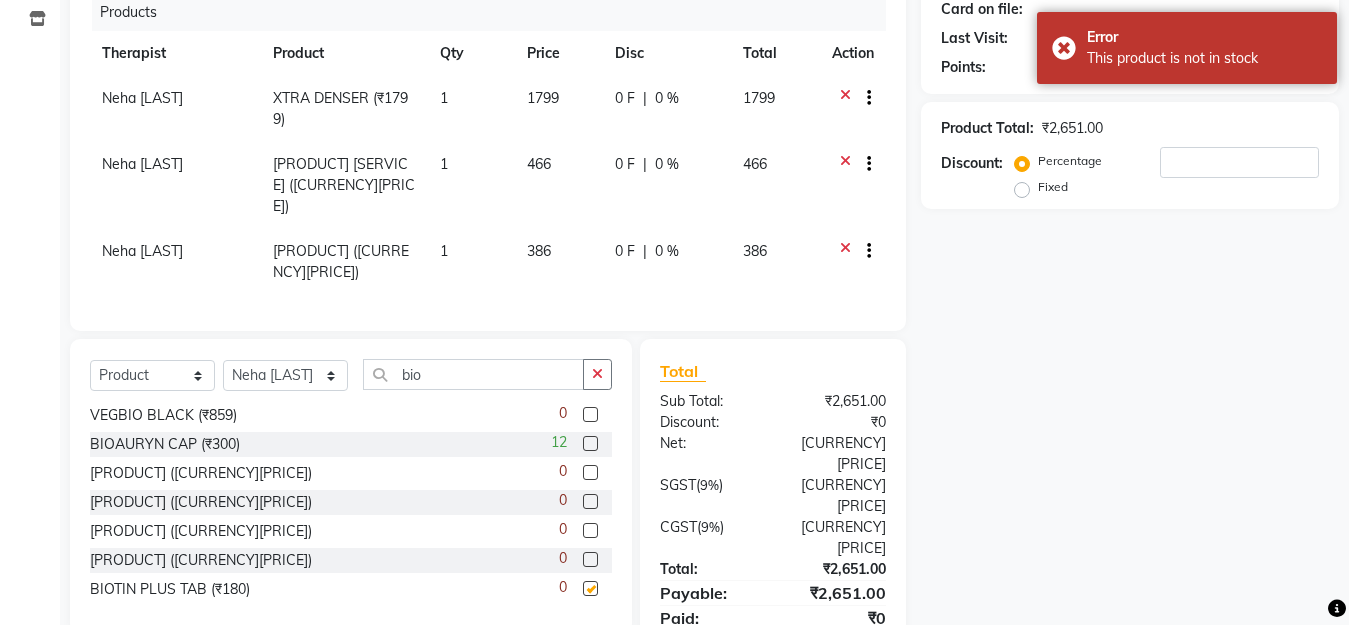 checkbox on "false" 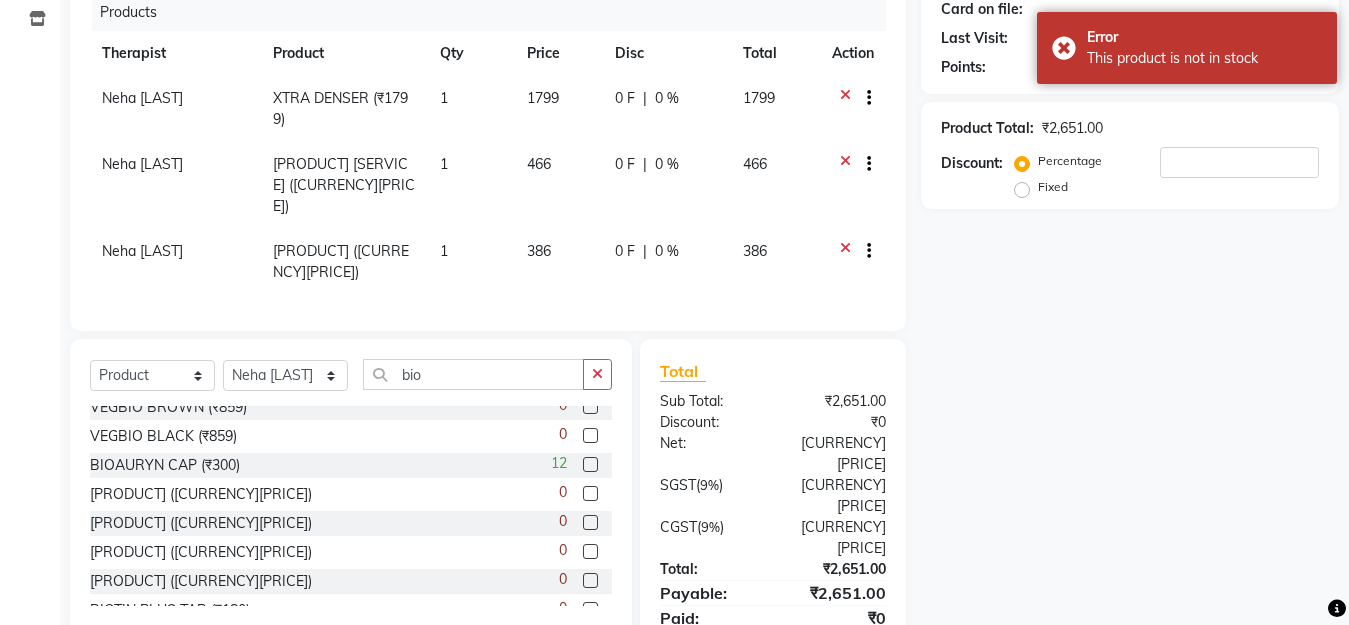 scroll, scrollTop: 0, scrollLeft: 0, axis: both 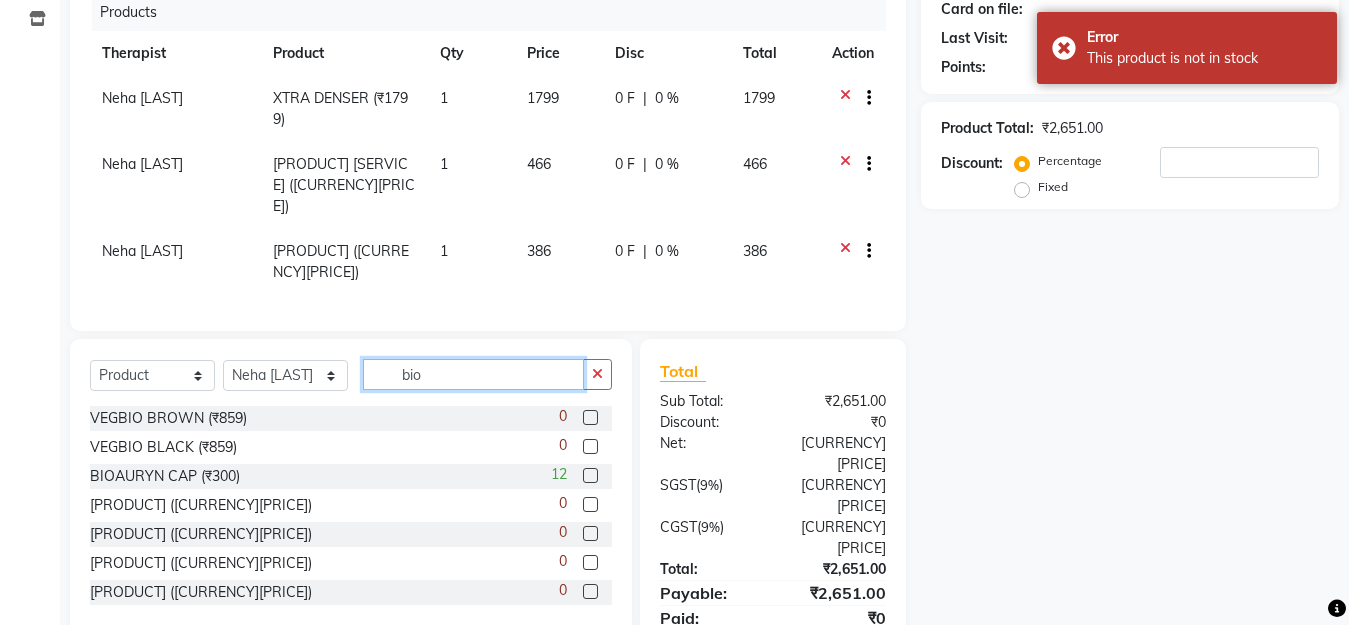 click on "bio" 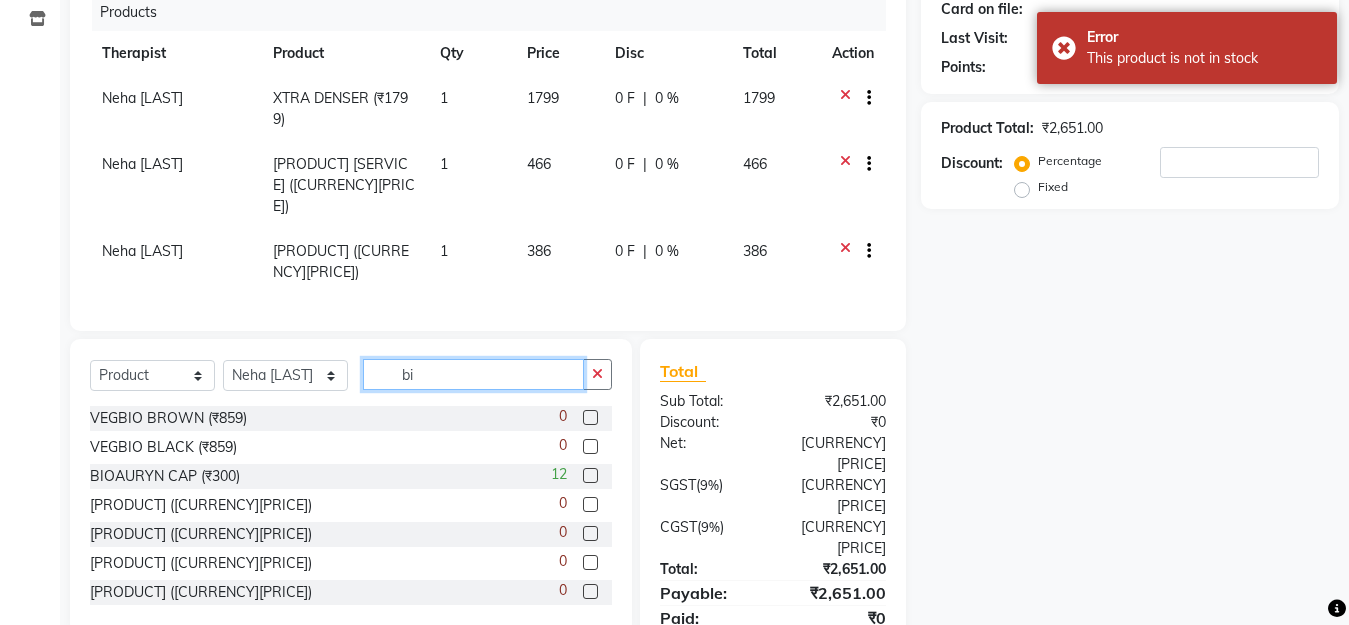 type on "b" 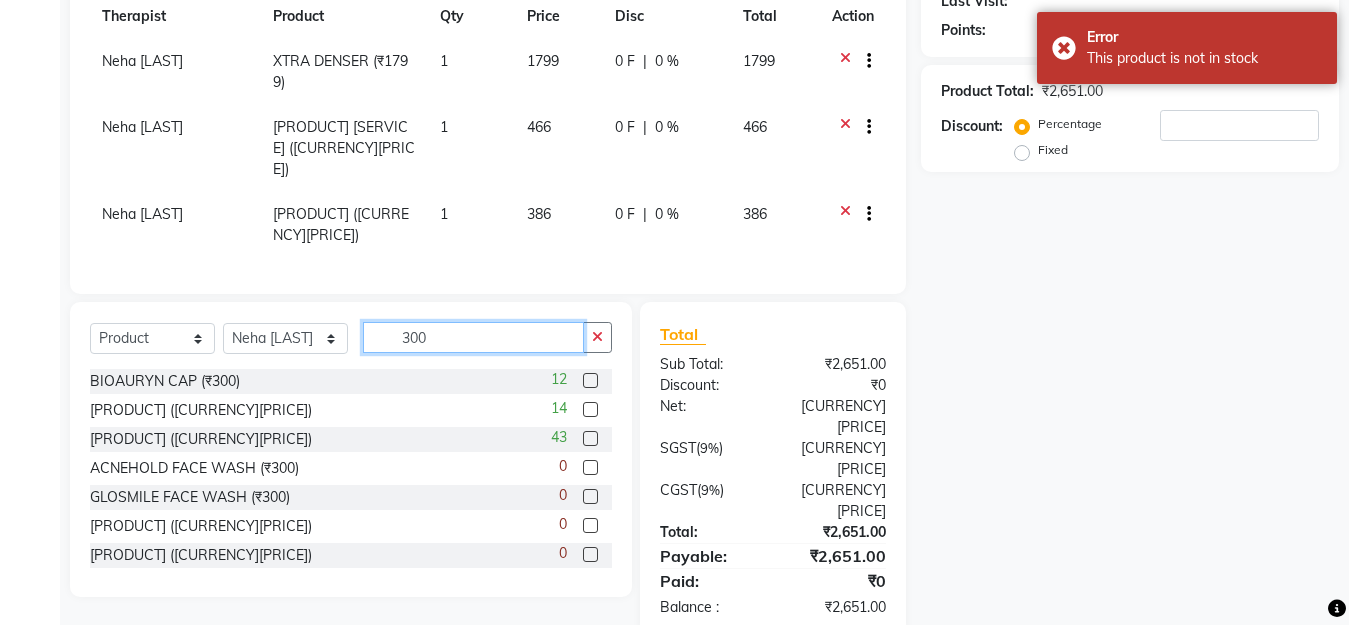 scroll, scrollTop: 310, scrollLeft: 0, axis: vertical 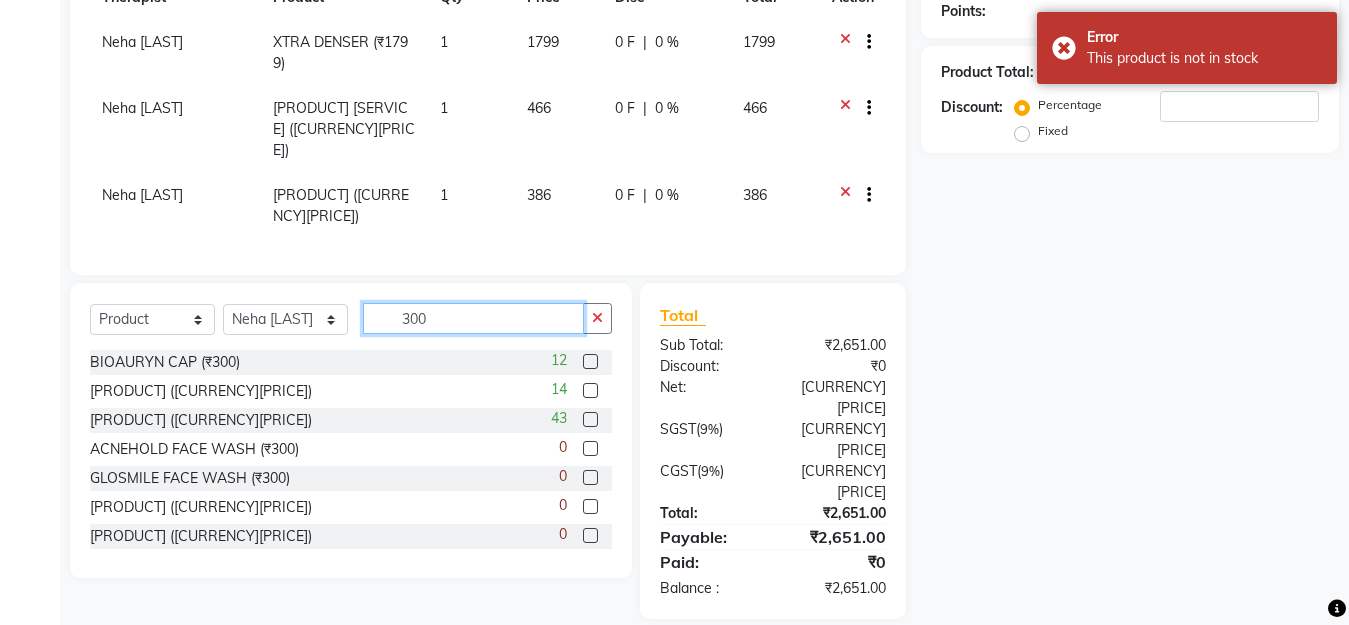 type on "300" 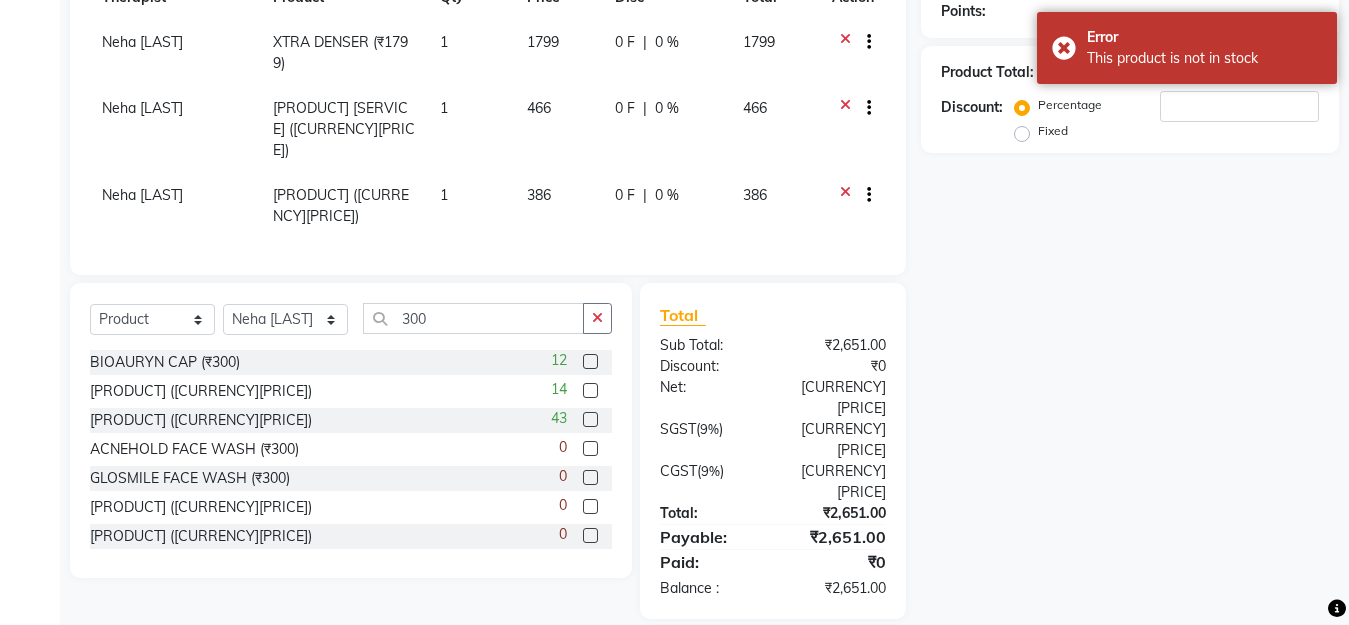 click on "12" 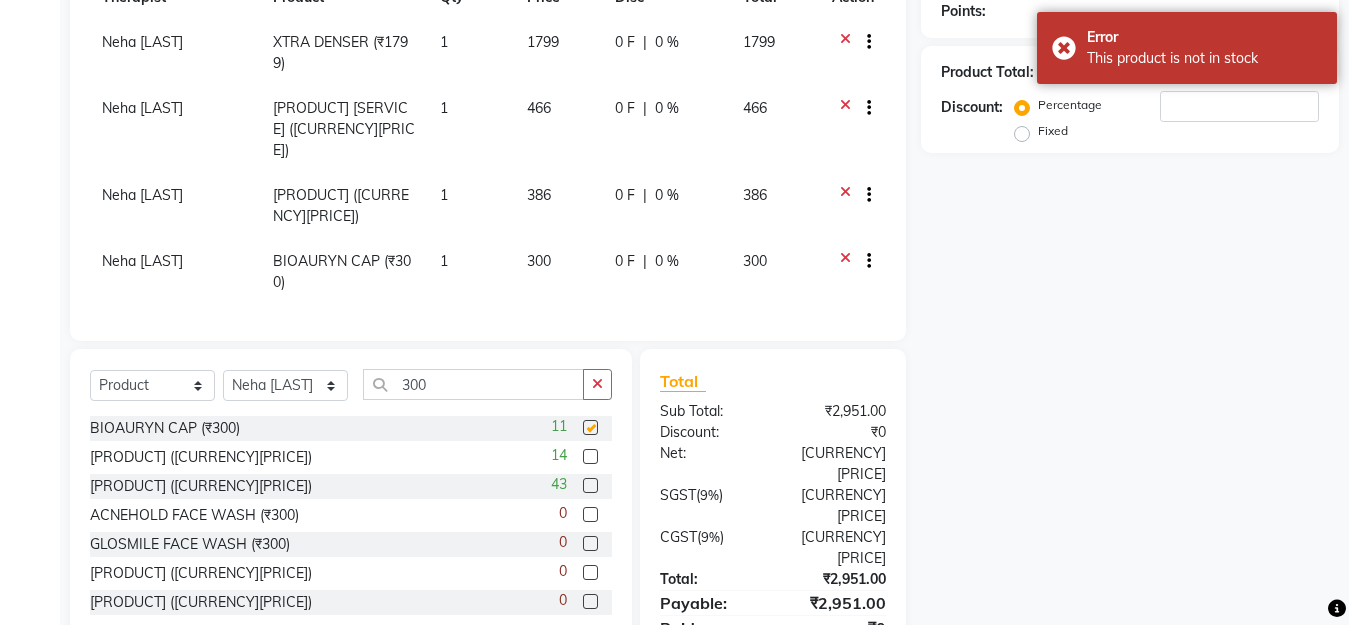 checkbox on "false" 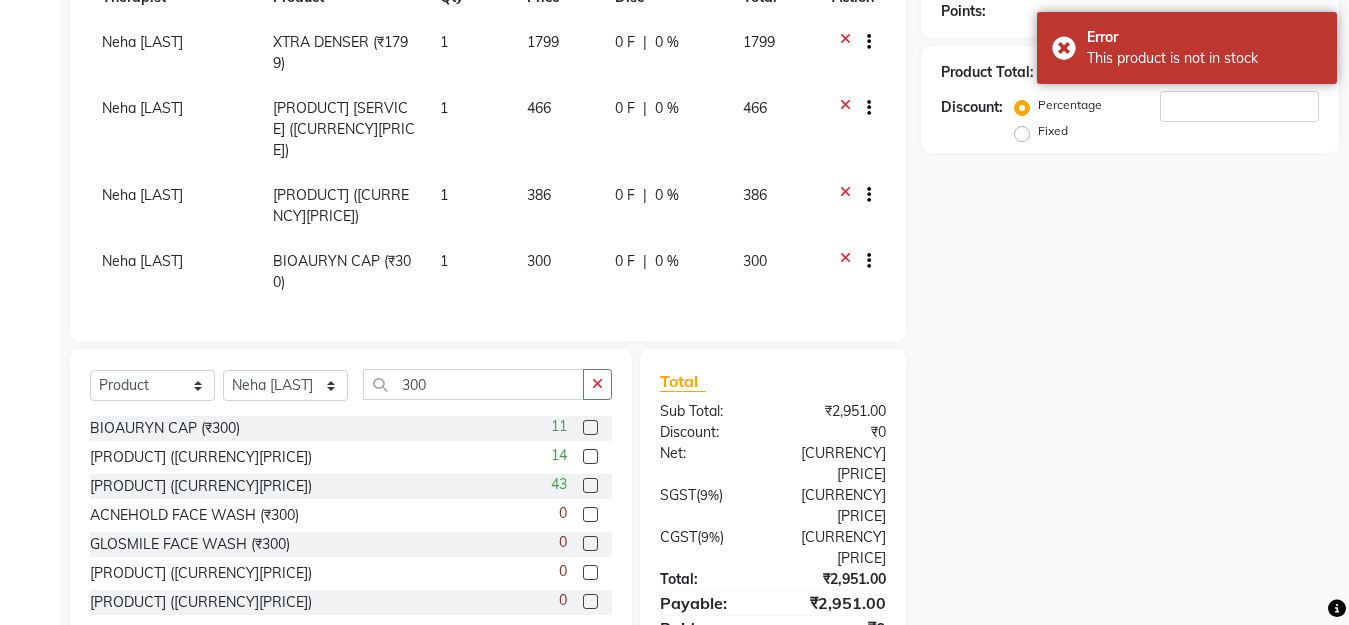 click on "1" 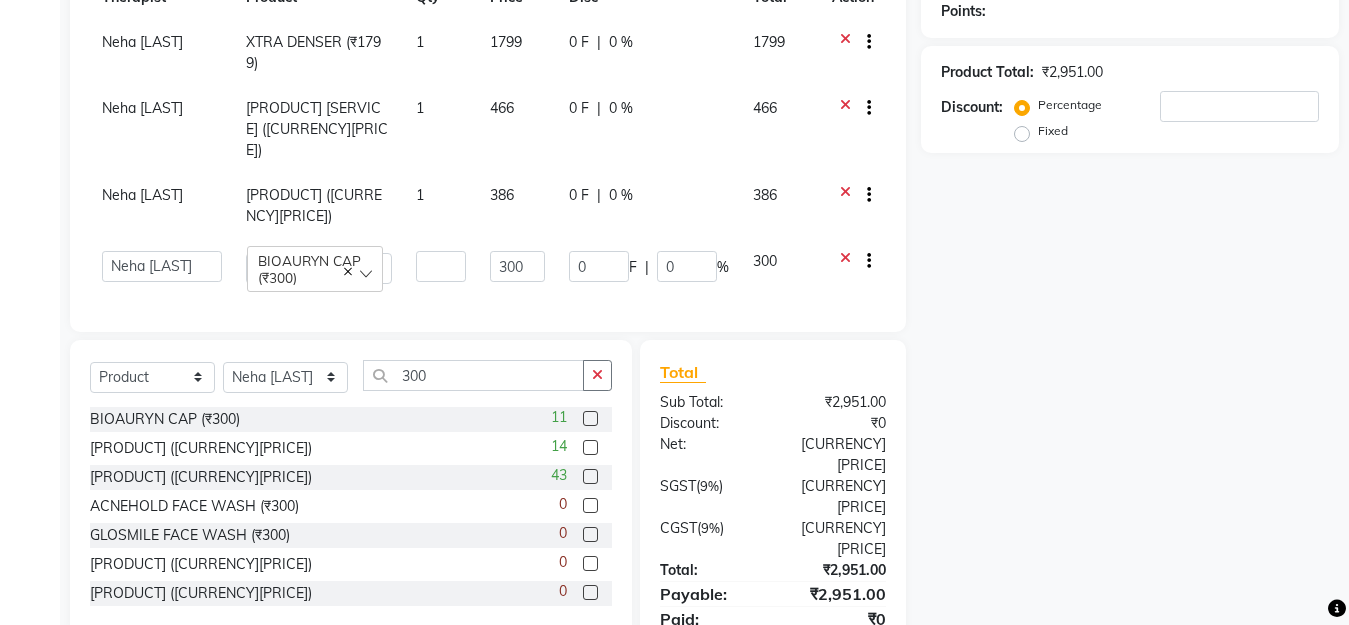 type on "2" 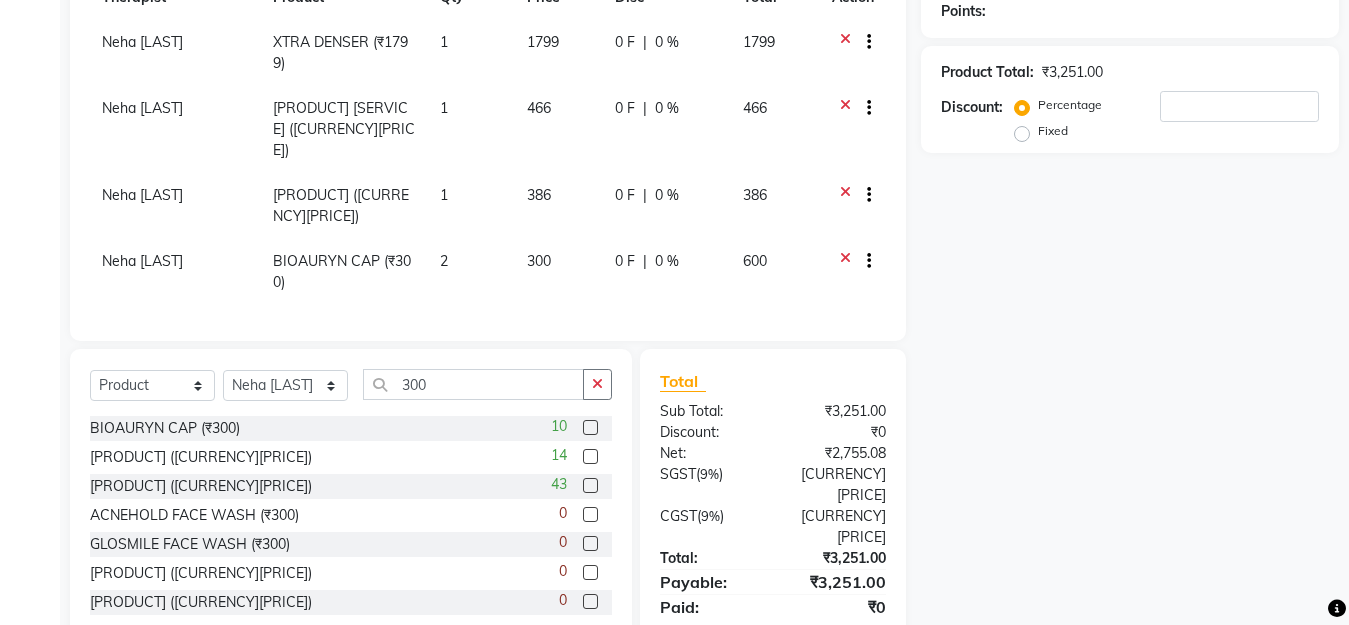click on "Name: [FIRST]: [SERVICE]: Total Visits: [NUMBER] Card on file:  [NUMBER] Last Visit:  [DATE] Points:  [NUMBER] Product Total:  [CURRENCY][PRICE]  Discount:  Percentage   Fixed" 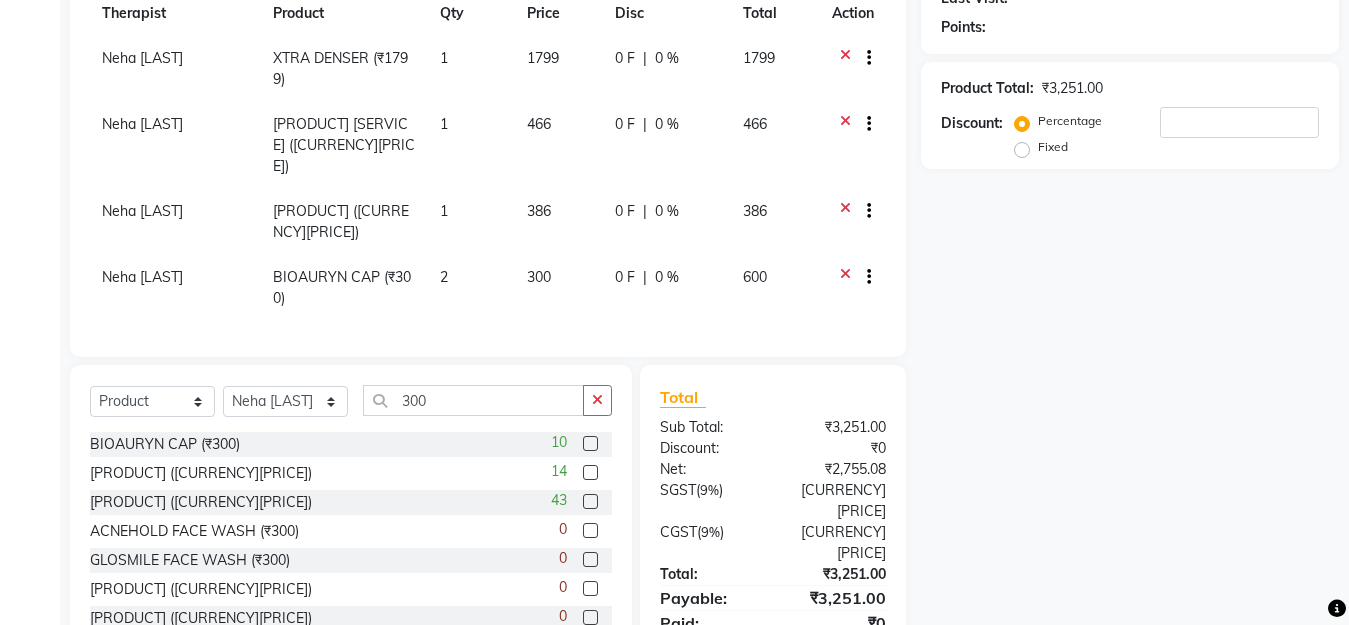 scroll, scrollTop: 0, scrollLeft: 0, axis: both 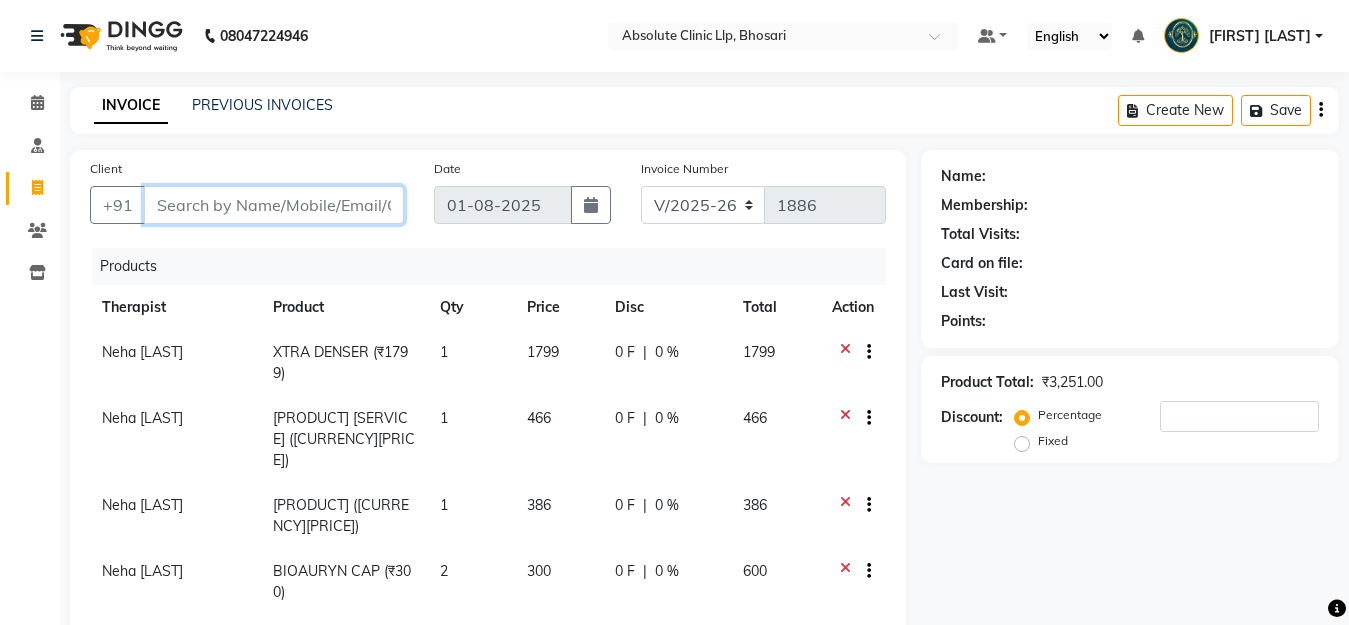 click on "Client" at bounding box center [274, 205] 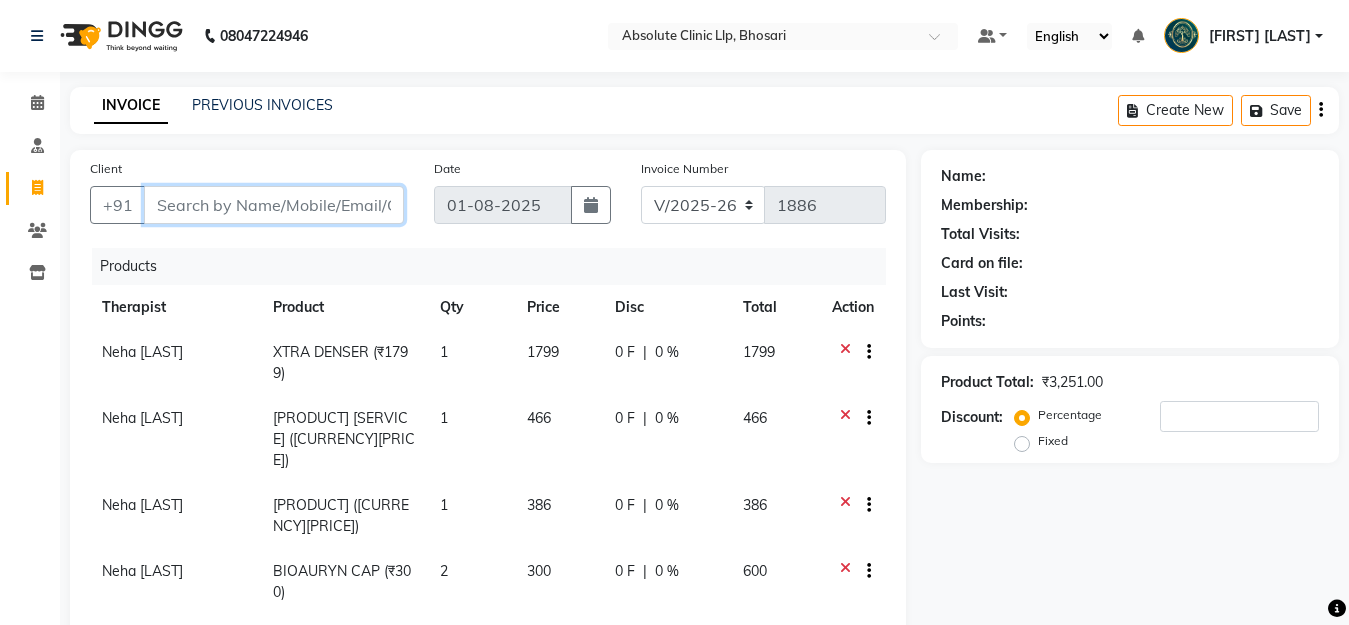 type on "9" 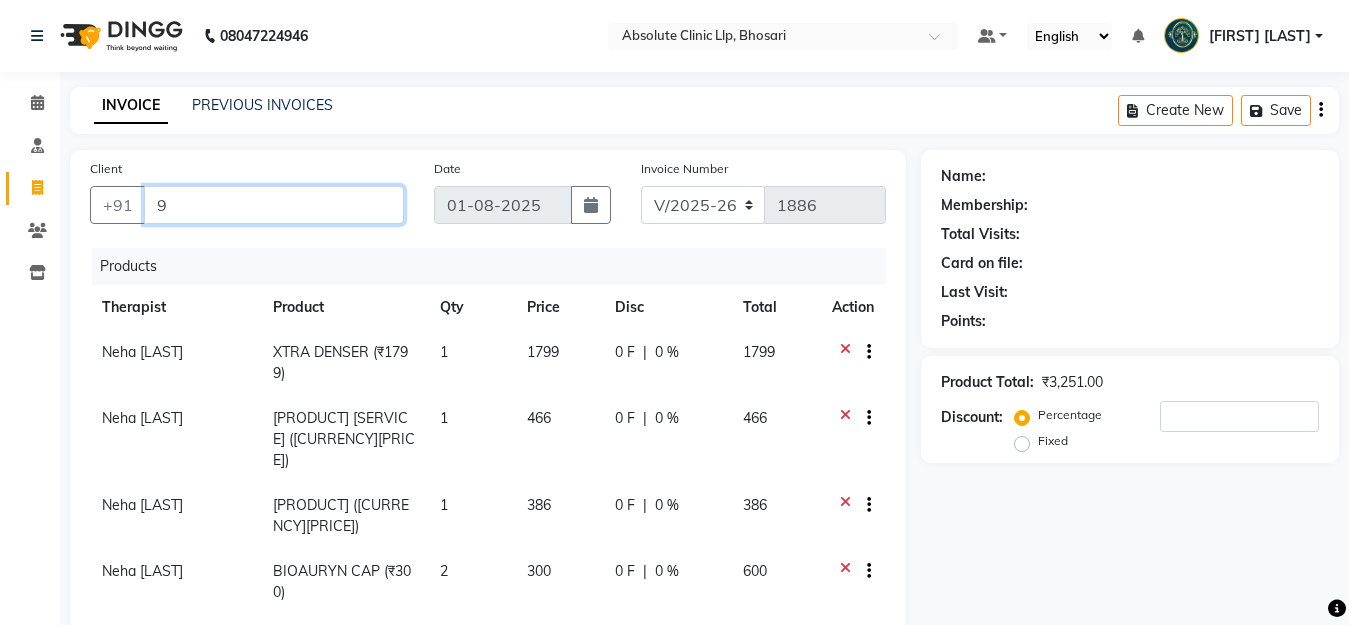 type on "0" 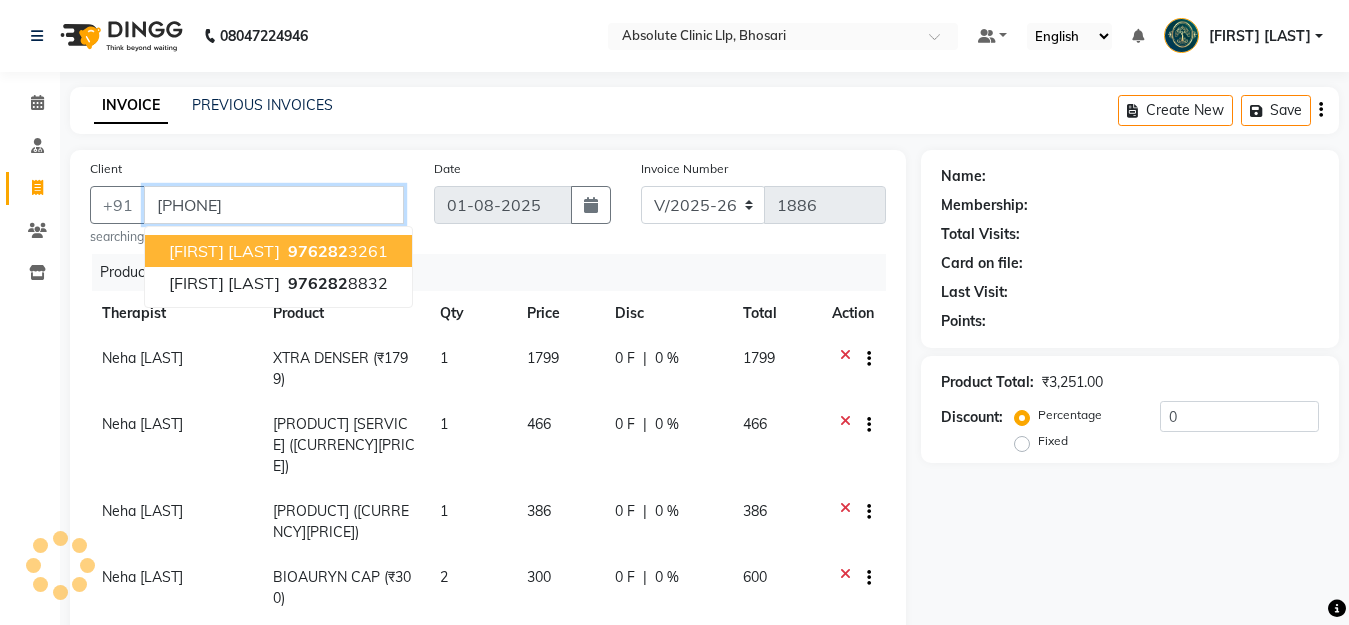 type on "[PHONE]" 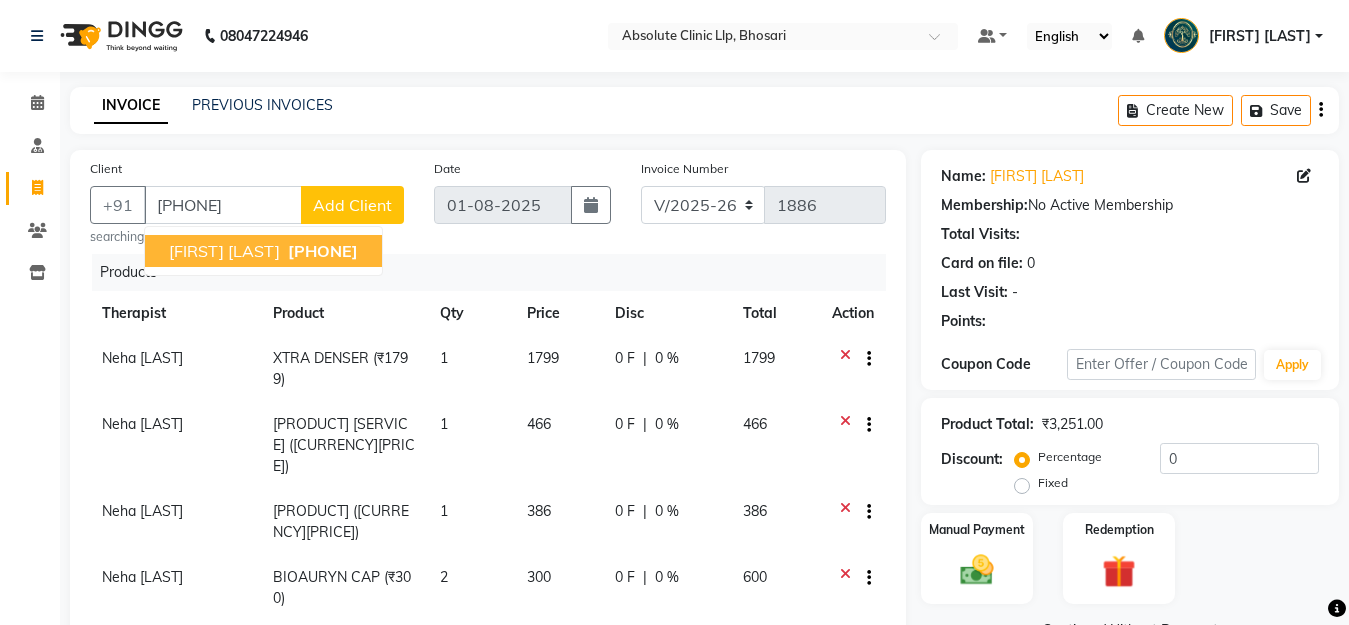 click on "[PHONE]" at bounding box center (323, 251) 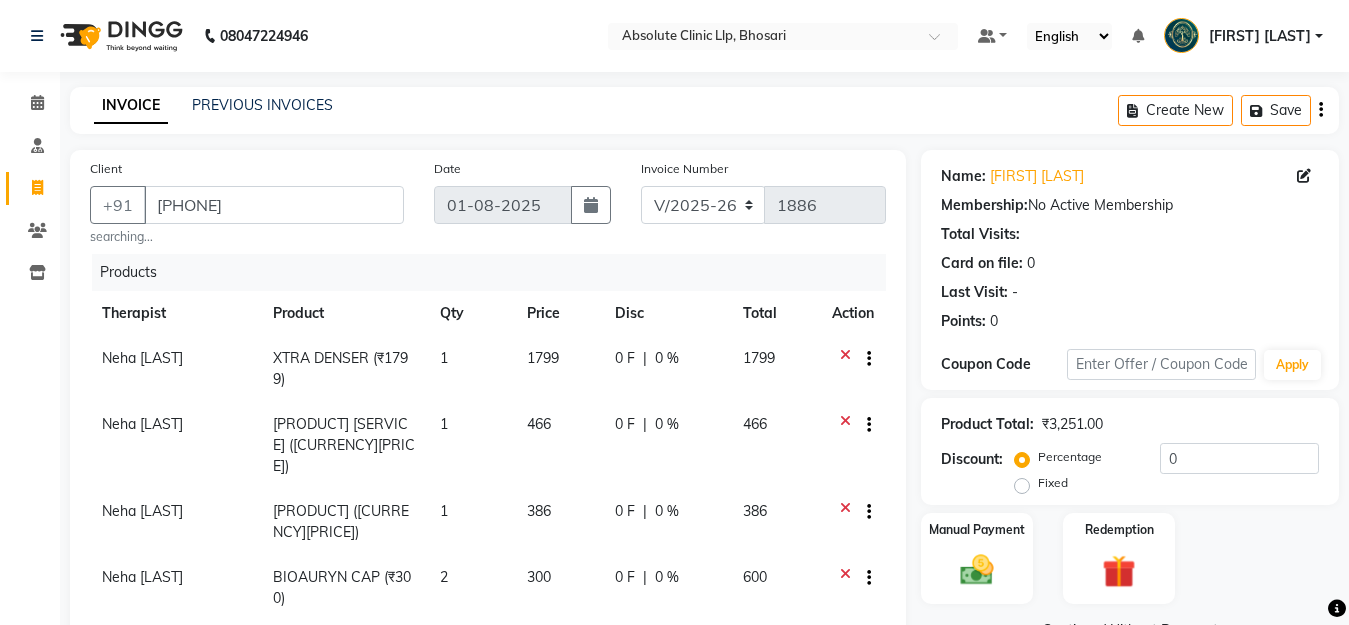 scroll, scrollTop: 382, scrollLeft: 0, axis: vertical 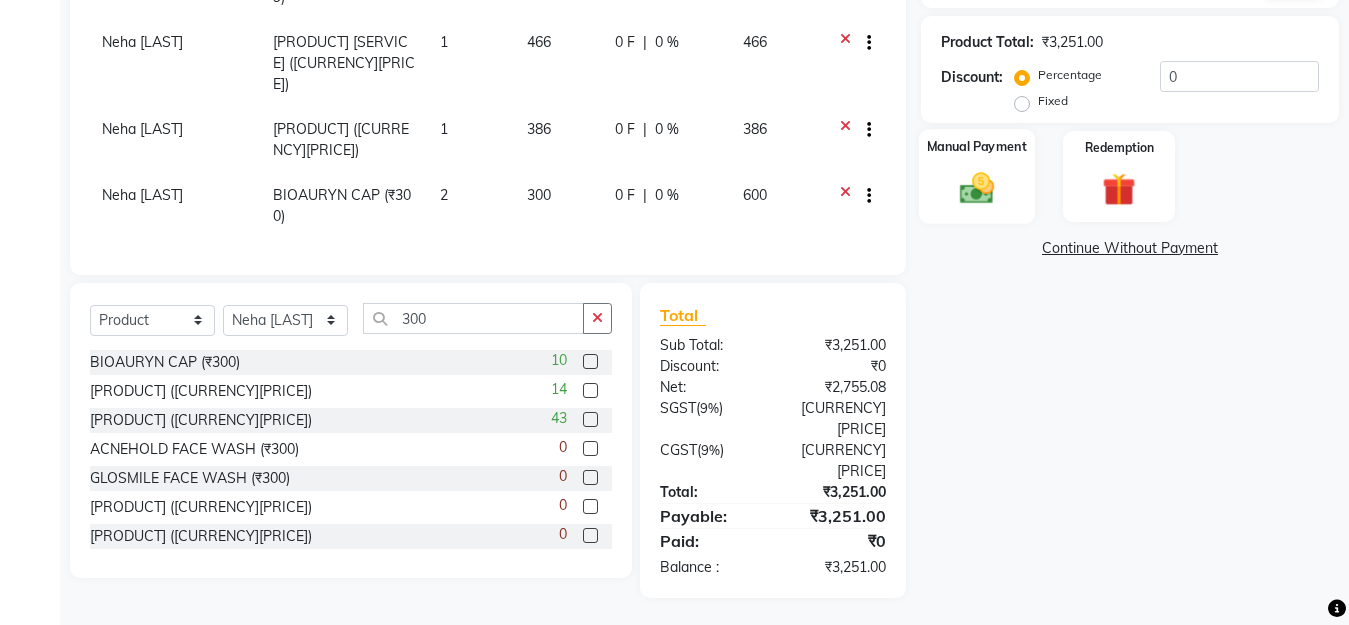 click 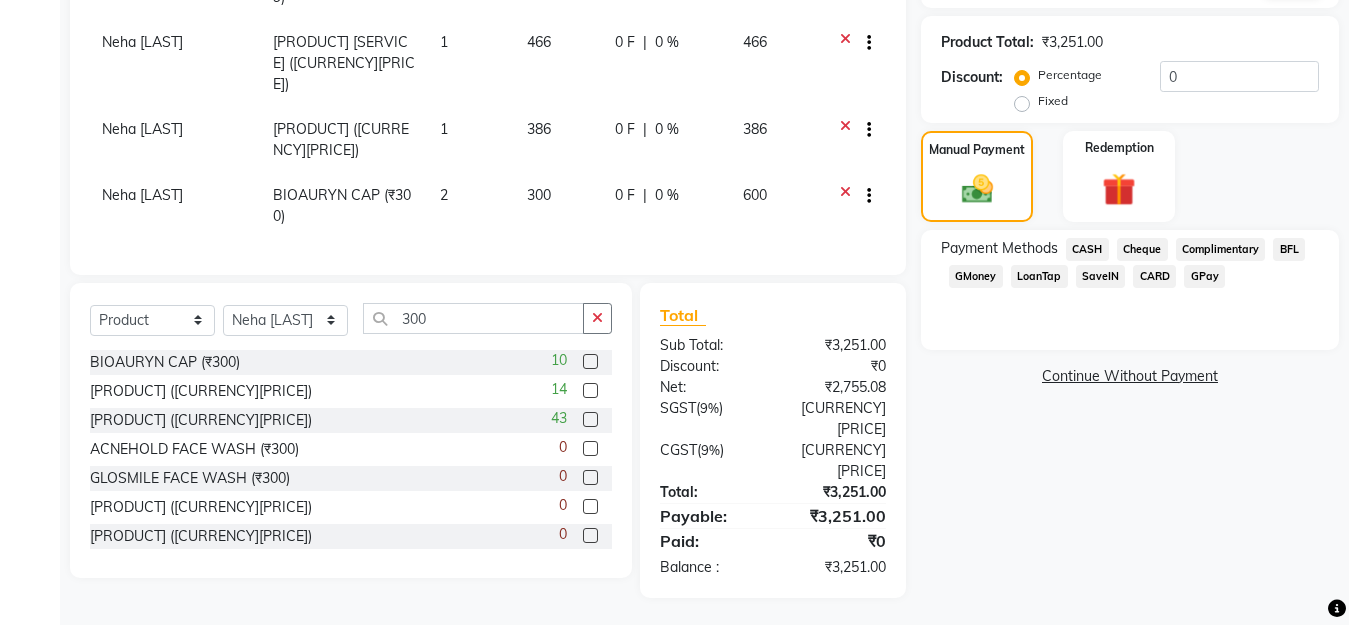 click on "GPay" 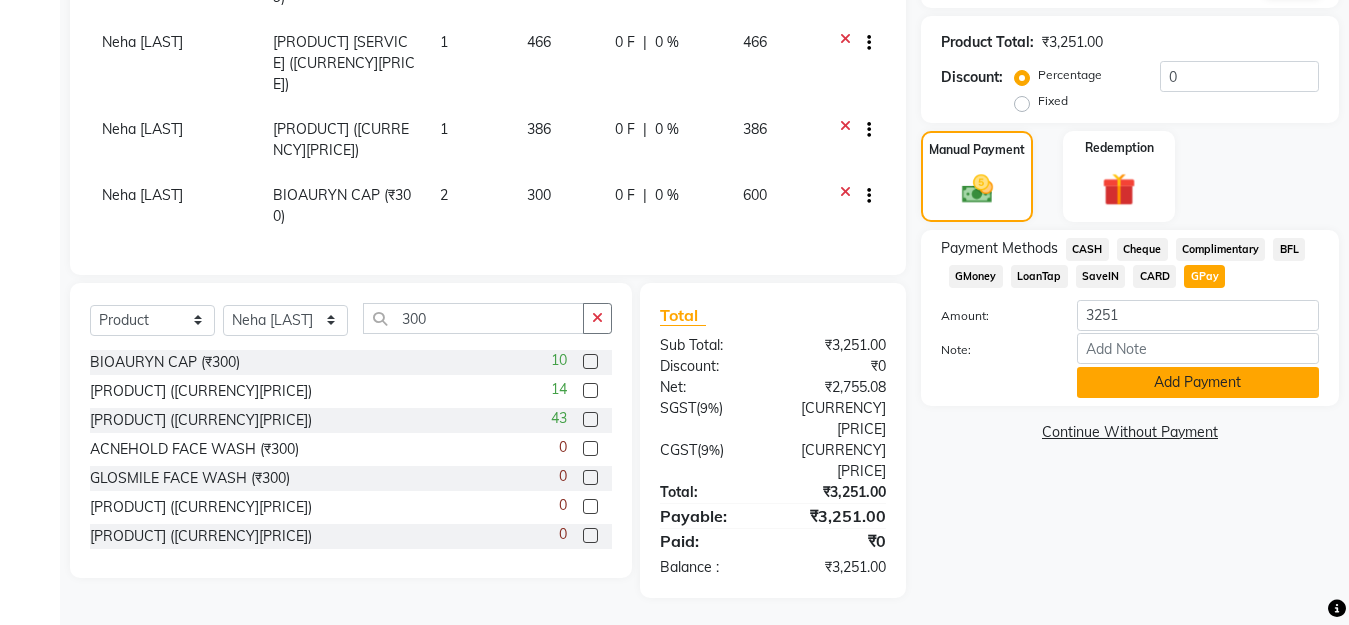 click on "Add Payment" 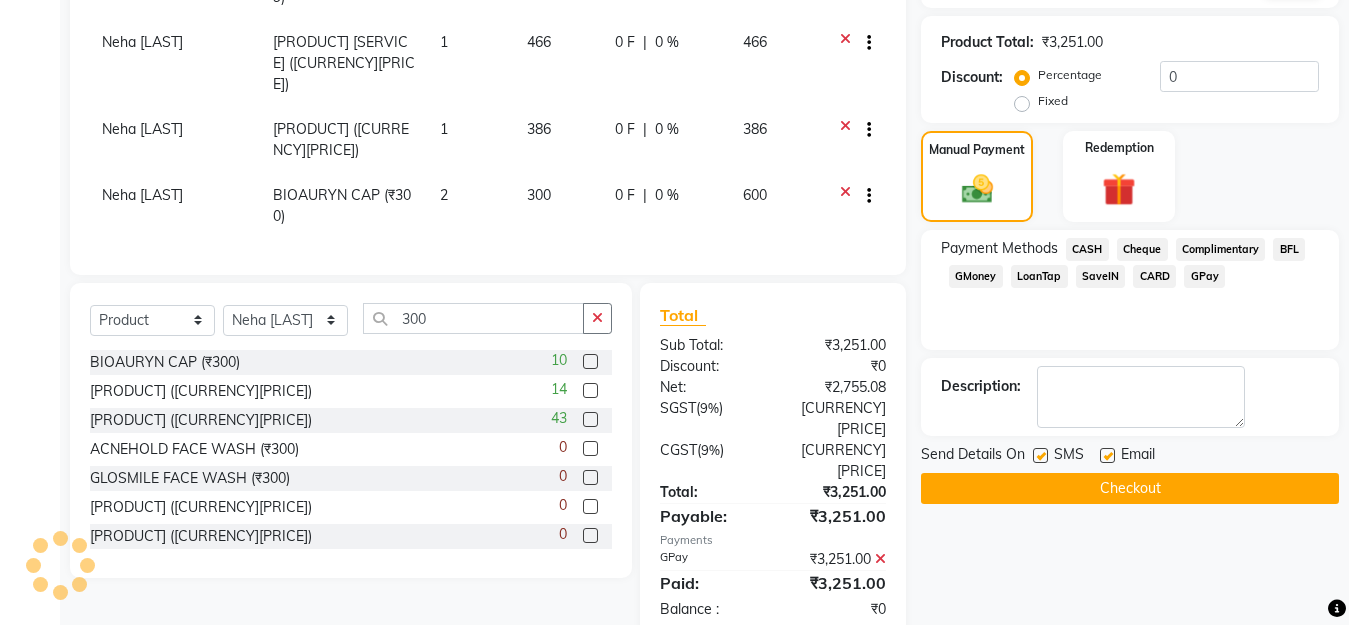 click on "Checkout" 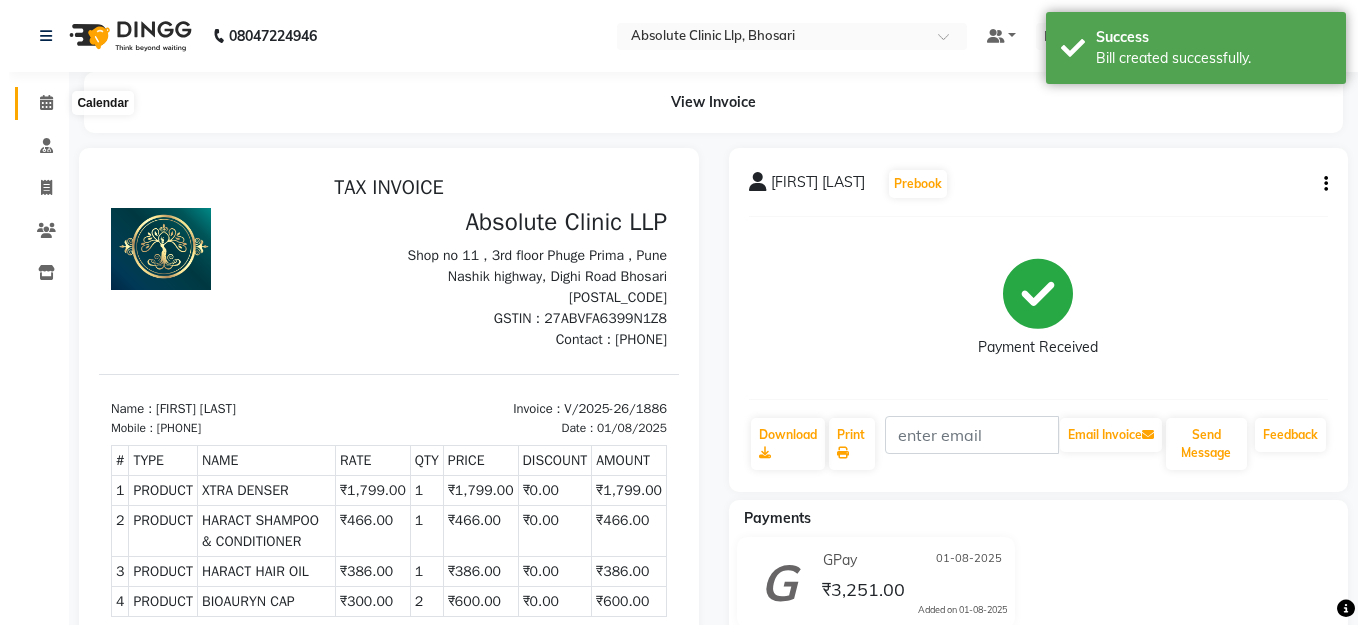 scroll, scrollTop: 0, scrollLeft: 0, axis: both 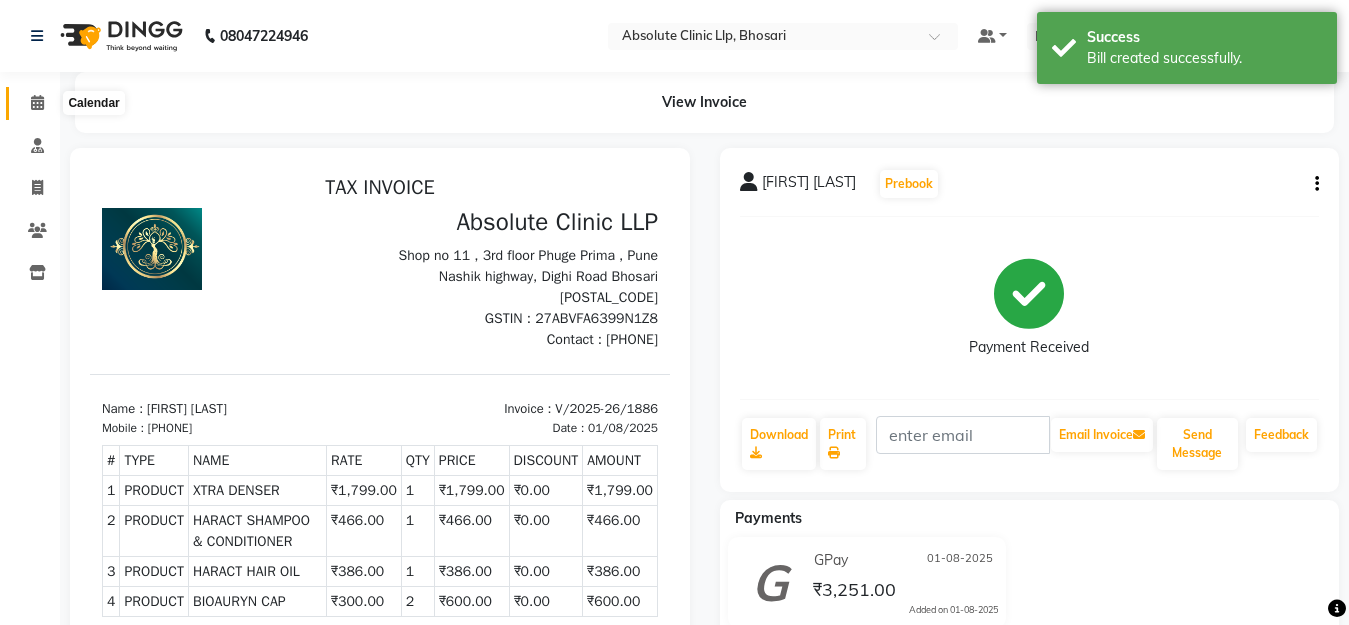 click 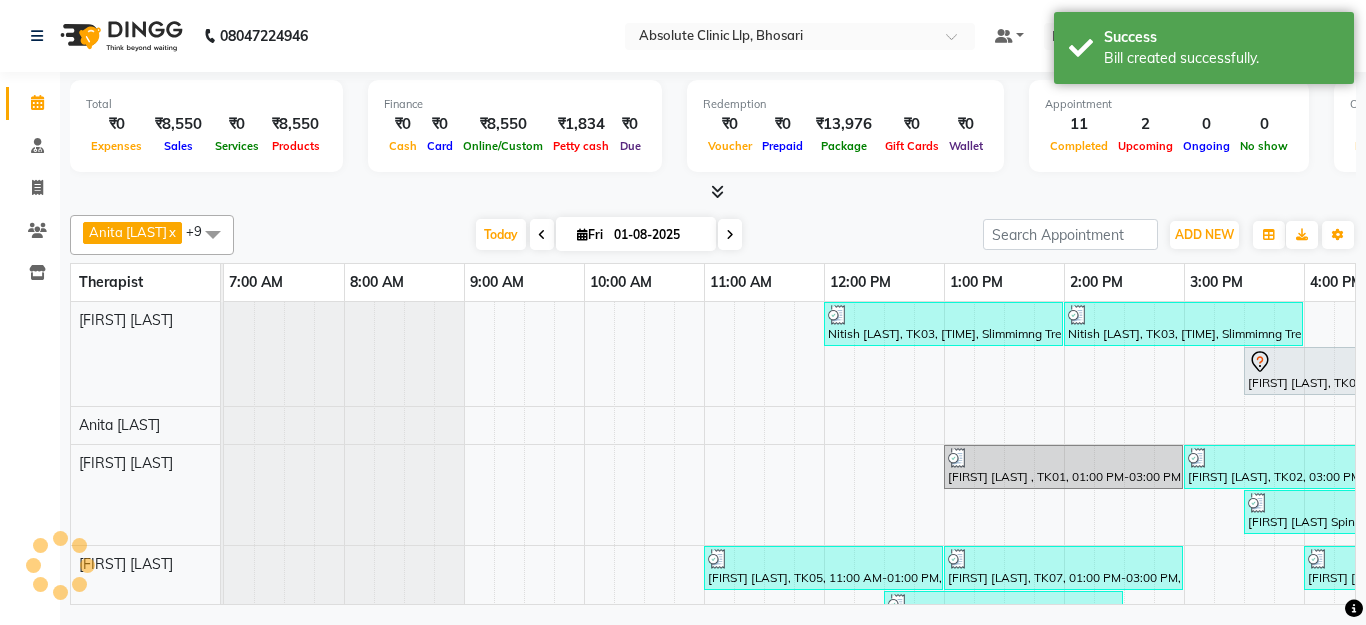 scroll, scrollTop: 0, scrollLeft: 0, axis: both 